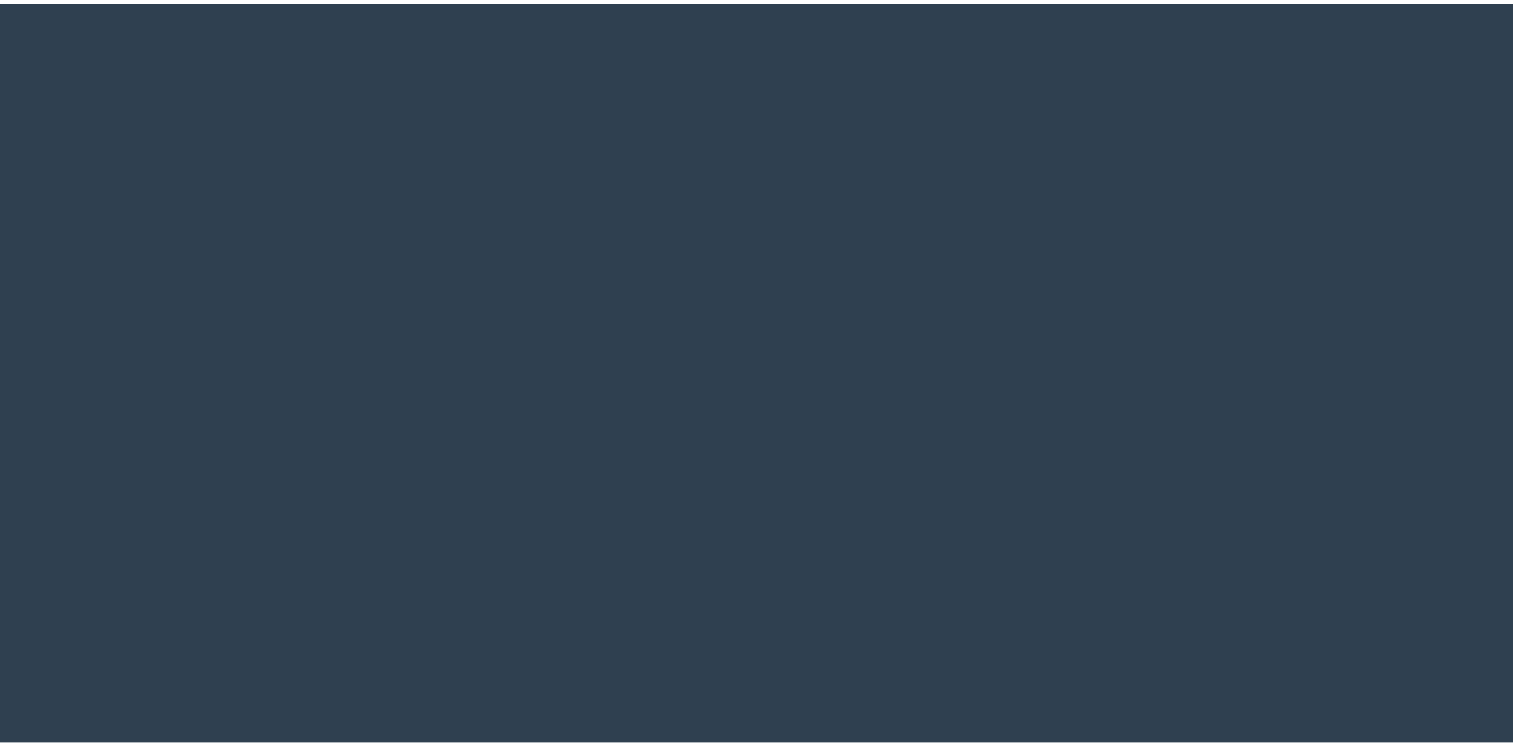 scroll, scrollTop: 0, scrollLeft: 0, axis: both 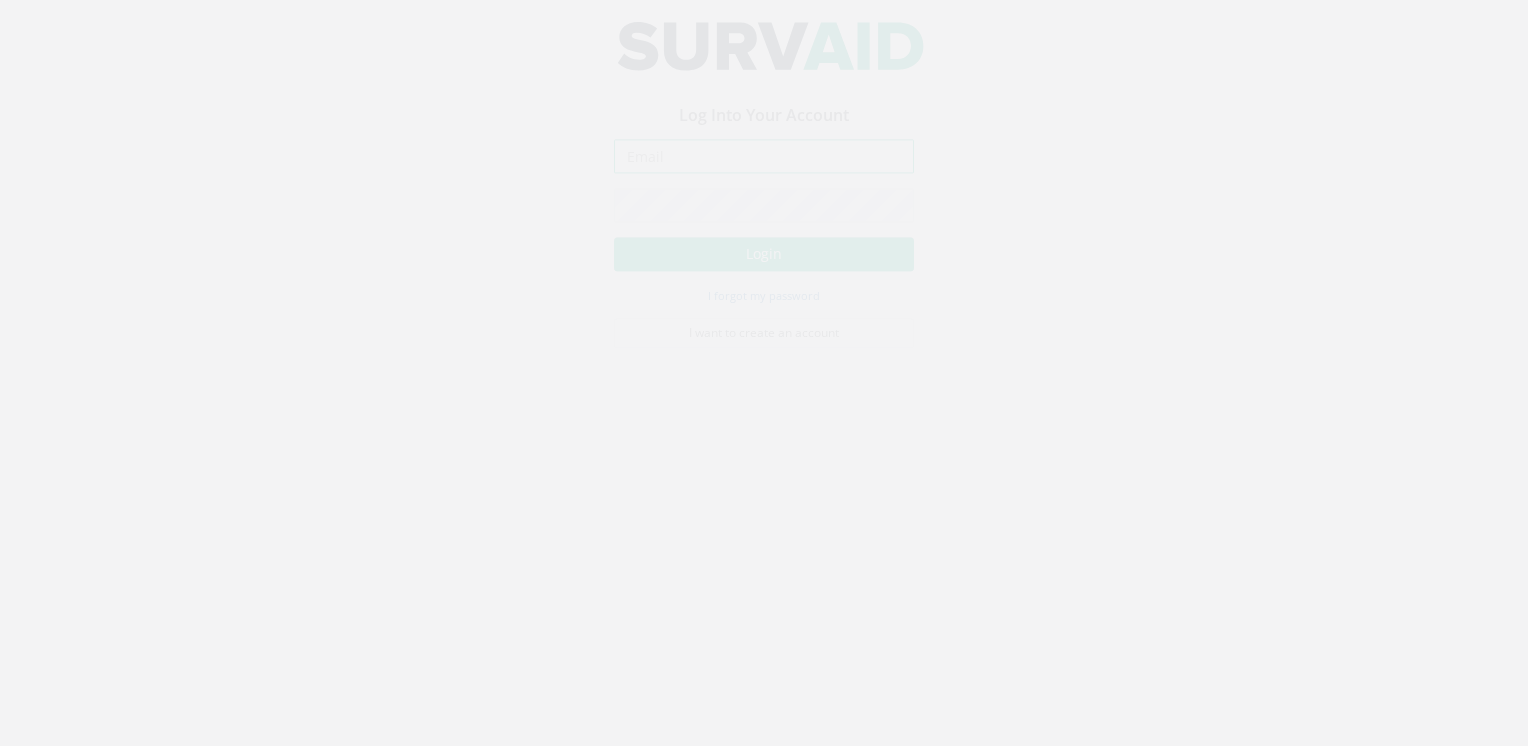 click at bounding box center (764, 175) 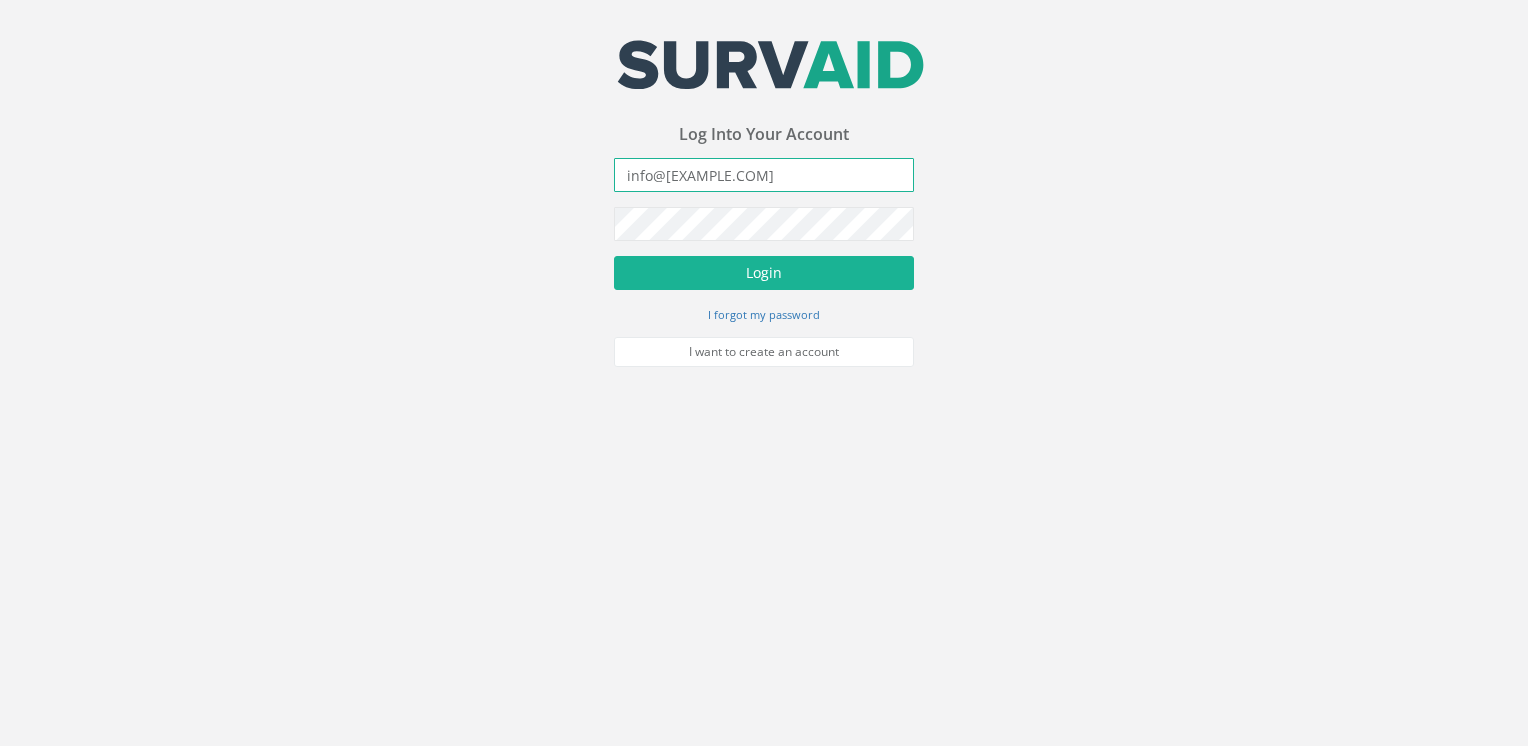 type on "info@[EXAMPLE.COM]" 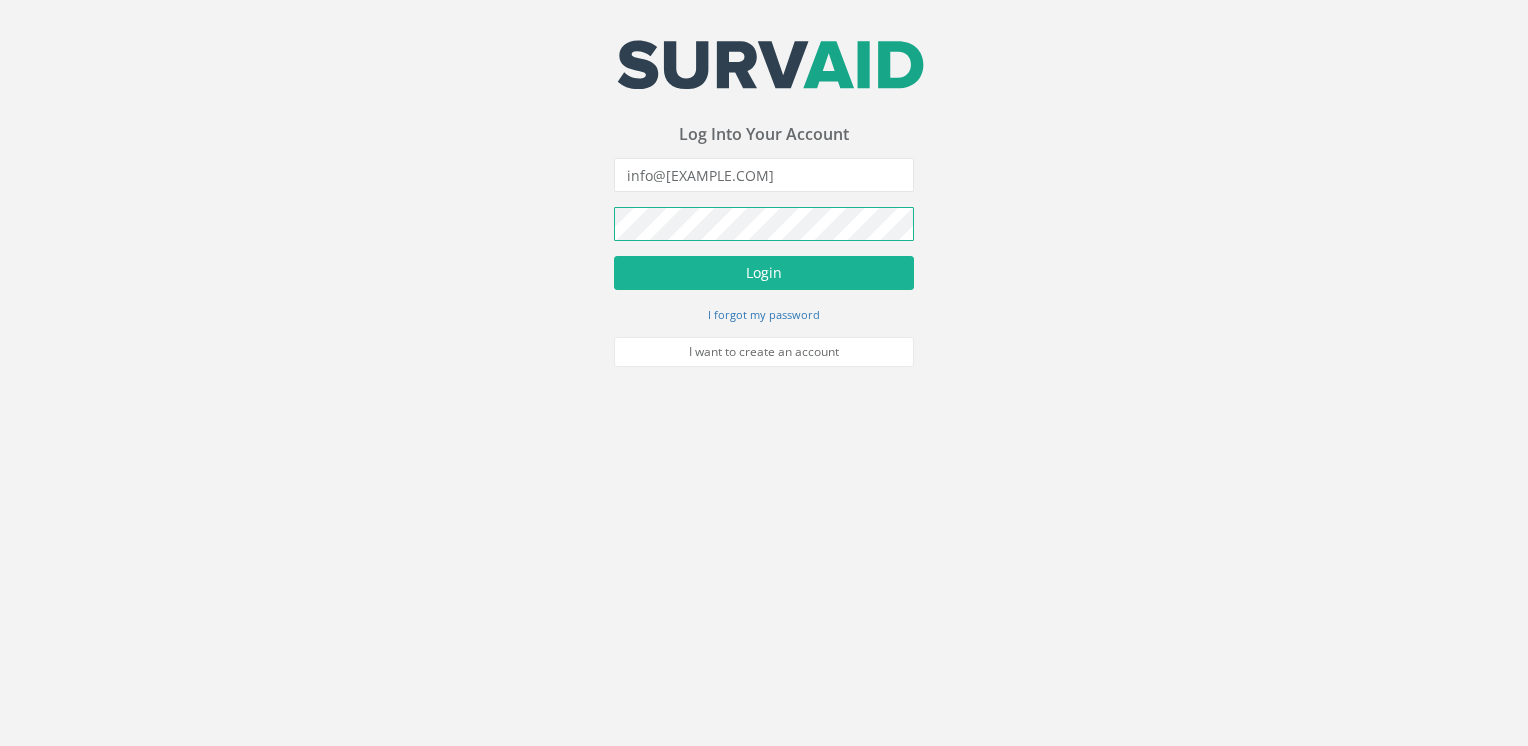 click on "Login" at bounding box center (764, 273) 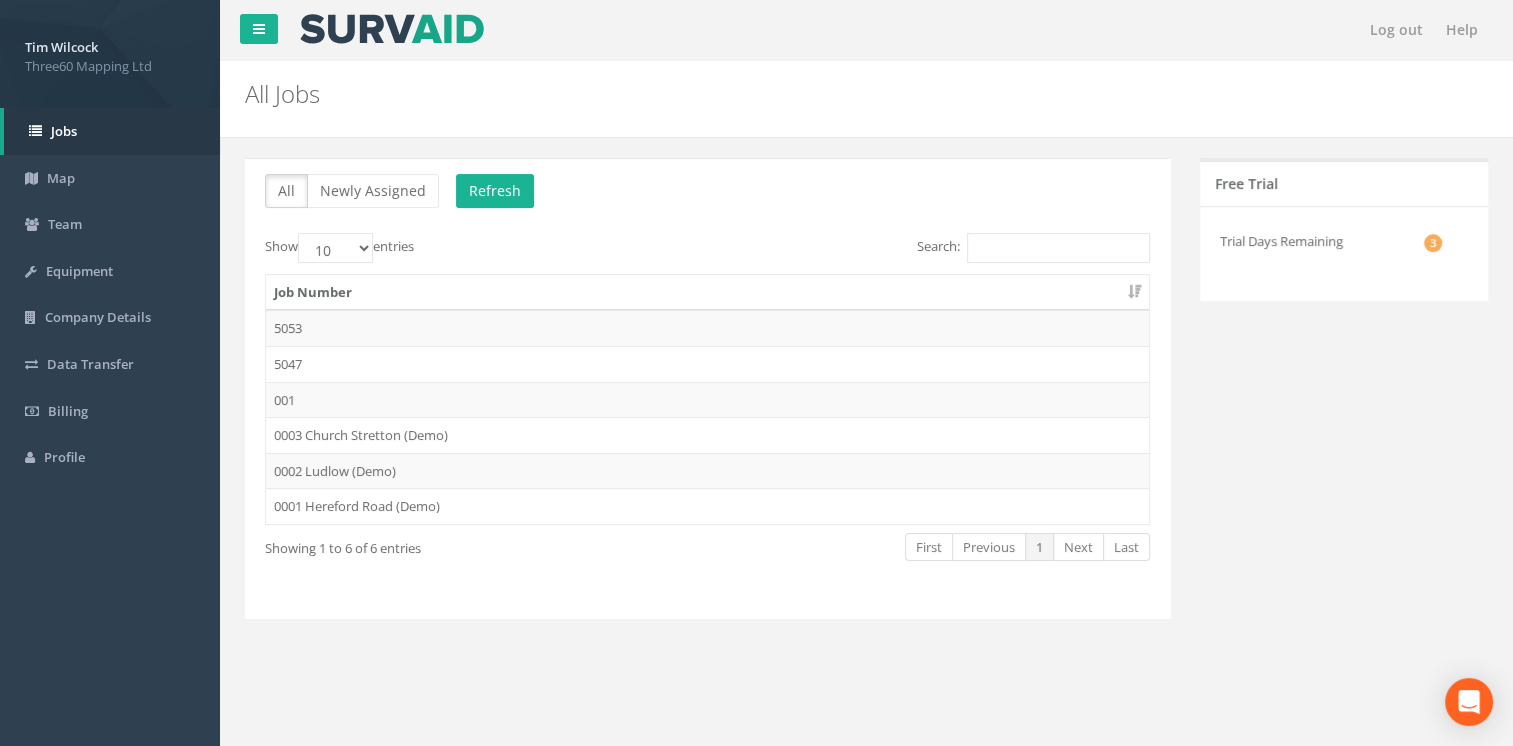 click on "Log out       Help" at bounding box center (866, 30) 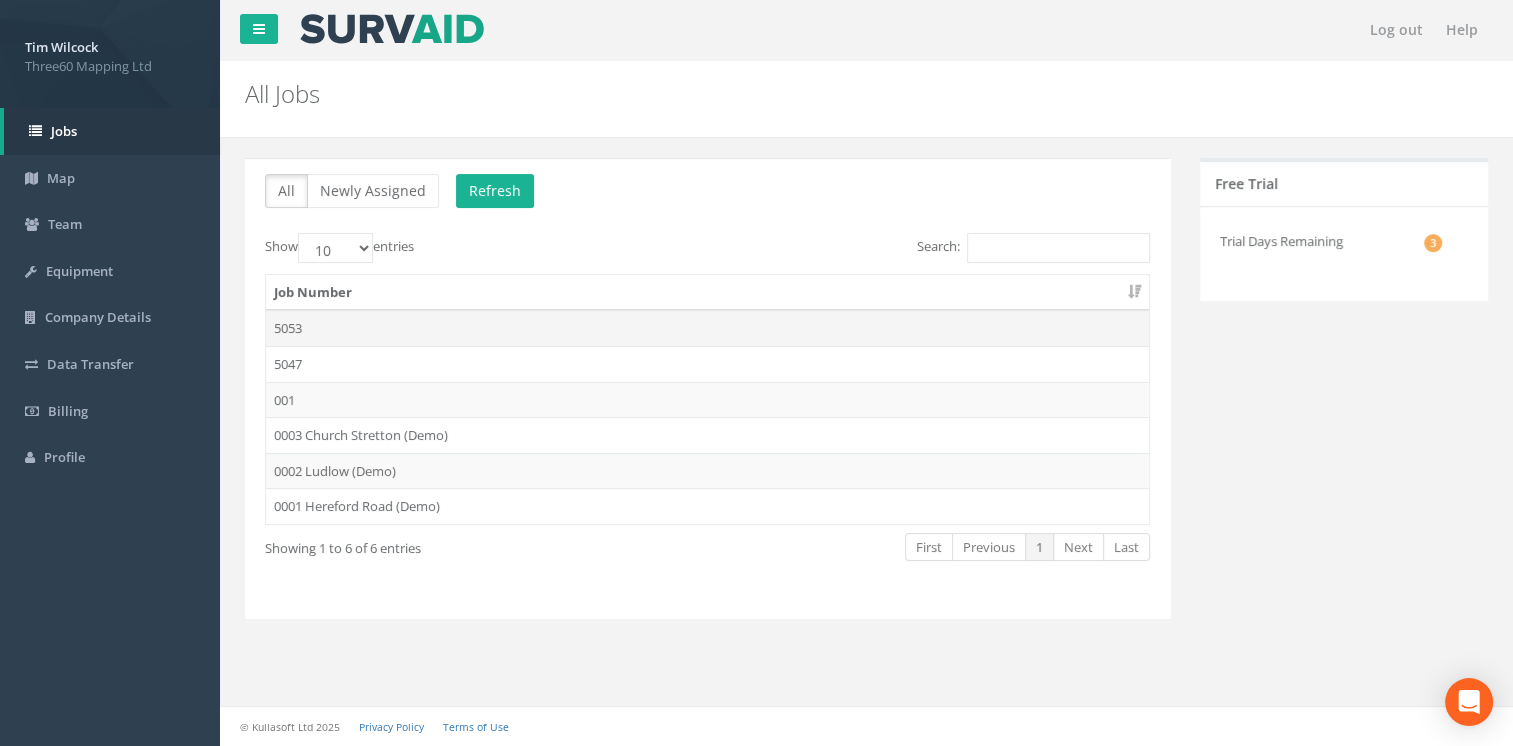 scroll, scrollTop: 0, scrollLeft: 0, axis: both 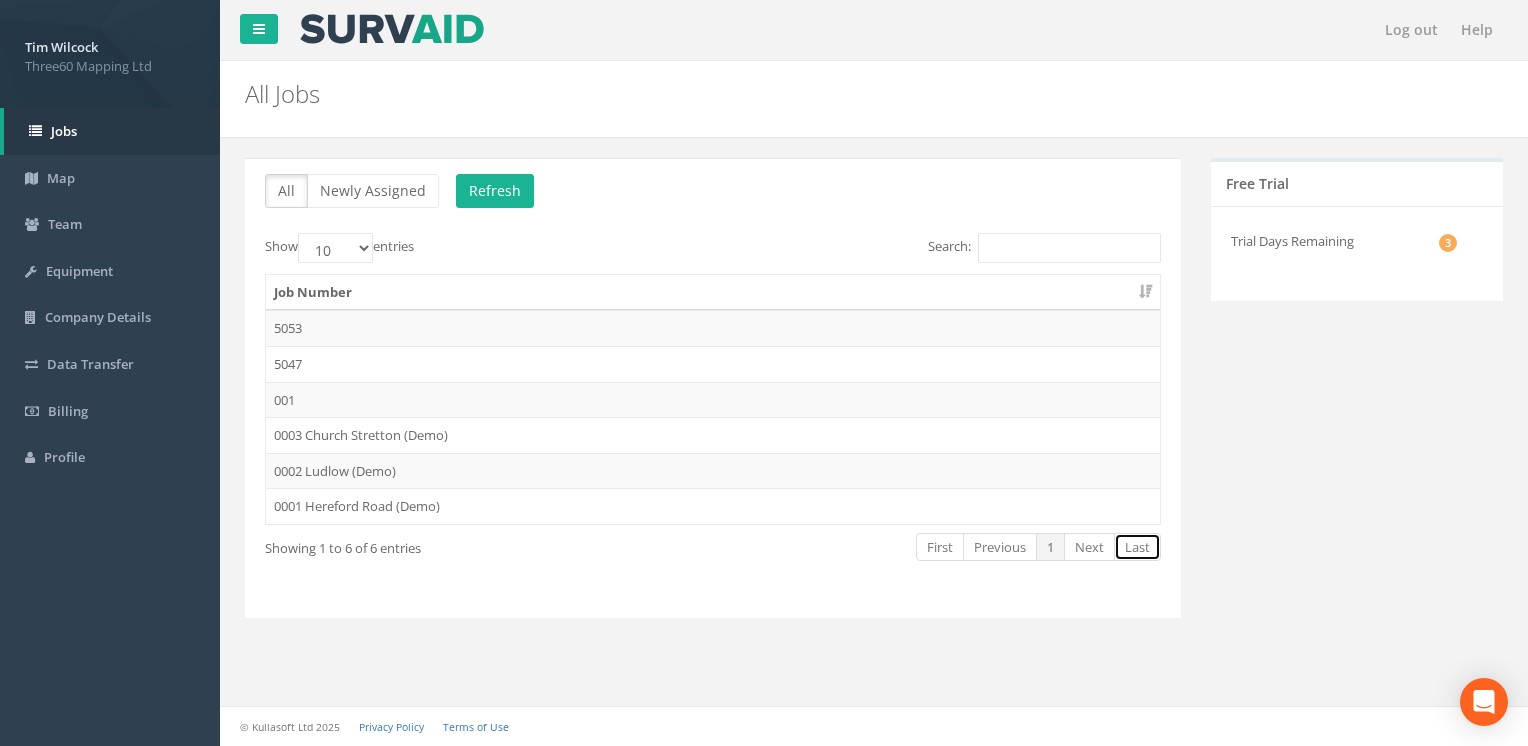 click on "Last" at bounding box center [1137, 547] 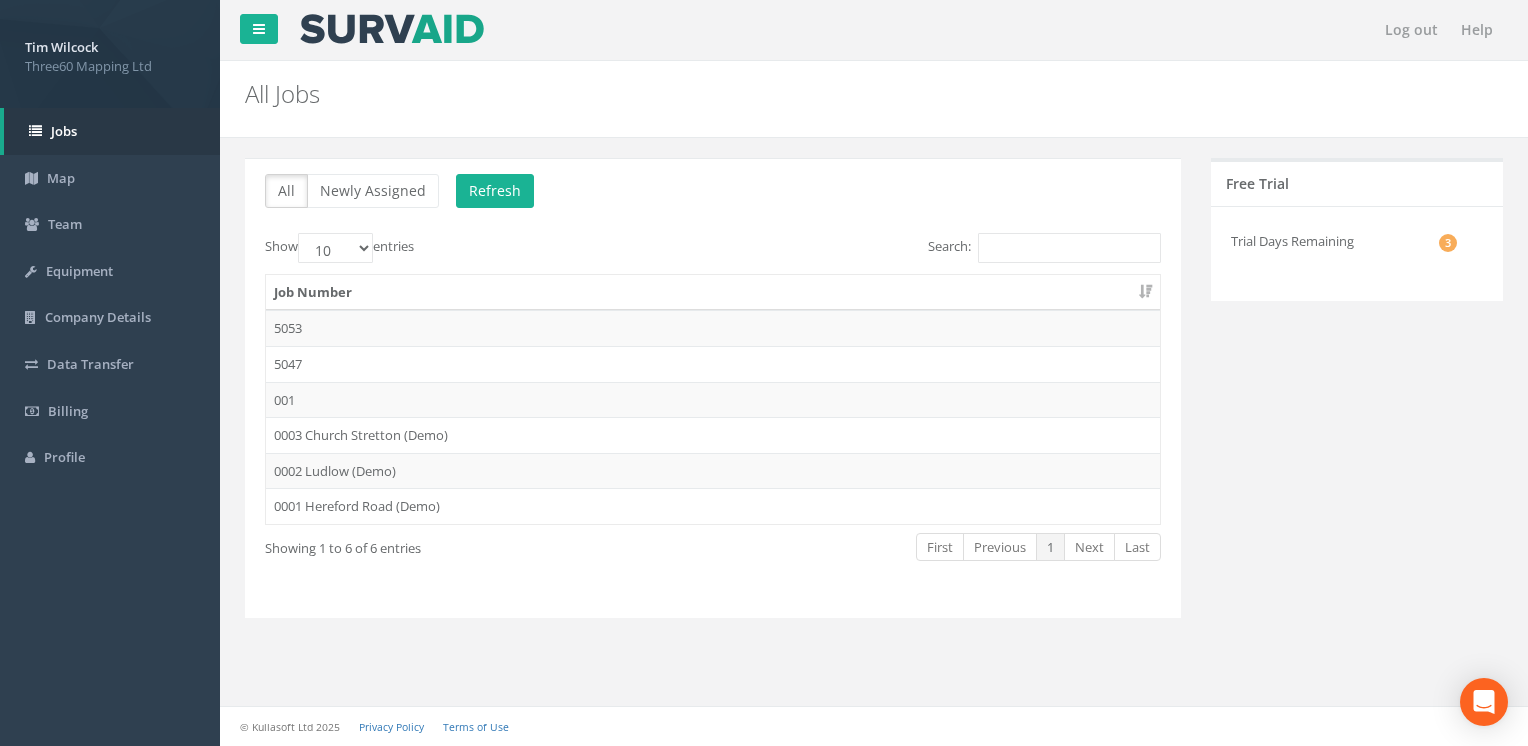 click on "All   Newly Assigned        Refresh            Show  10 25 50 100  entries Search:   Job Number 5053 5047 001 0003 Church Stretton (Demo) 0002 Ludlow (Demo) 0001 Hereford Road (Demo) Showing 1 to 6 of 6 entries First Previous 1 Next Last" at bounding box center (713, 388) 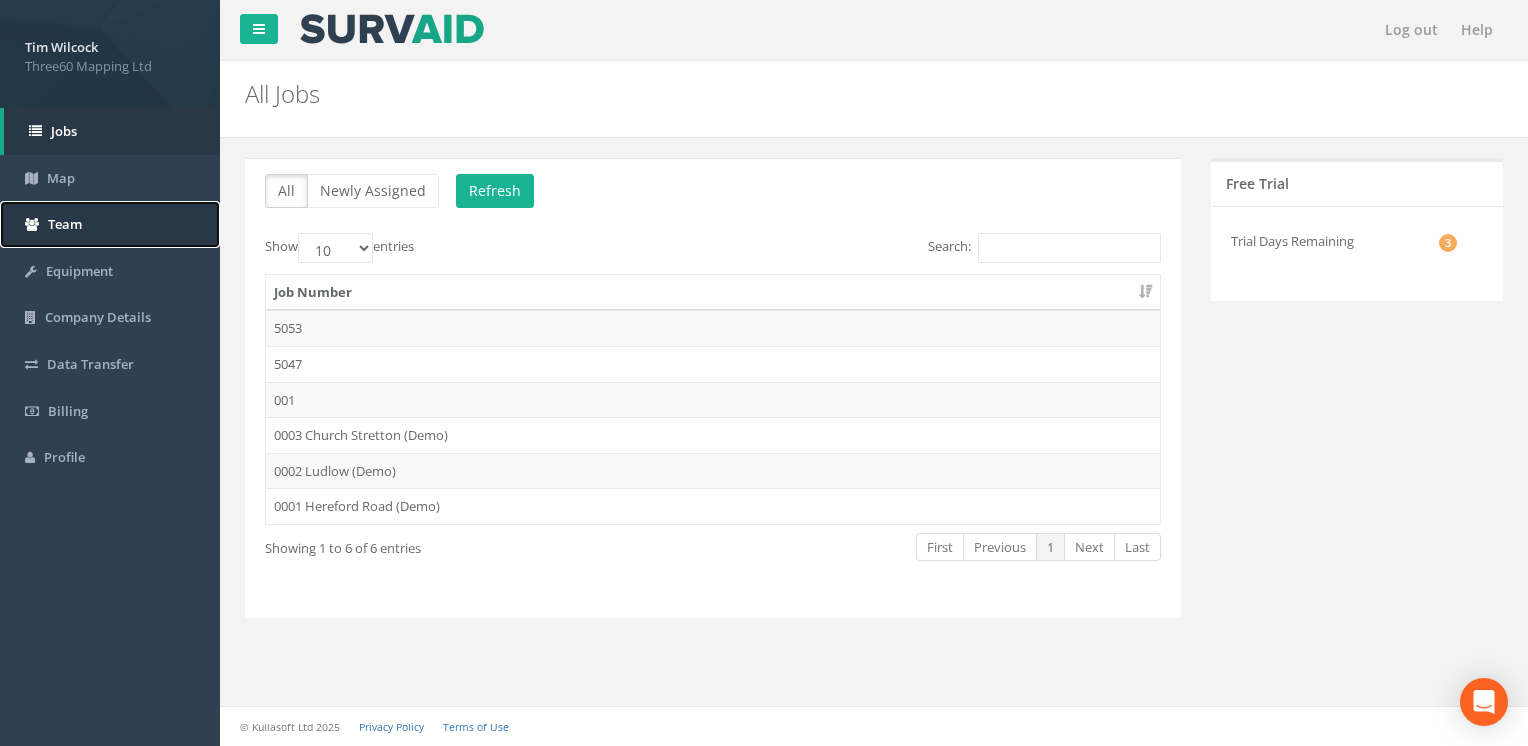 click on "Team" at bounding box center [110, 224] 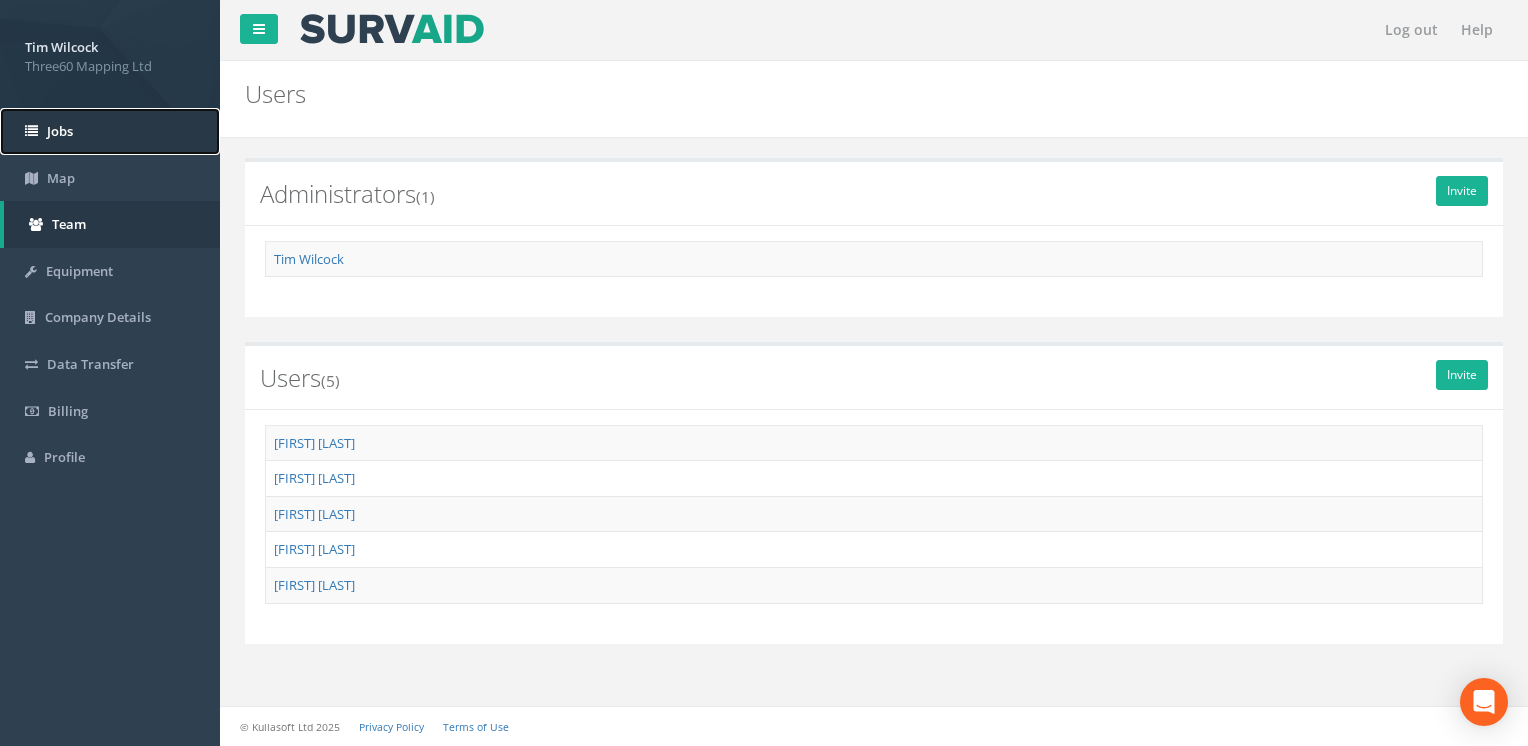 click on "Jobs" at bounding box center [110, 131] 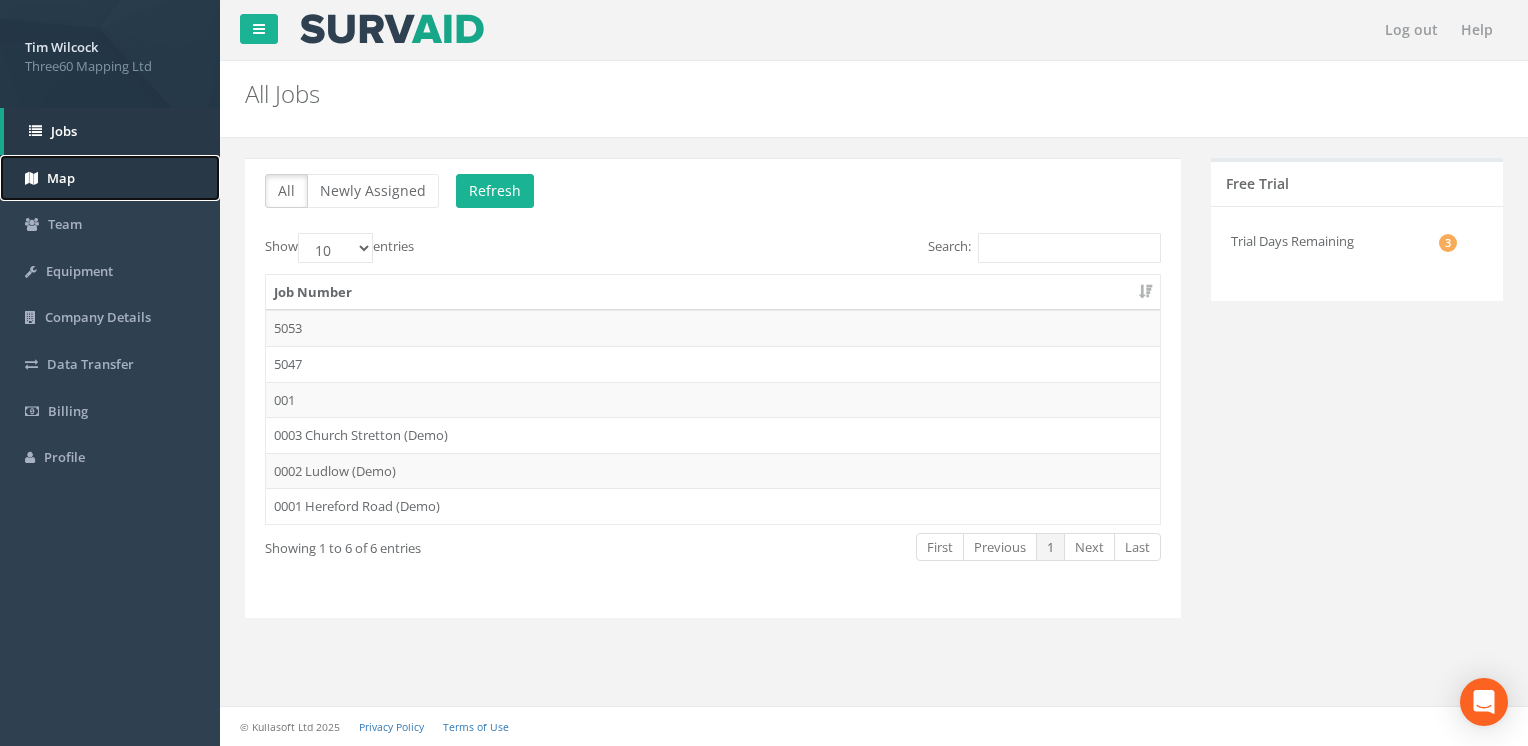 click on "Map" at bounding box center (110, 178) 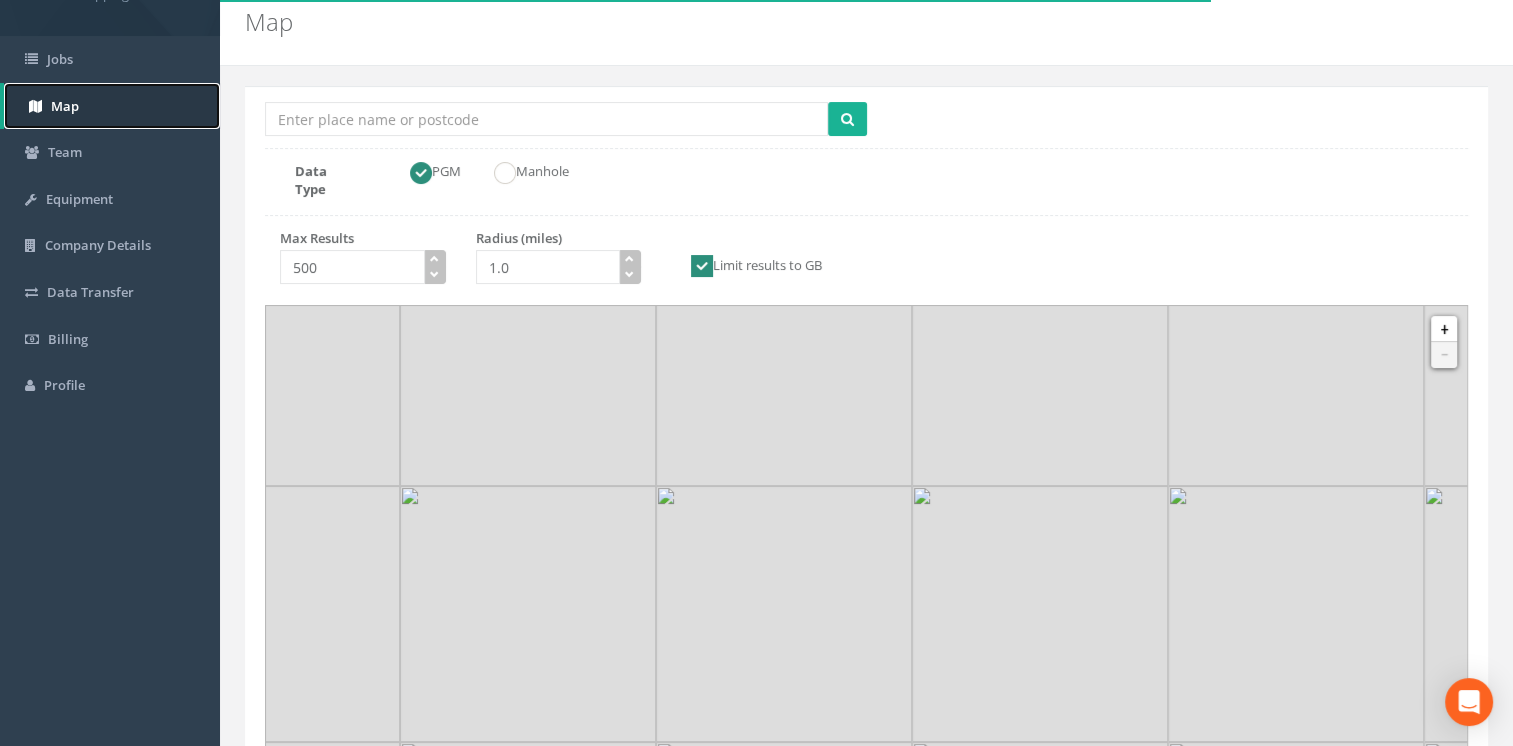 scroll, scrollTop: 0, scrollLeft: 0, axis: both 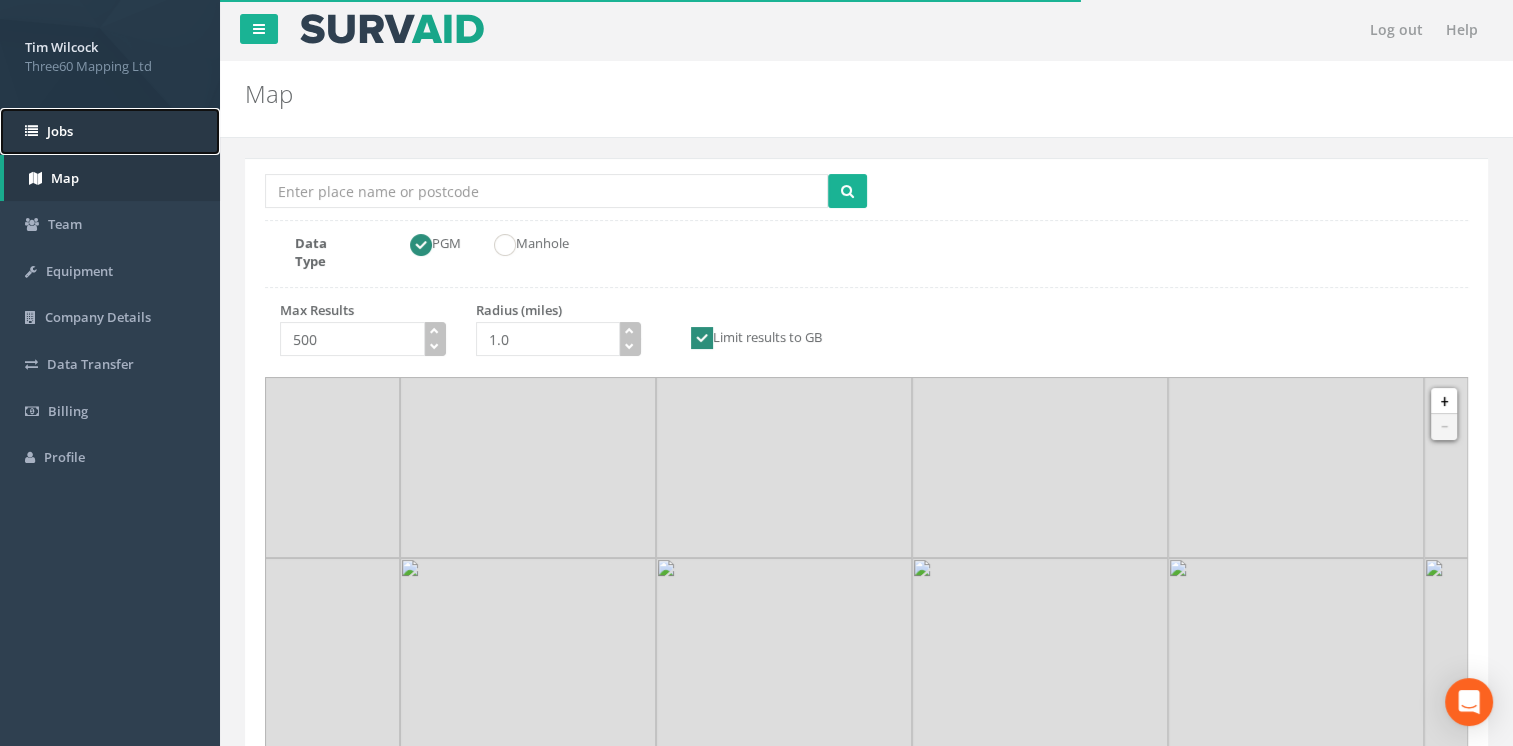 drag, startPoint x: 131, startPoint y: 116, endPoint x: 120, endPoint y: 125, distance: 14.21267 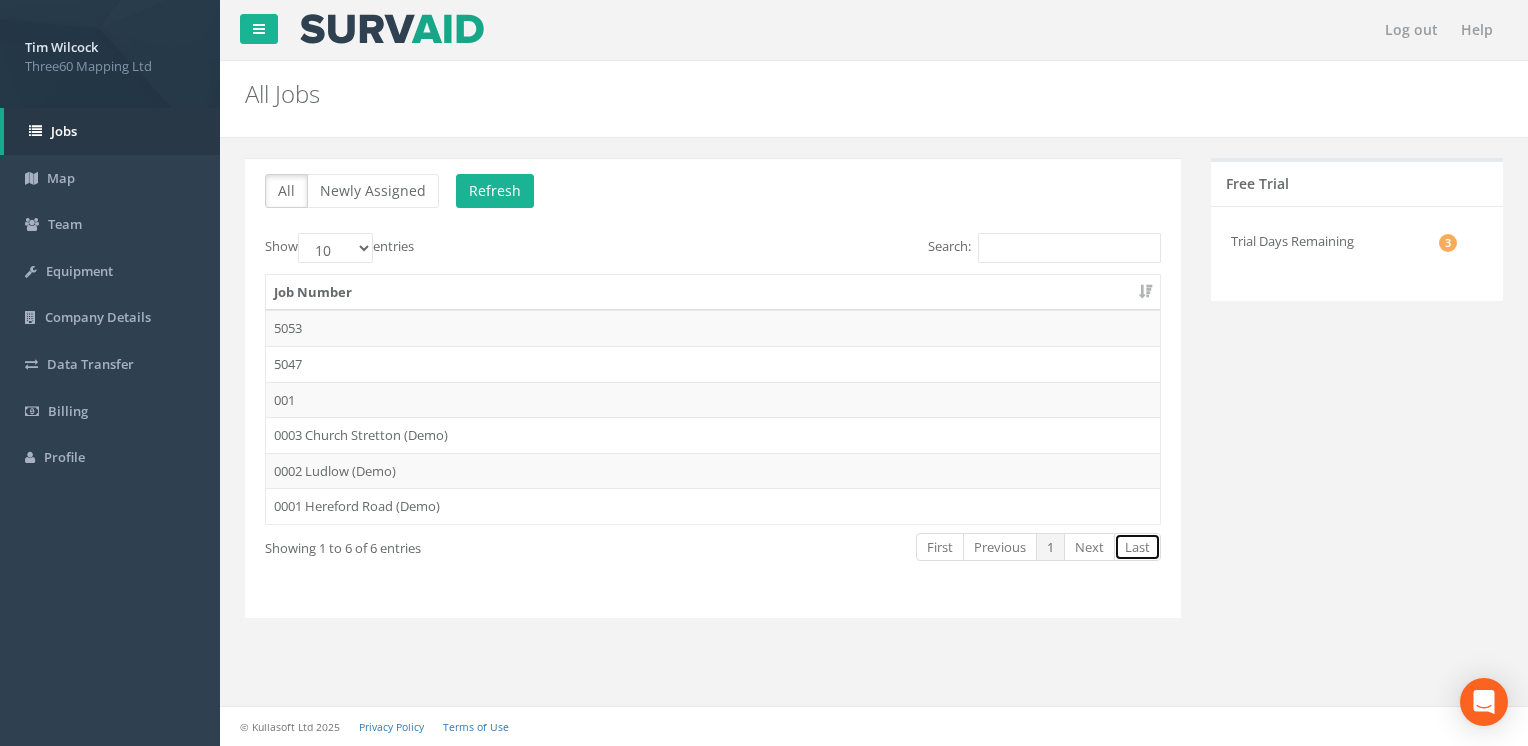 click on "Last" at bounding box center [1137, 547] 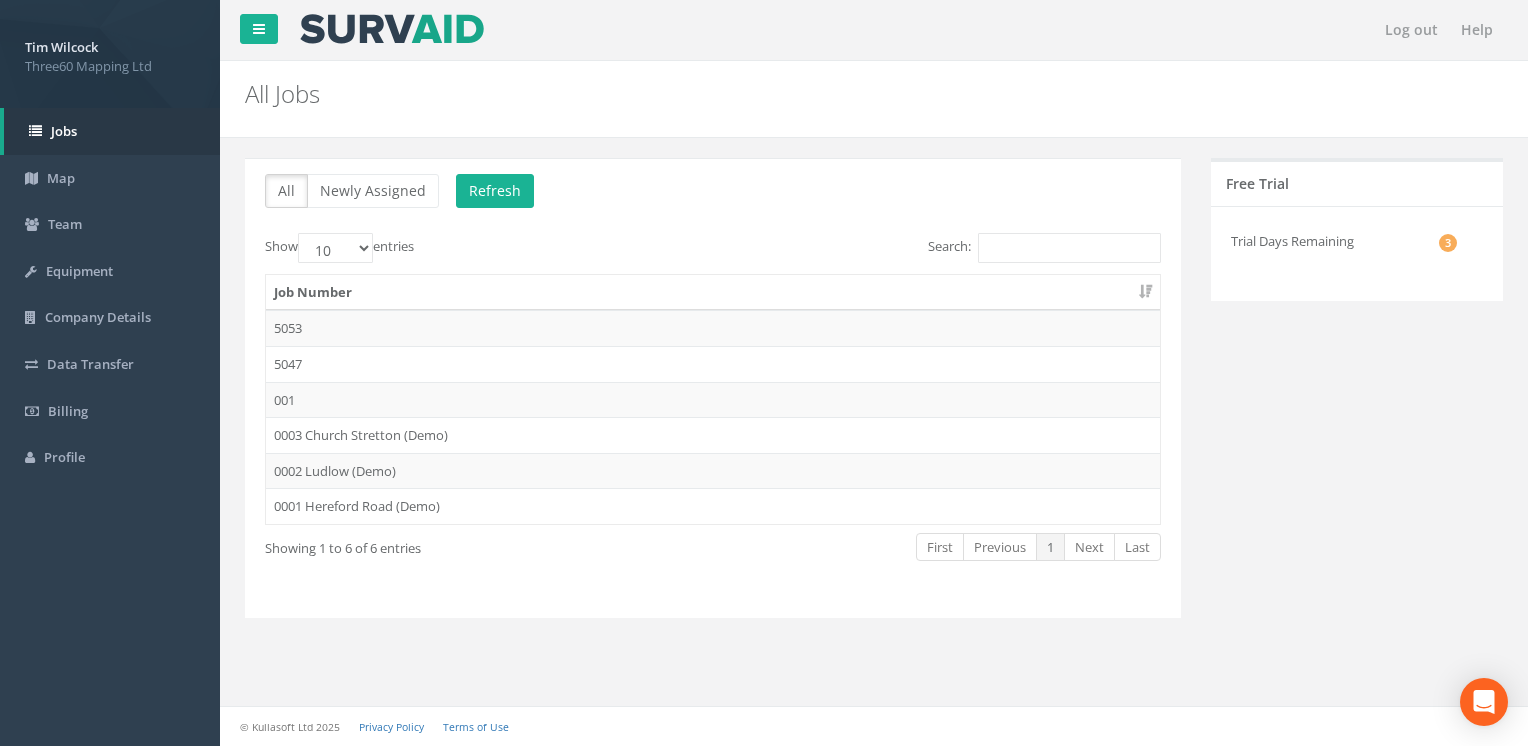 click on "All   Newly Assigned        Refresh            Show  10 25 50 100  entries Search:   Job Number 5053 5047 001 0003 Church Stretton (Demo) 0002 Ludlow (Demo) 0001 Hereford Road (Demo) Showing 1 to 6 of 6 entries First Previous 1 Next Last" at bounding box center (713, 388) 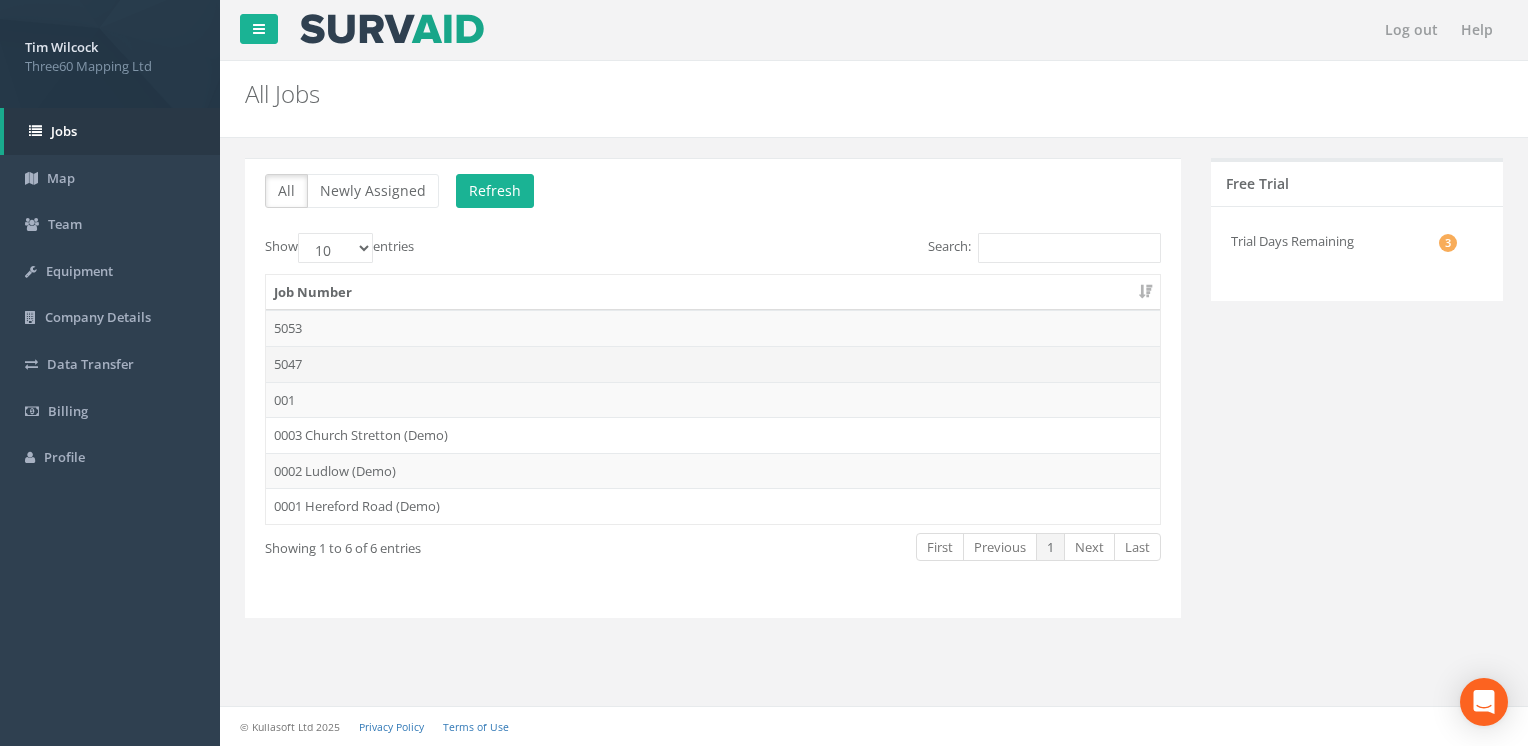 click on "5047" at bounding box center (713, 364) 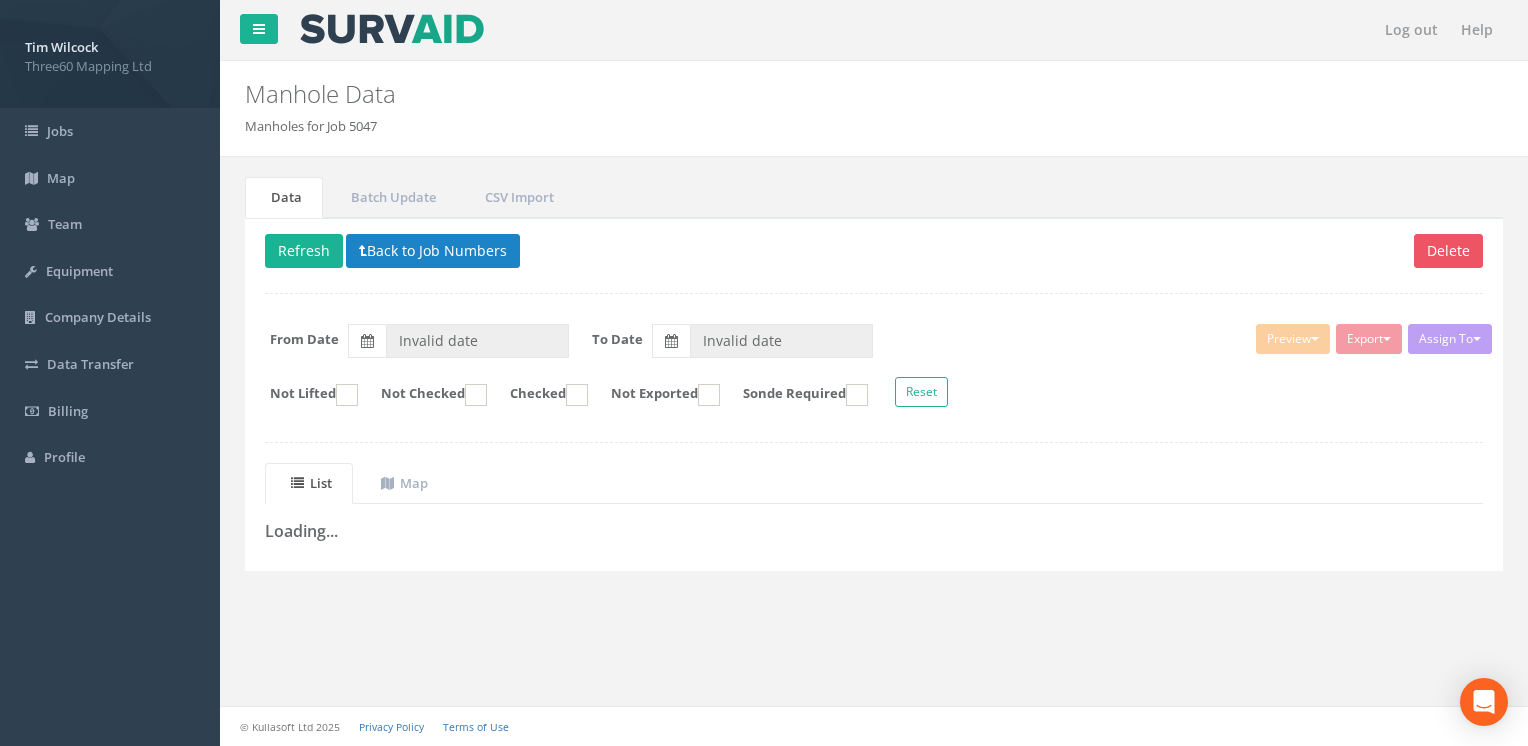 type on "31/07/2025" 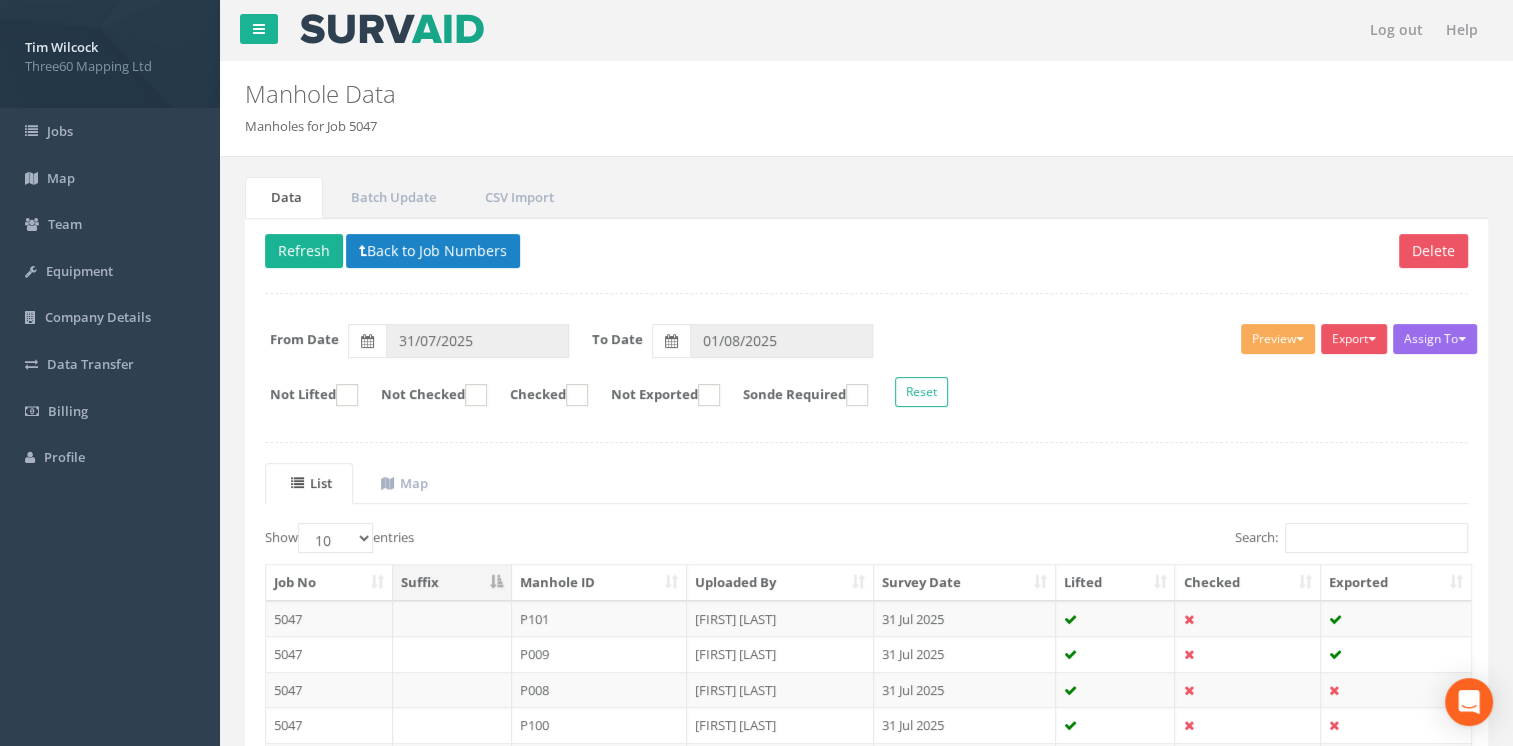 scroll, scrollTop: 364, scrollLeft: 0, axis: vertical 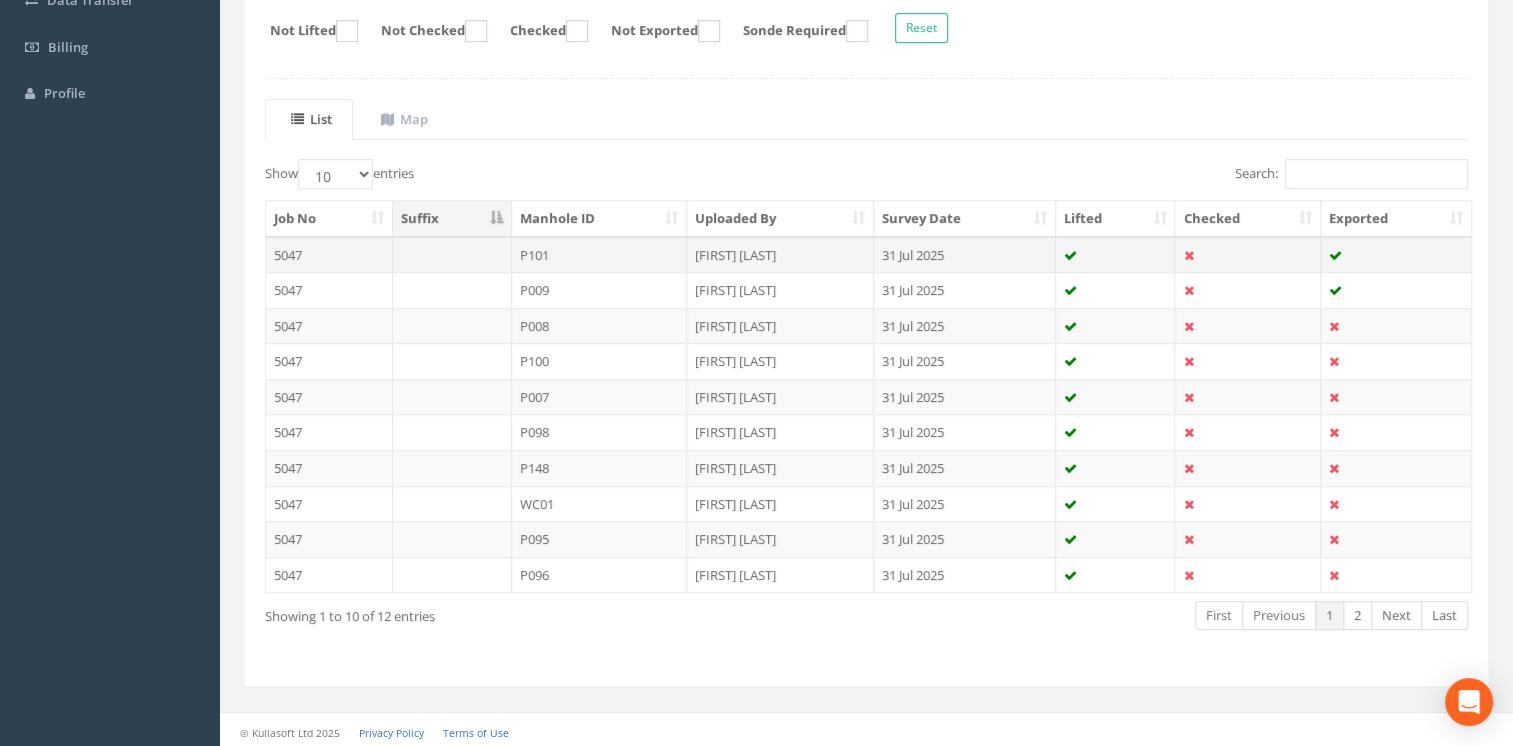 click on "P101" at bounding box center (600, 255) 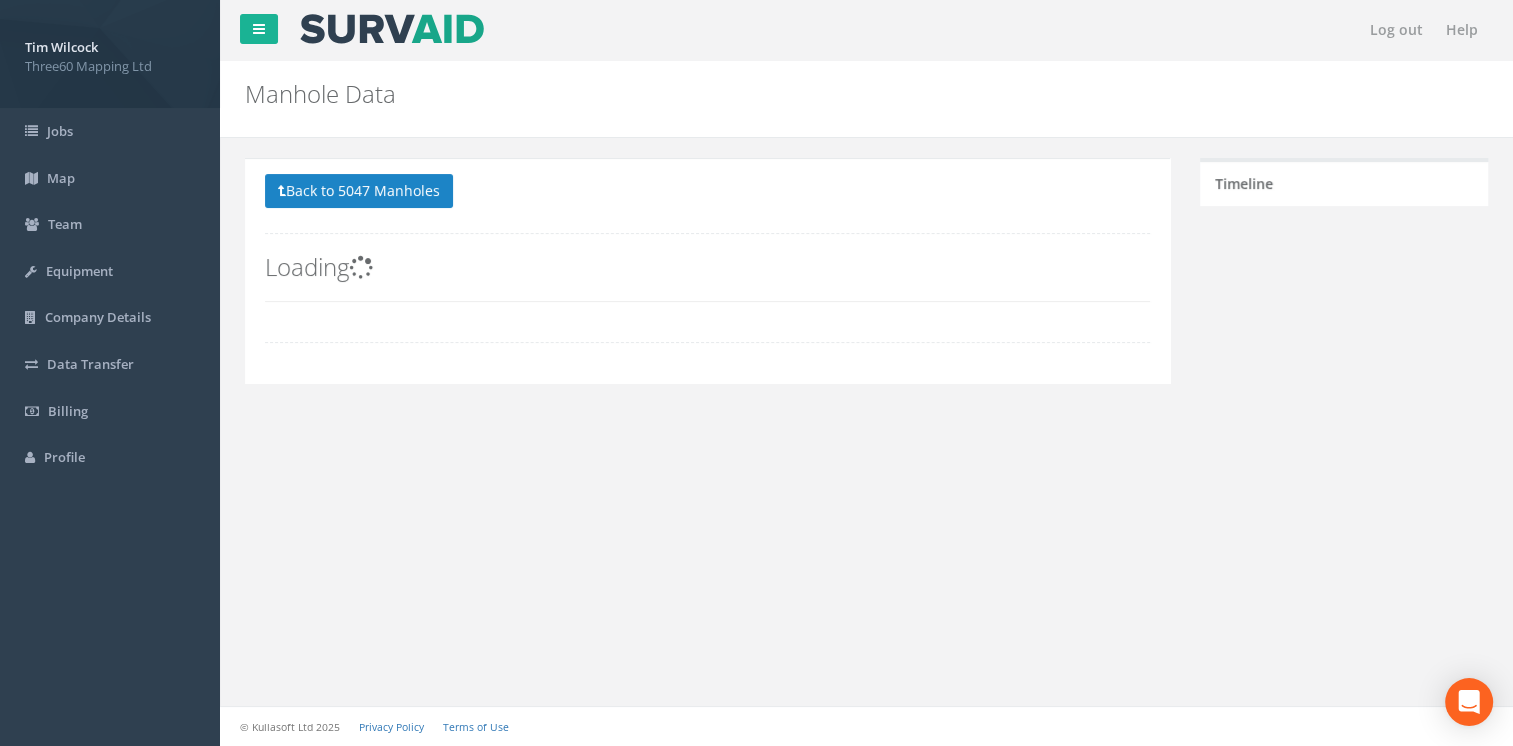 scroll, scrollTop: 0, scrollLeft: 0, axis: both 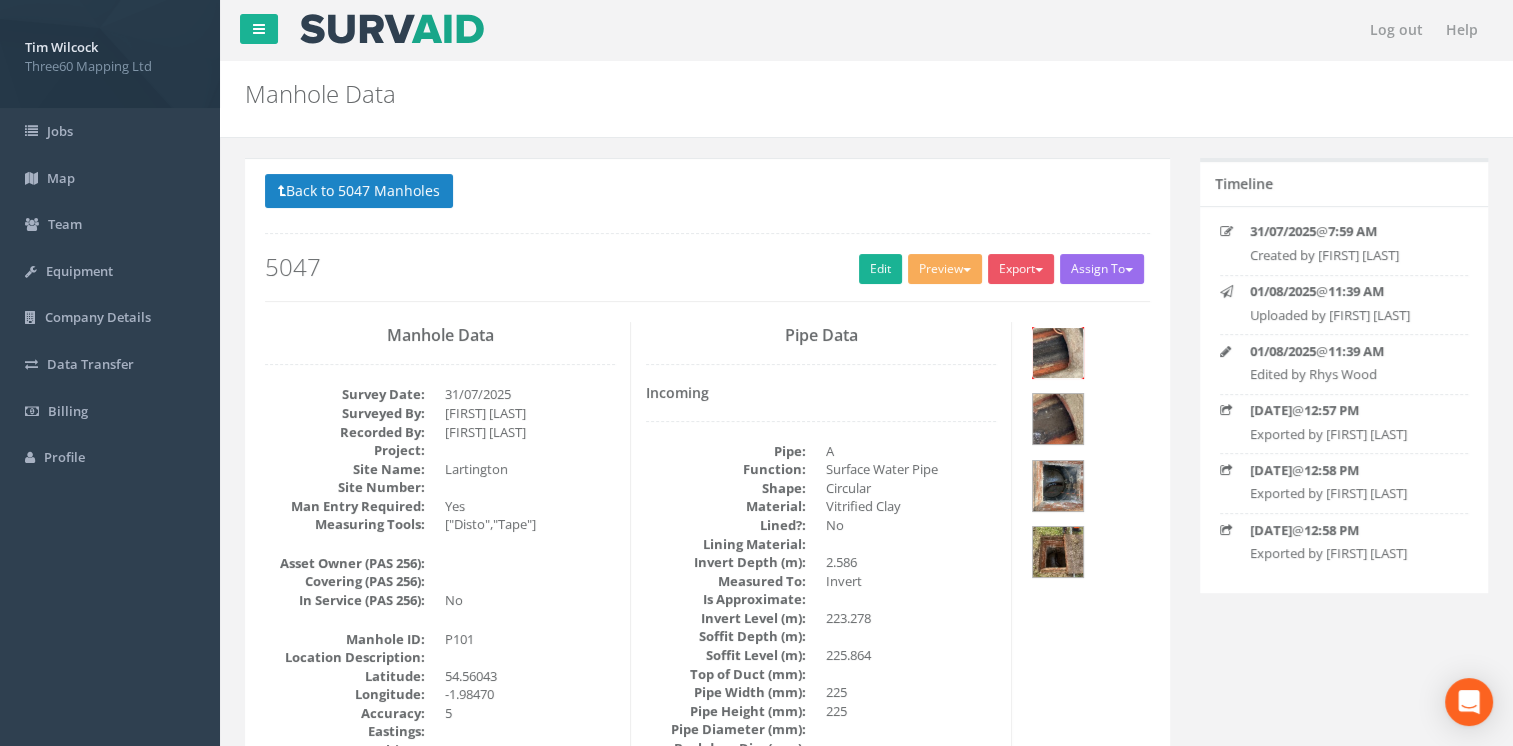 click at bounding box center [1058, 353] 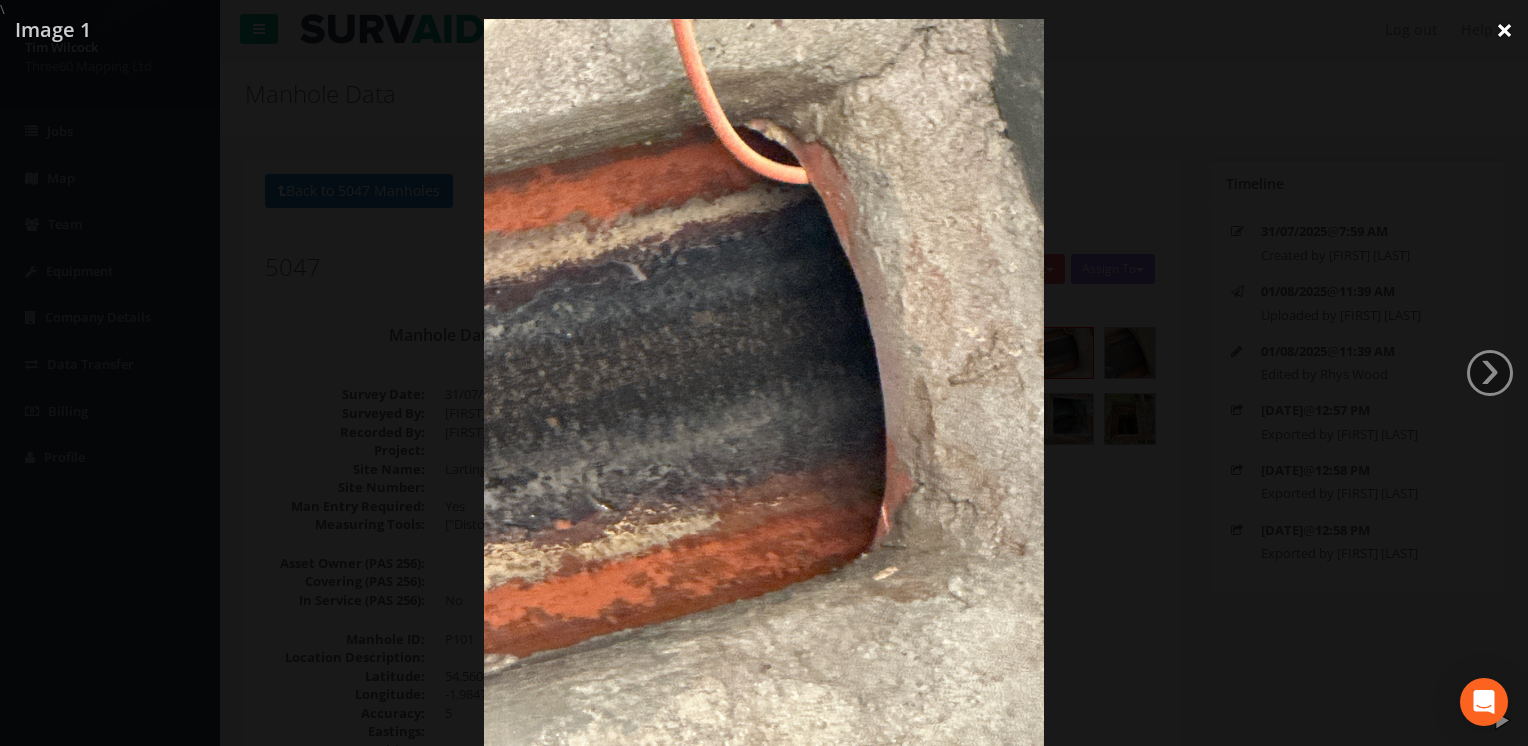 drag, startPoint x: 901, startPoint y: 337, endPoint x: 1501, endPoint y: 37, distance: 670.8204 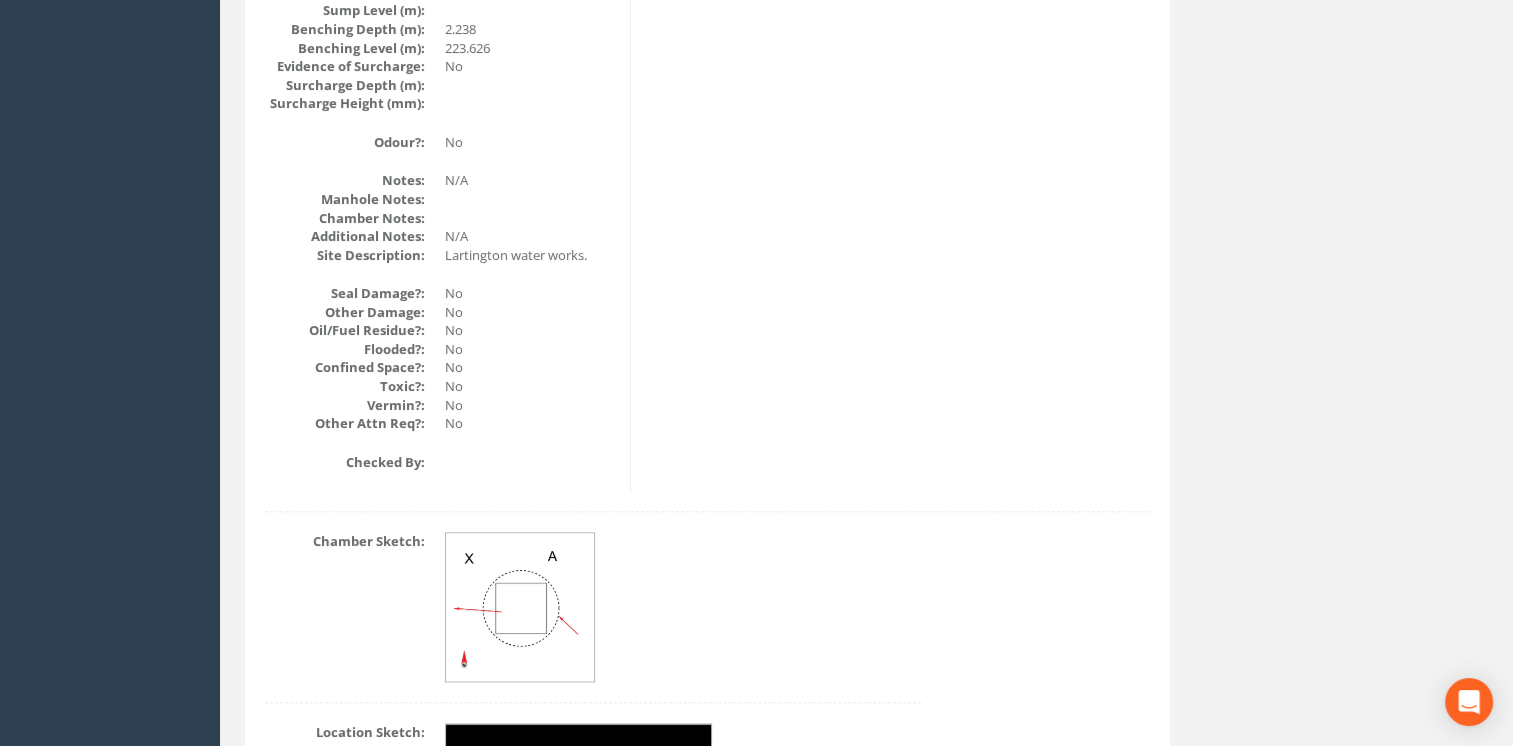 scroll, scrollTop: 2528, scrollLeft: 0, axis: vertical 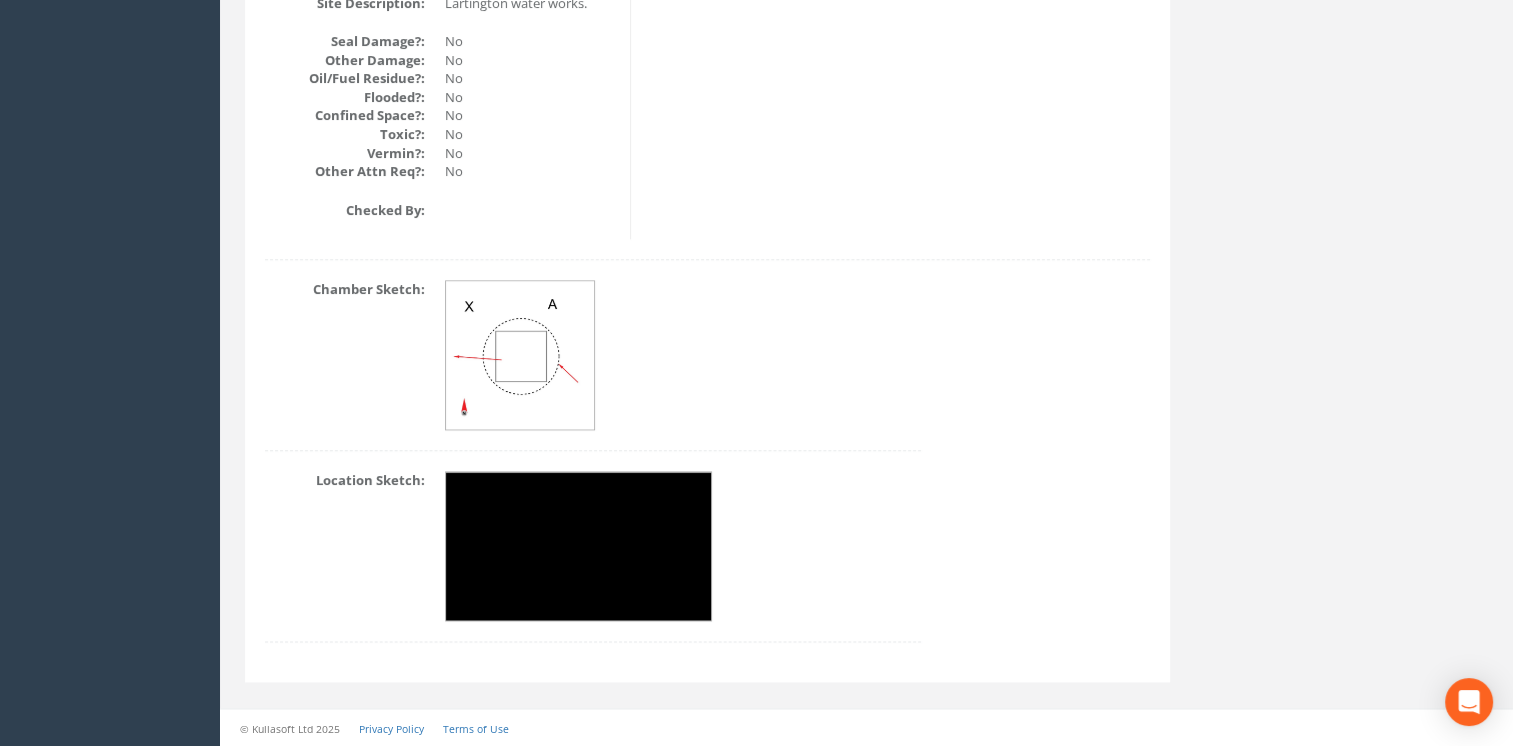 click at bounding box center (521, 356) 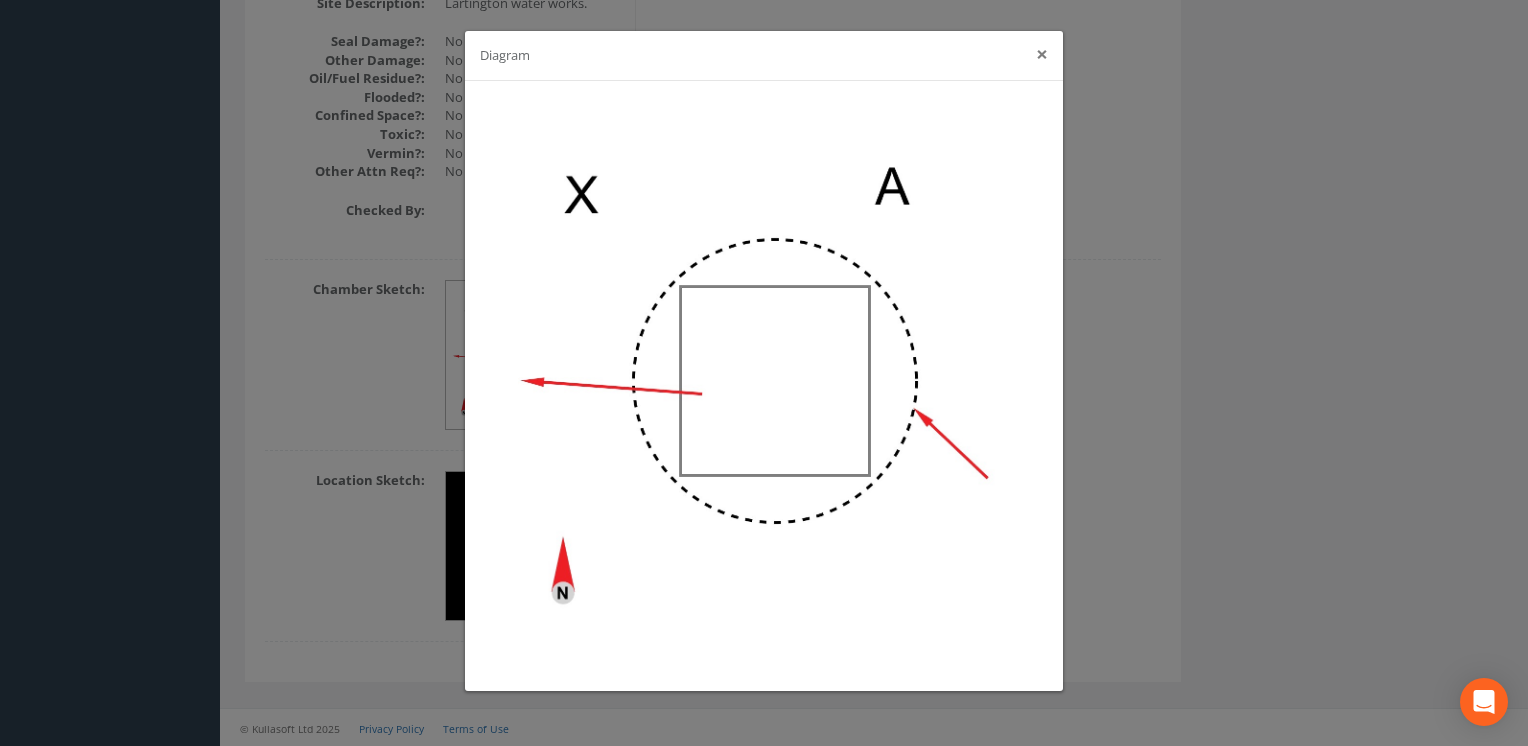 drag, startPoint x: 756, startPoint y: 386, endPoint x: 1040, endPoint y: 54, distance: 436.89816 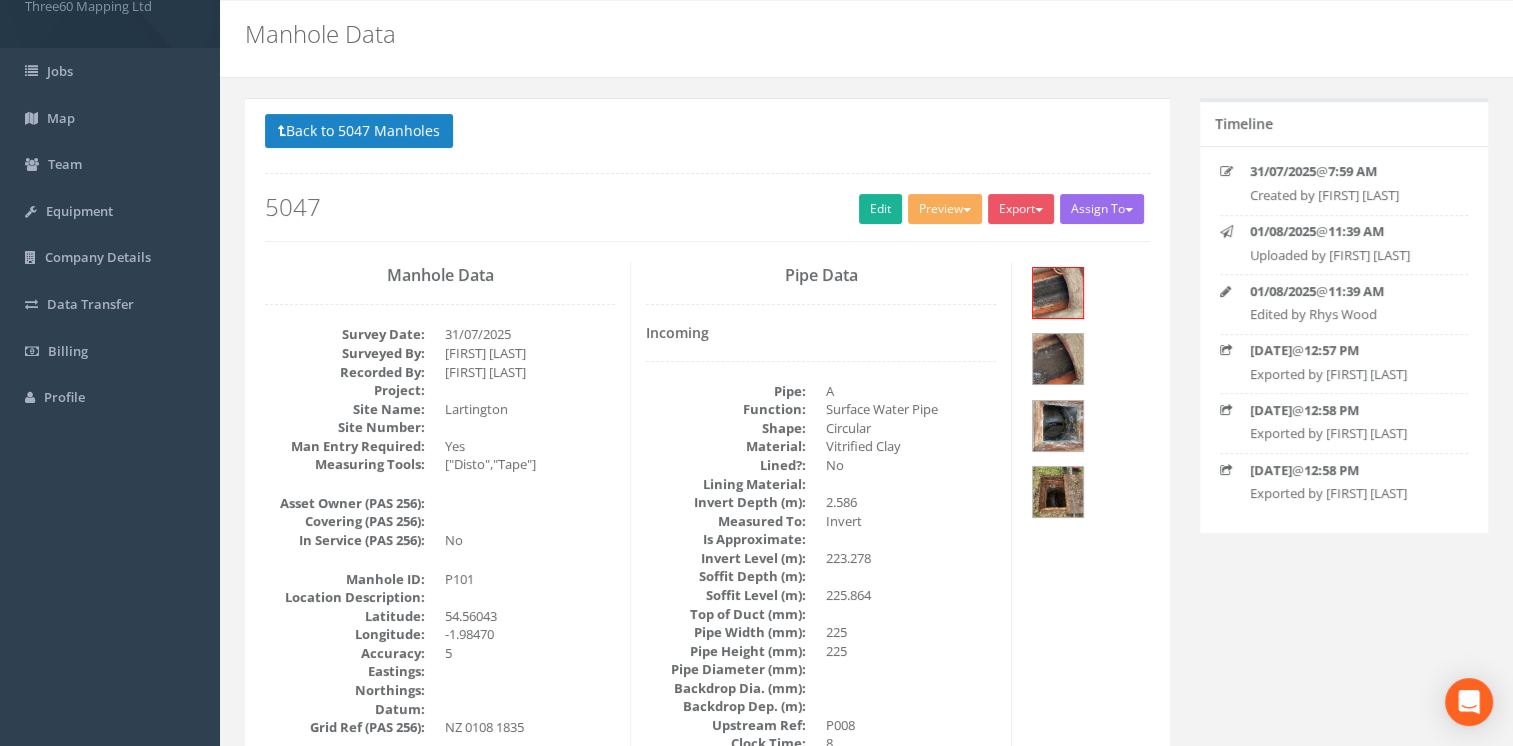 scroll, scrollTop: 0, scrollLeft: 0, axis: both 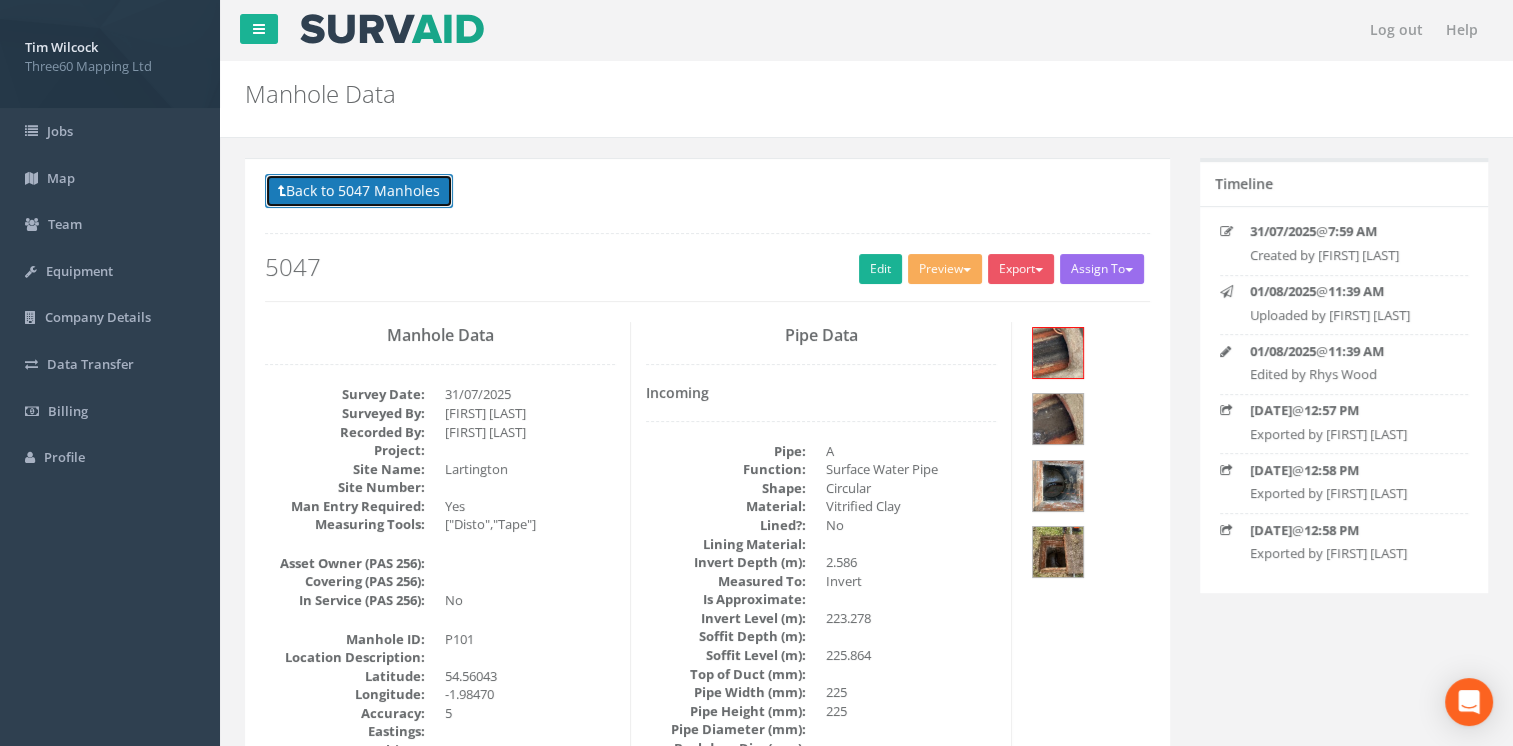 click on "Back to 5047 Manholes" at bounding box center [359, 191] 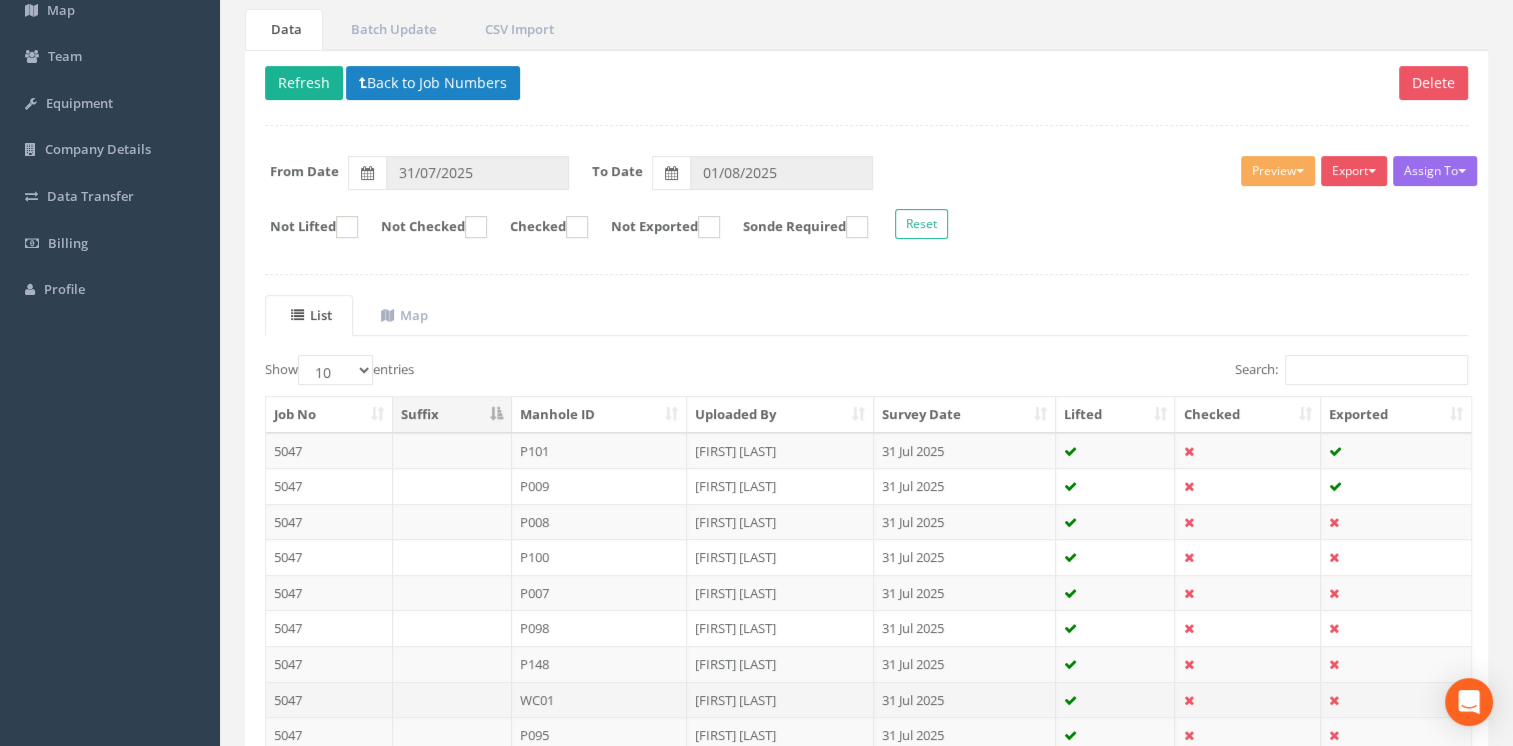 scroll, scrollTop: 364, scrollLeft: 0, axis: vertical 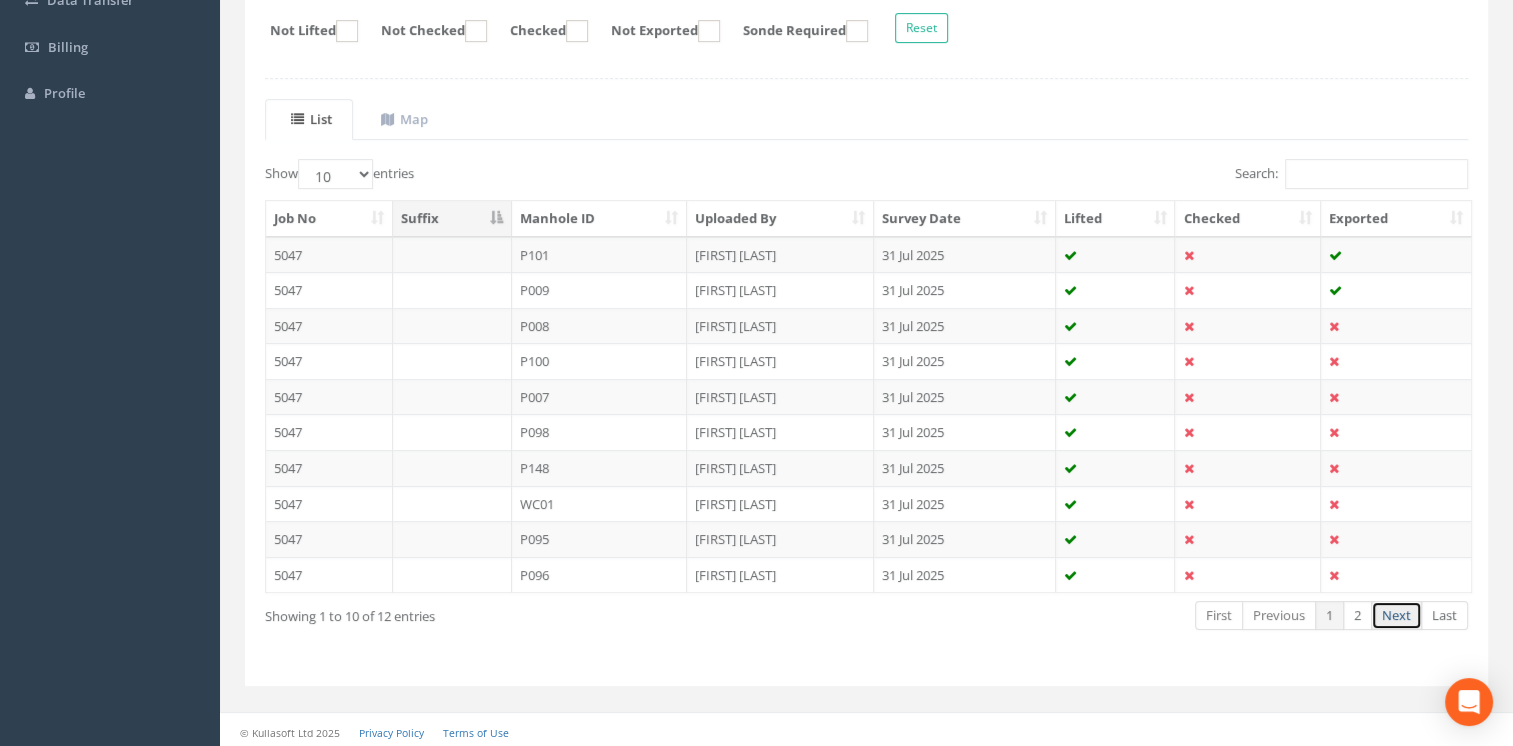 click on "Next" at bounding box center [1396, 615] 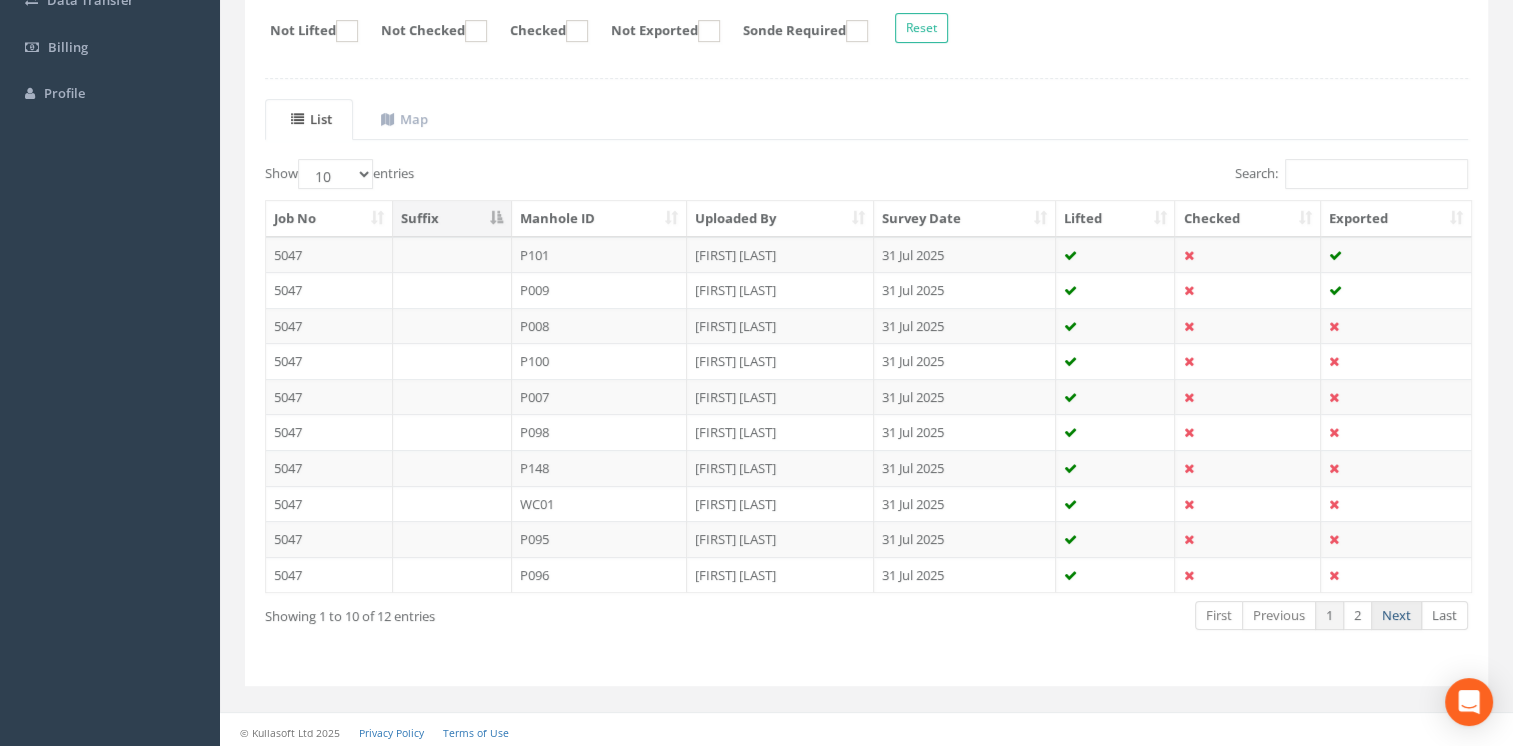 scroll, scrollTop: 80, scrollLeft: 0, axis: vertical 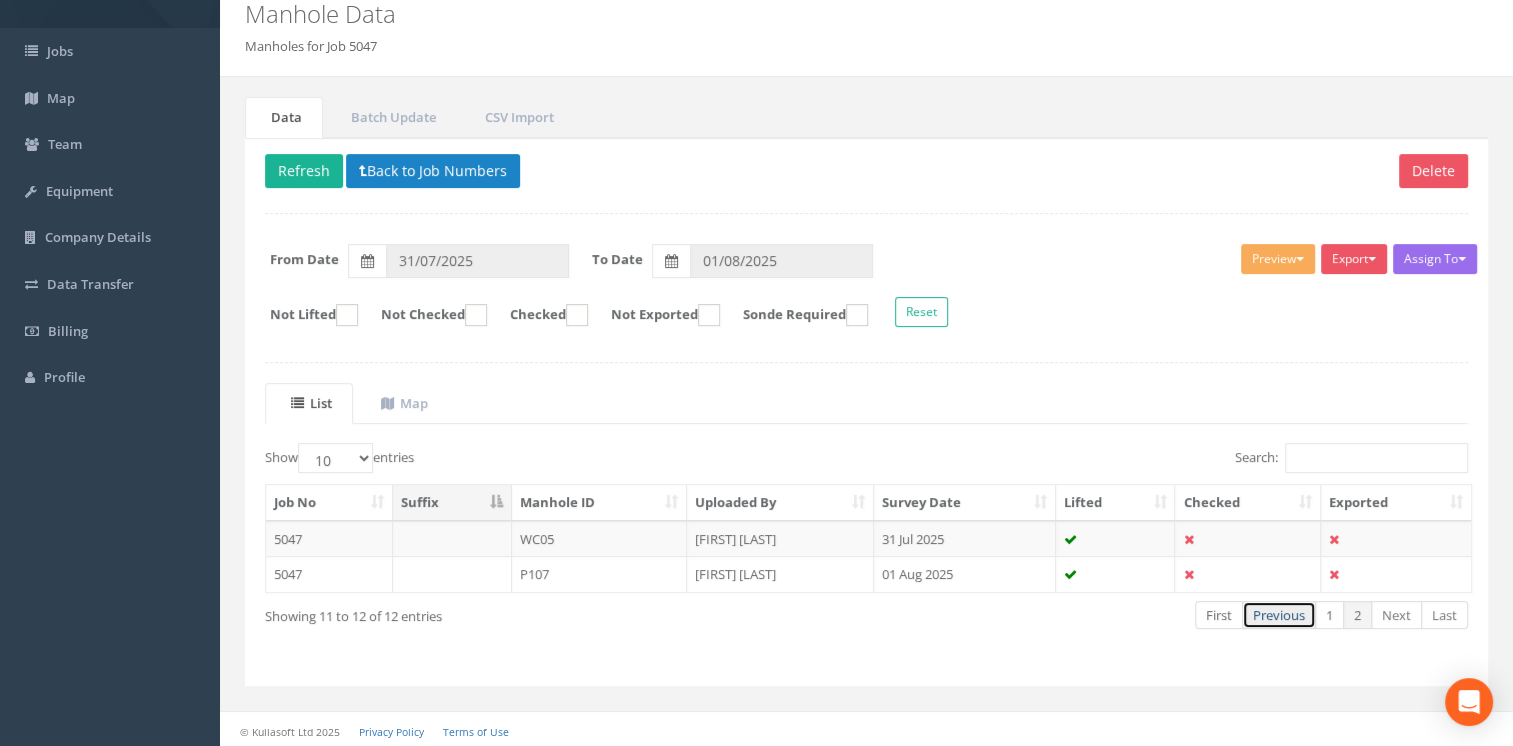 click on "Previous" at bounding box center [1279, 615] 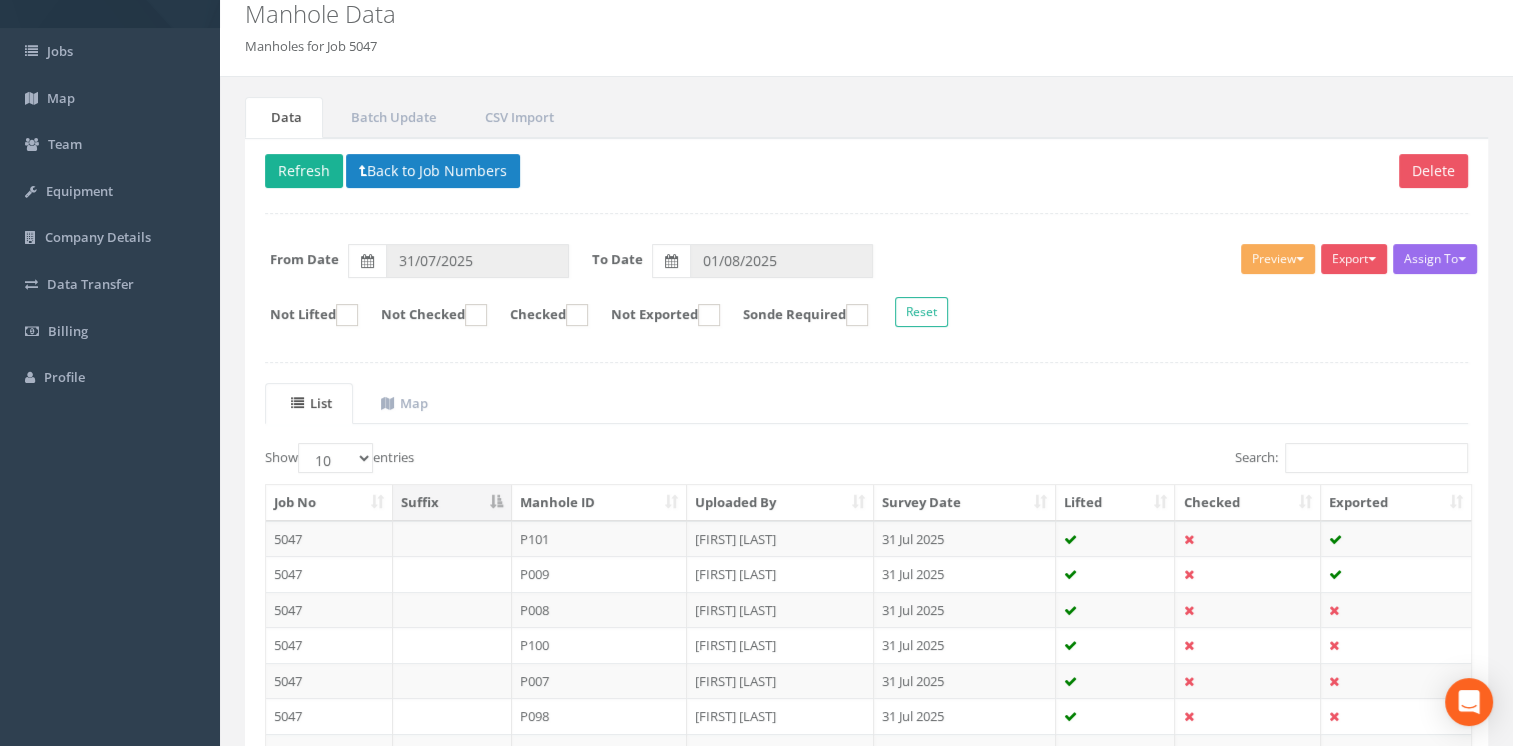 scroll, scrollTop: 364, scrollLeft: 0, axis: vertical 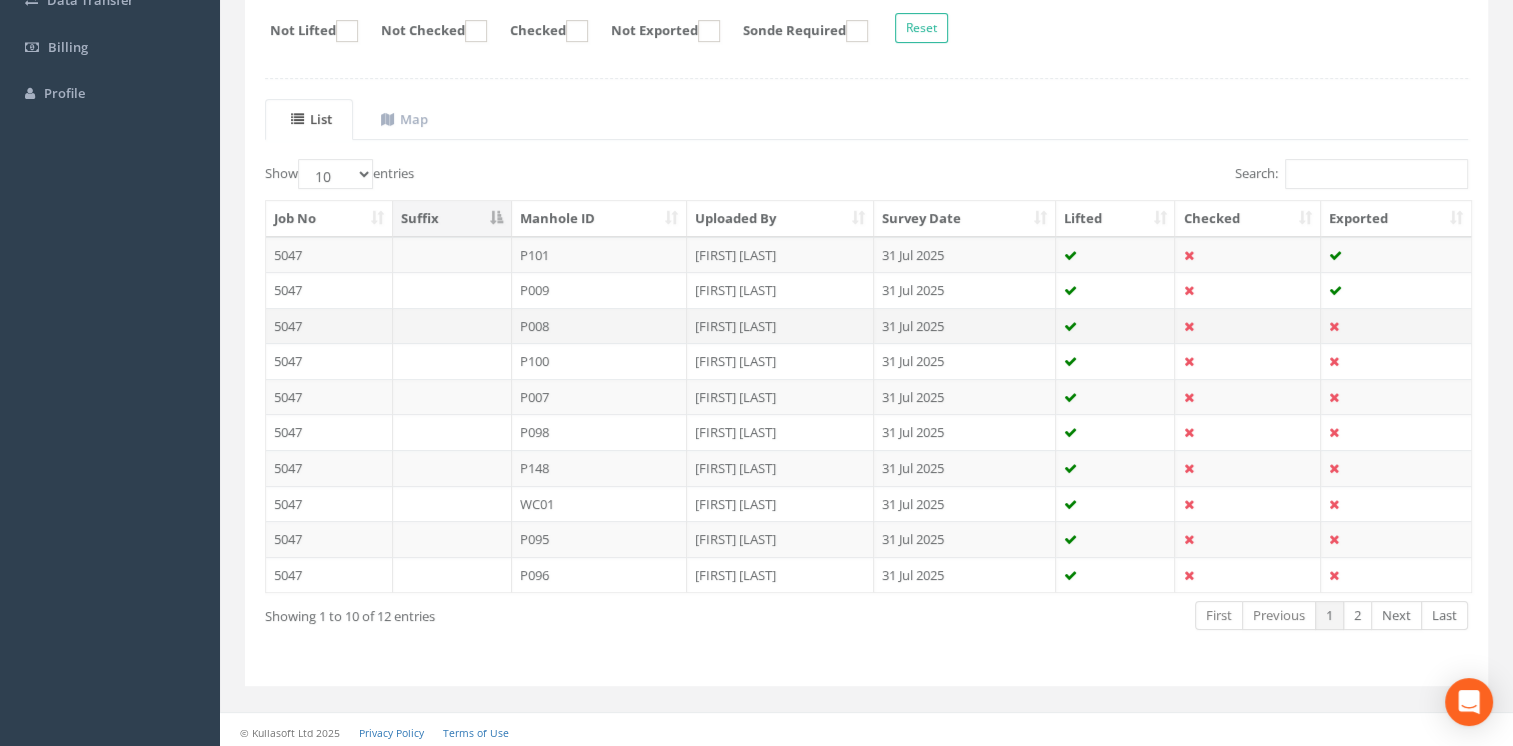click on "P008" at bounding box center (600, 326) 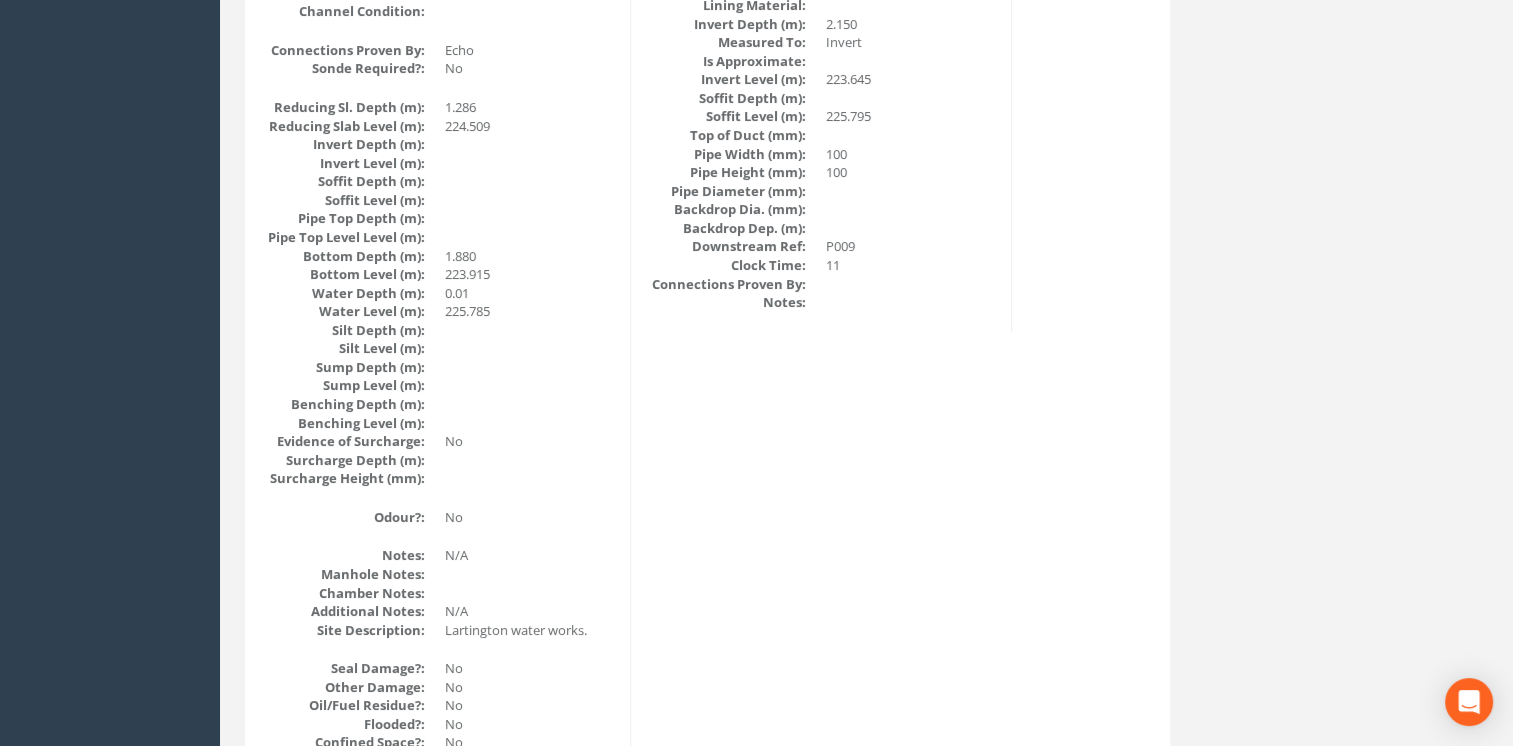 scroll, scrollTop: 2336, scrollLeft: 0, axis: vertical 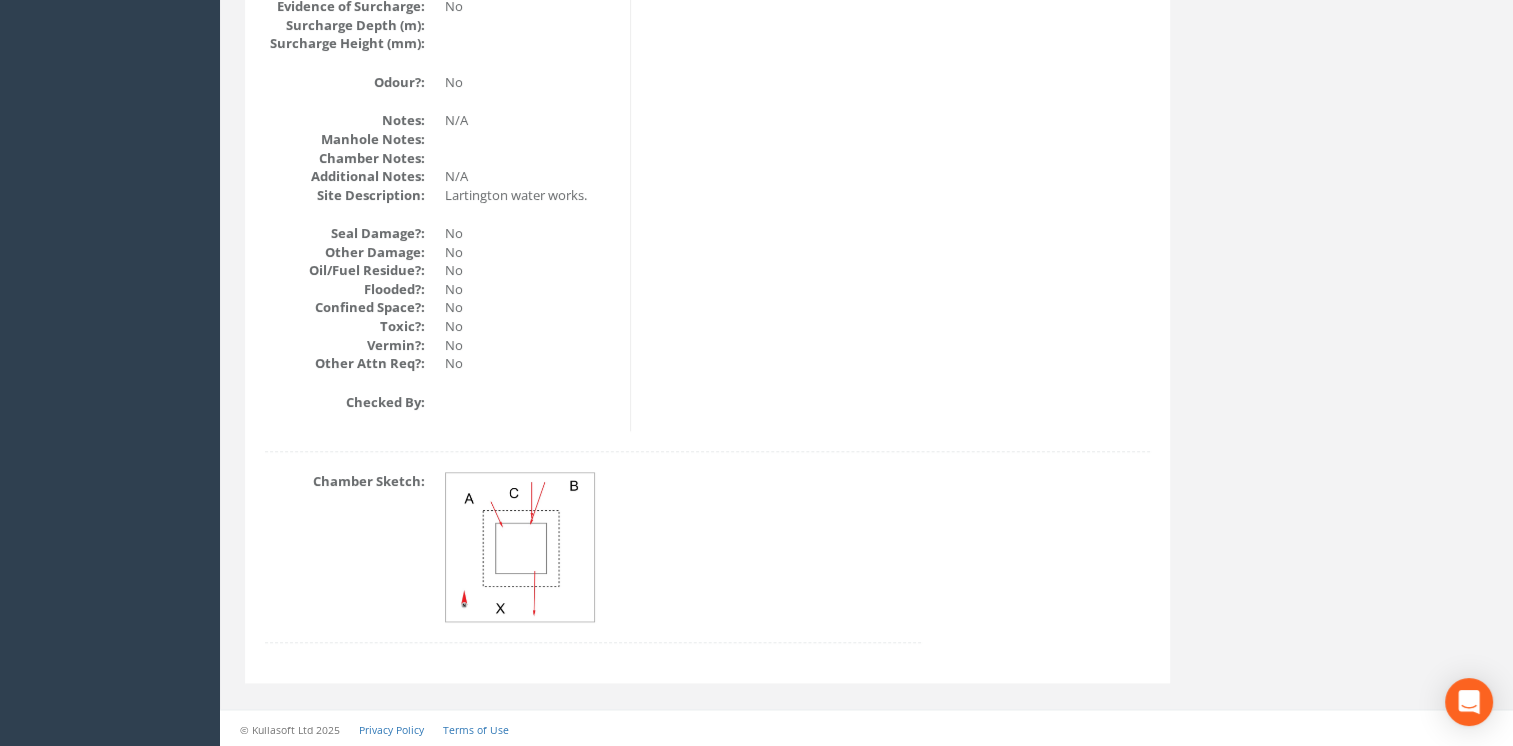 click at bounding box center [521, 548] 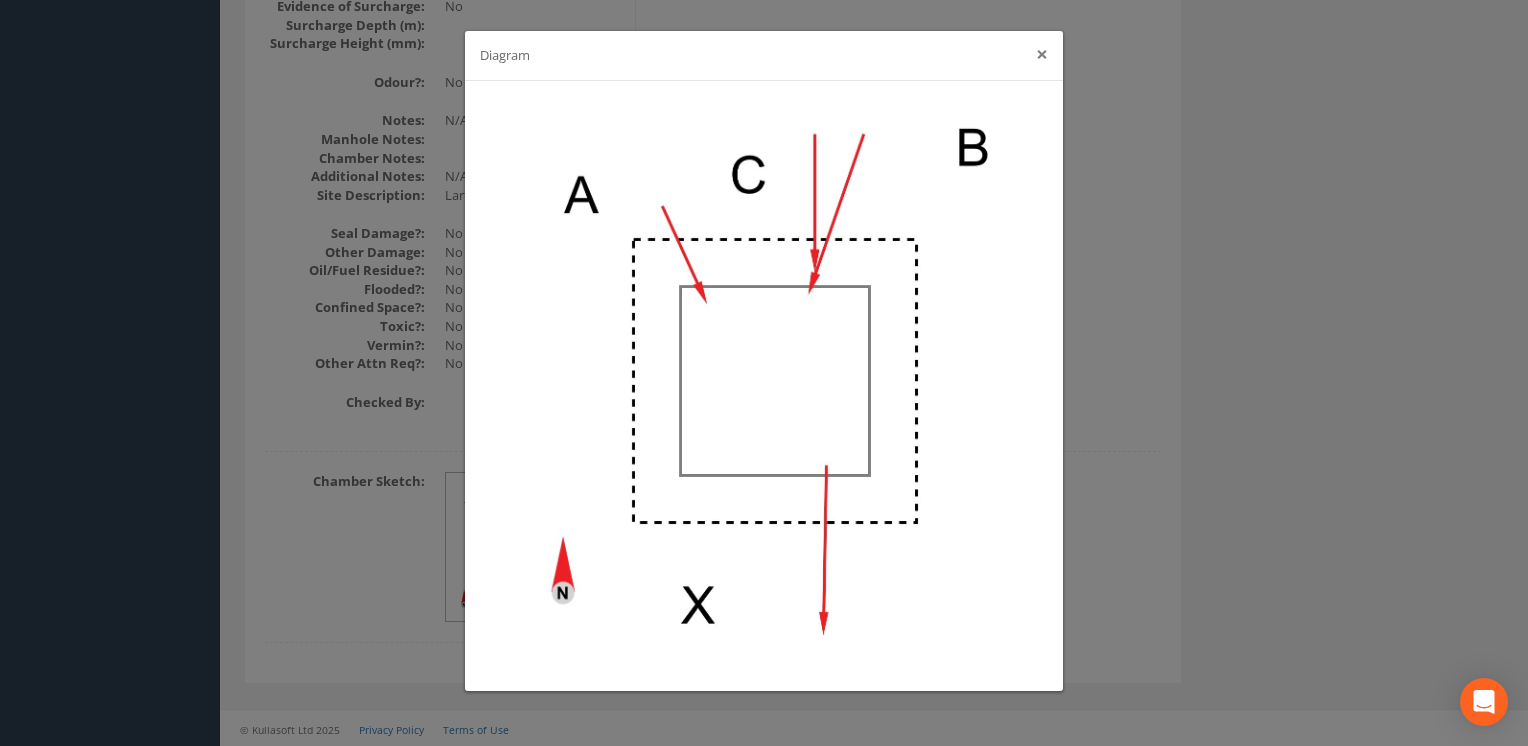 click on "×" at bounding box center (1042, 54) 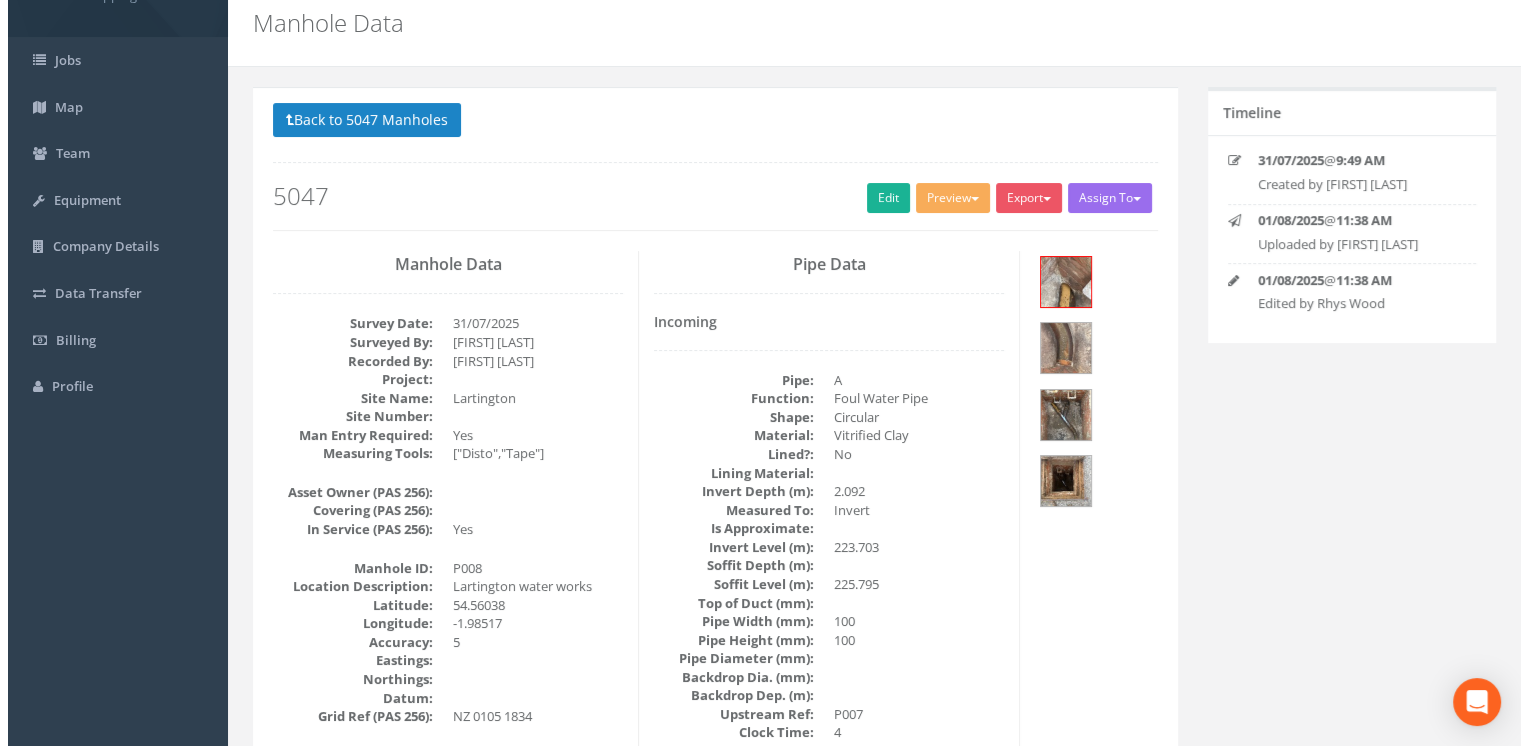 scroll, scrollTop: 100, scrollLeft: 0, axis: vertical 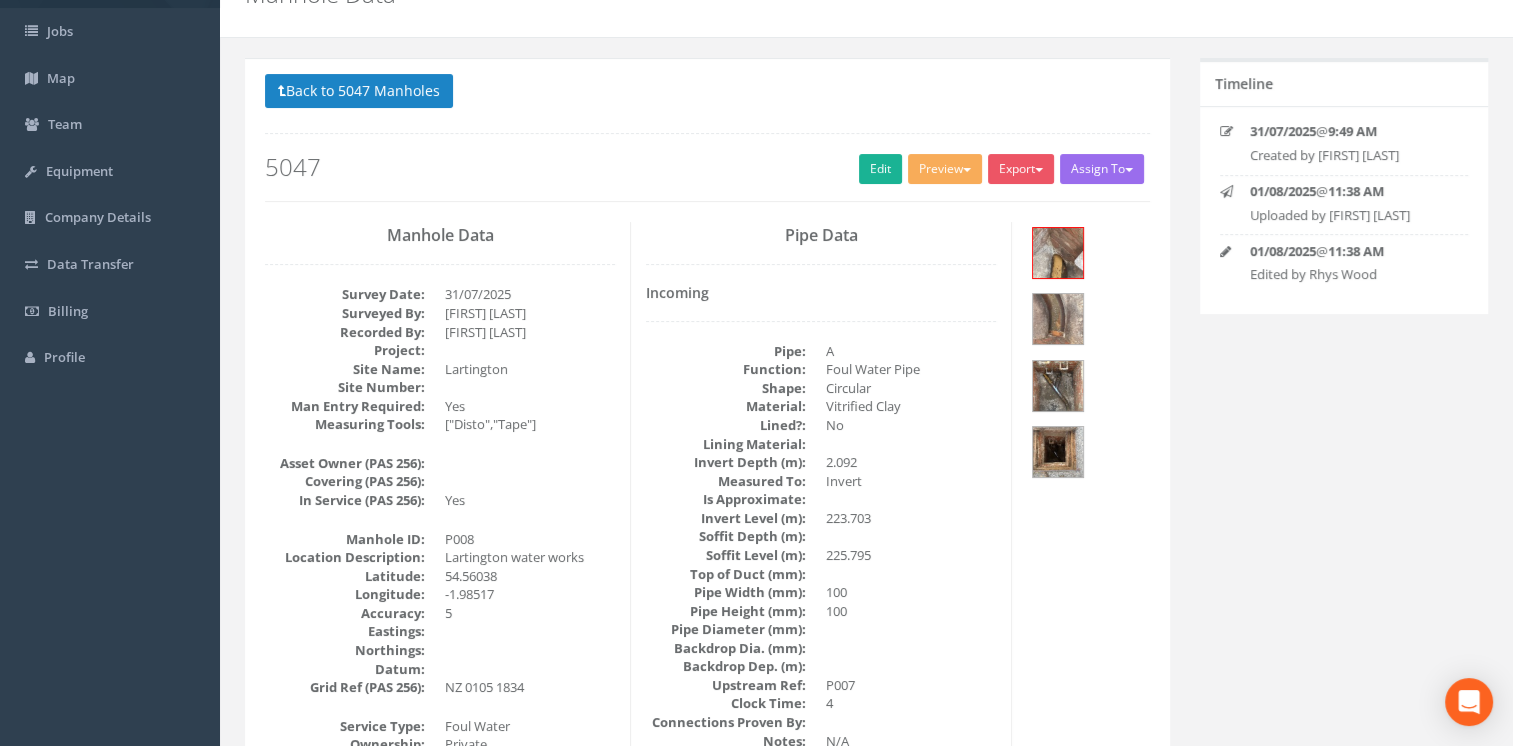 click at bounding box center (1088, 355) 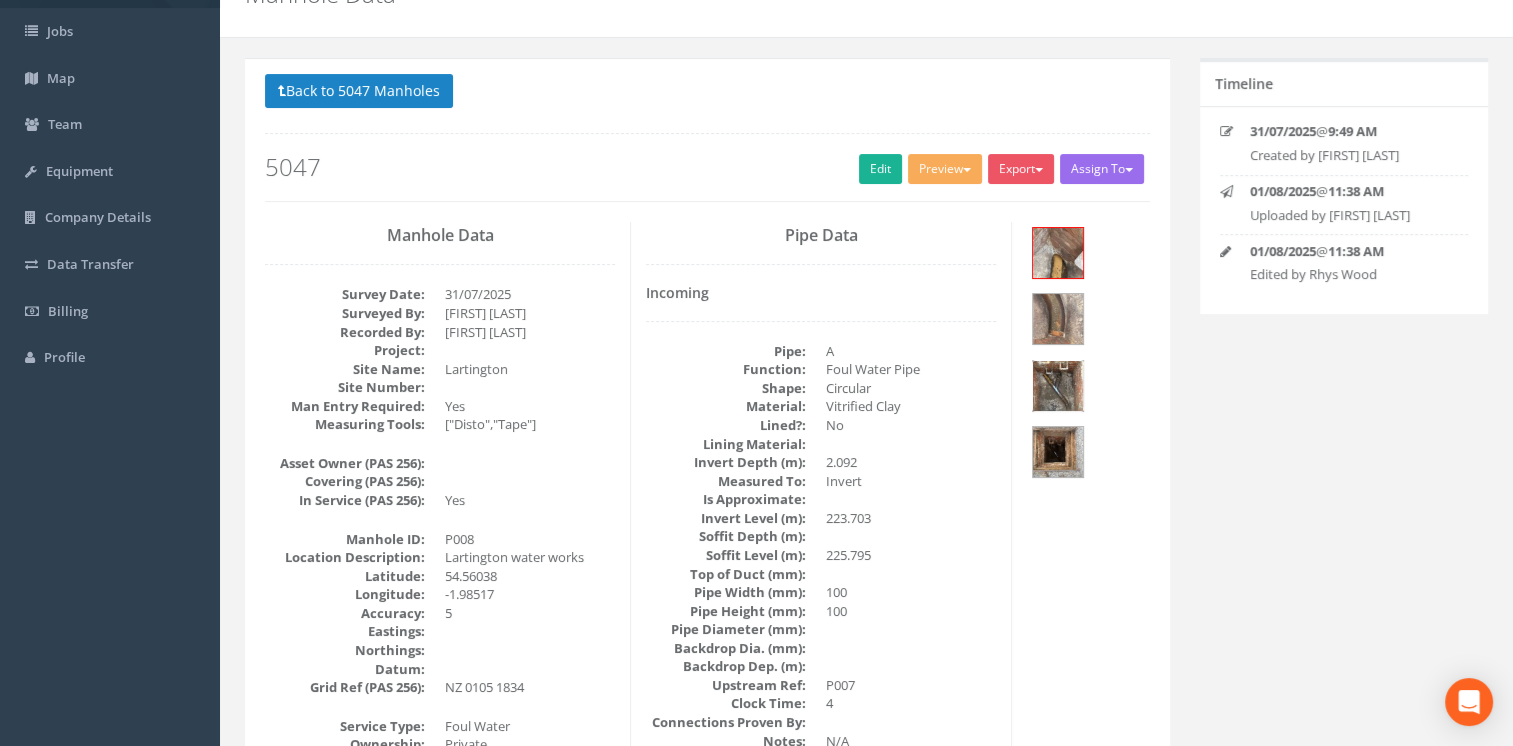 click at bounding box center [1058, 386] 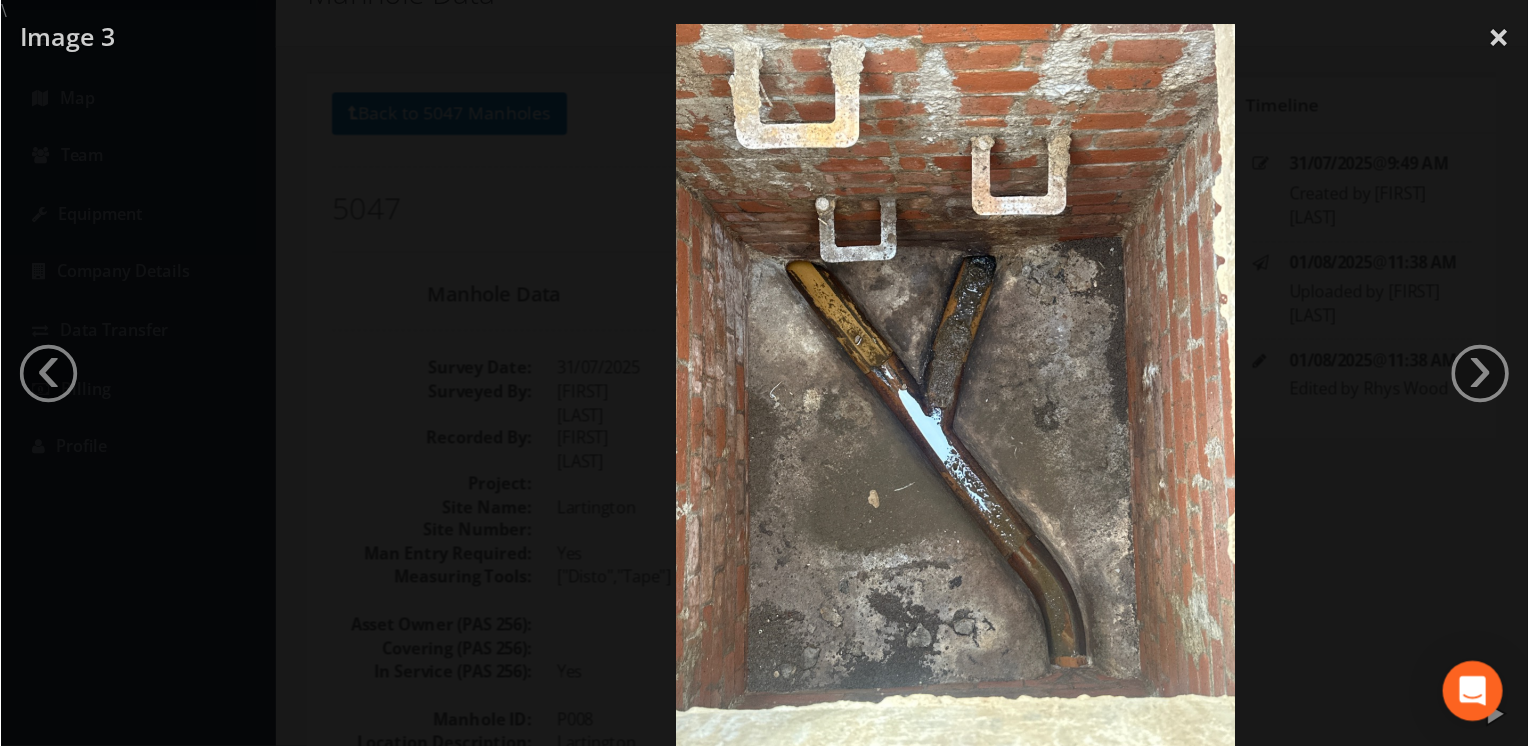 scroll, scrollTop: 100, scrollLeft: 0, axis: vertical 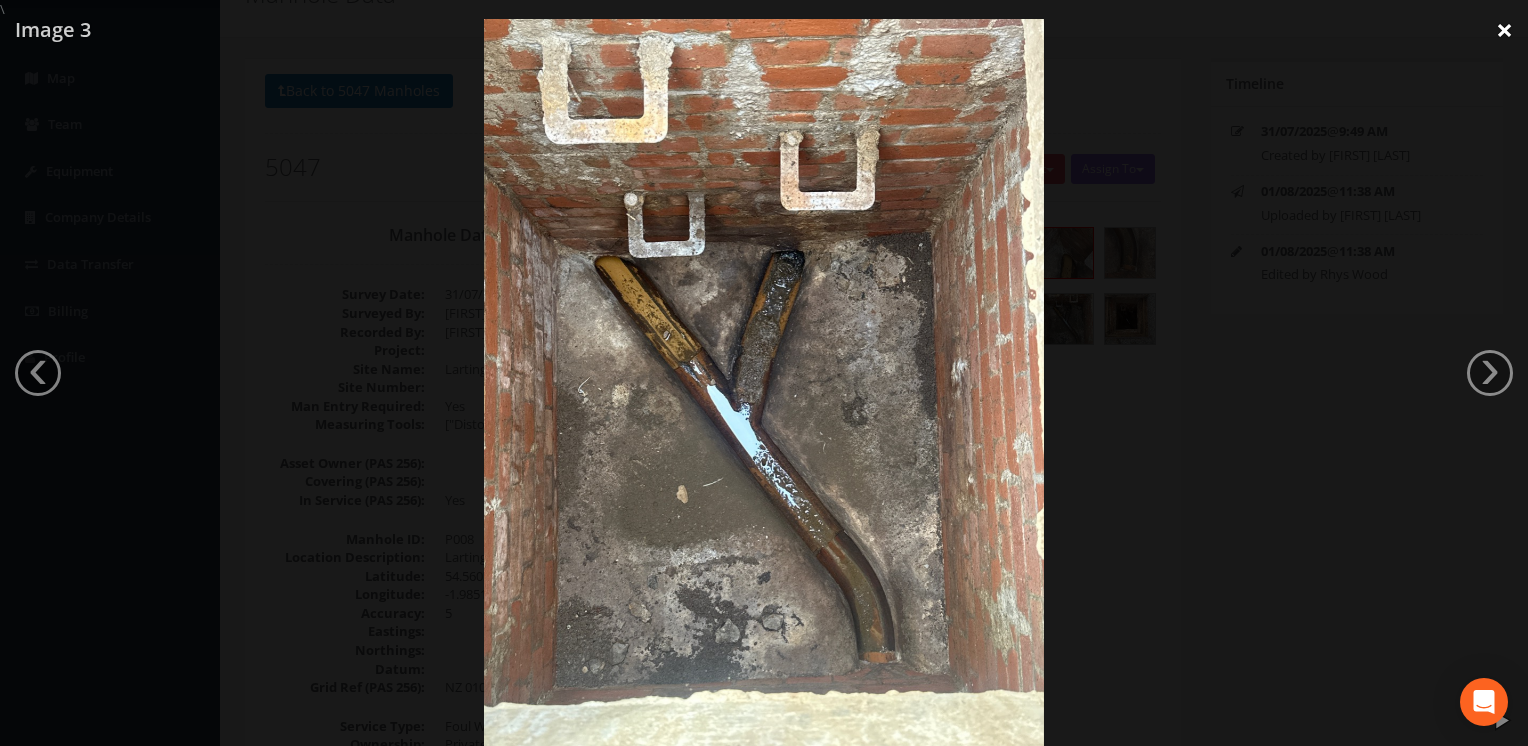 click on "×" at bounding box center (1504, 30) 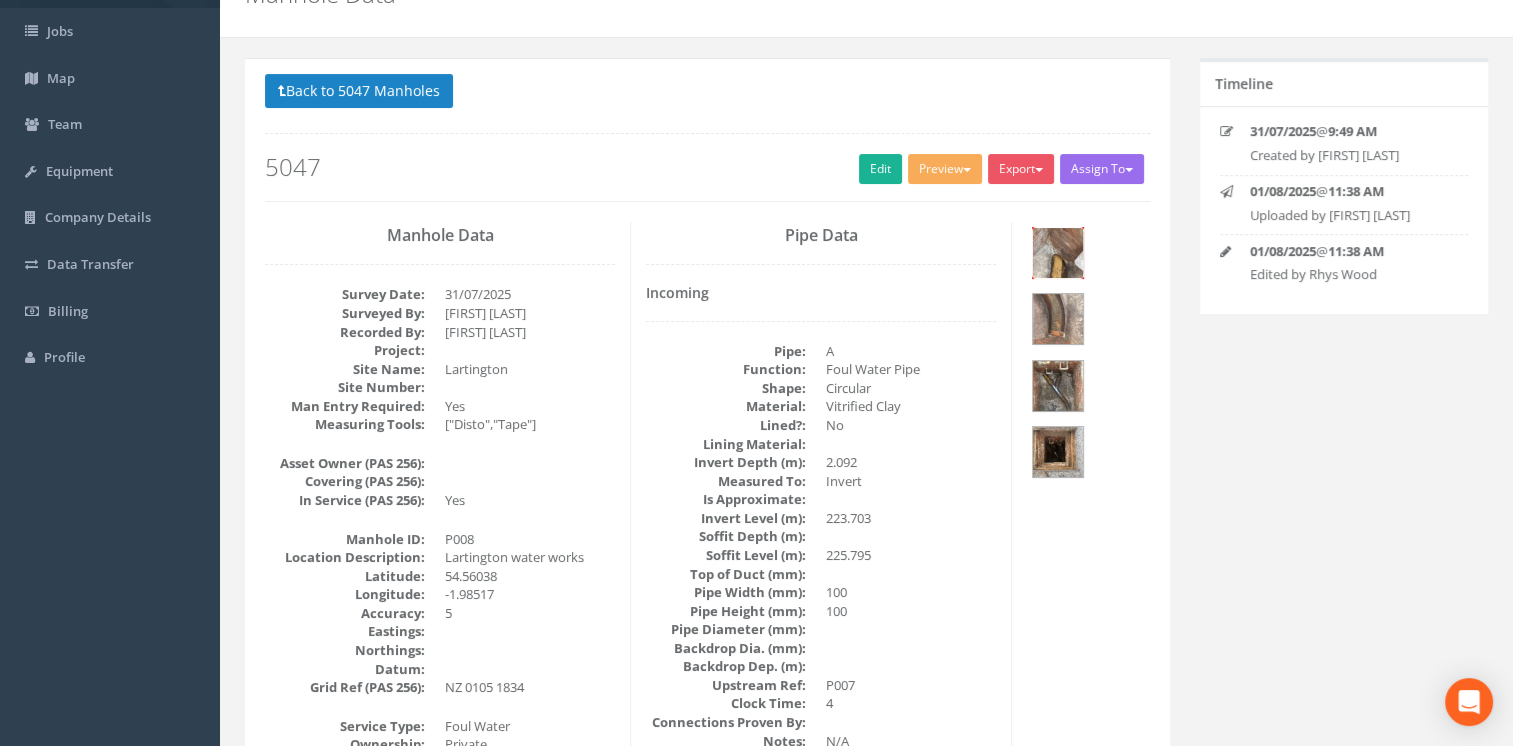 click at bounding box center [1058, 253] 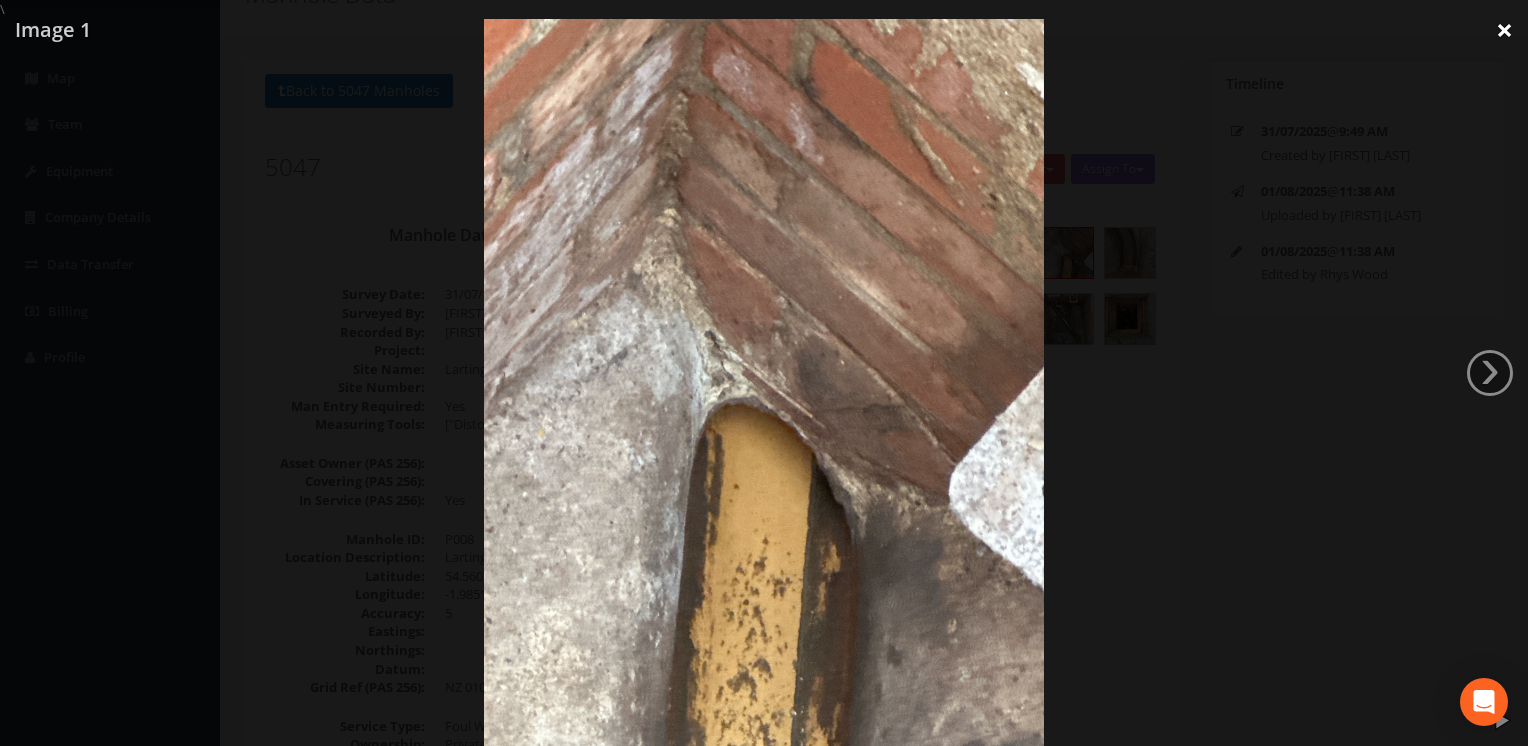 click on "×" at bounding box center [1504, 30] 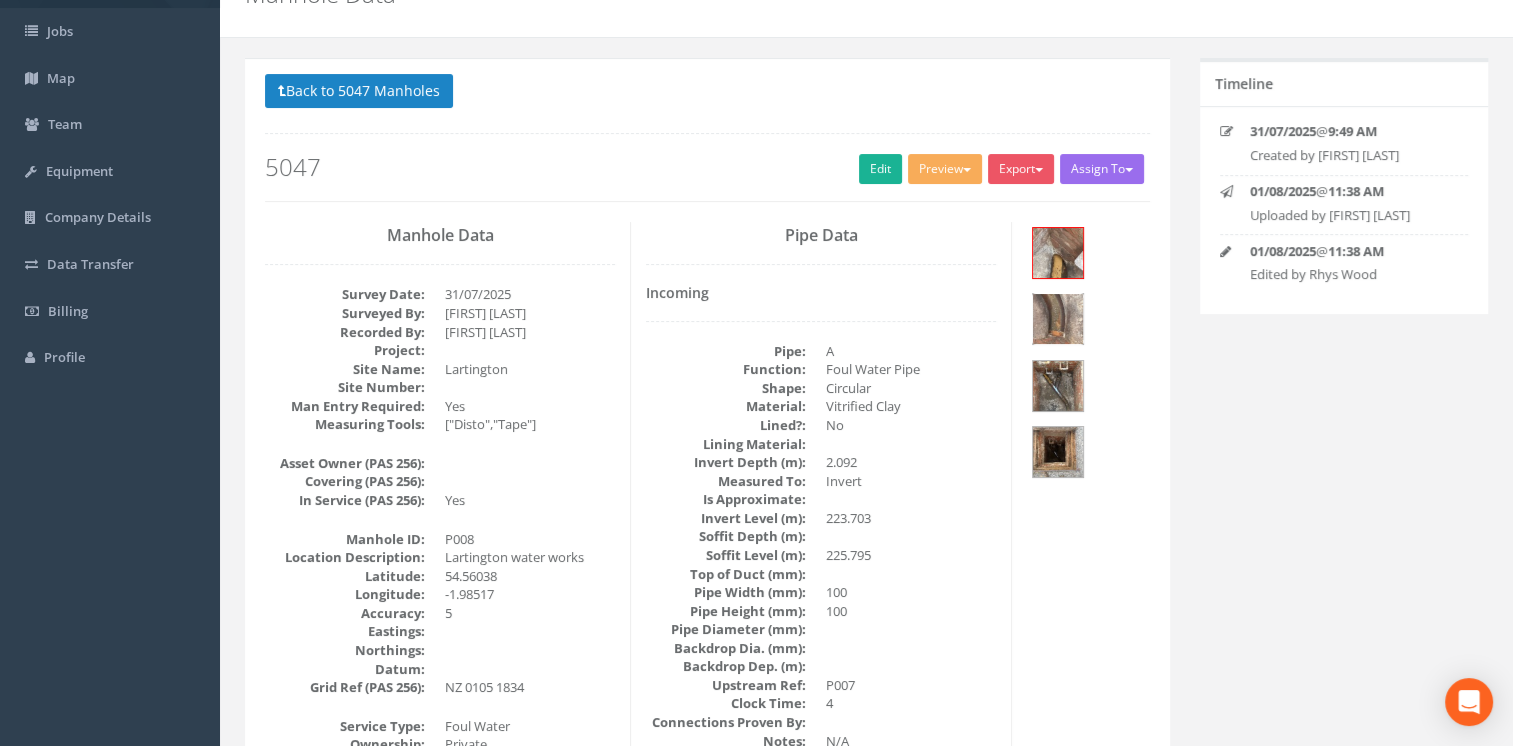 click at bounding box center (1058, 319) 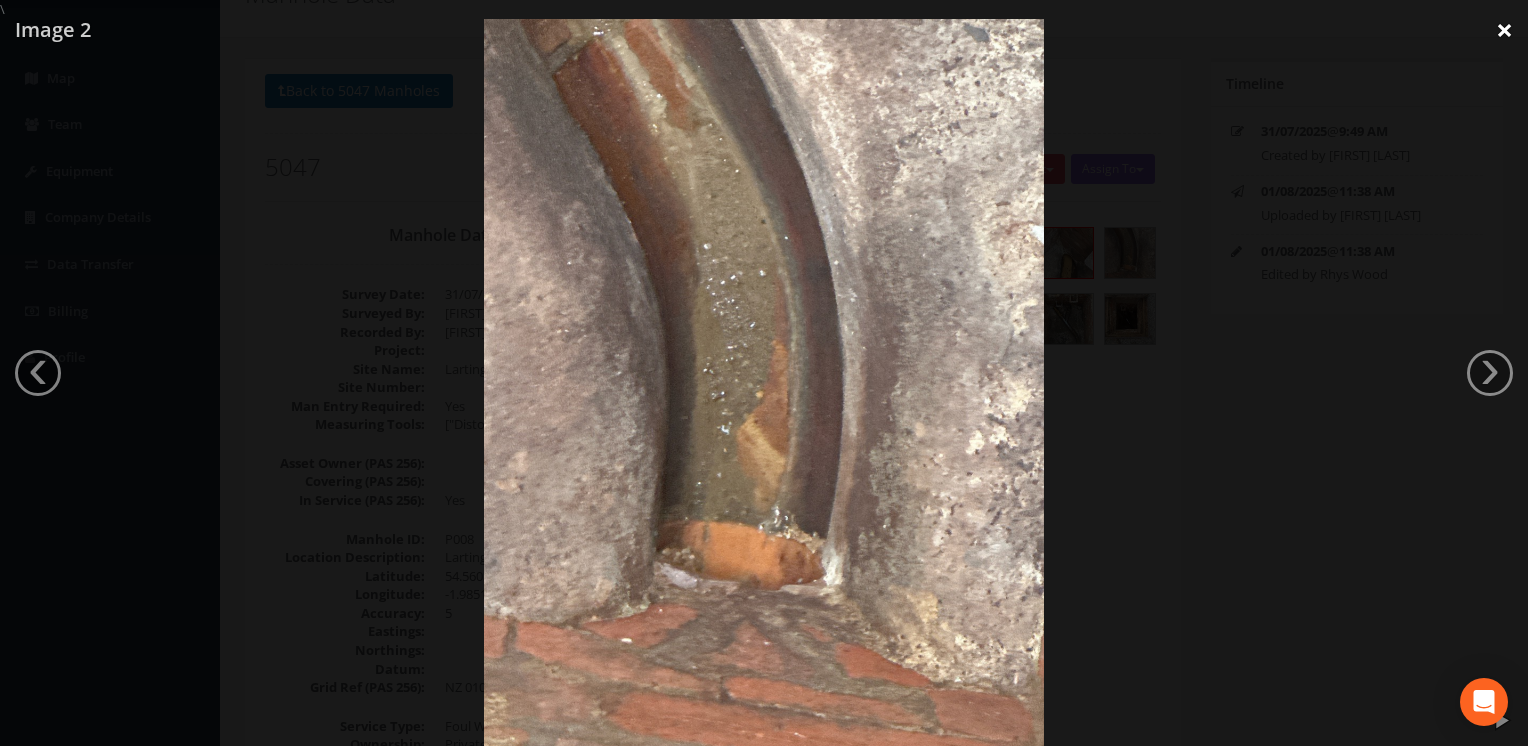click on "×" at bounding box center [1504, 30] 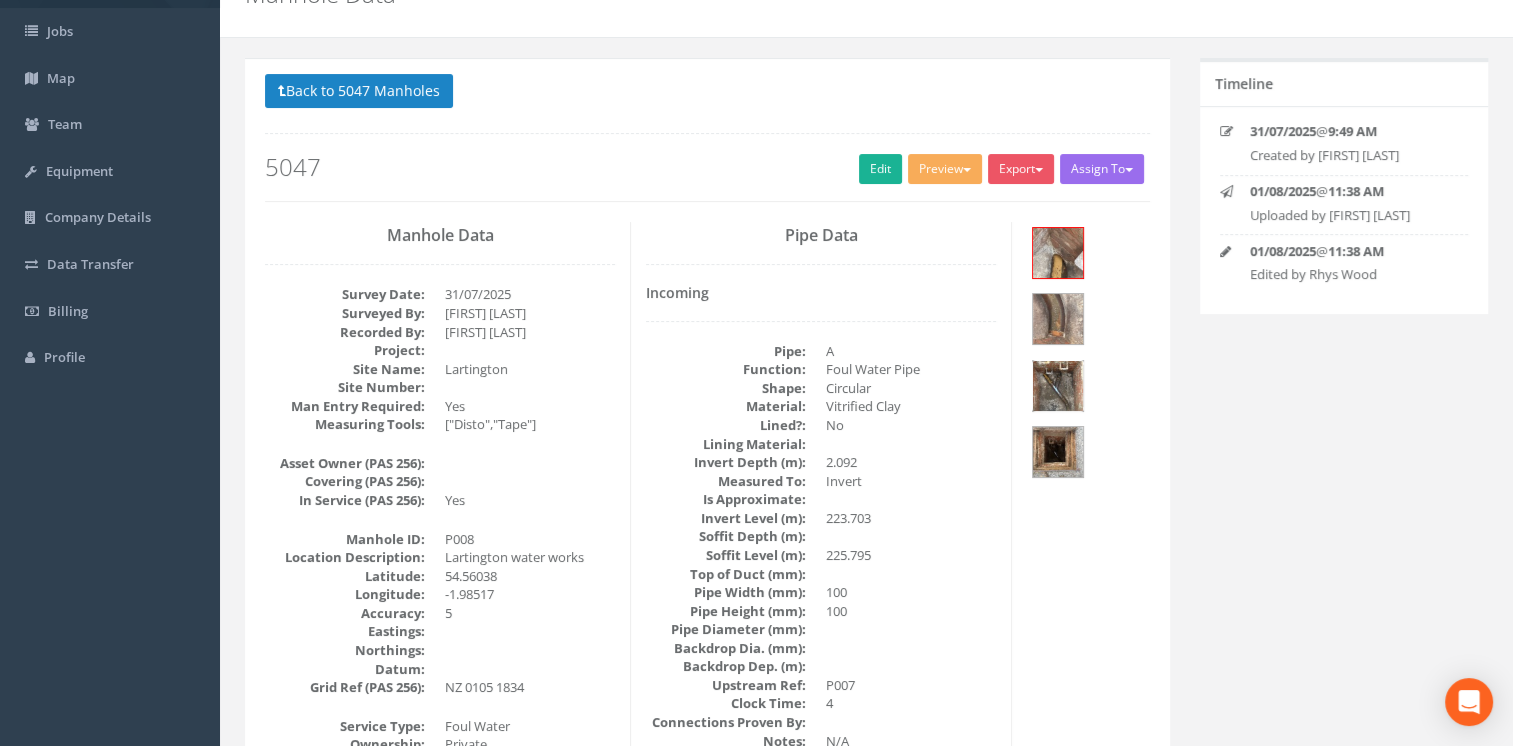 click at bounding box center (1058, 386) 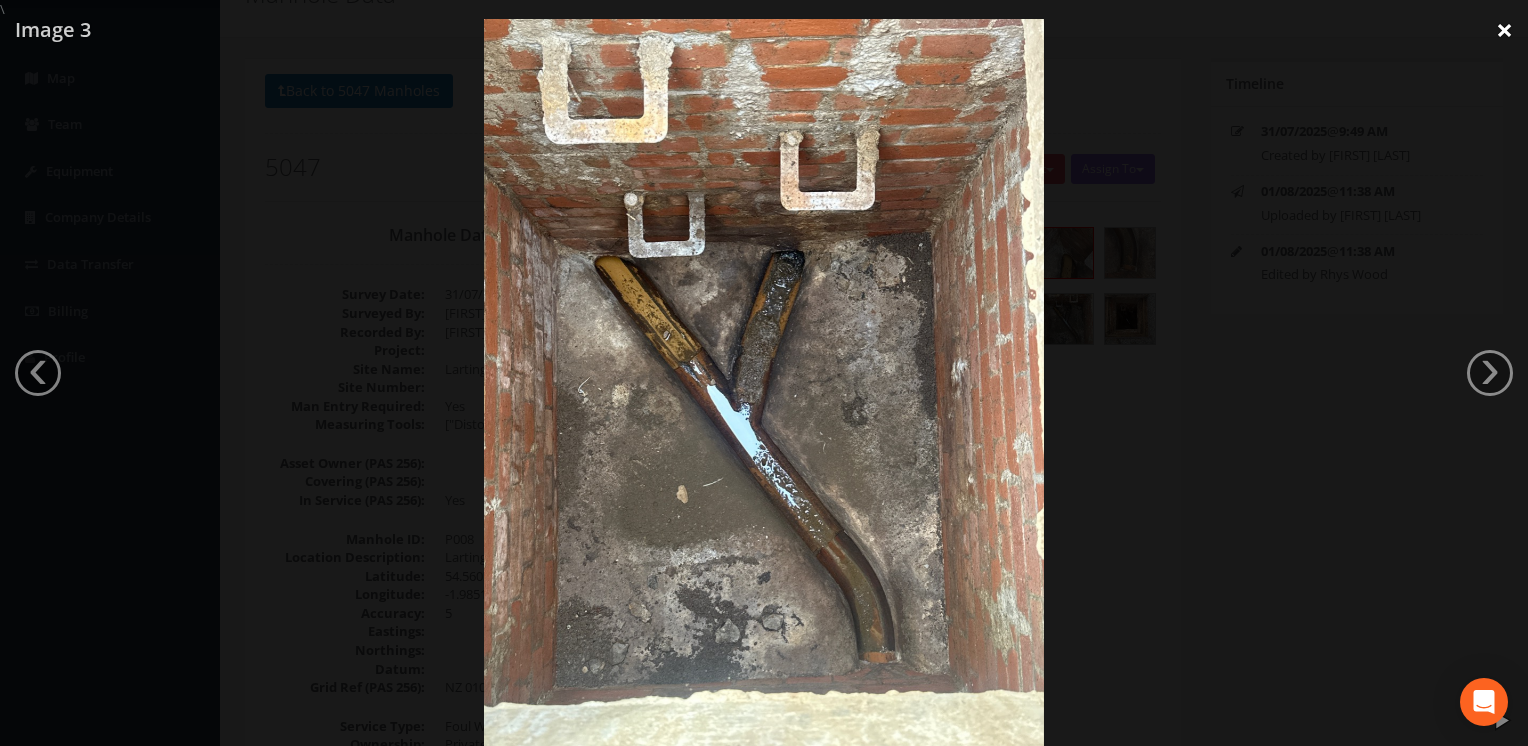 click on "×" at bounding box center (1504, 30) 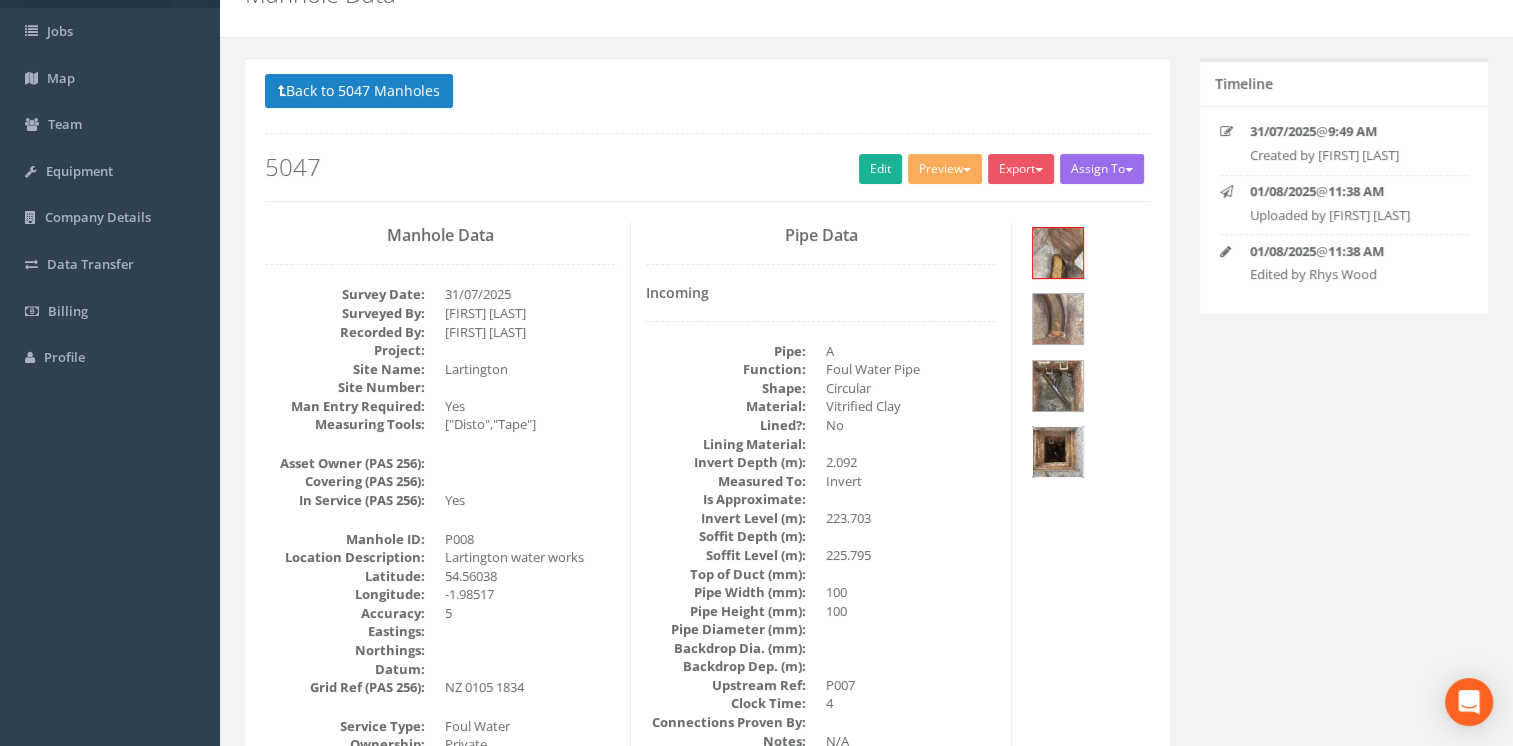 click at bounding box center (1058, 452) 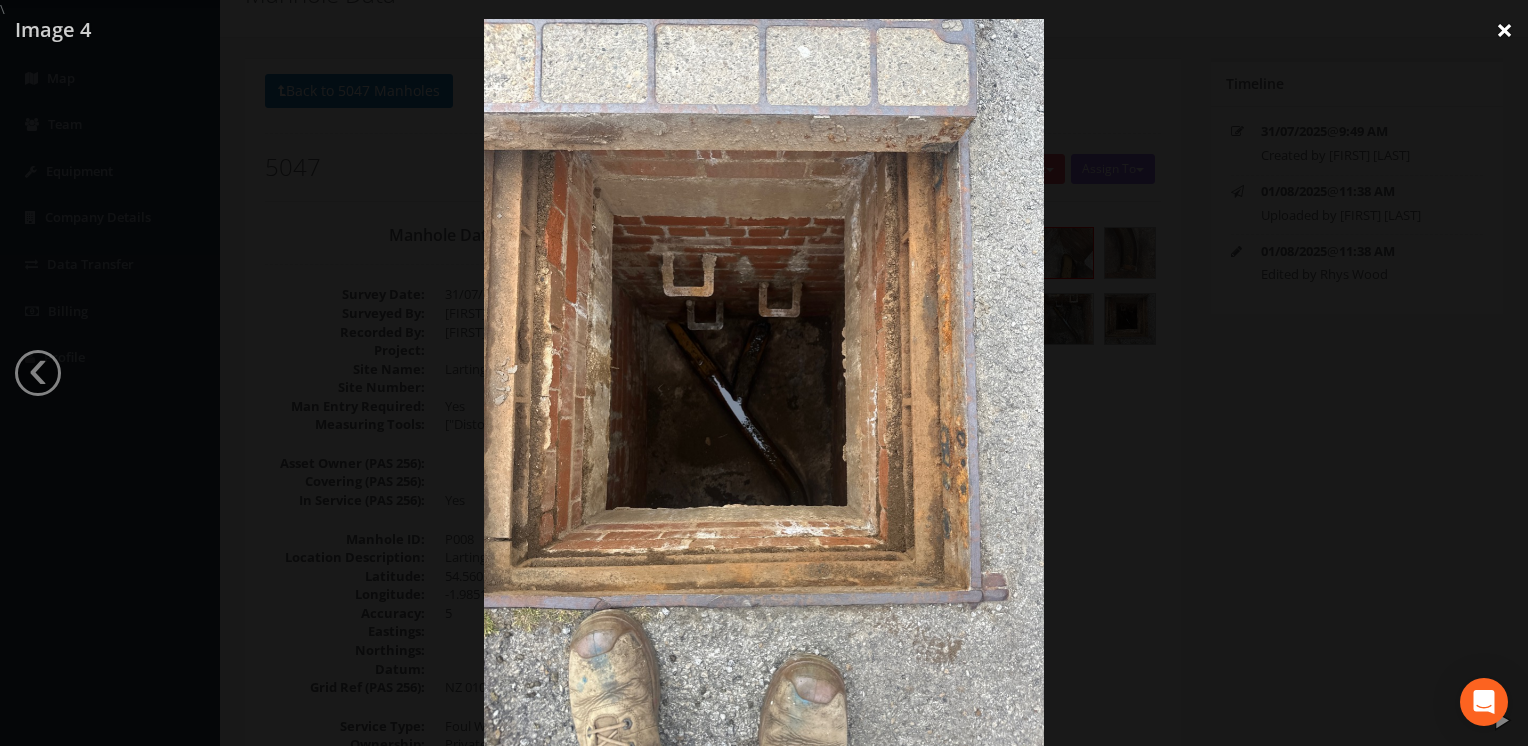 click on "×" at bounding box center (1504, 30) 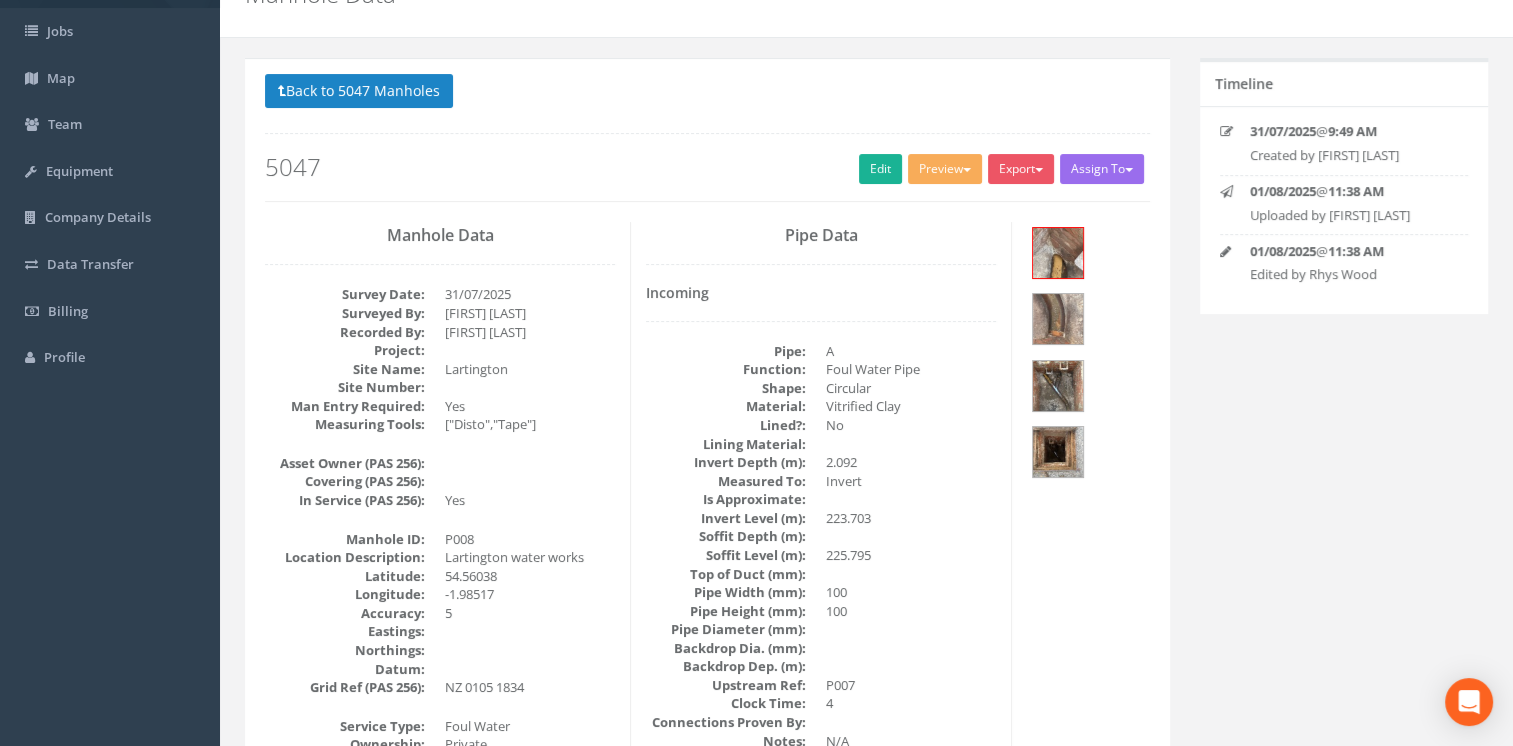 click at bounding box center (1088, 355) 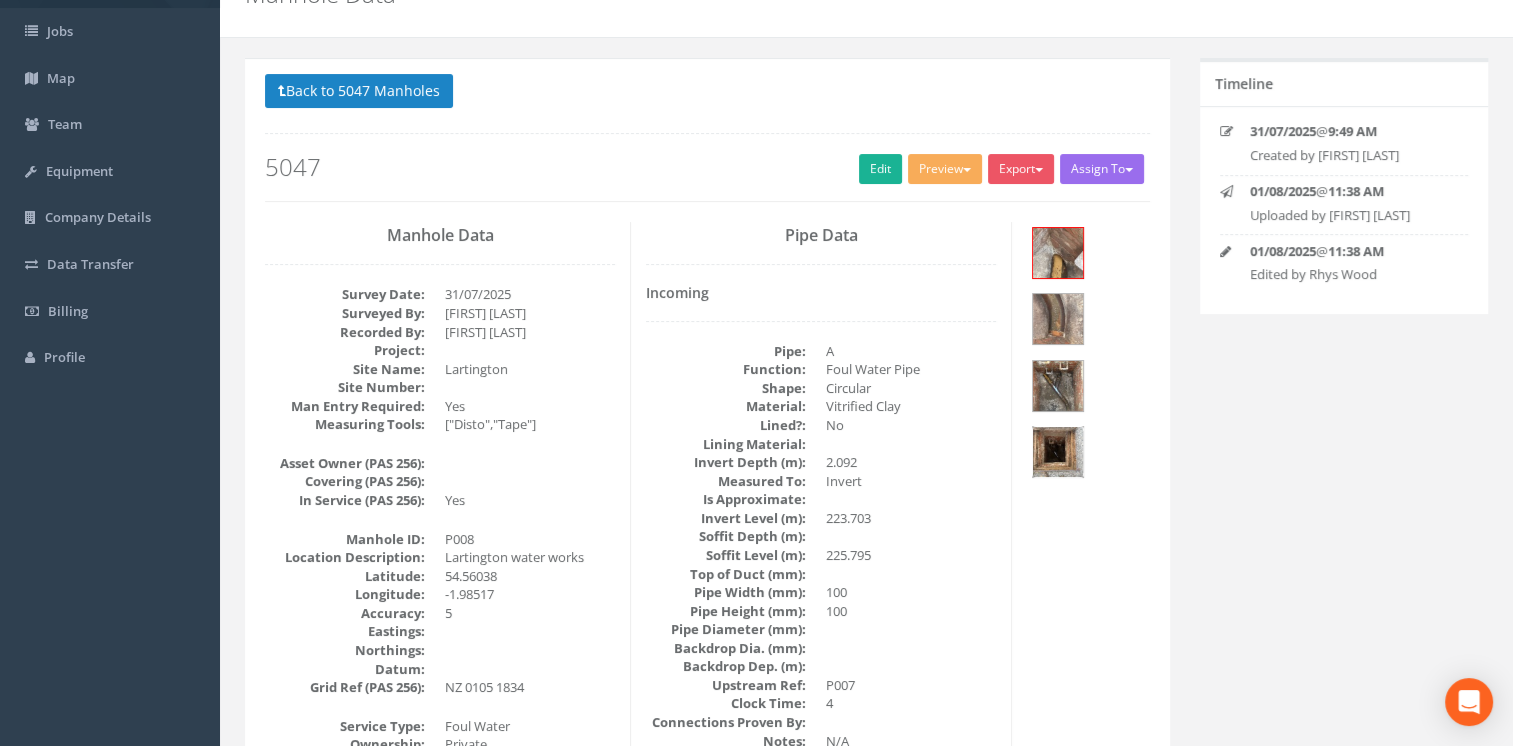 click at bounding box center [1058, 452] 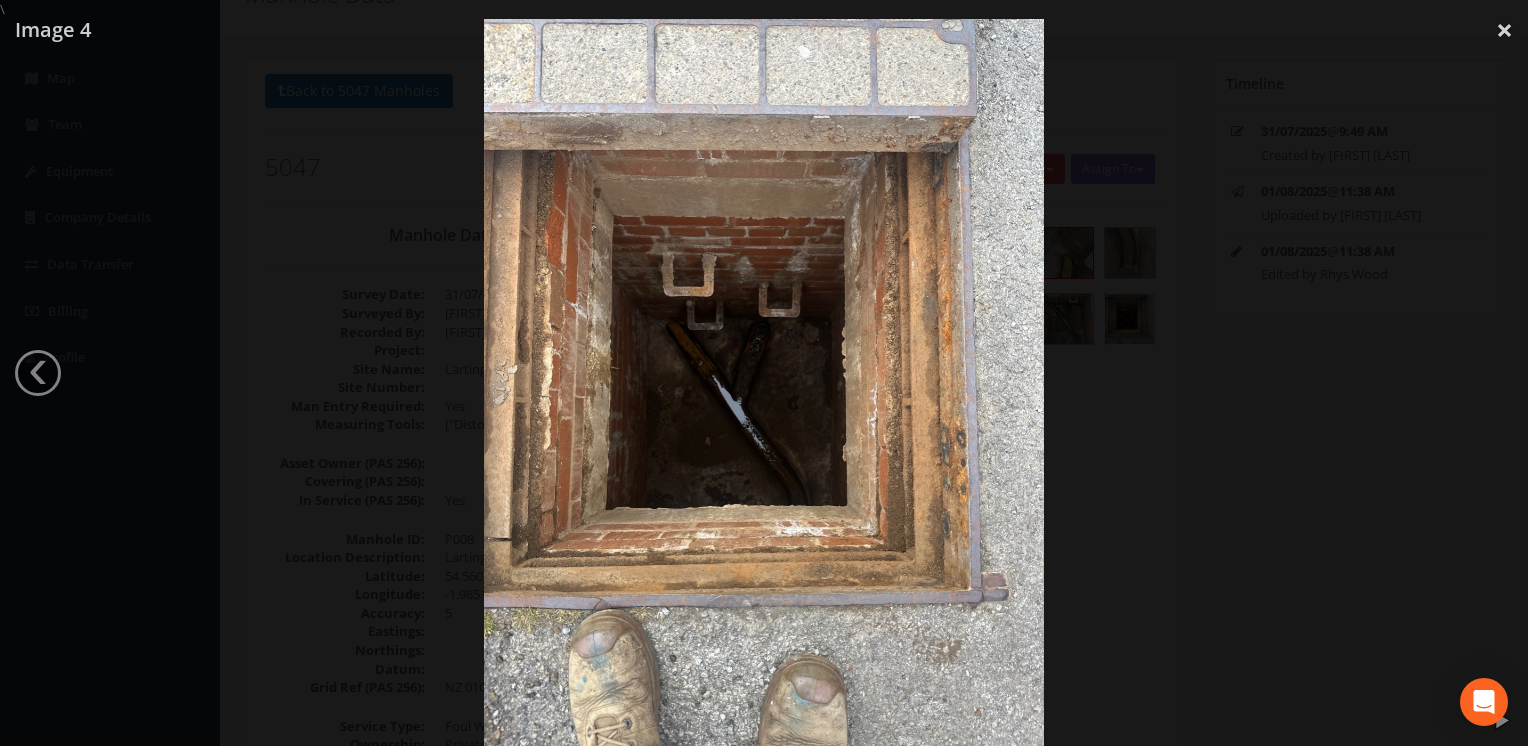 click at bounding box center [764, 392] 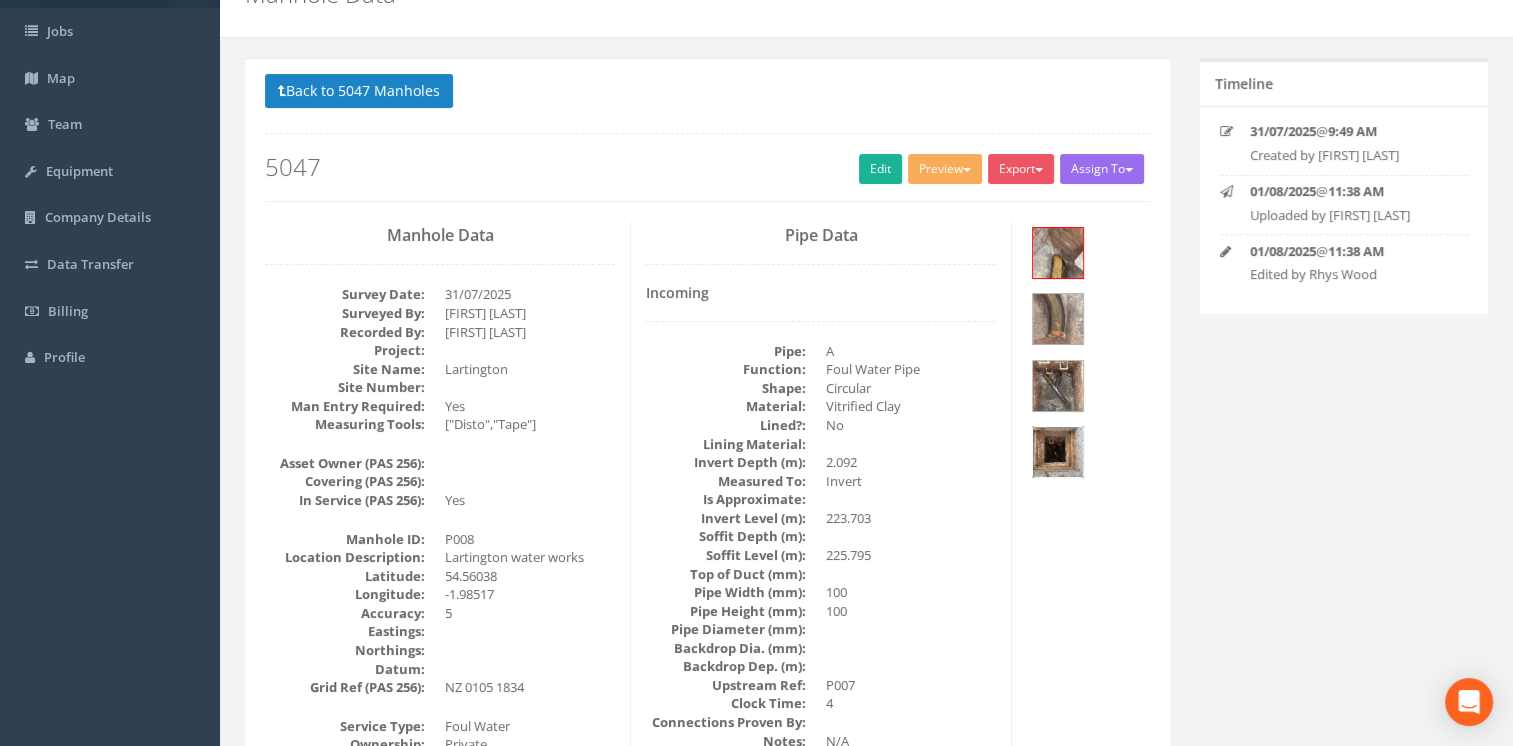 click at bounding box center (1058, 452) 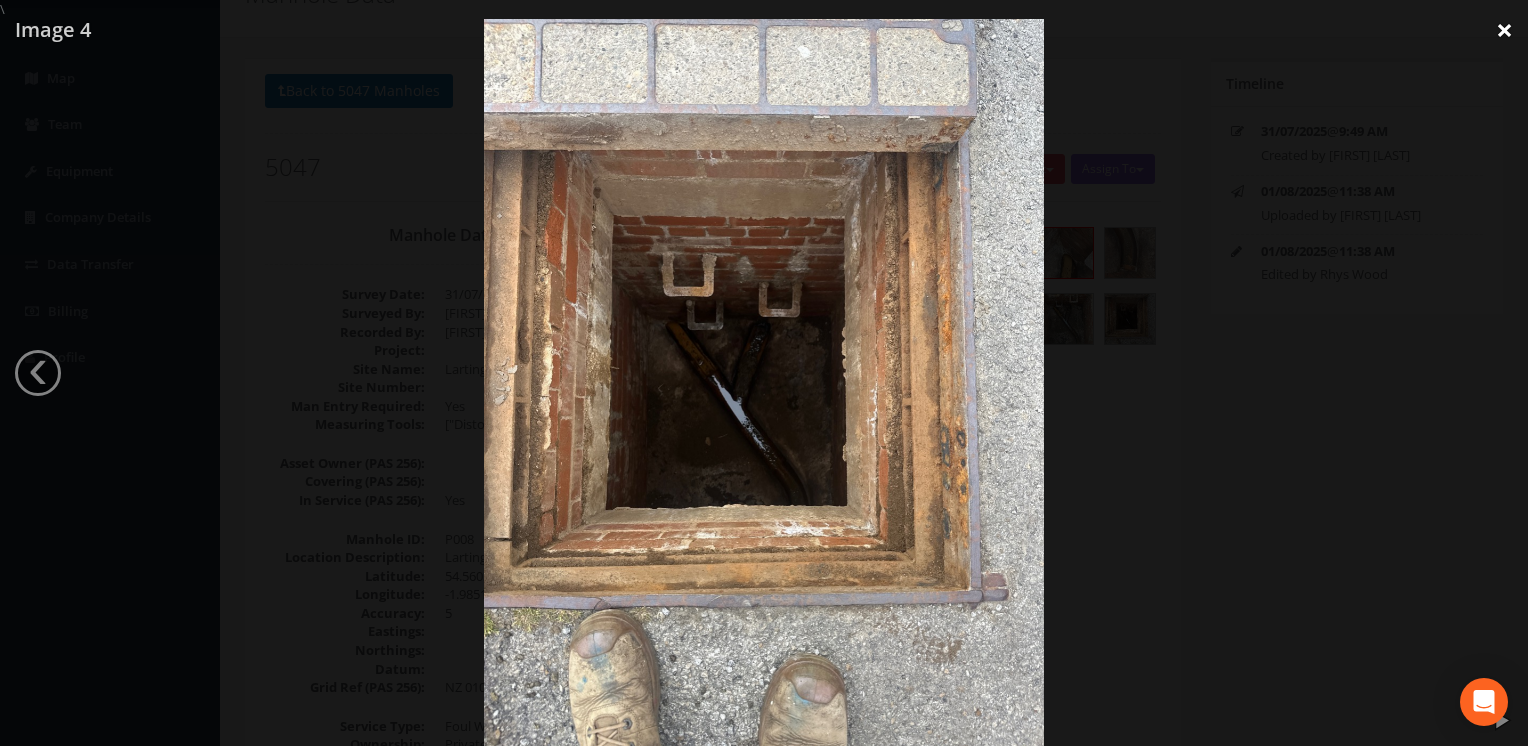 click on "×" at bounding box center (1504, 30) 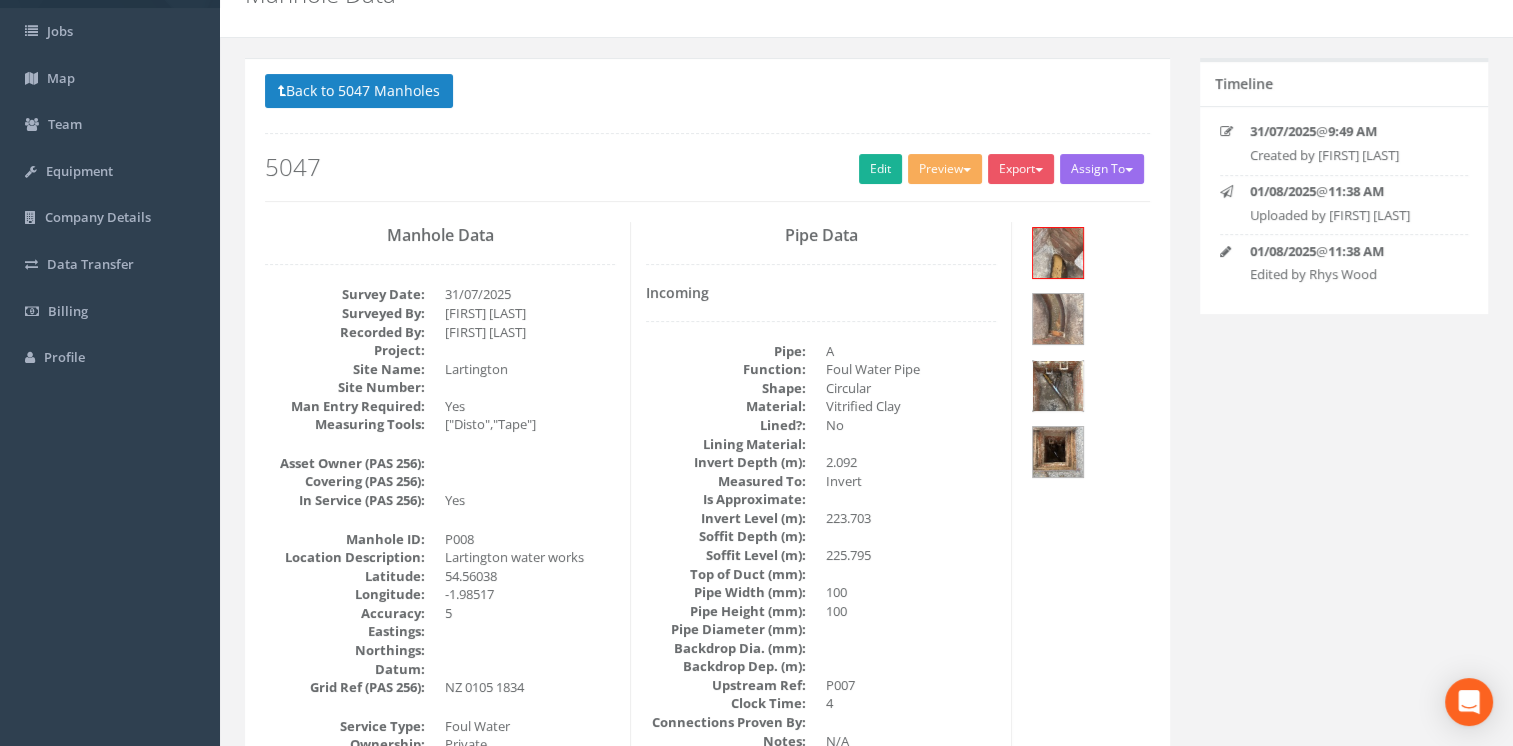 click at bounding box center (1058, 386) 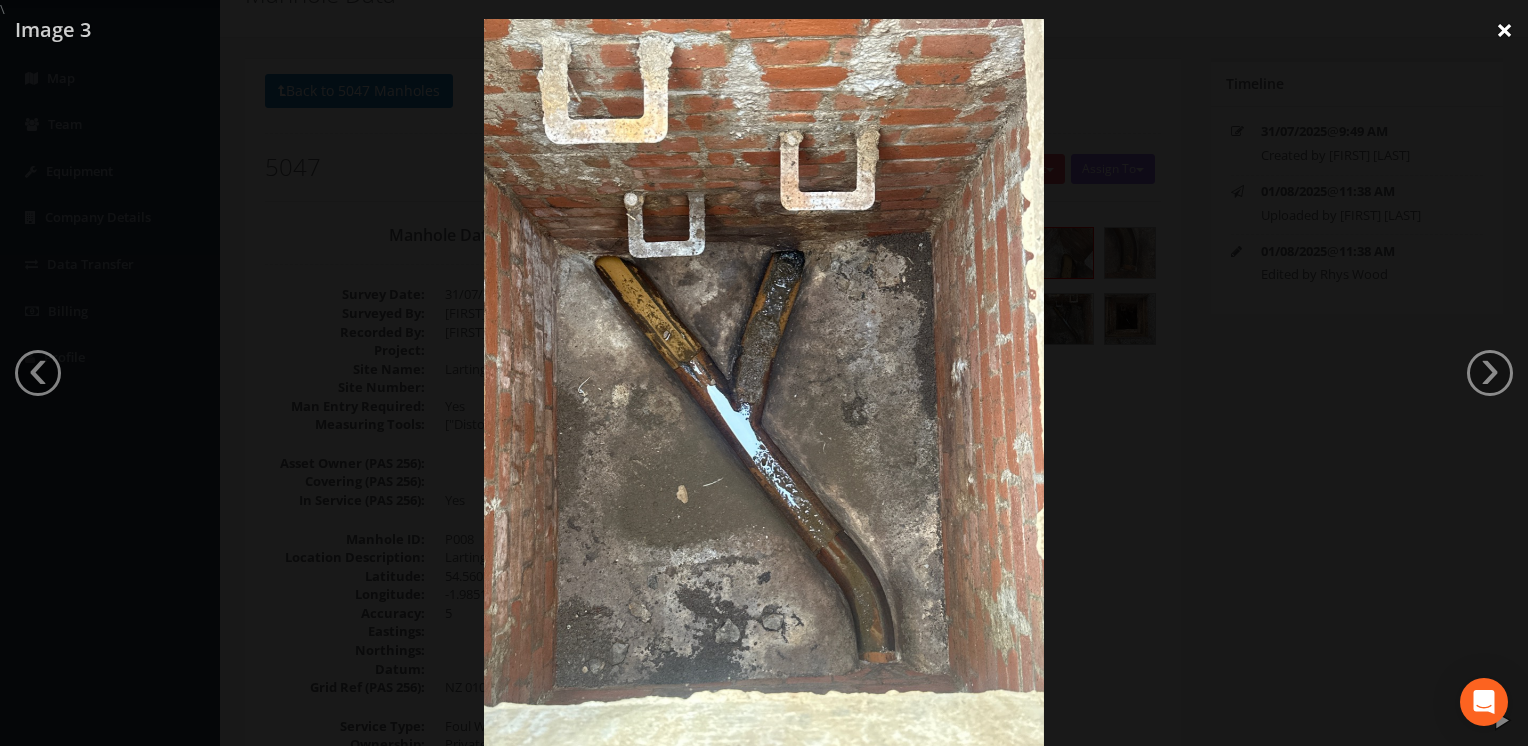 click on "×" at bounding box center [1504, 30] 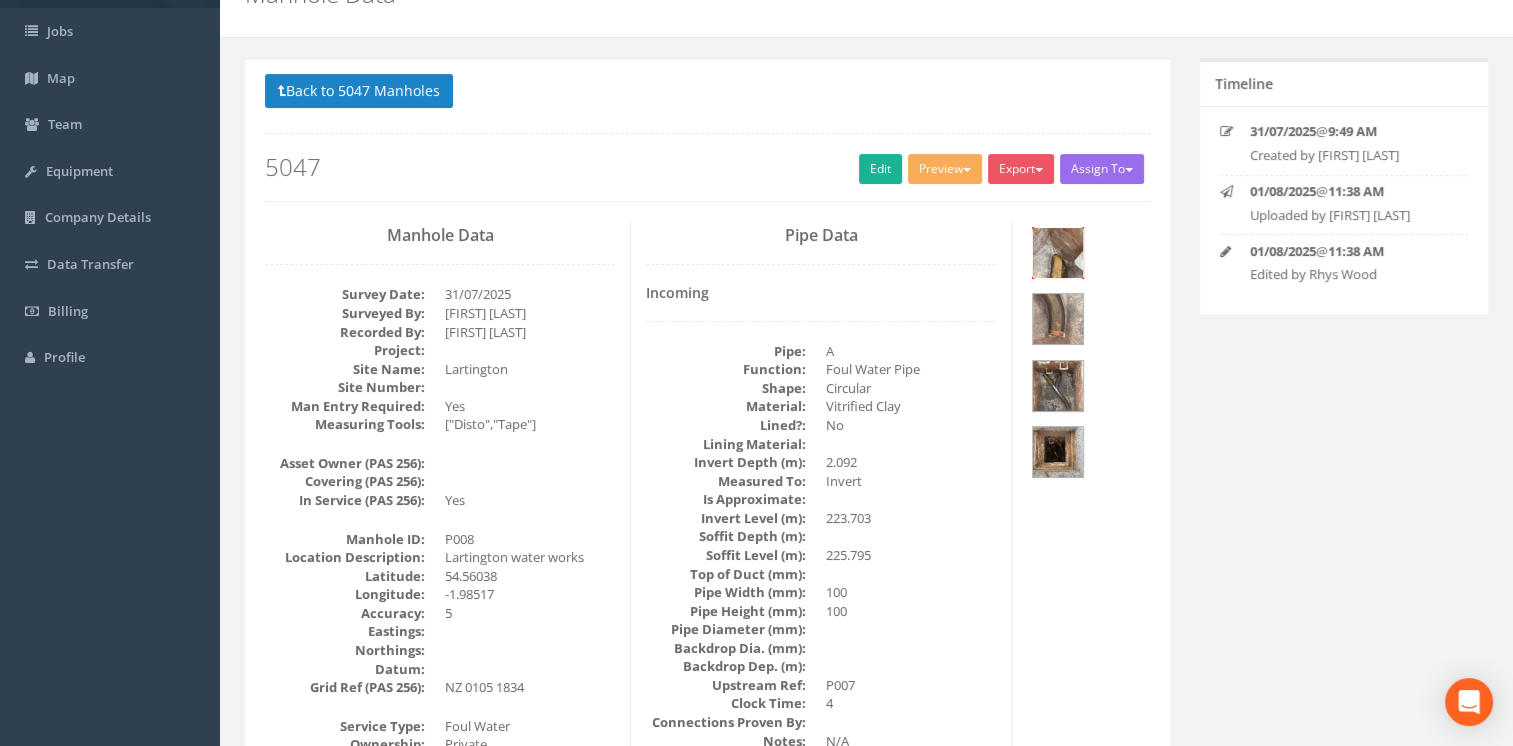 click at bounding box center (1058, 253) 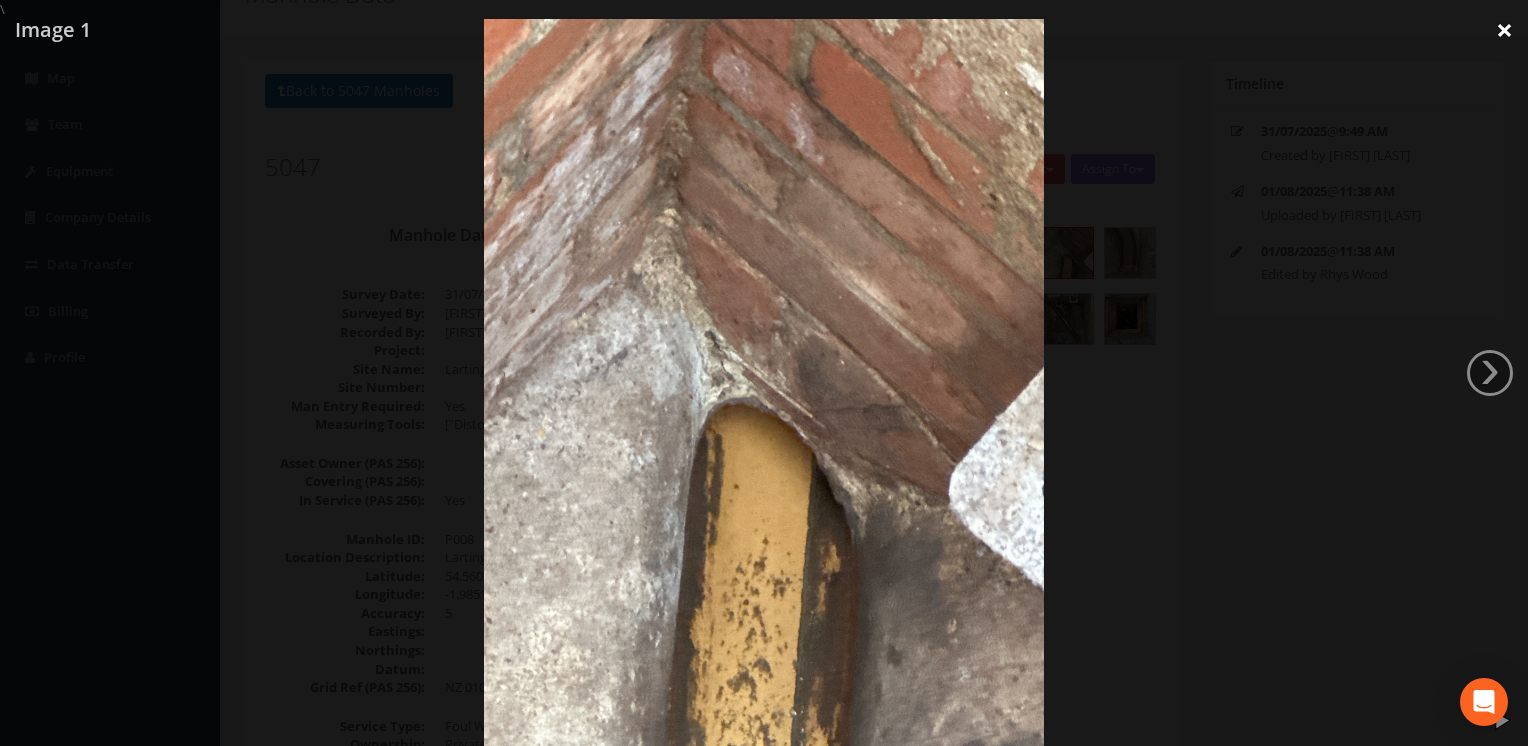 click on "×" at bounding box center [1504, 30] 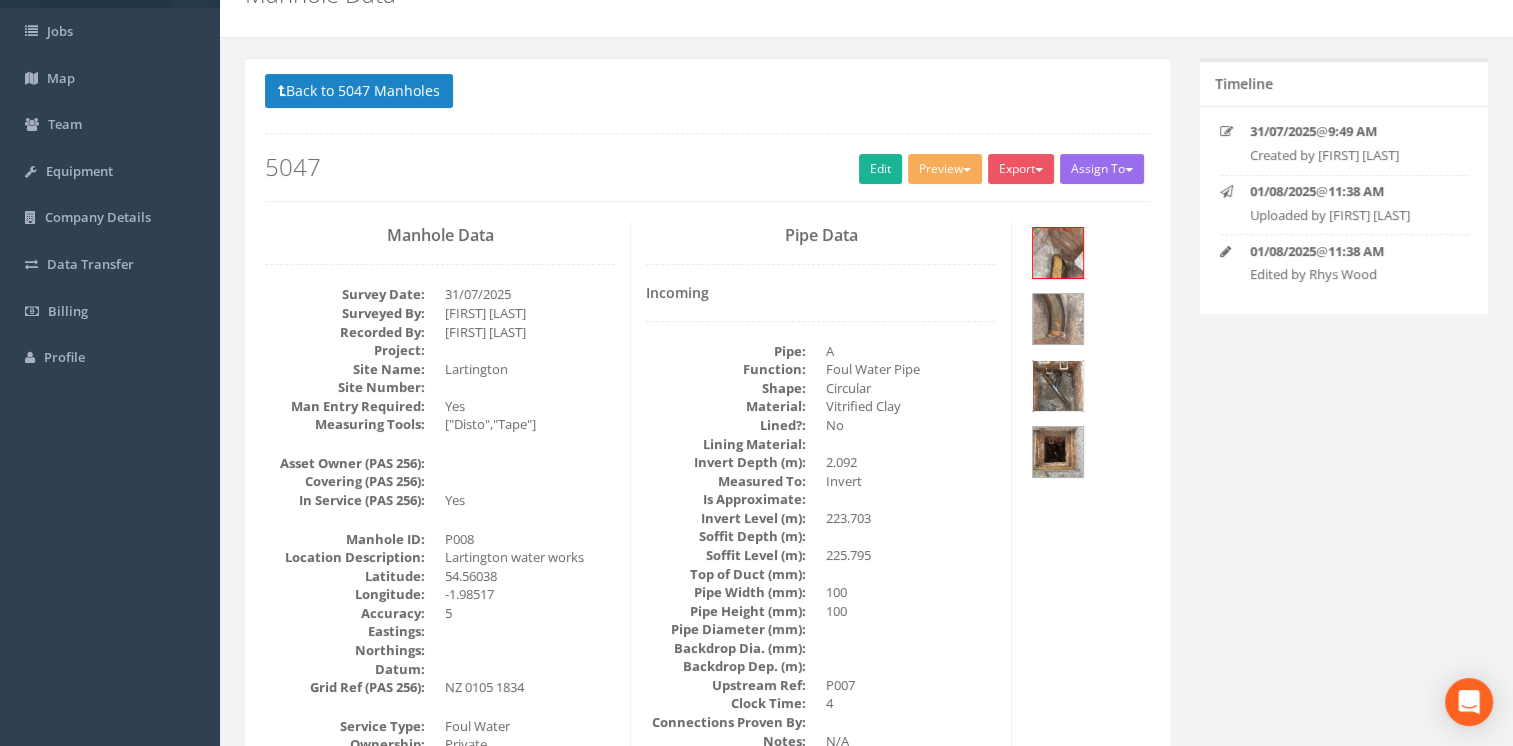 click at bounding box center (1058, 386) 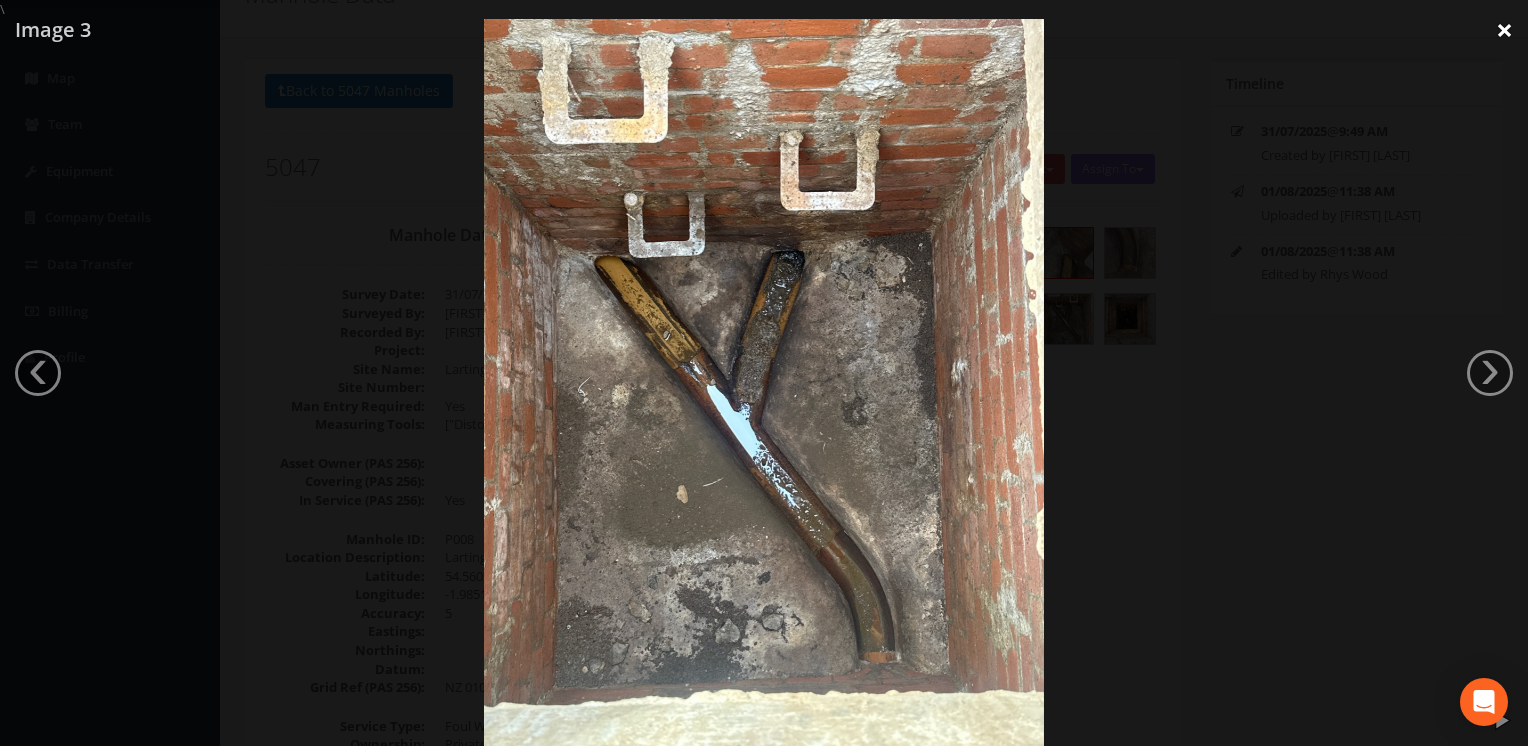 click on "×" at bounding box center (1504, 30) 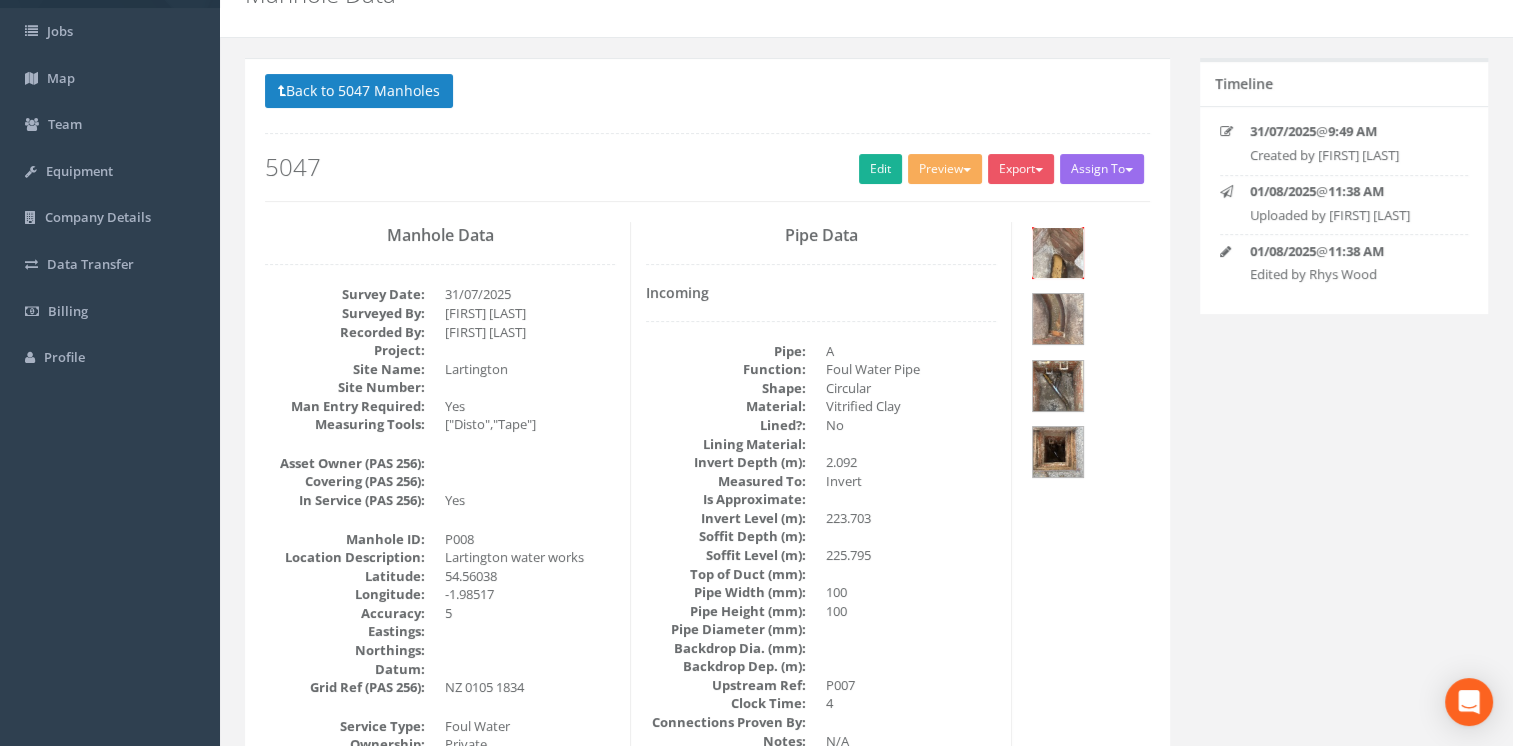 click at bounding box center (1058, 253) 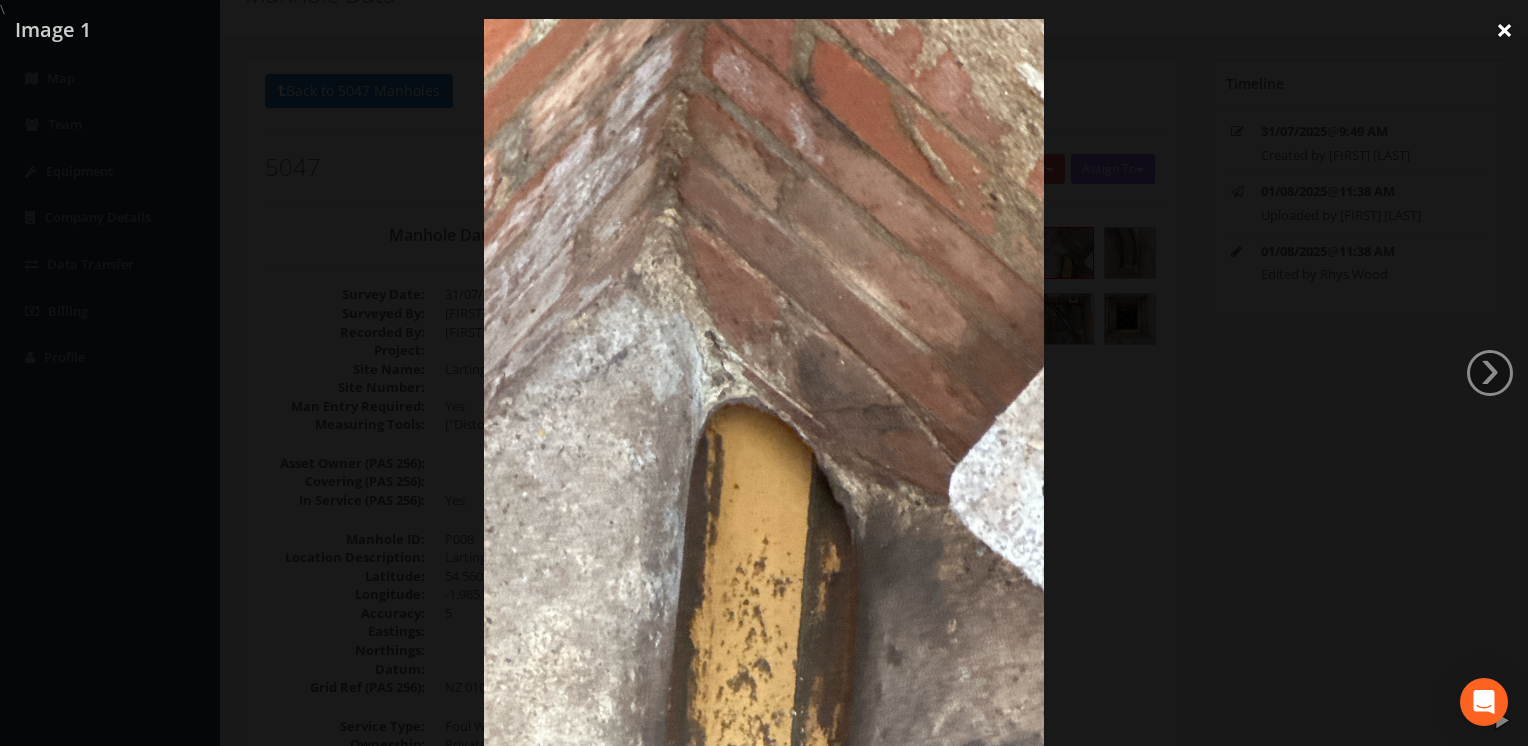 click on "×" at bounding box center (1504, 30) 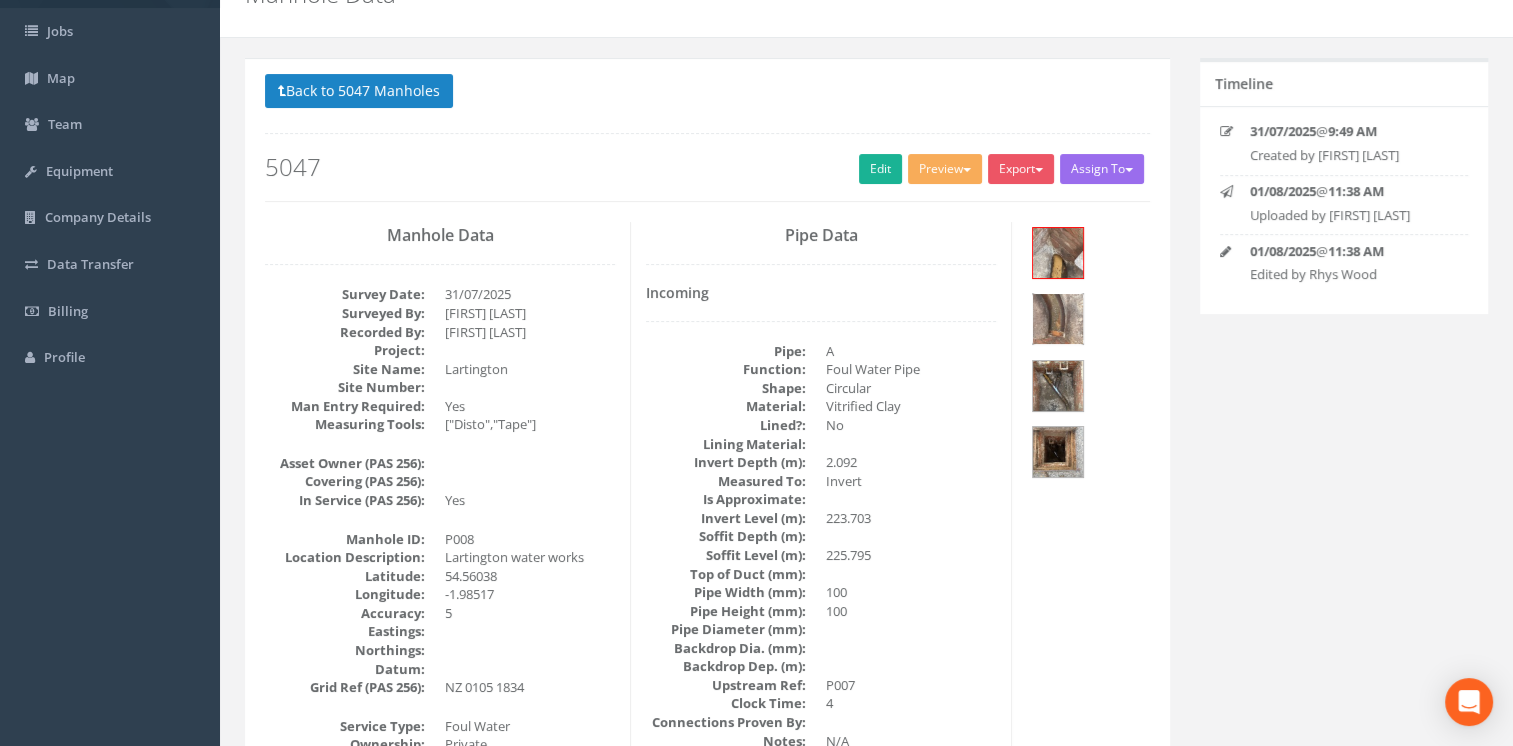 click at bounding box center (1058, 319) 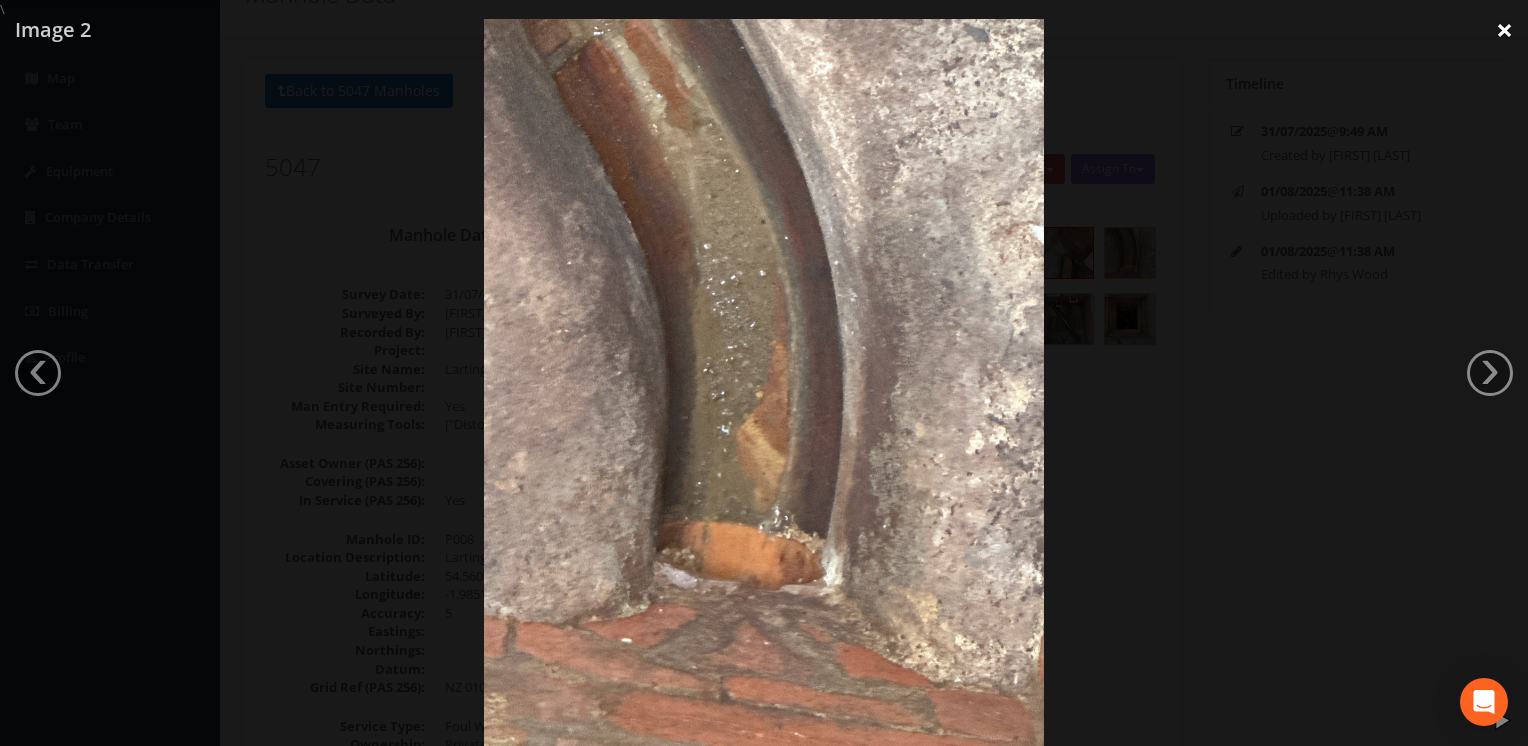 click on "×" at bounding box center (1504, 30) 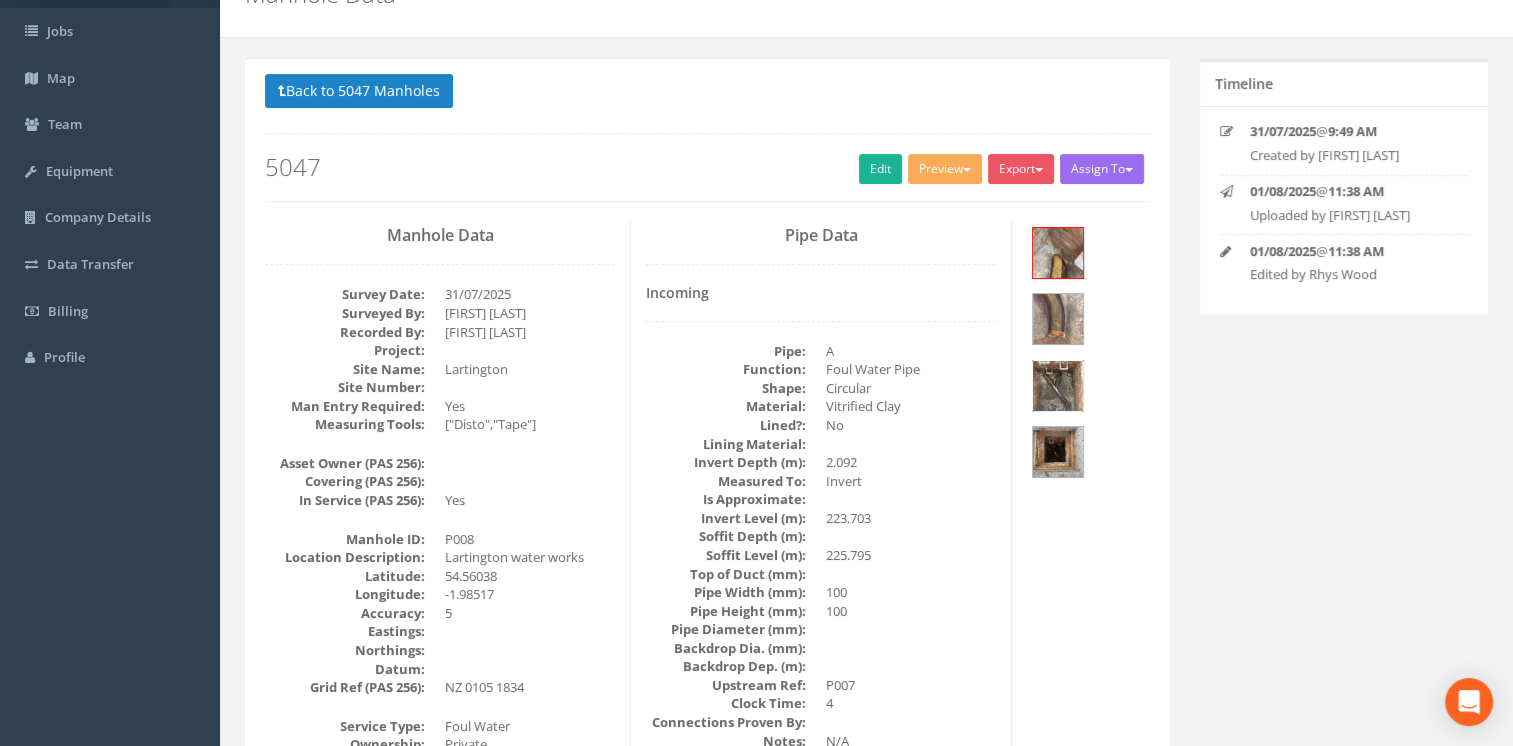 click at bounding box center (1058, 386) 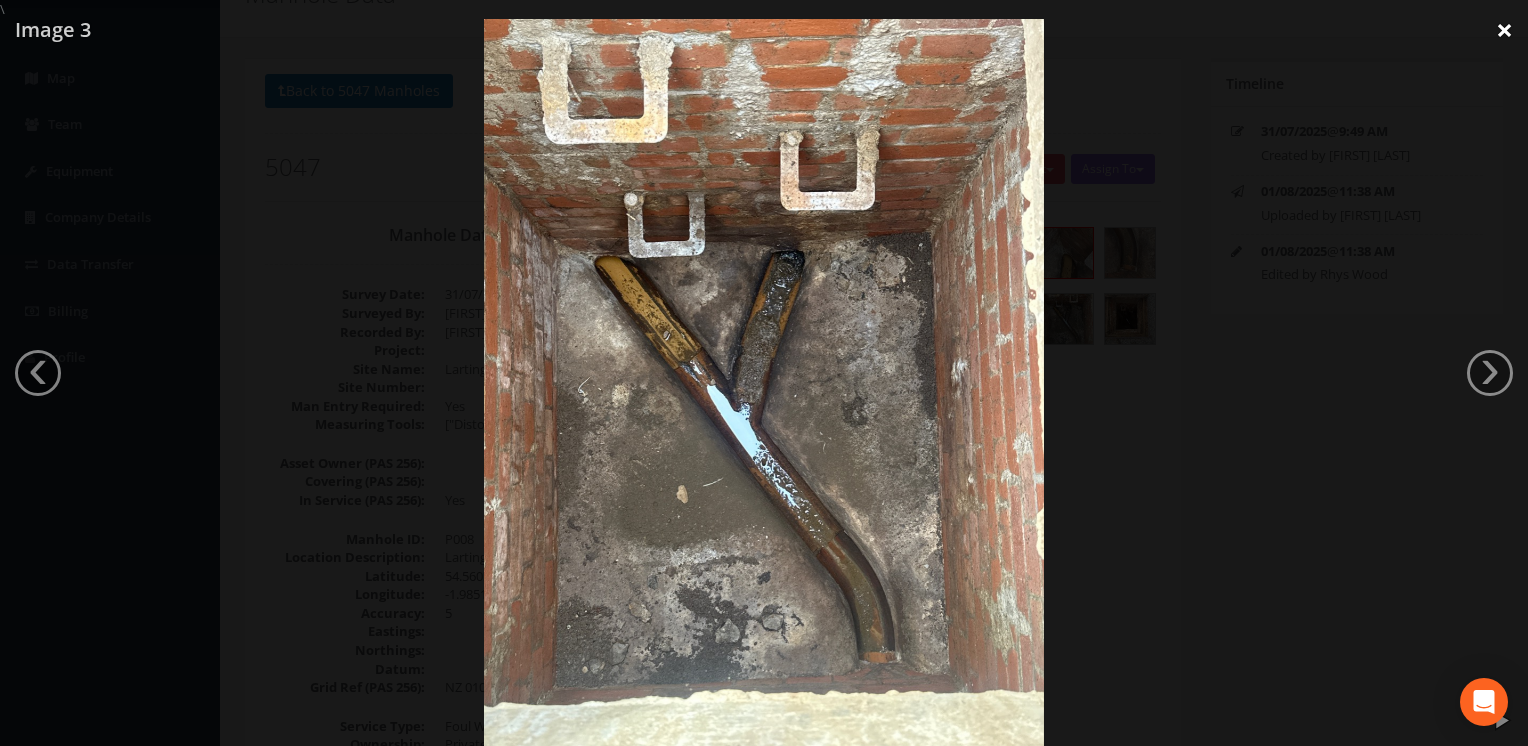 click on "×" at bounding box center [1504, 30] 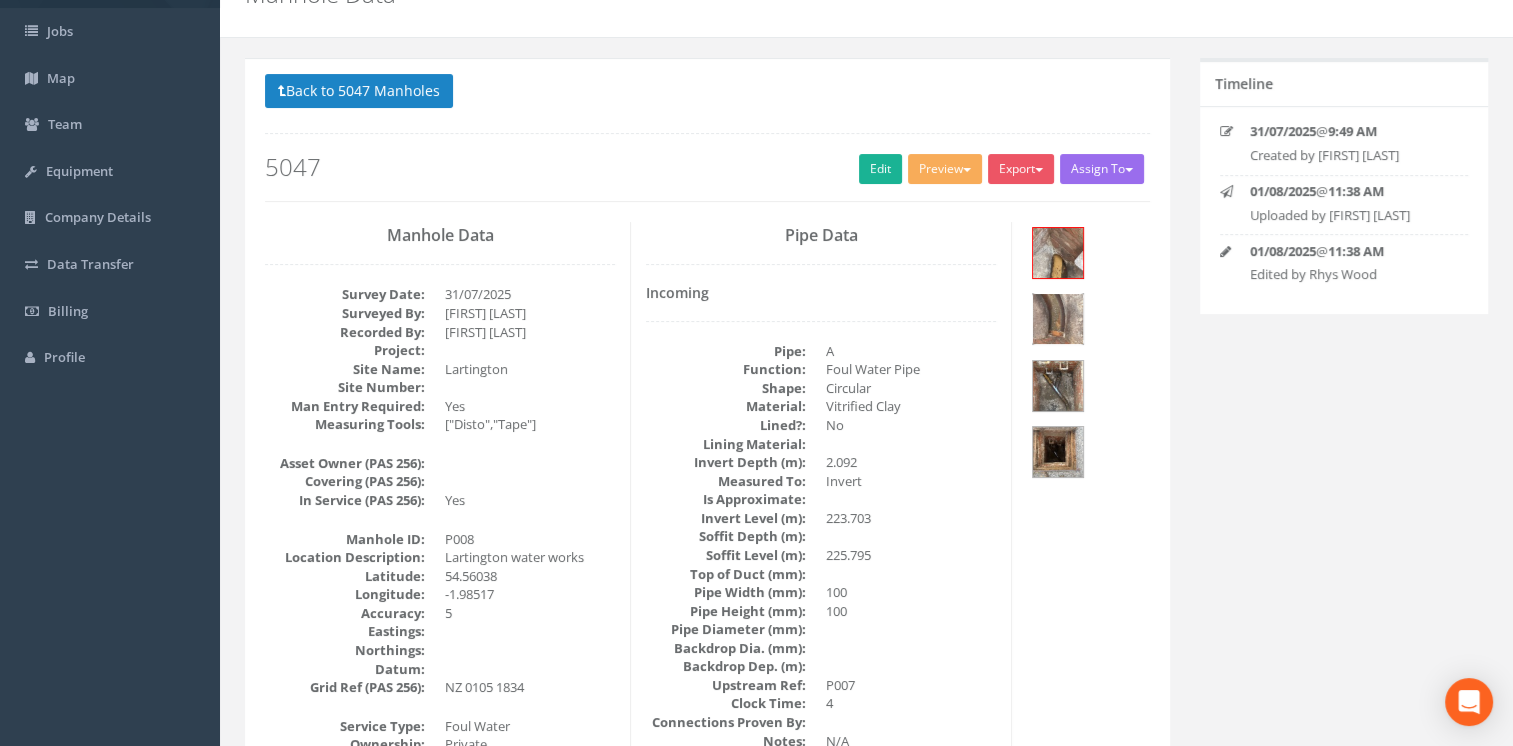click at bounding box center [1058, 319] 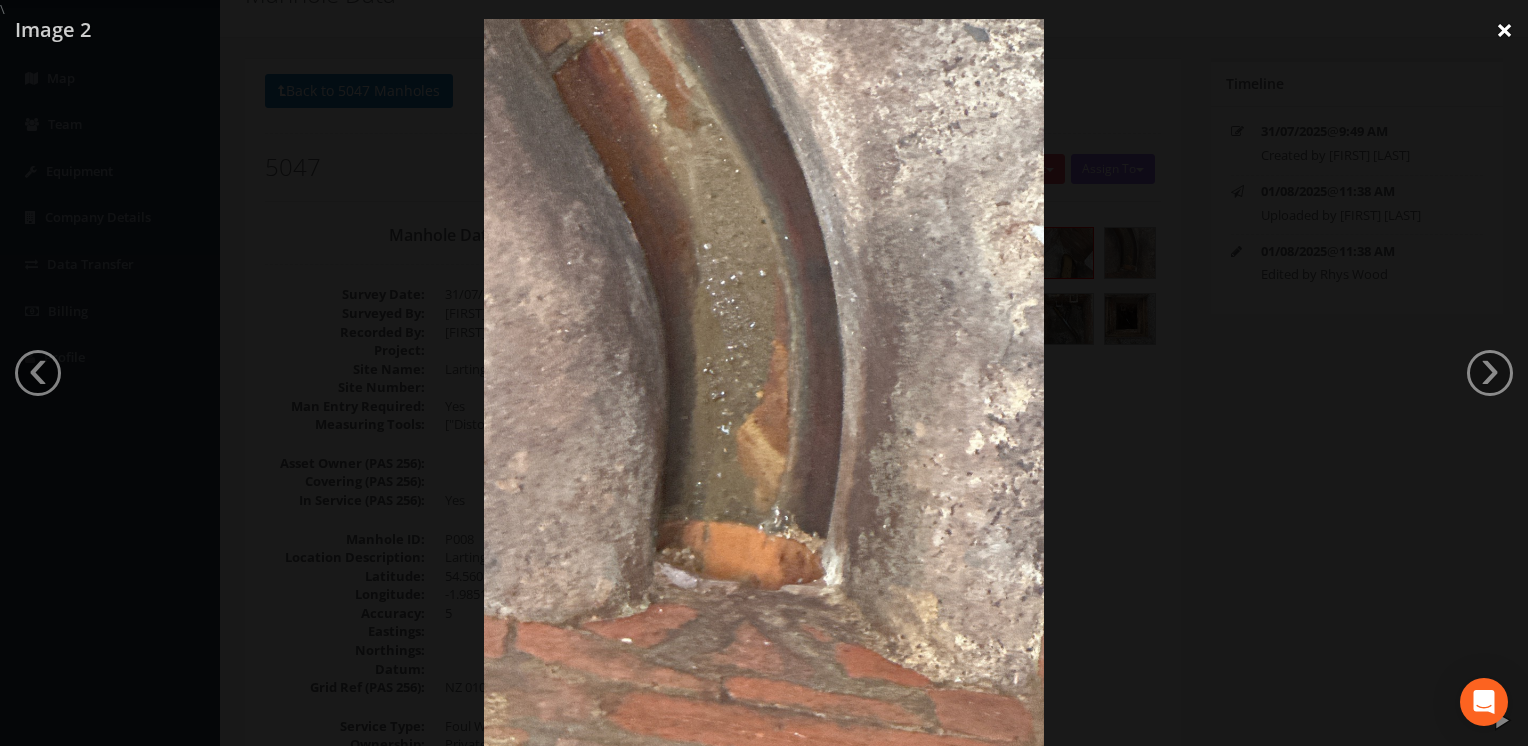 click on "×" at bounding box center [1504, 30] 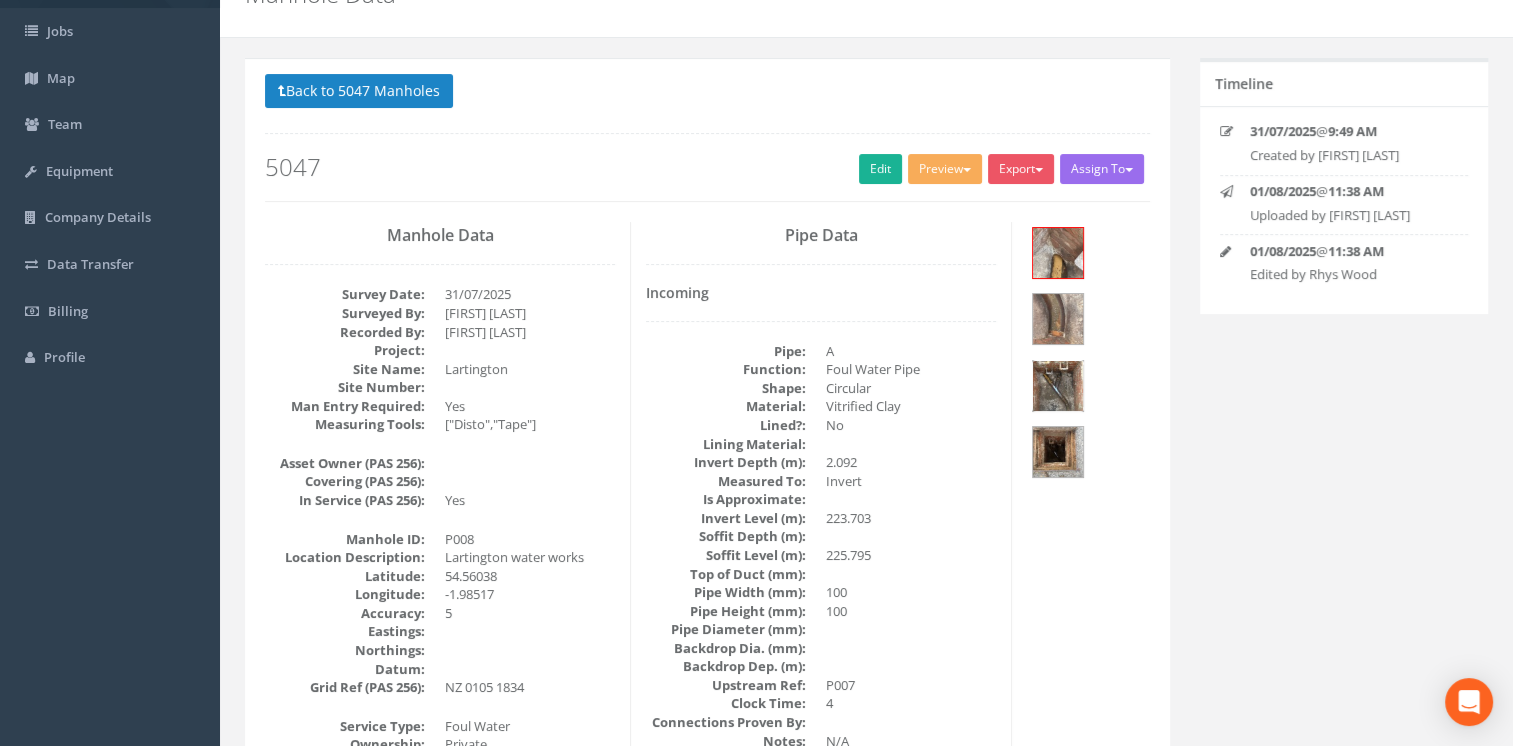 click at bounding box center [1058, 386] 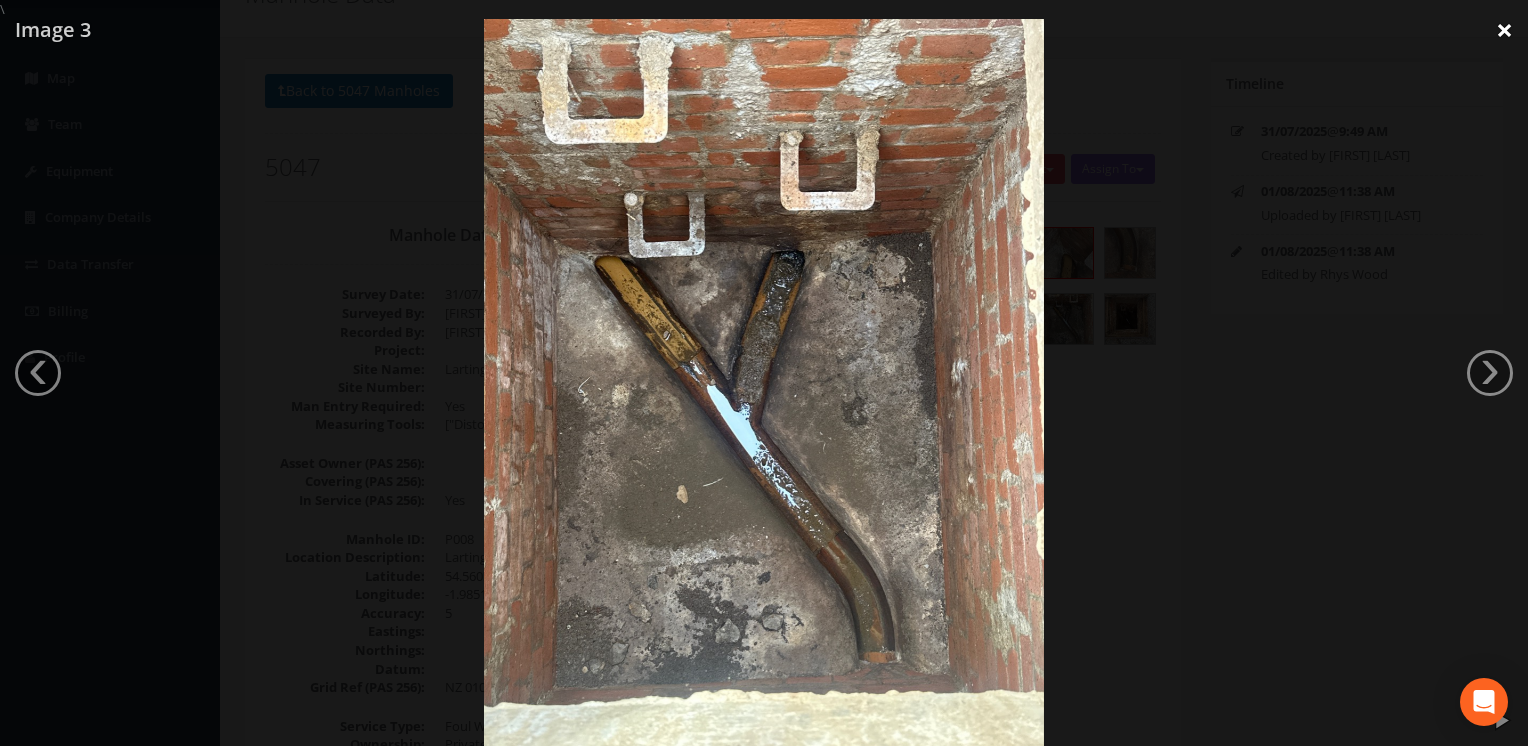 click on "×" at bounding box center (1504, 30) 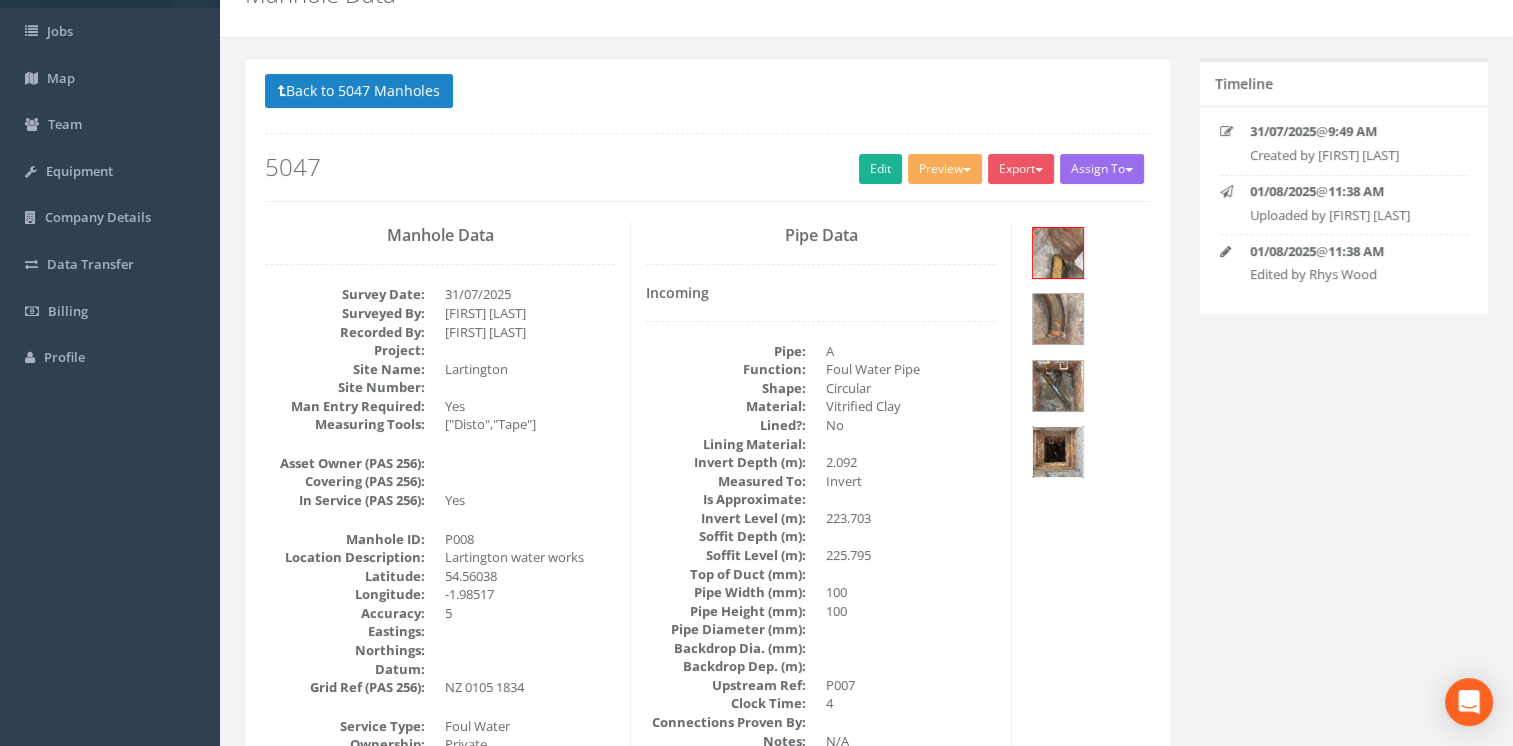click at bounding box center (1058, 452) 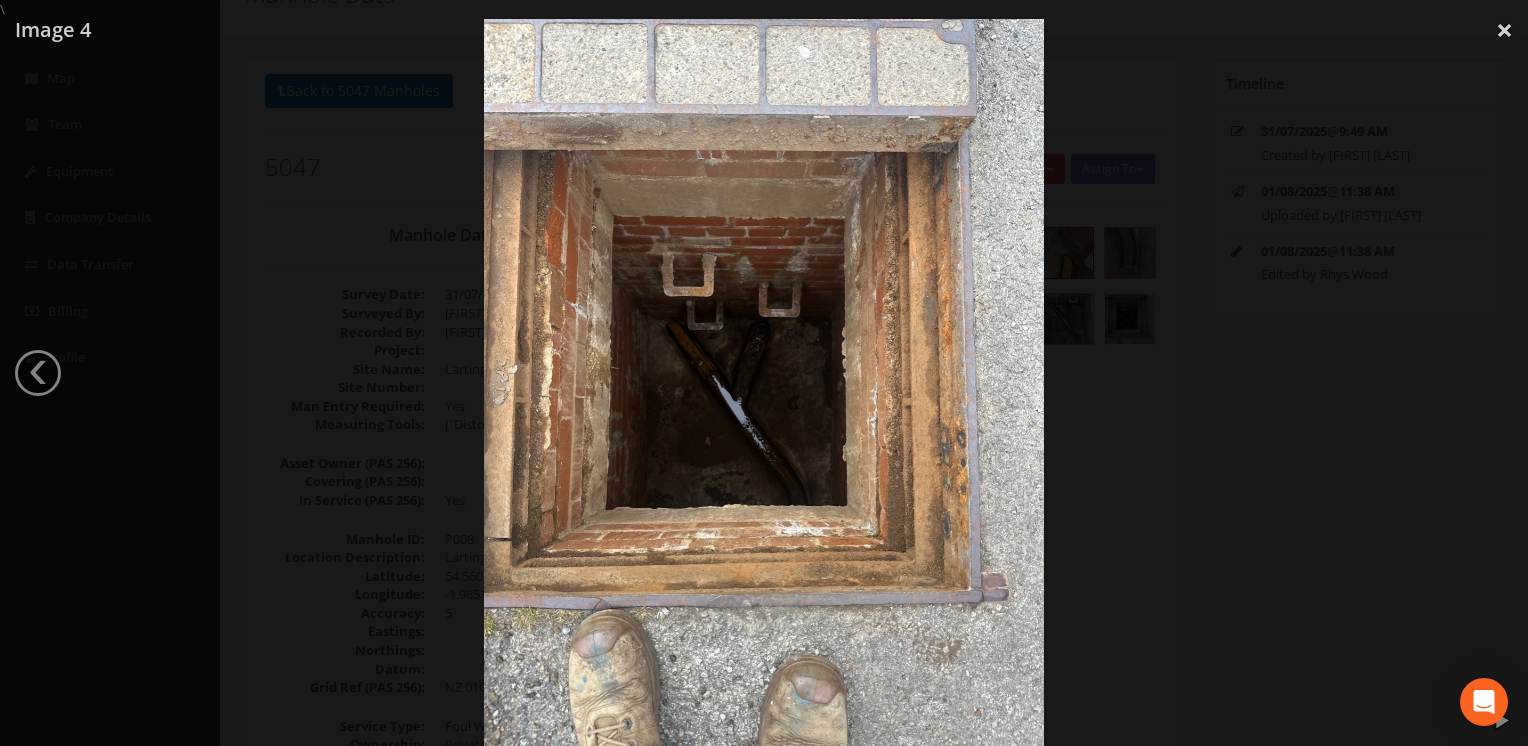 click at bounding box center (764, 392) 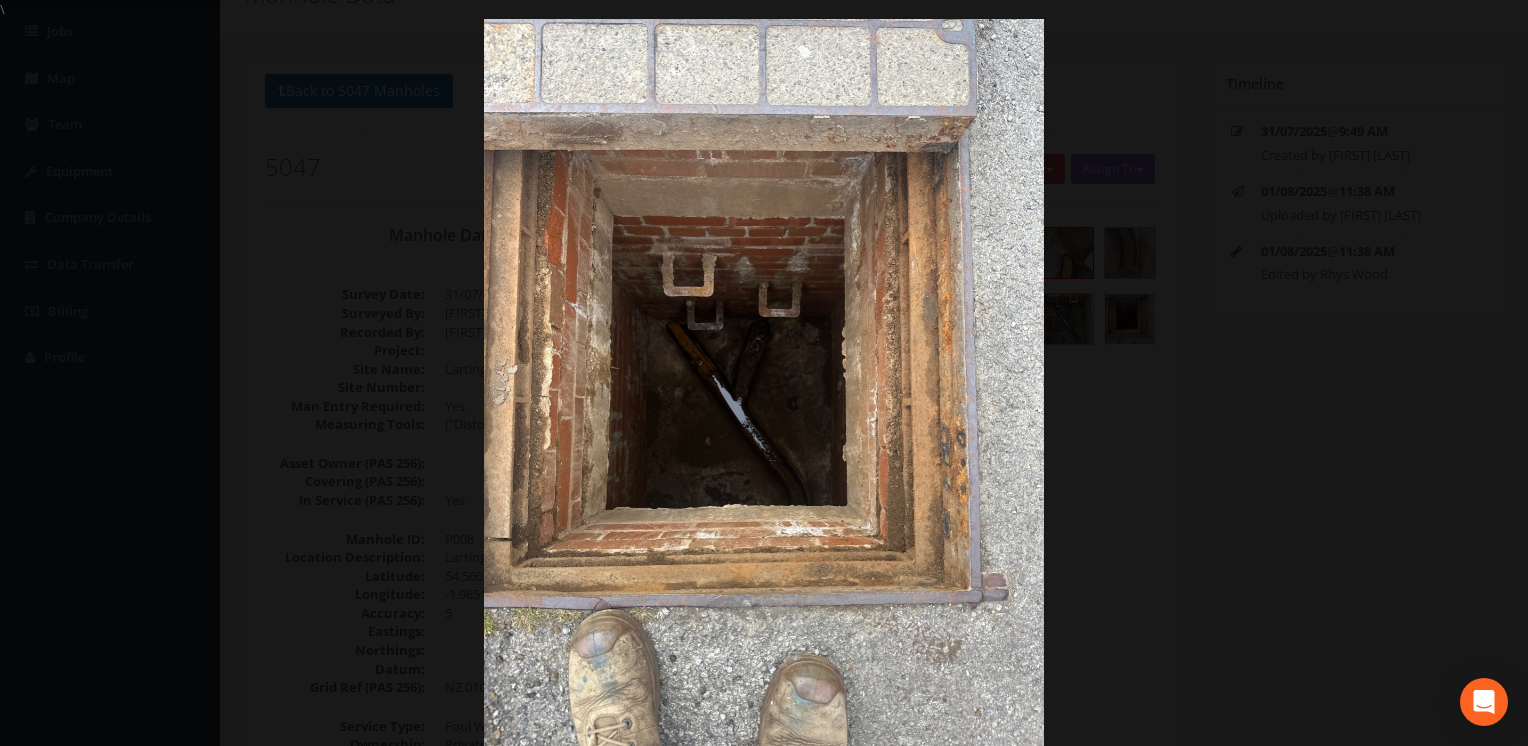 click at bounding box center [764, 392] 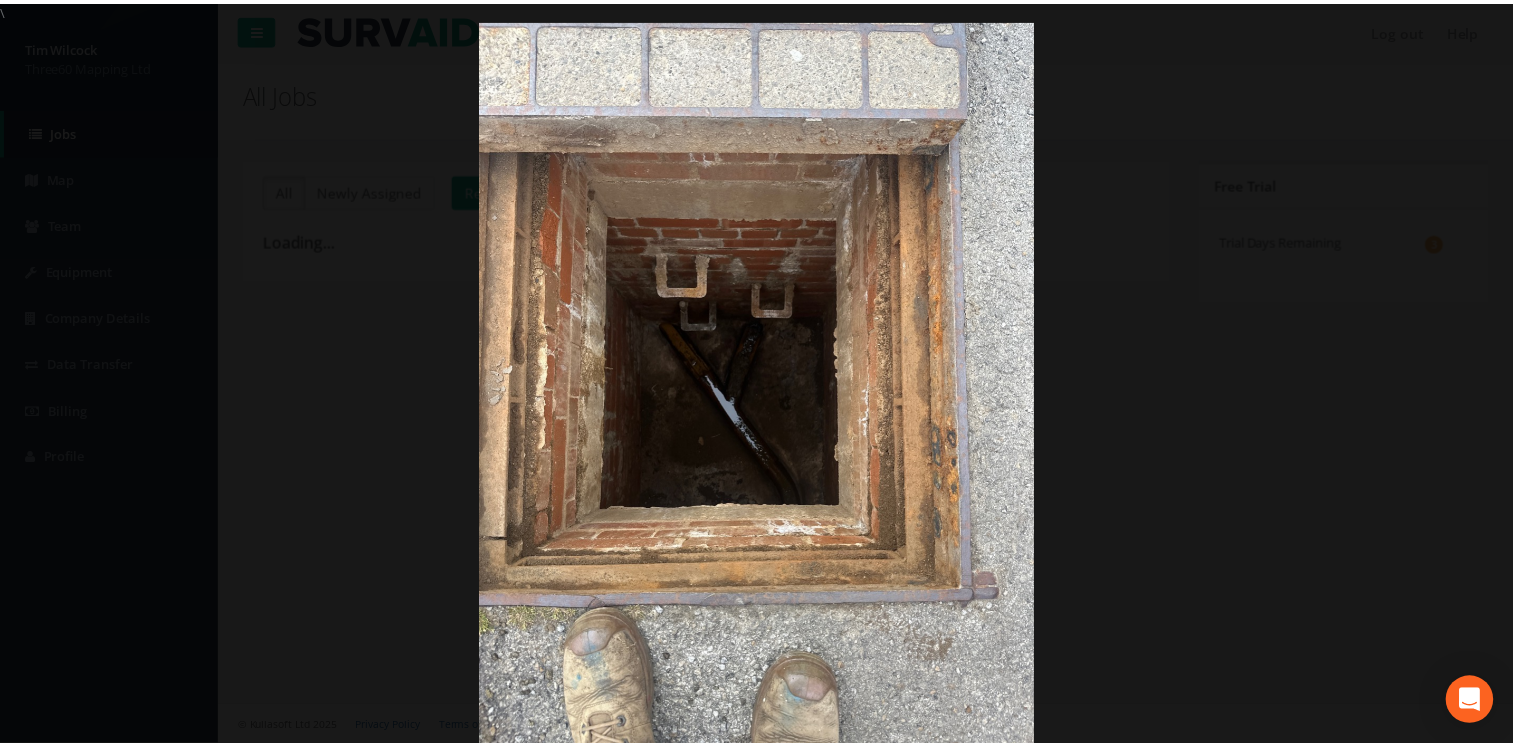 scroll, scrollTop: 0, scrollLeft: 0, axis: both 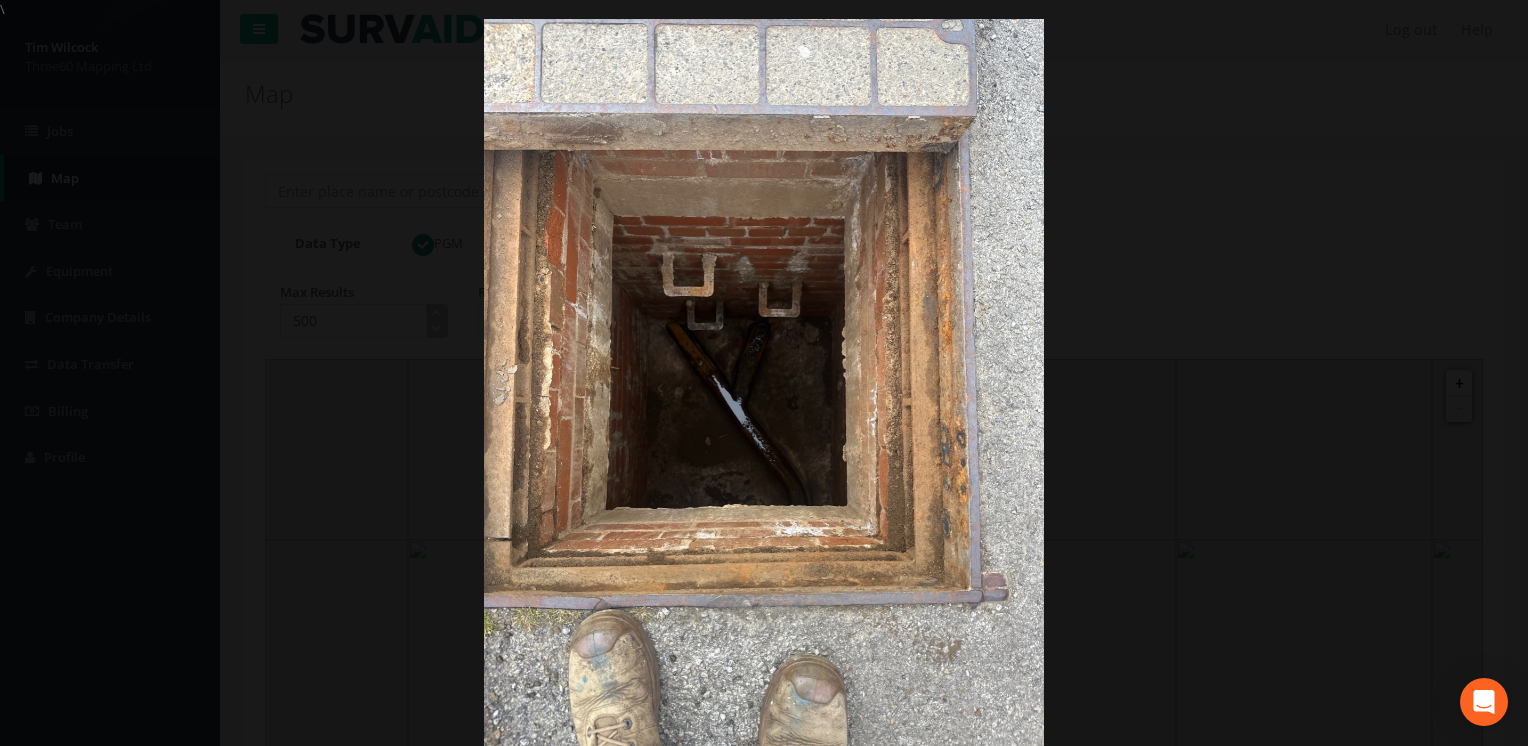 click on "Three60 Mapping Ltd         Logout        S          Jobs           Map             Team           Equipment           Company Details           Data Transfer           Billing             Profile                                           Log out       Help                 Map                     Location Search Box                     Multiple Locations Found                 Data Type        PGM       Manhole                        Max Results   500       Radius (miles)   1.0            Limit results to GB                  + -  MapQuest  Cluster Leaflet              \   \  Image 4  \  ‹  \  ›  \  ×  \   \   \        © Kullasoft Ltd 2025     Privacy Policy       Terms of Use" at bounding box center [764, 373] 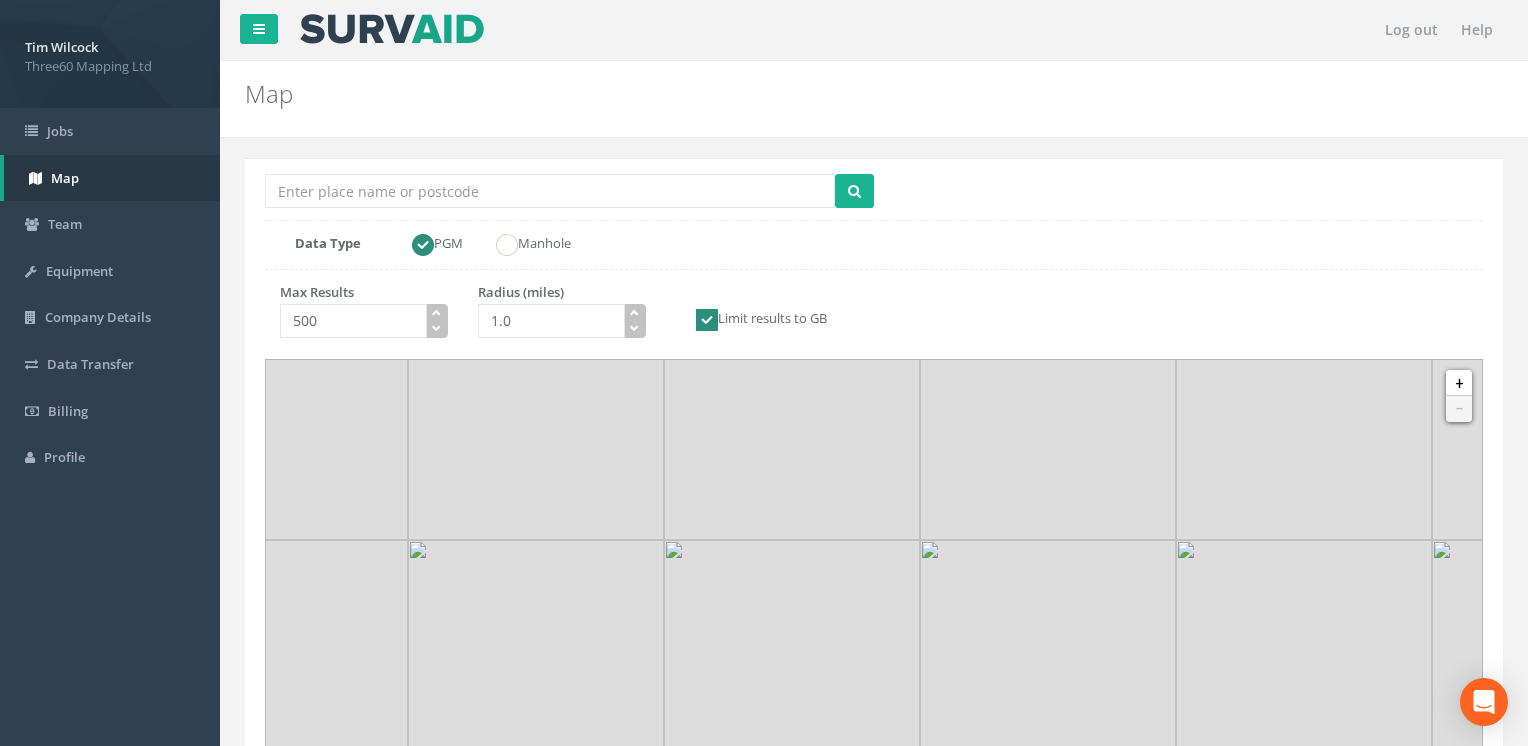 click at bounding box center [764, 392] 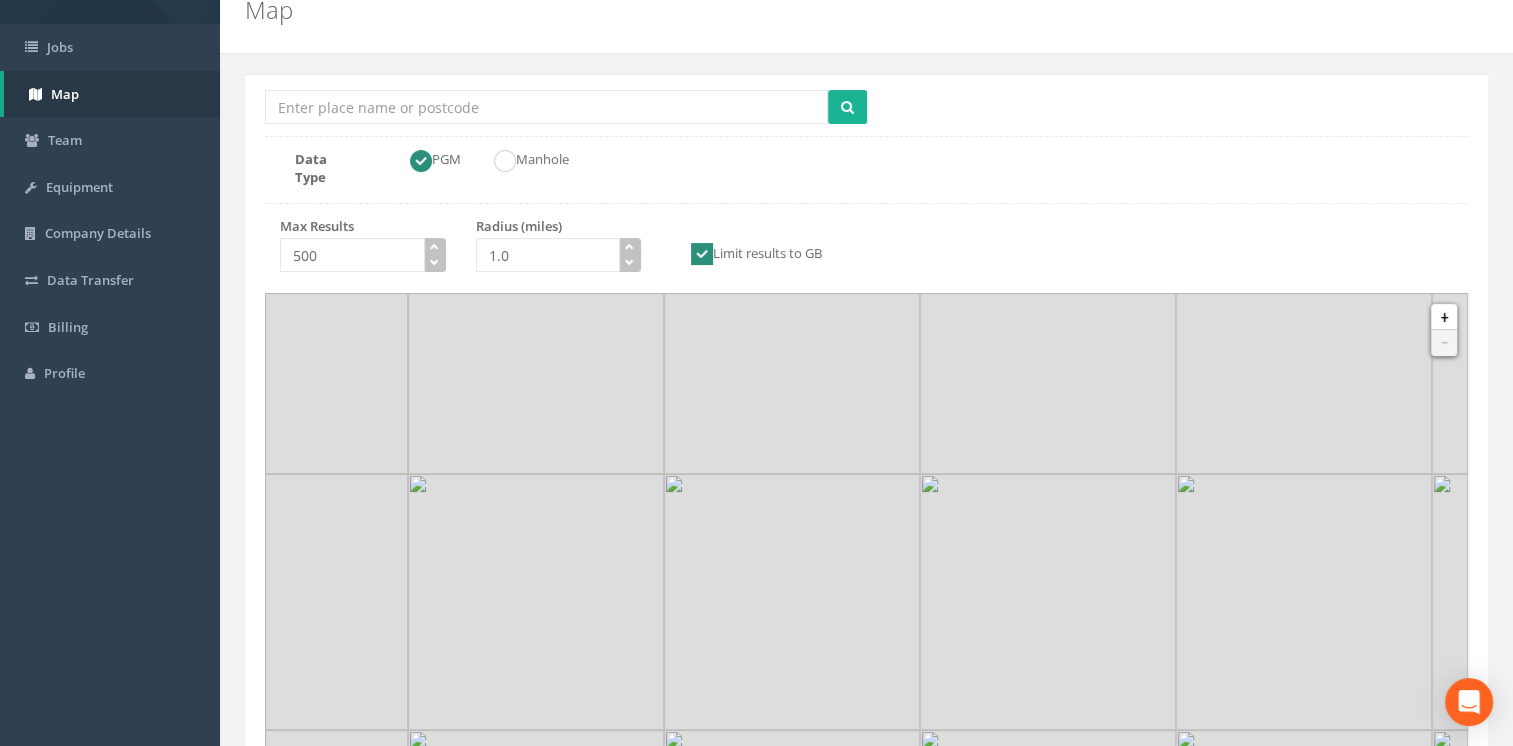 scroll, scrollTop: 0, scrollLeft: 0, axis: both 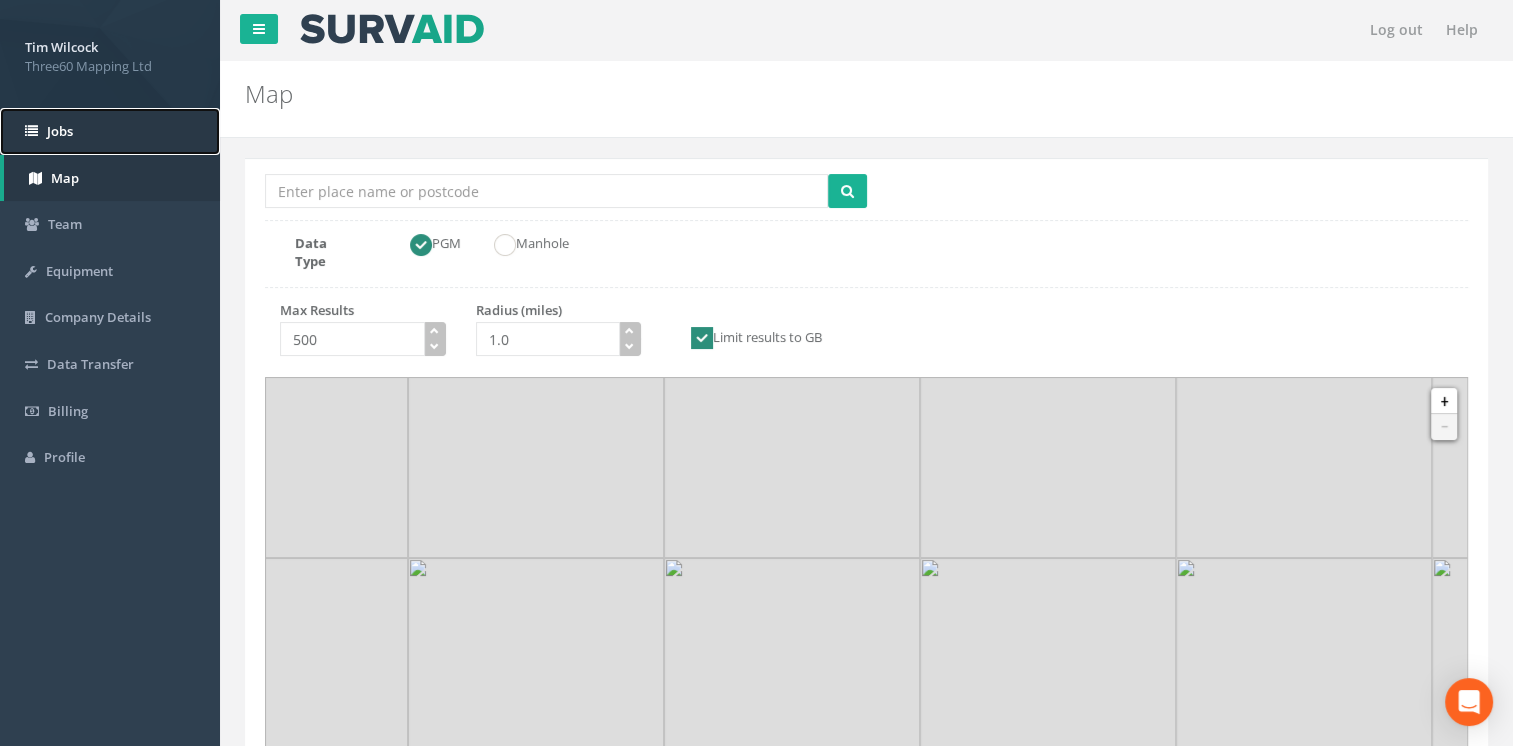 click on "Jobs" at bounding box center (110, 131) 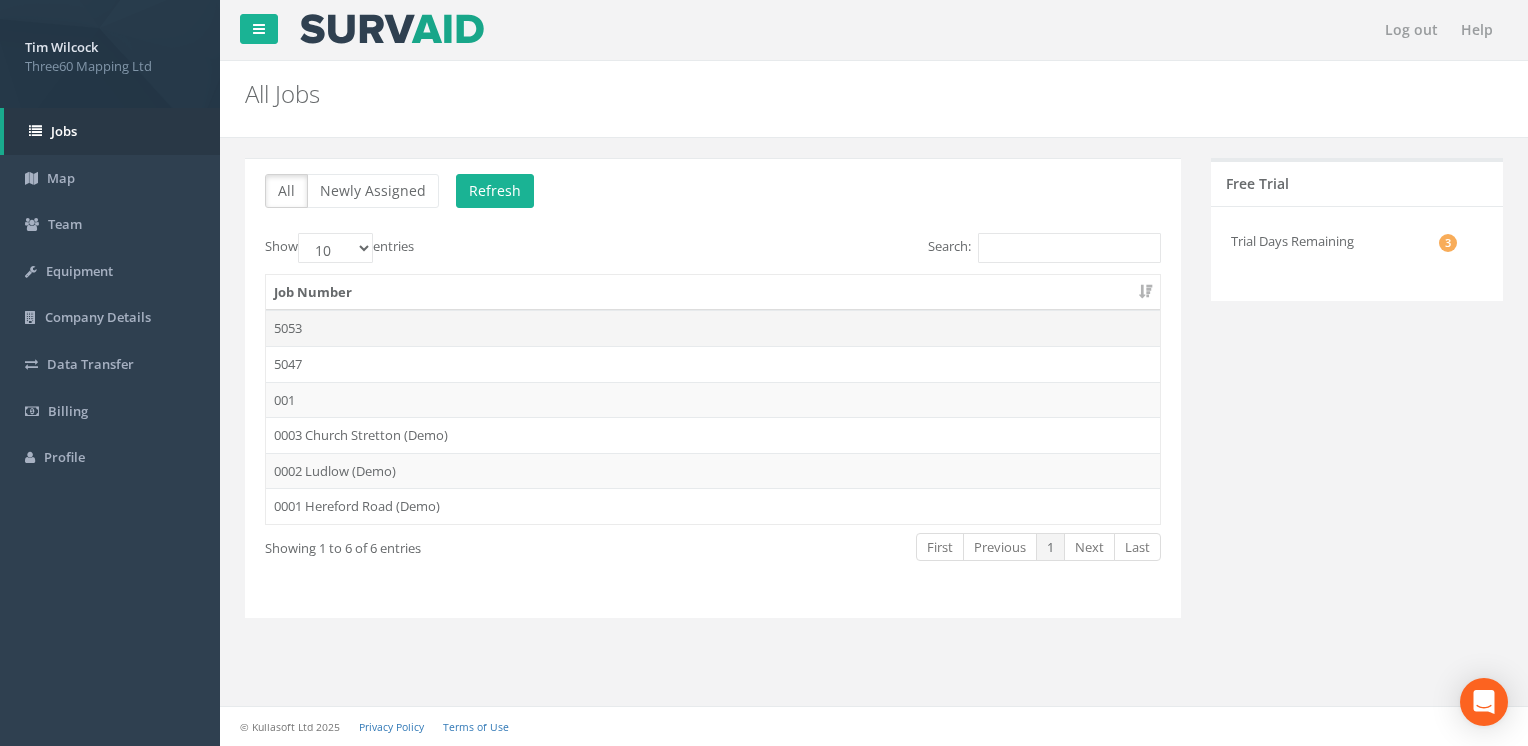 click on "5053" at bounding box center (713, 328) 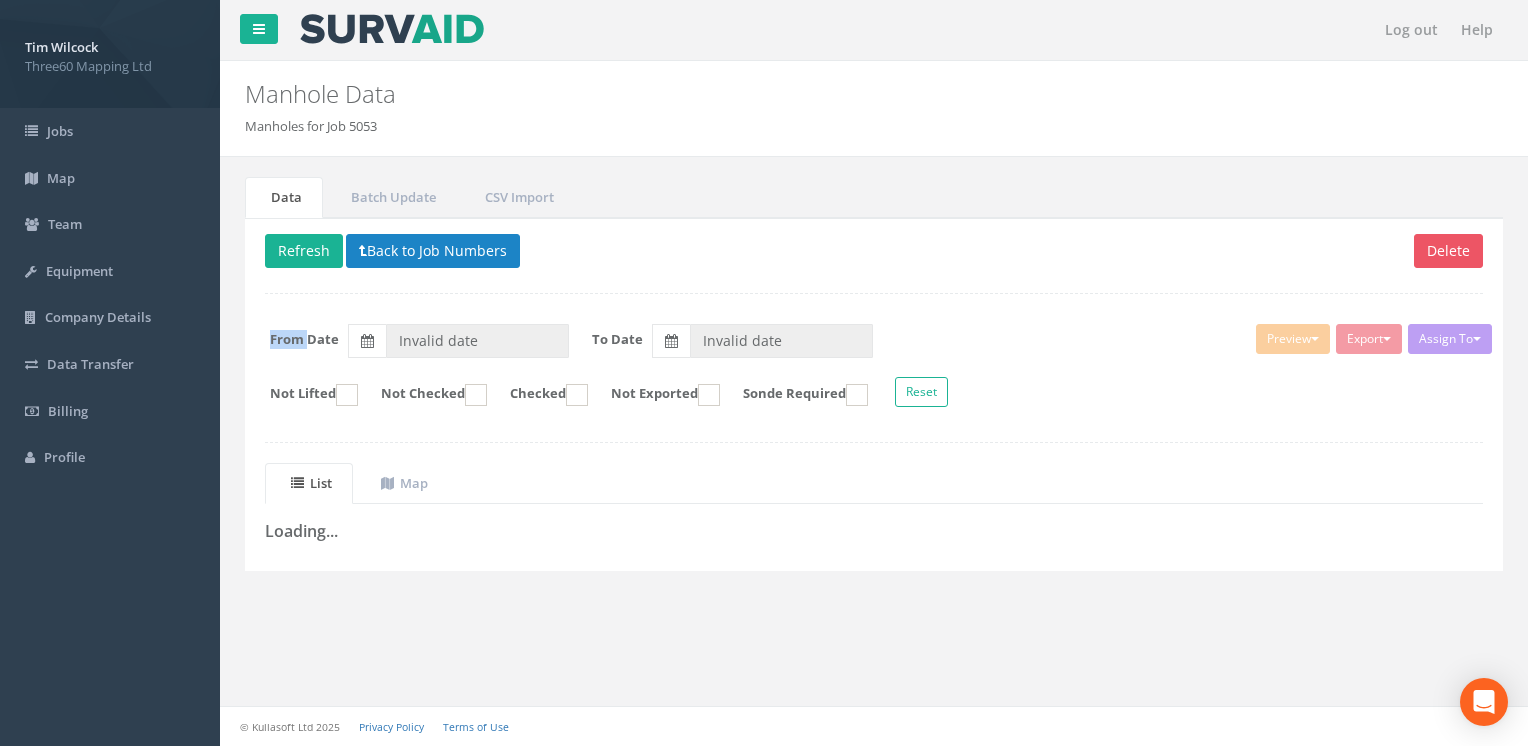 type on "30/07/2025" 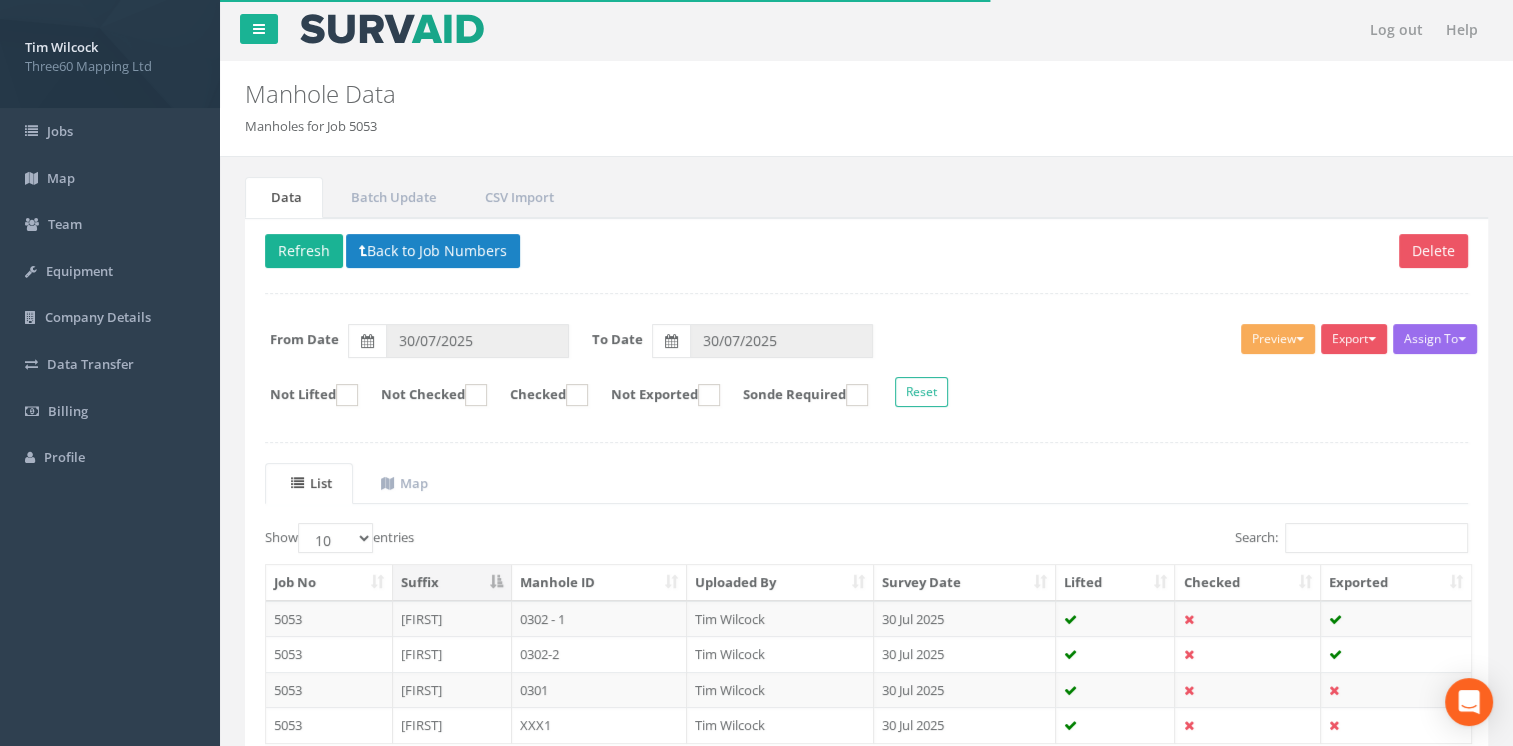 drag, startPoint x: 329, startPoint y: 328, endPoint x: 583, endPoint y: 265, distance: 261.69638 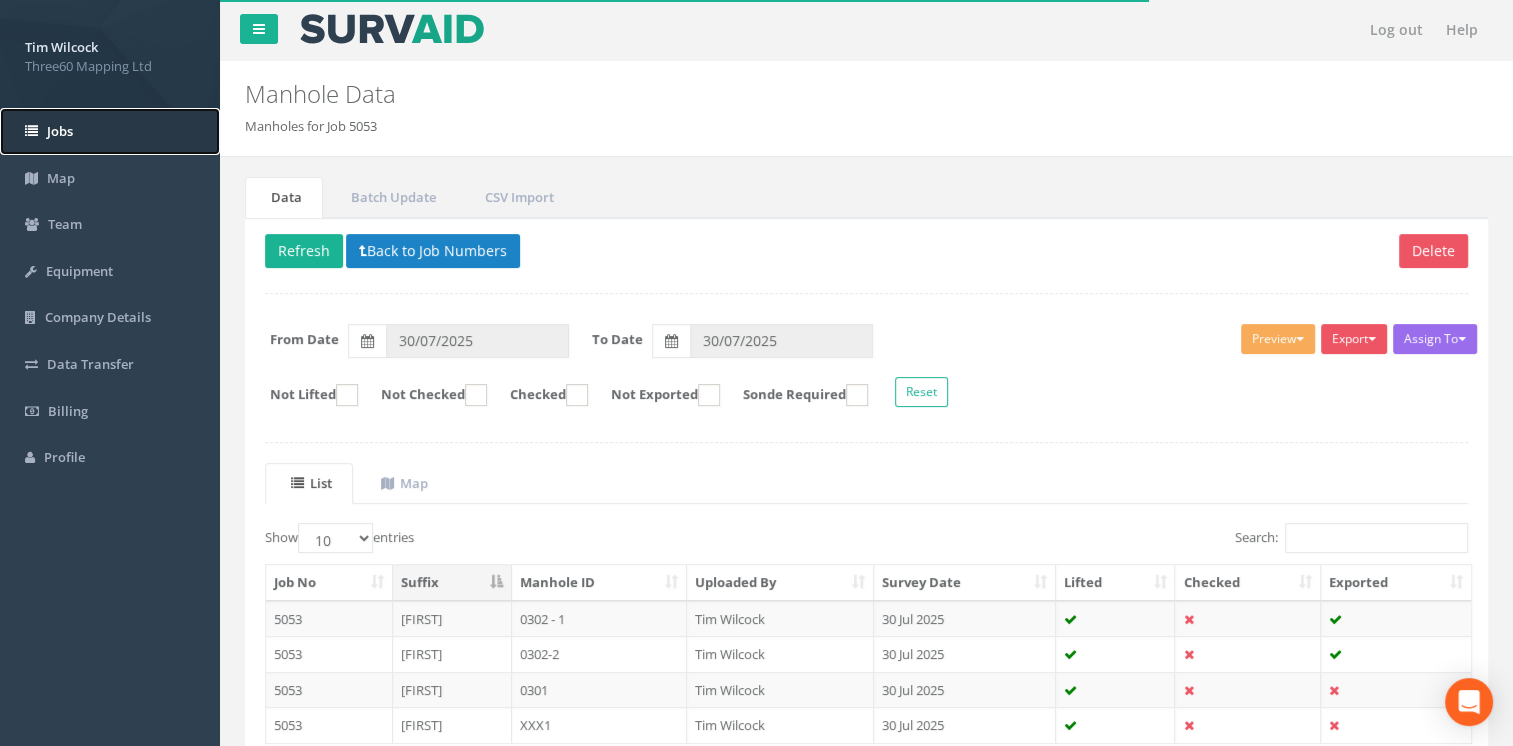 click on "Jobs" at bounding box center [110, 131] 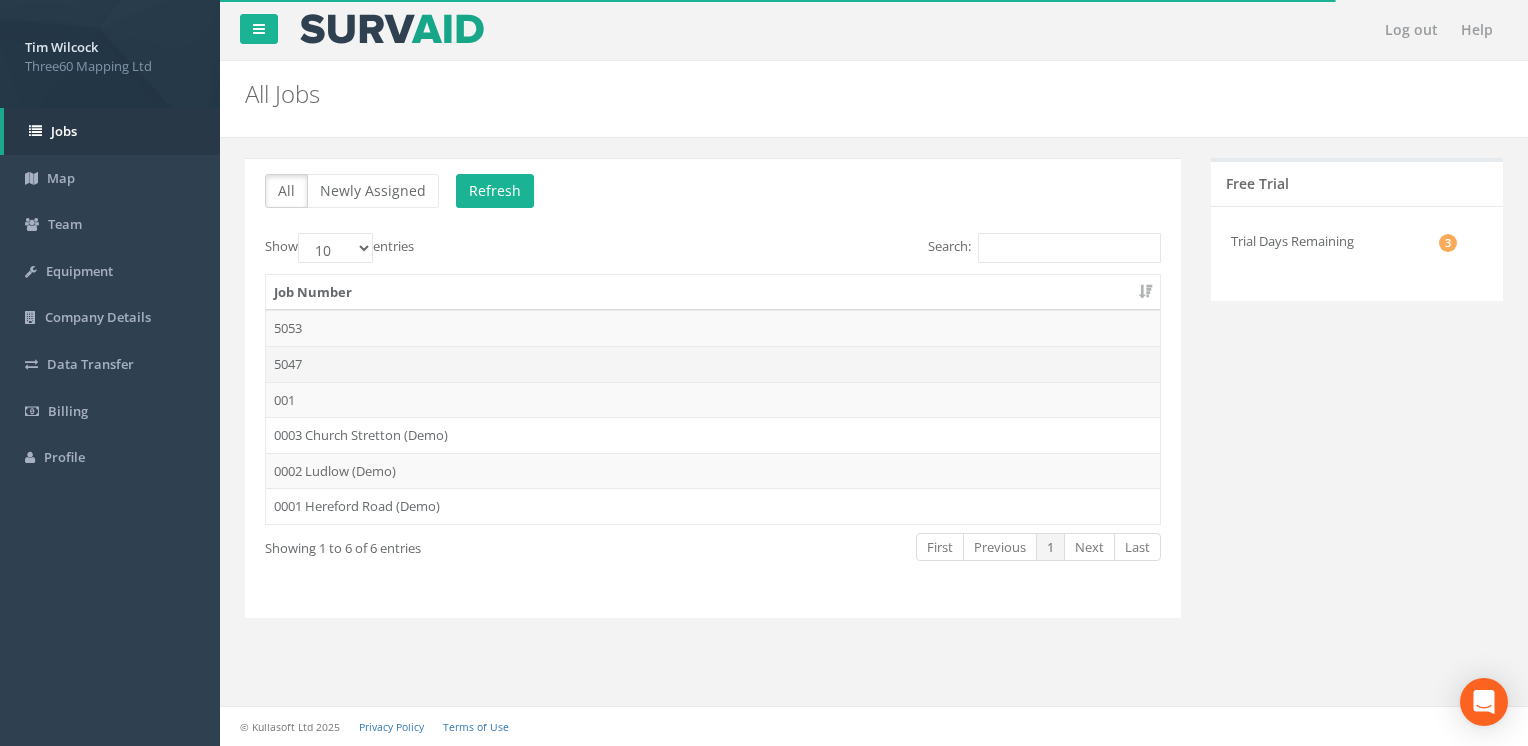 click on "5047" at bounding box center [713, 364] 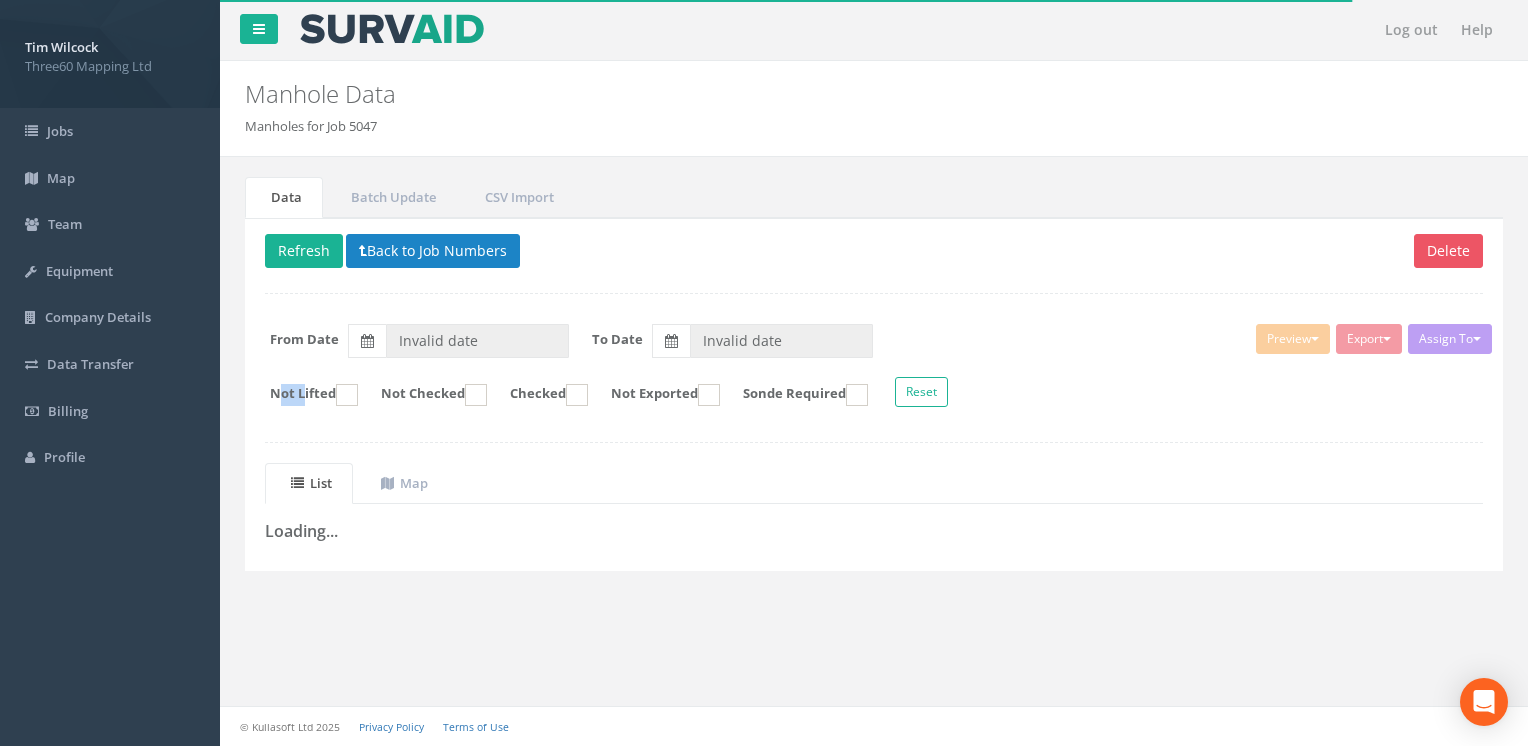 type on "31/07/2025" 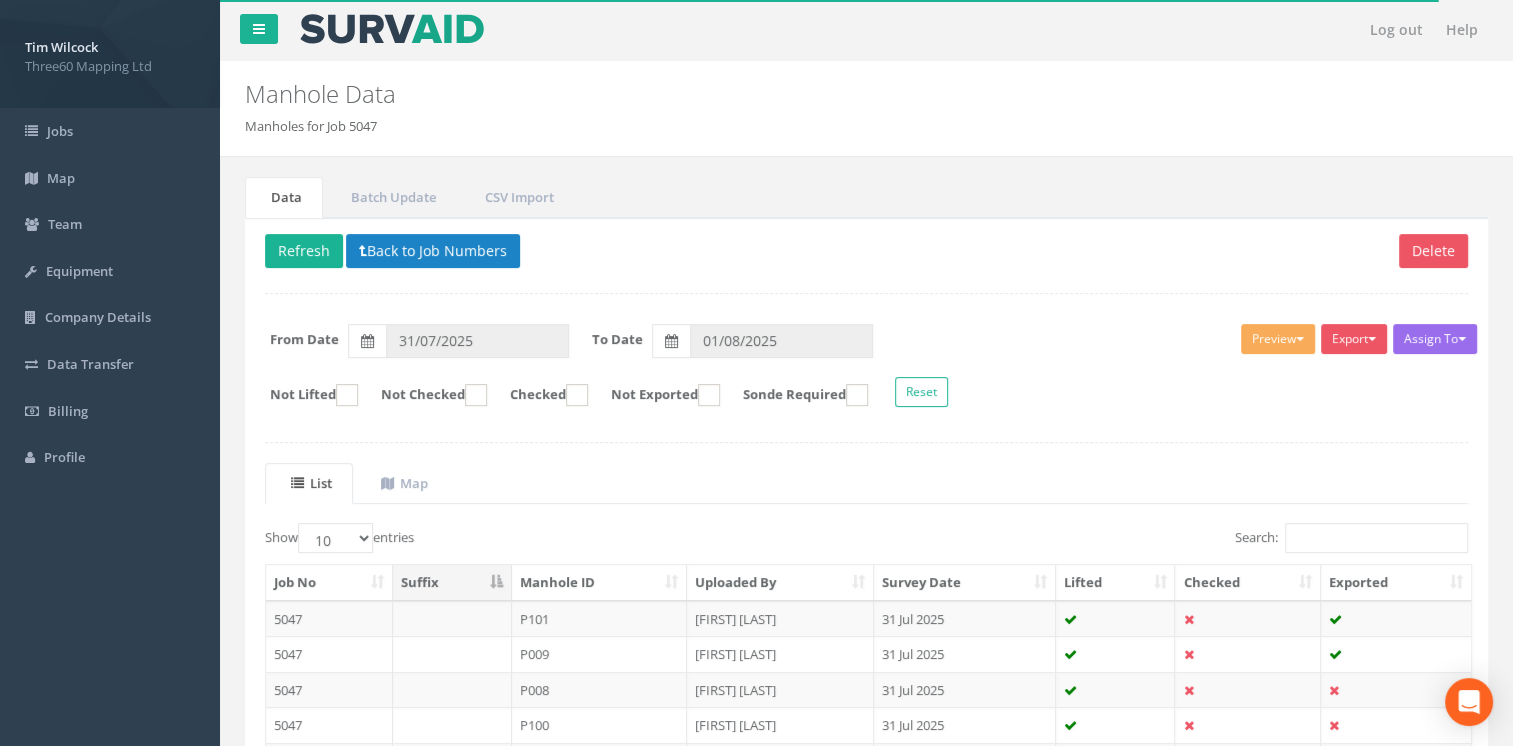 click on "List
Map" at bounding box center (866, 483) 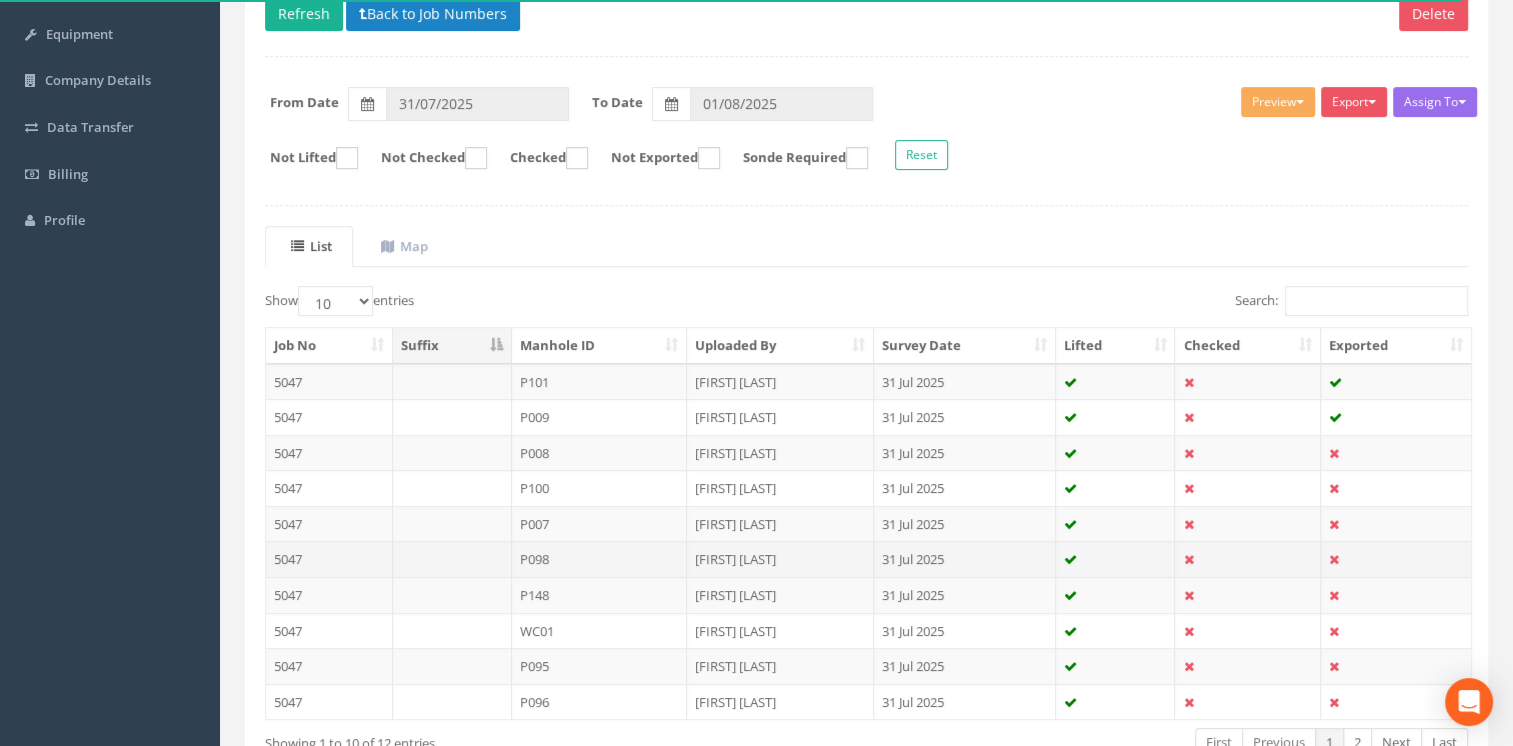 scroll, scrollTop: 300, scrollLeft: 0, axis: vertical 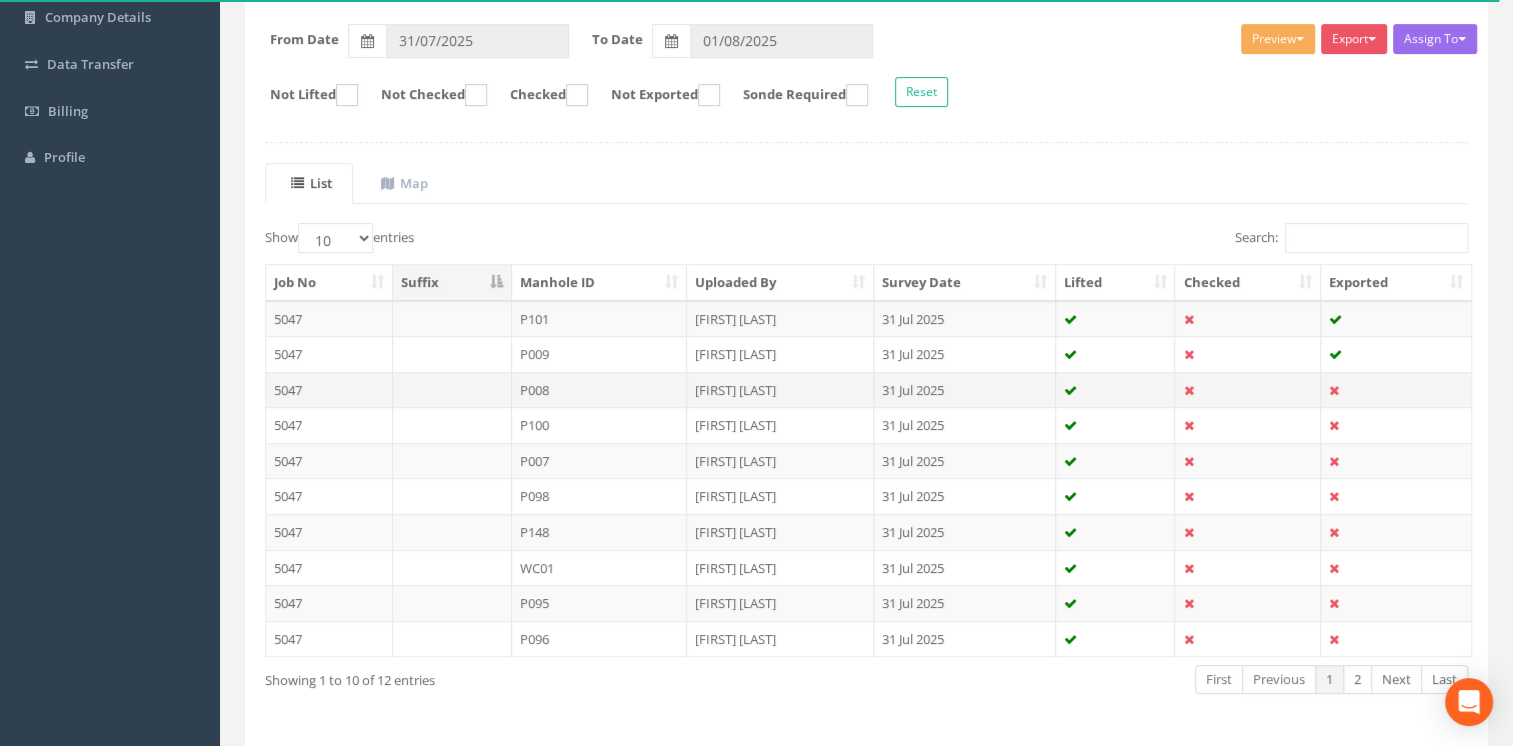 click at bounding box center (452, 390) 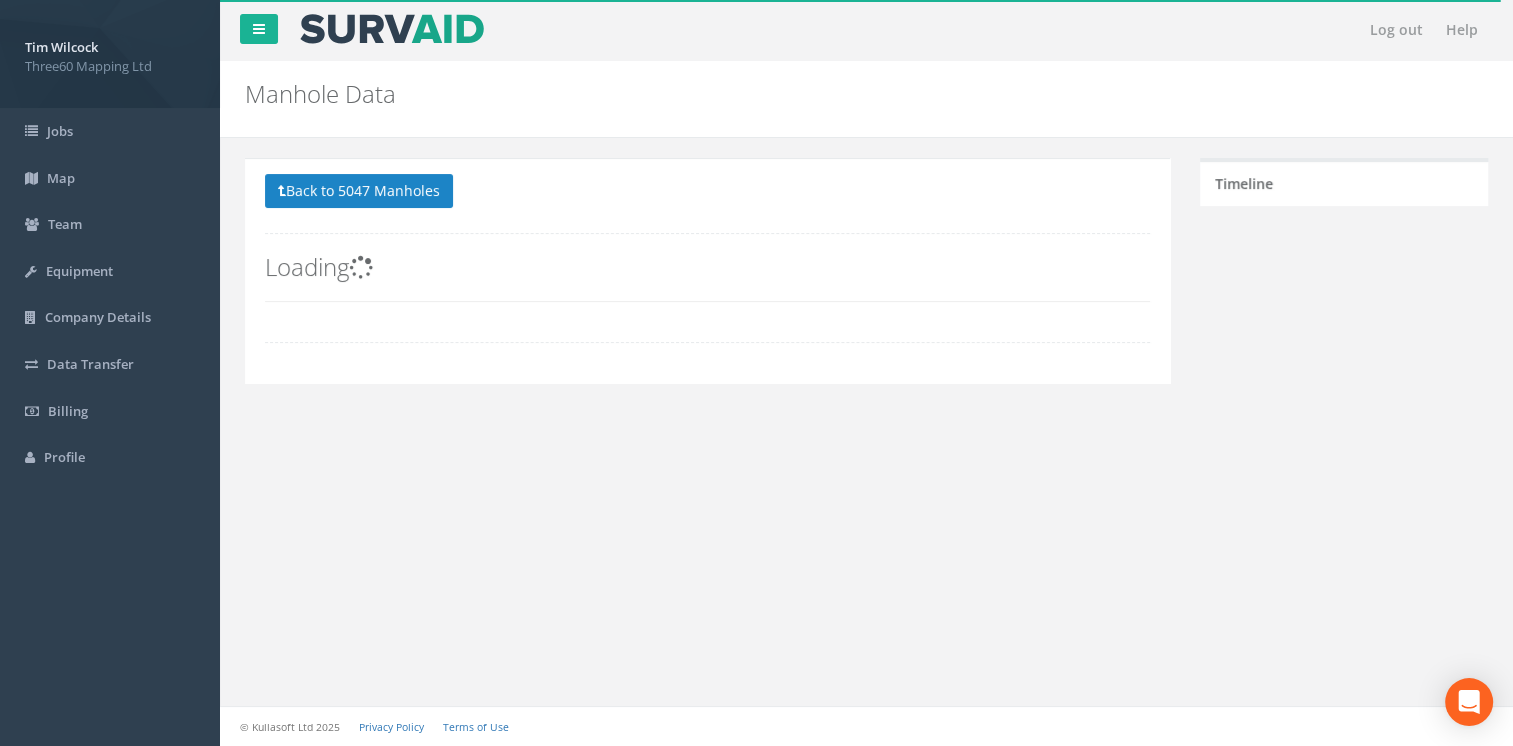 scroll, scrollTop: 0, scrollLeft: 0, axis: both 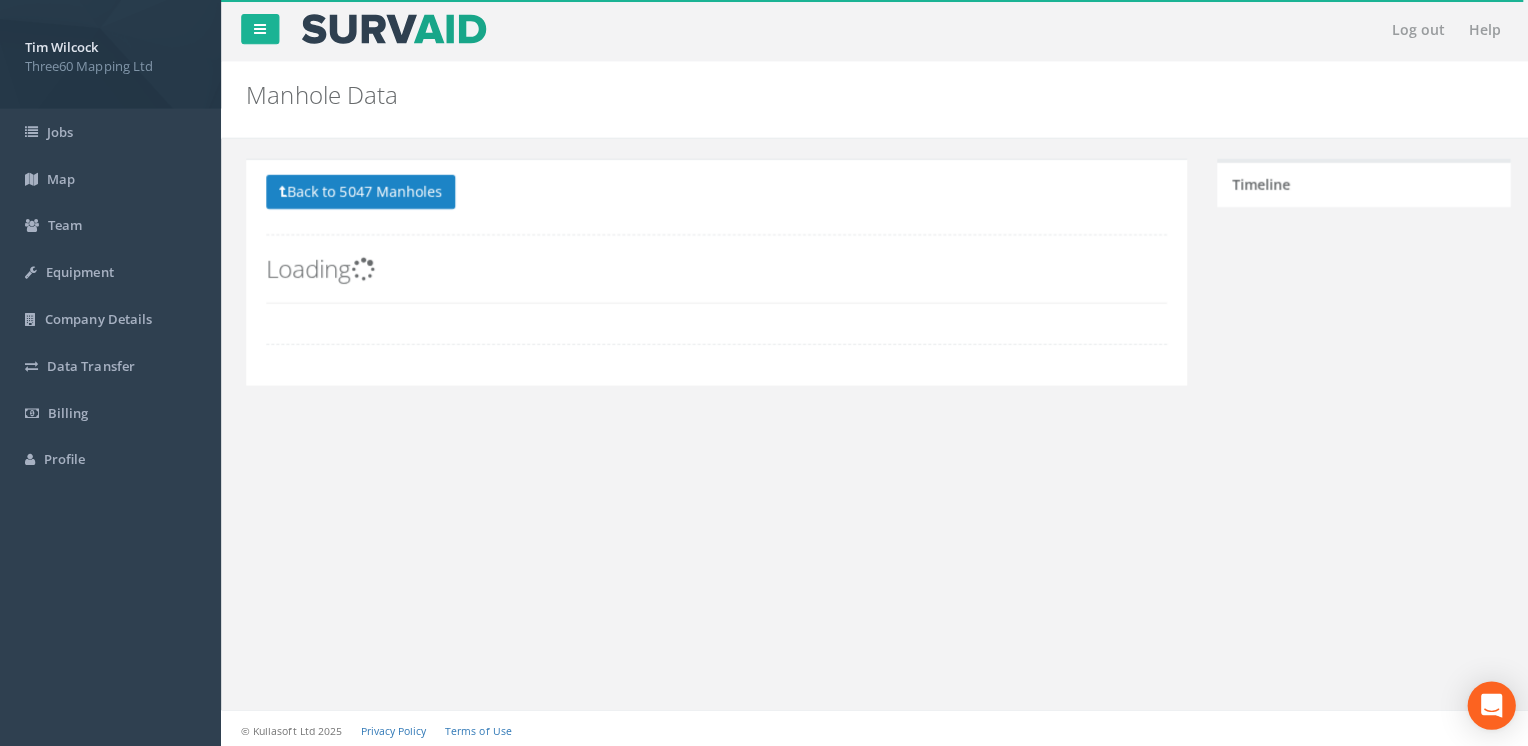 click on "Back to 5047 Manholes       Back to Map           Assign To            No Companies Added          Export        360 Manhole       Heathrow   United Utilities       SurvAid IC   SurvAid Manhole            Preview        360 Manhole       Heathrow   United Utilities       SurvAid IC   SurvAid Manhole         Edit   Loading" at bounding box center (713, 270) 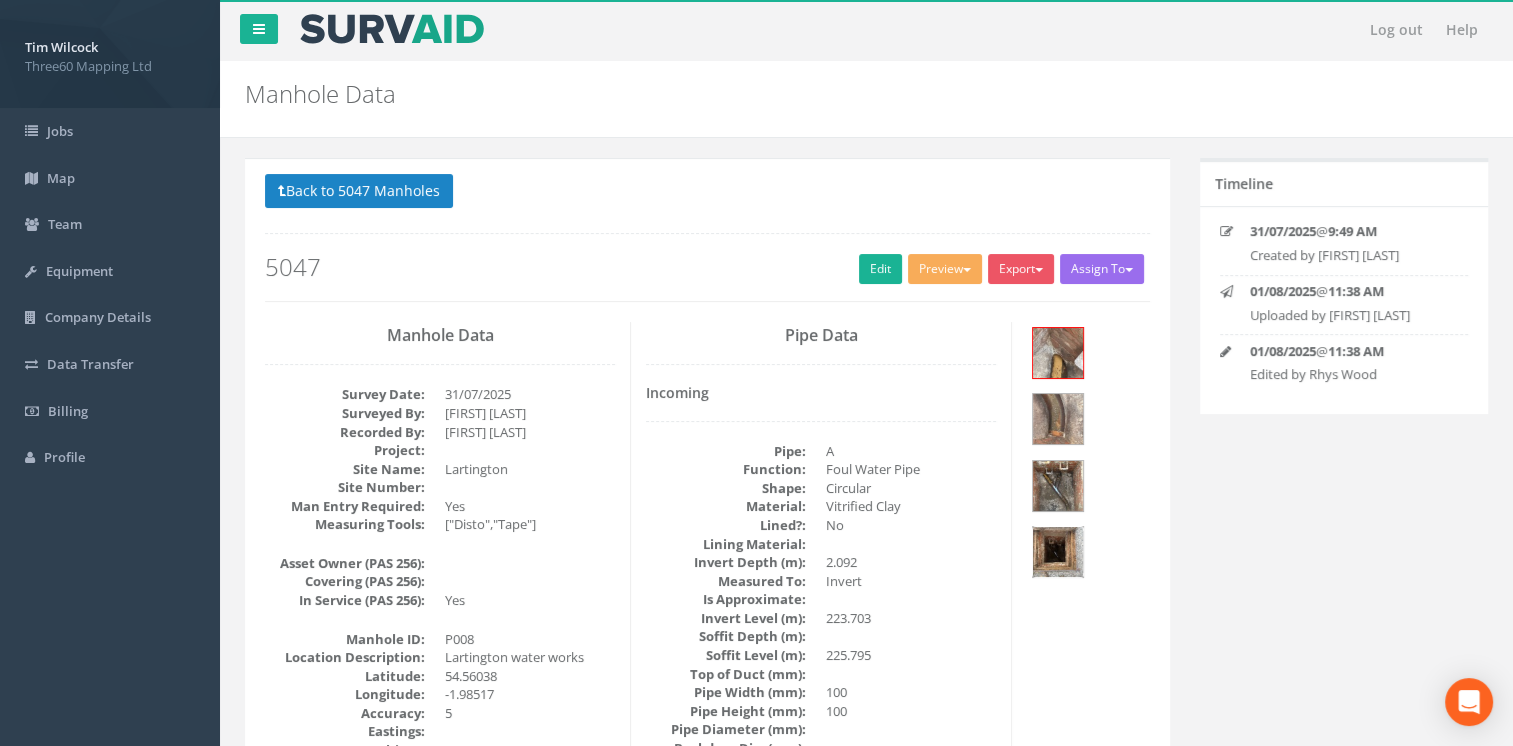 click at bounding box center (1058, 552) 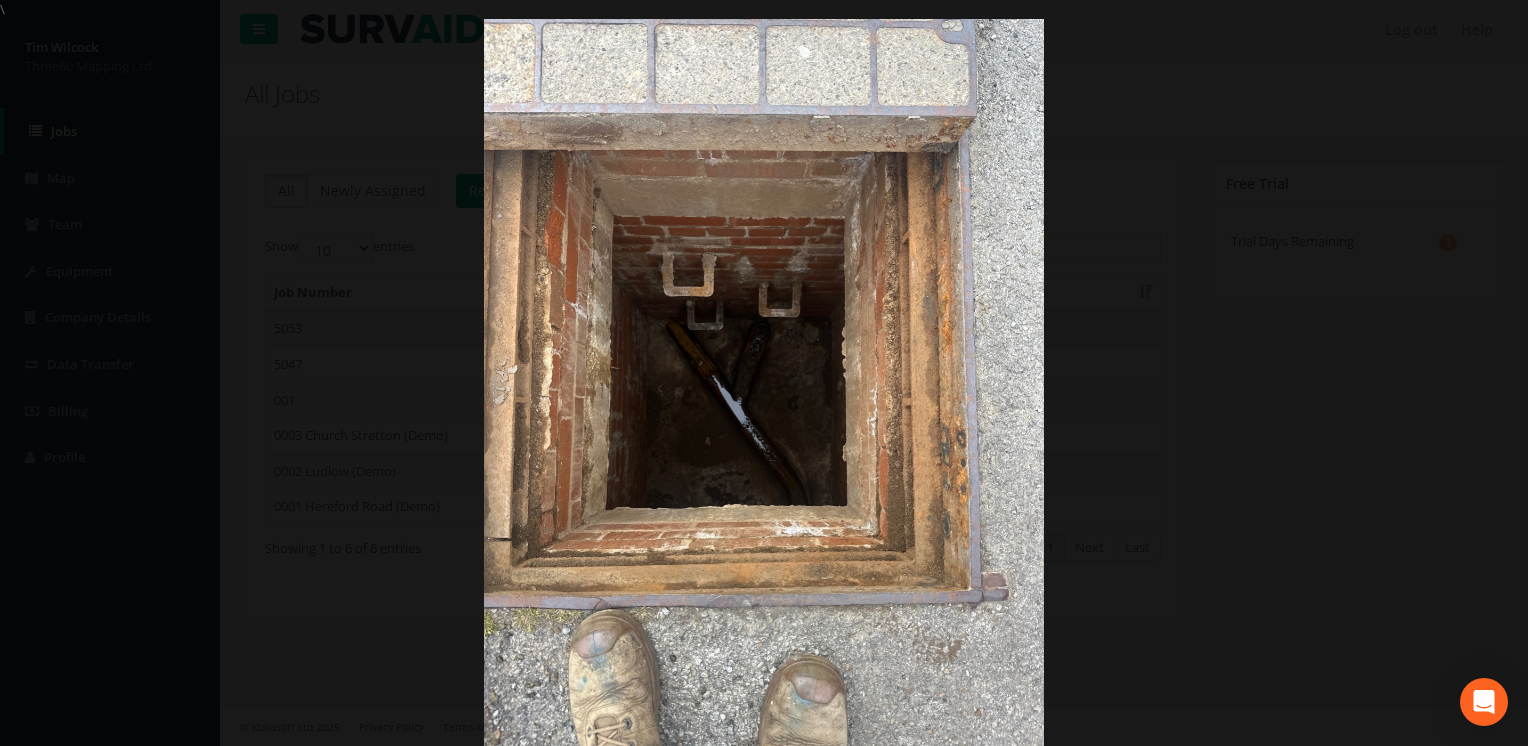 click at bounding box center [764, 392] 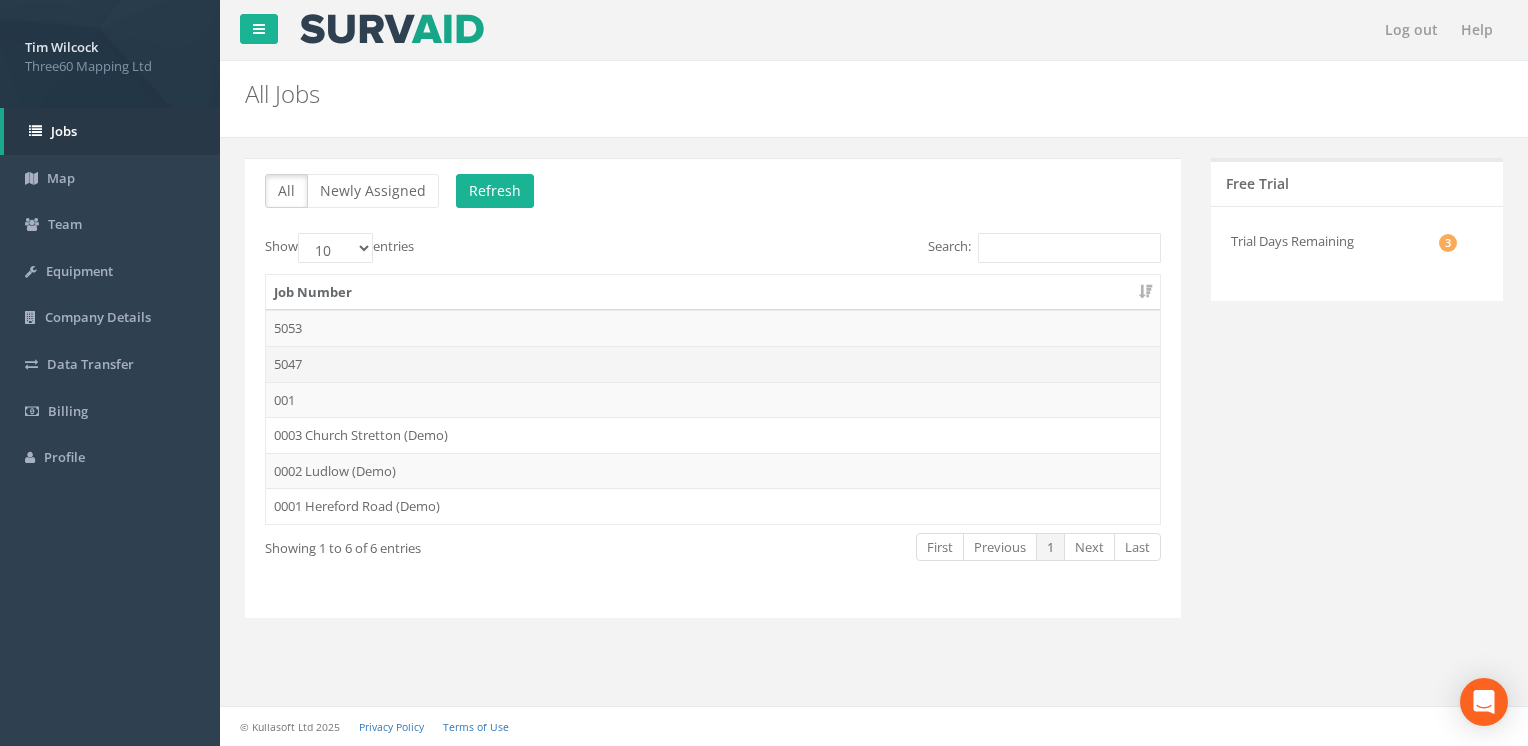 click on "5047" at bounding box center (713, 364) 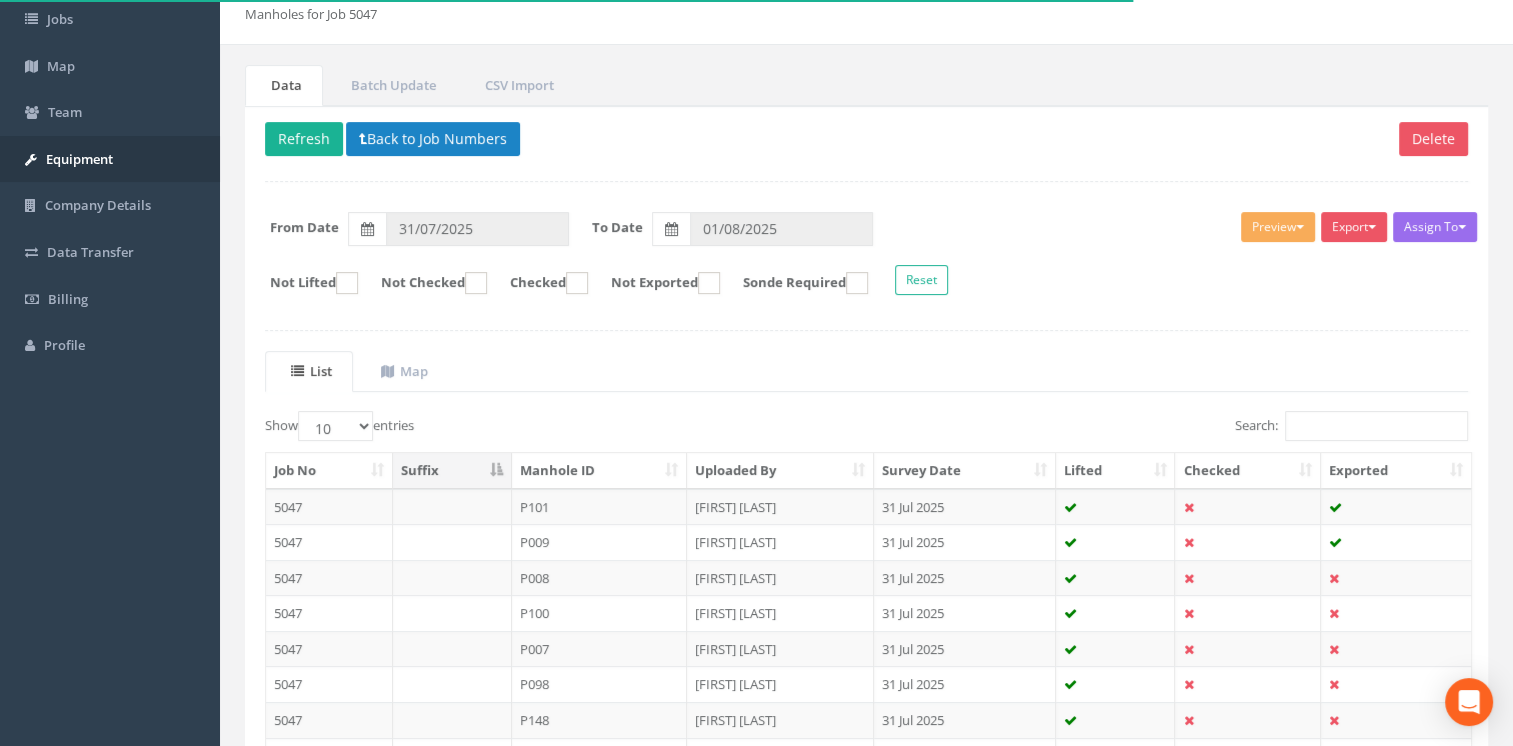 scroll, scrollTop: 0, scrollLeft: 0, axis: both 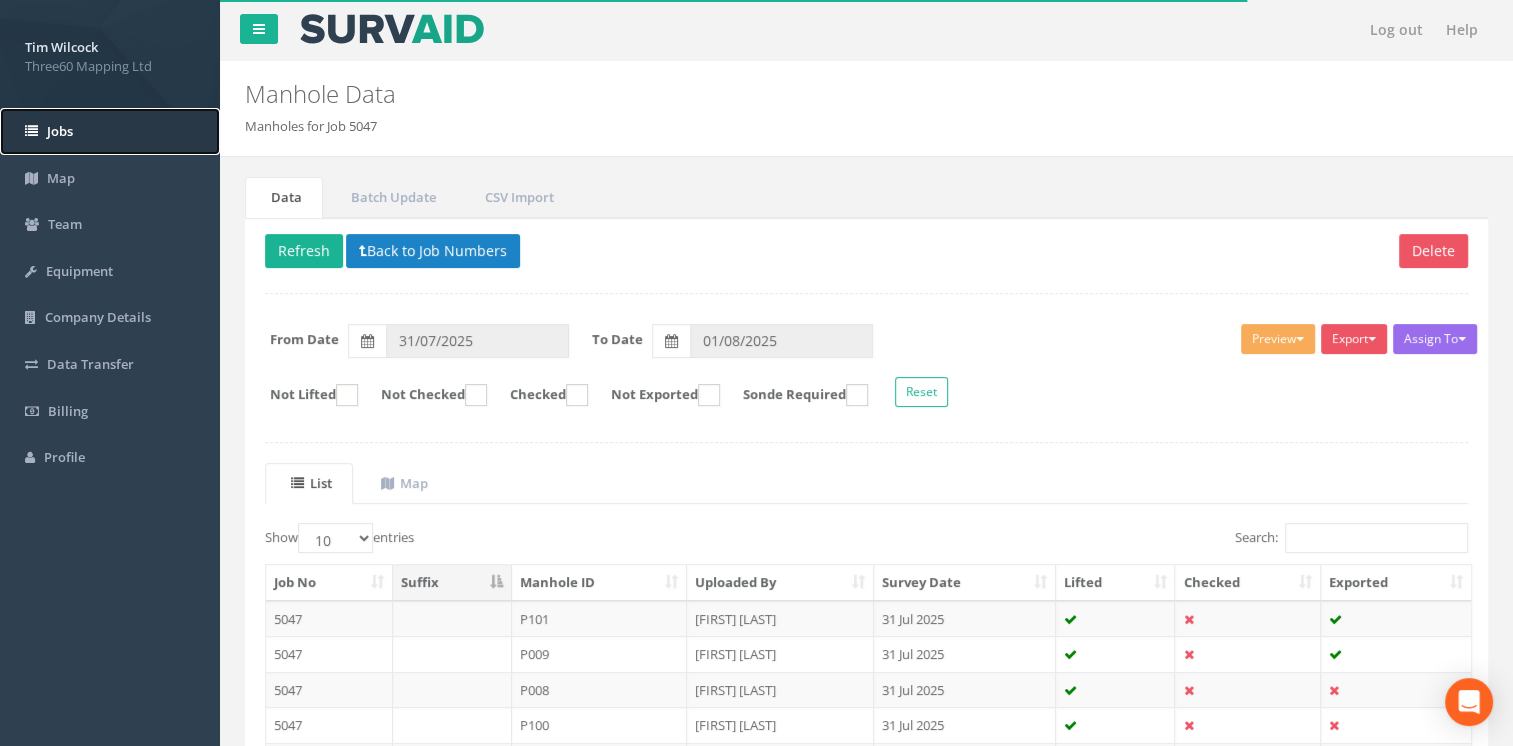 click on "Jobs" at bounding box center (110, 131) 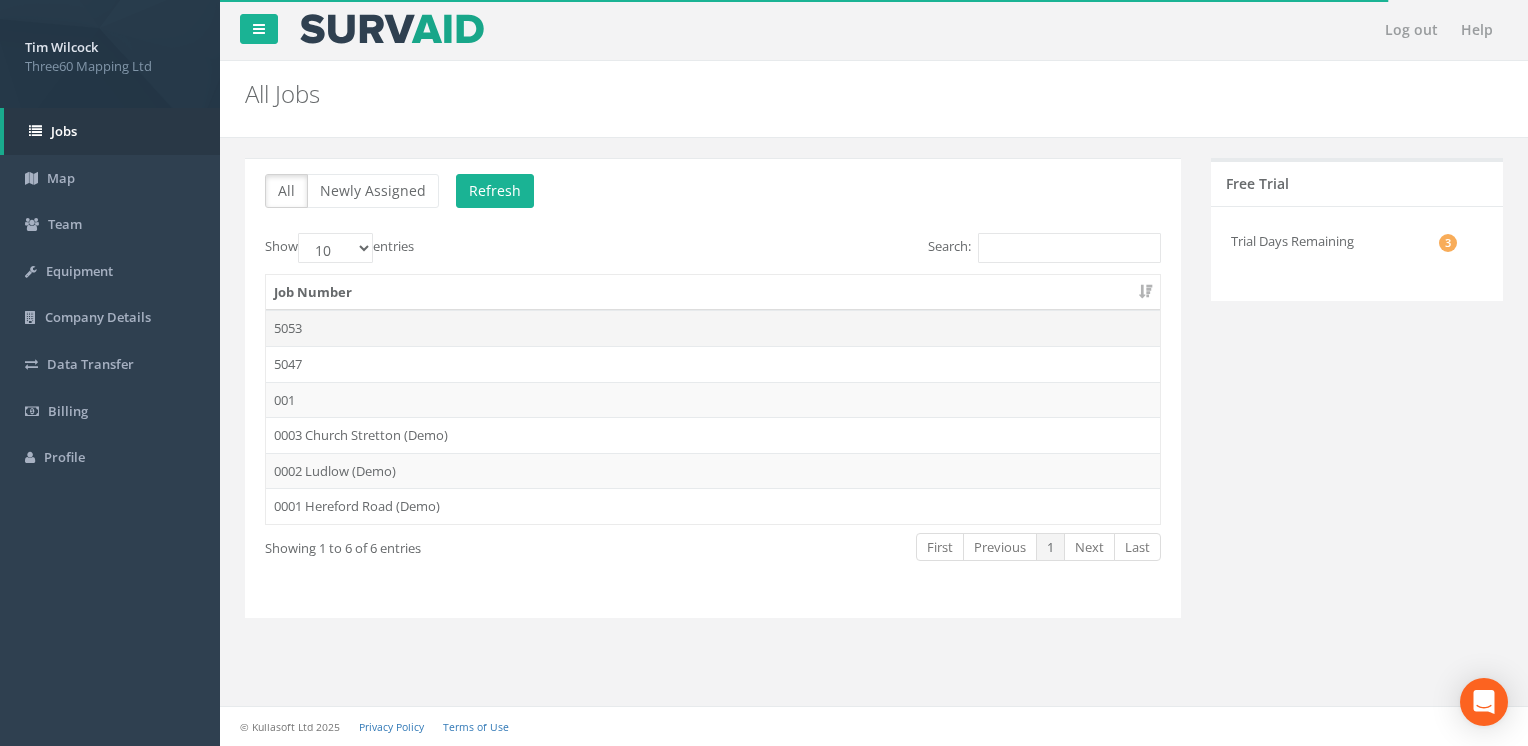 click on "5053" at bounding box center (713, 328) 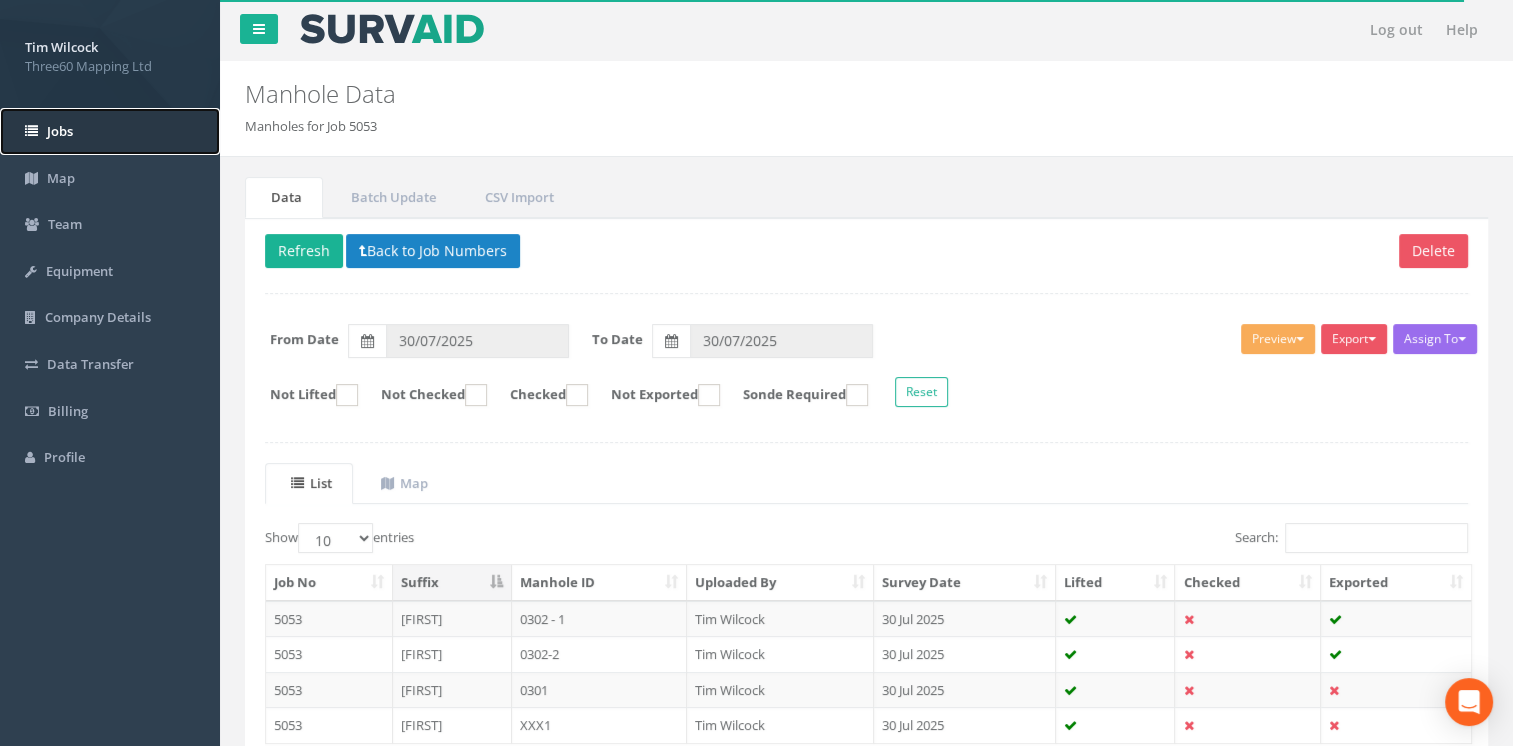click on "Jobs" at bounding box center [110, 131] 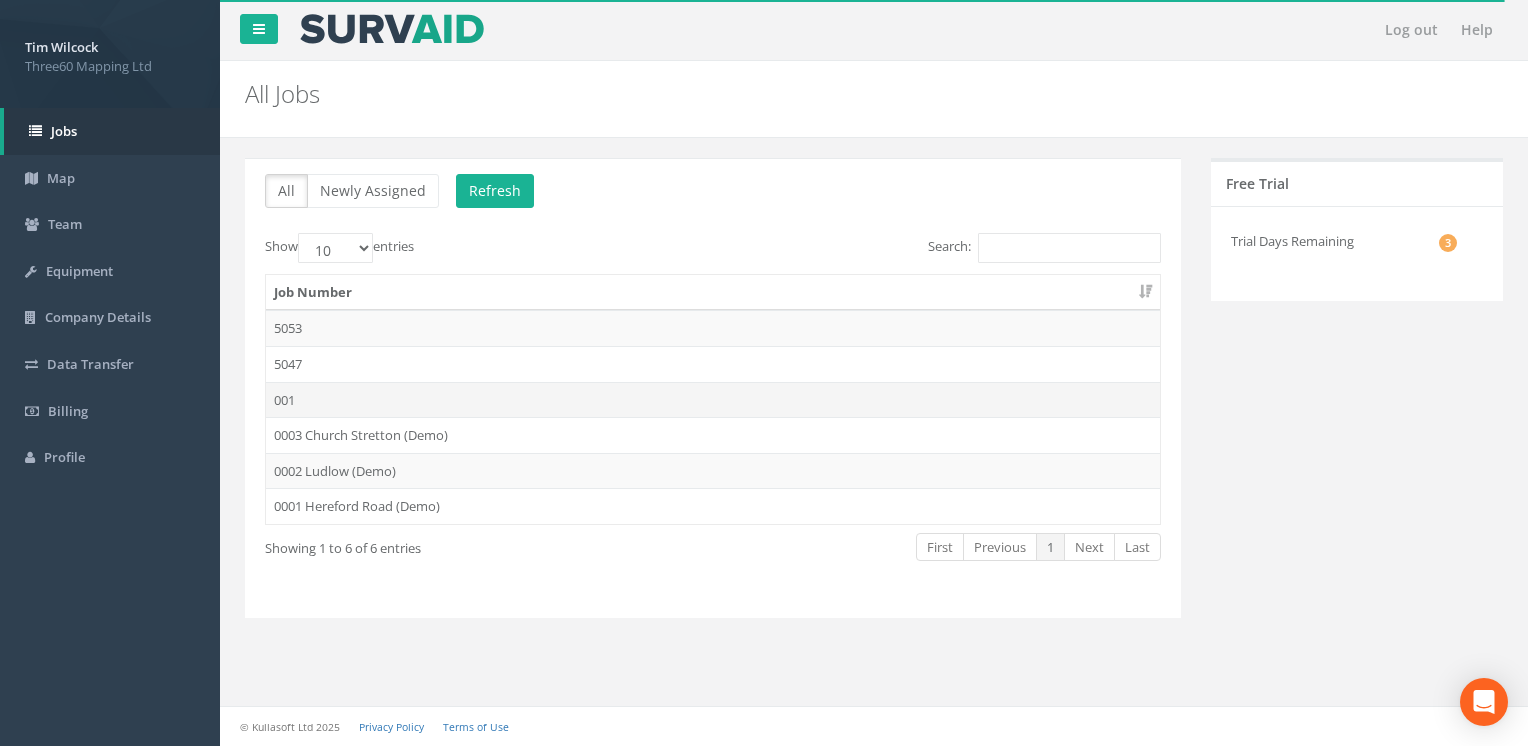 click on "001" at bounding box center [713, 400] 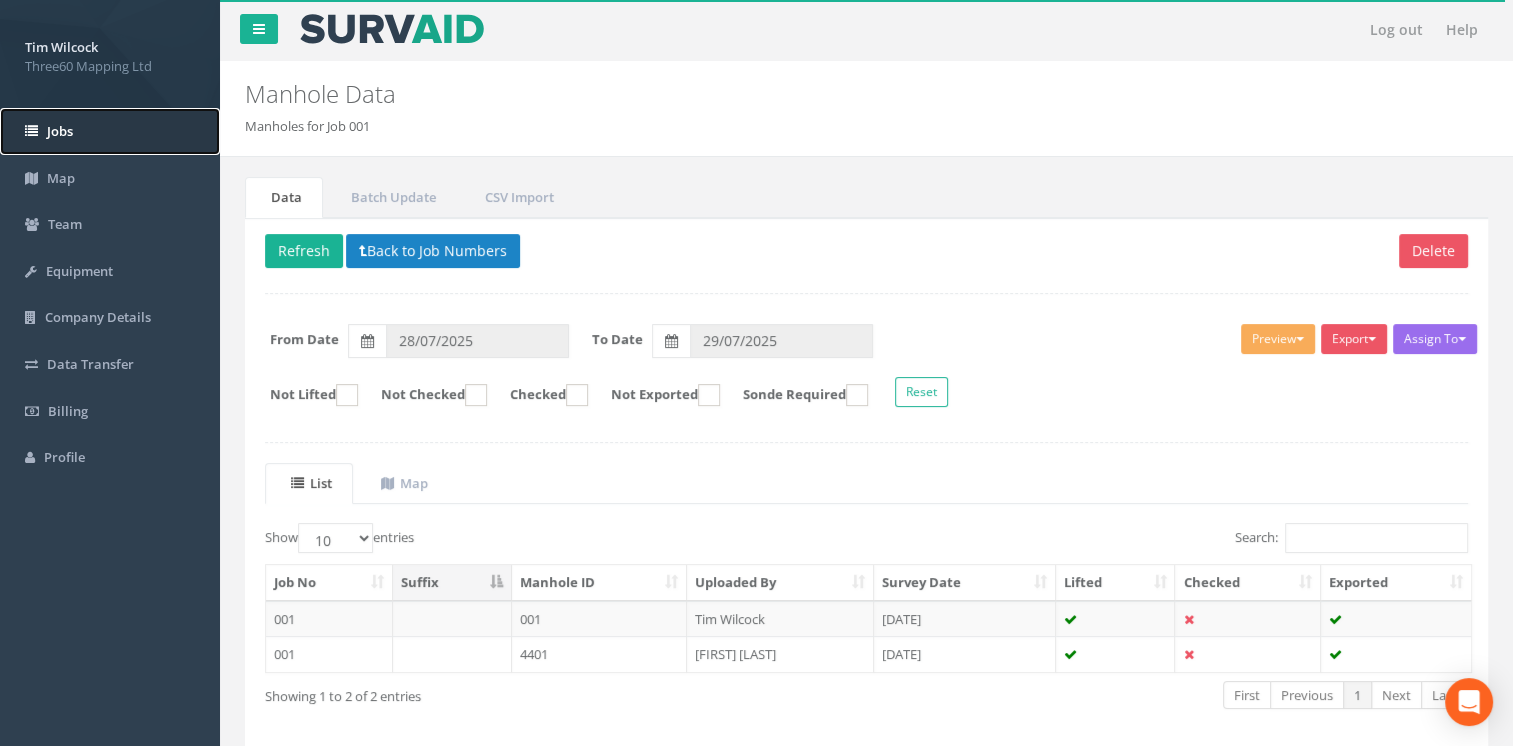 click on "Jobs" at bounding box center (110, 131) 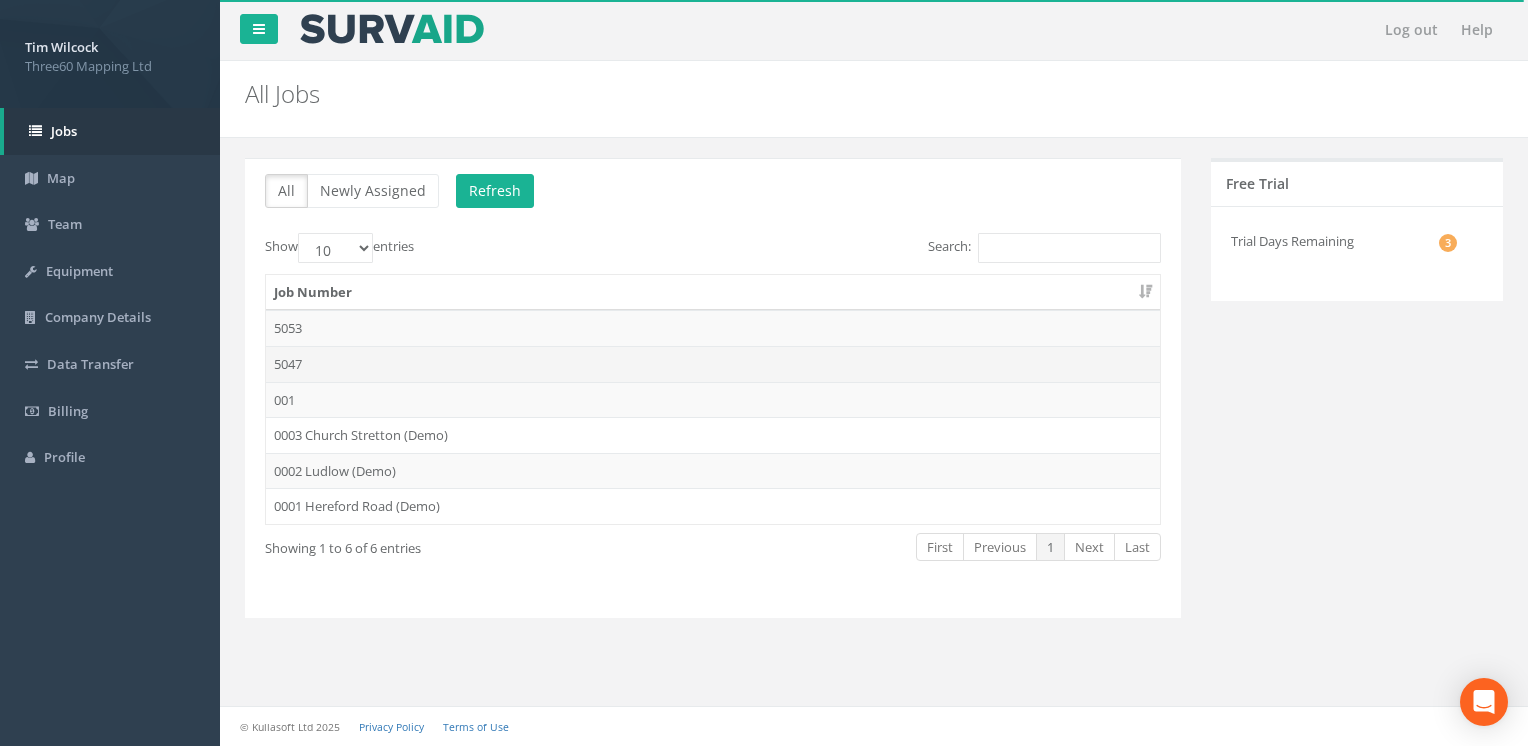 click on "5047" at bounding box center (713, 364) 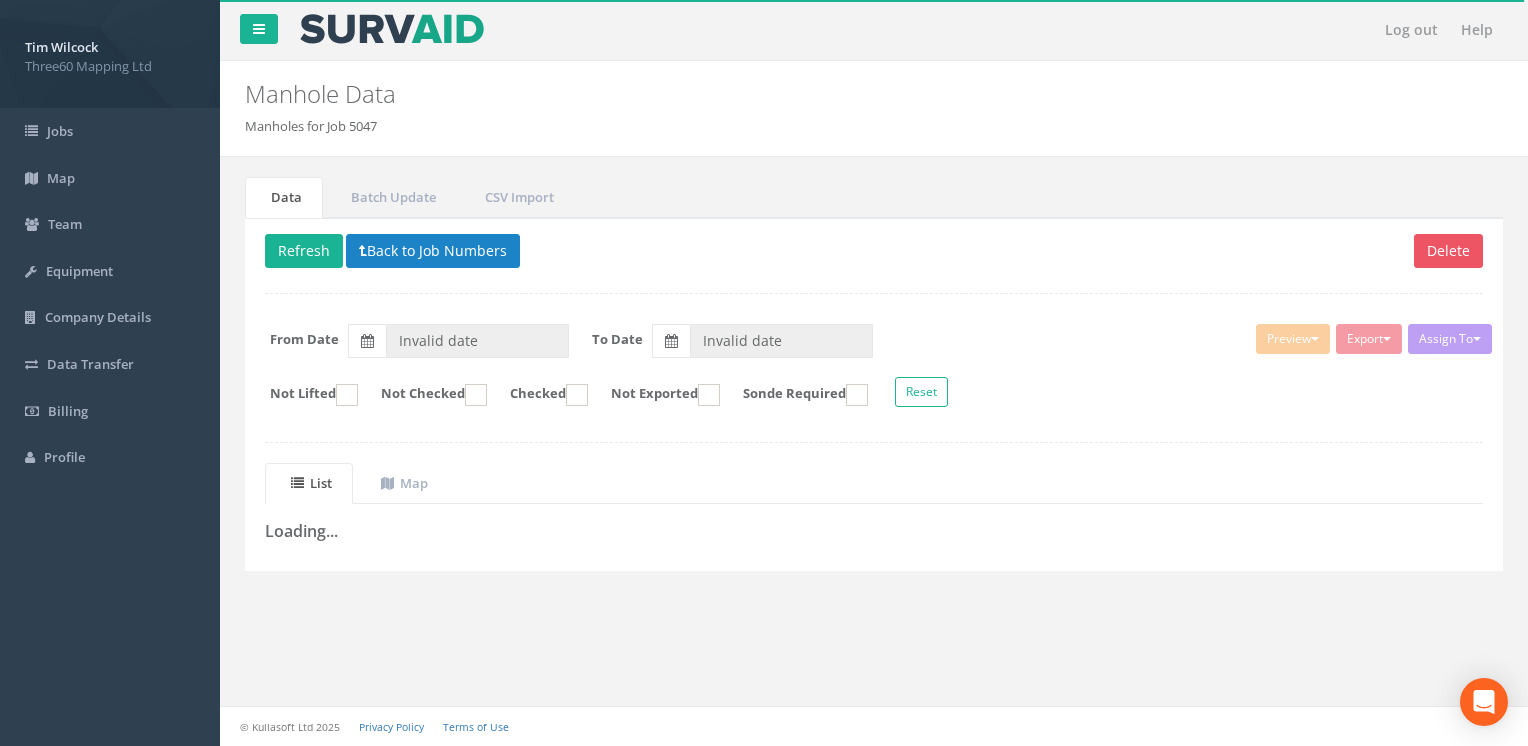 type on "31/07/2025" 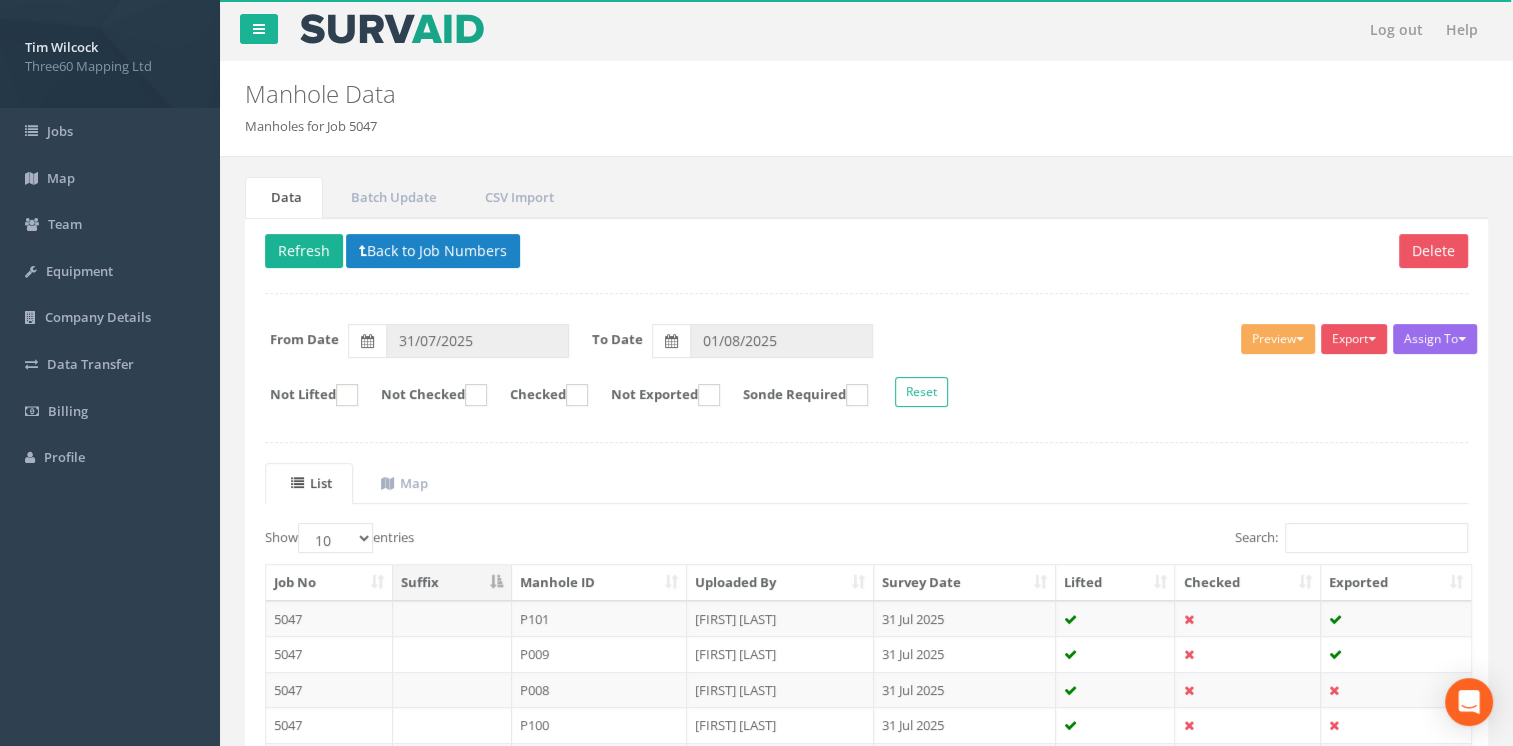 scroll, scrollTop: 300, scrollLeft: 0, axis: vertical 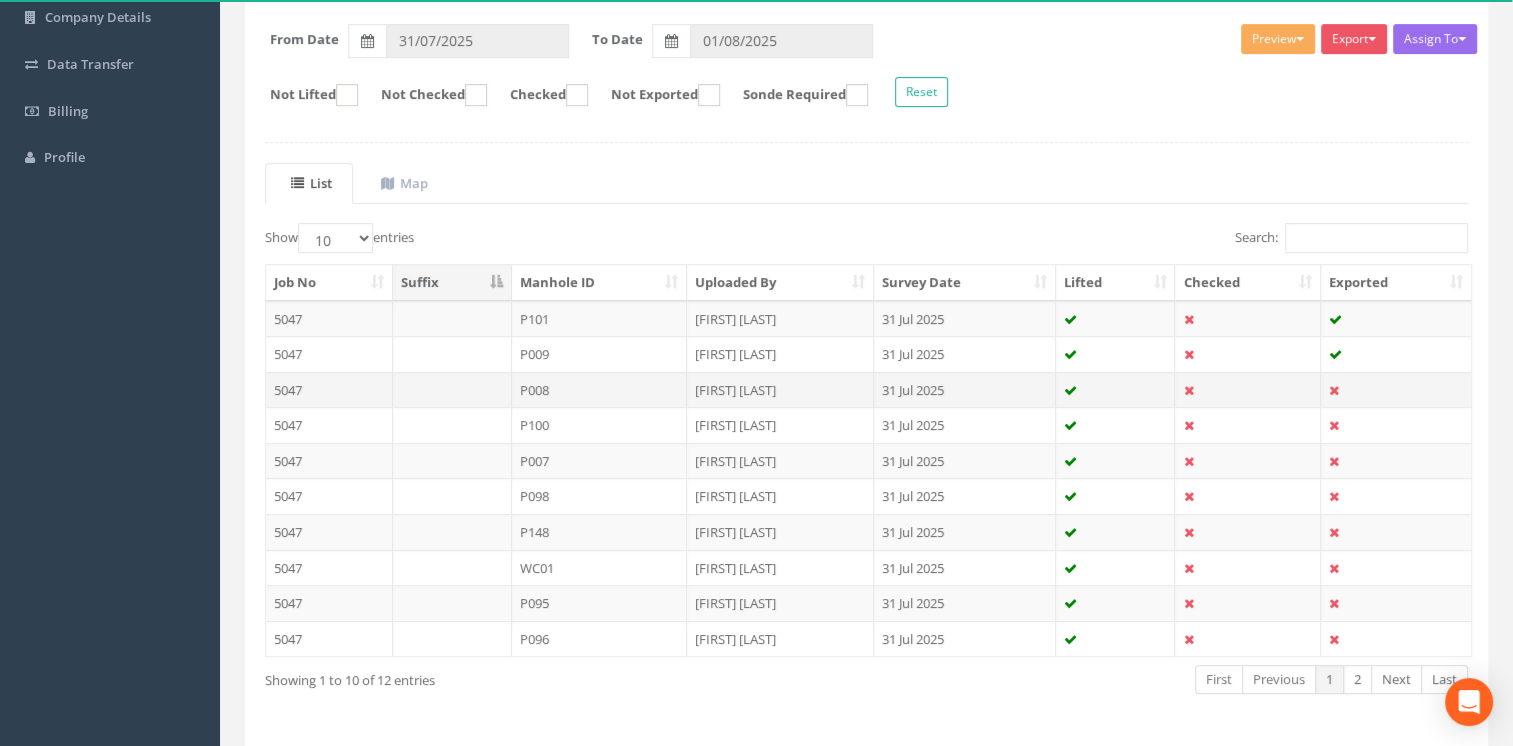 click on "P008" at bounding box center [600, 390] 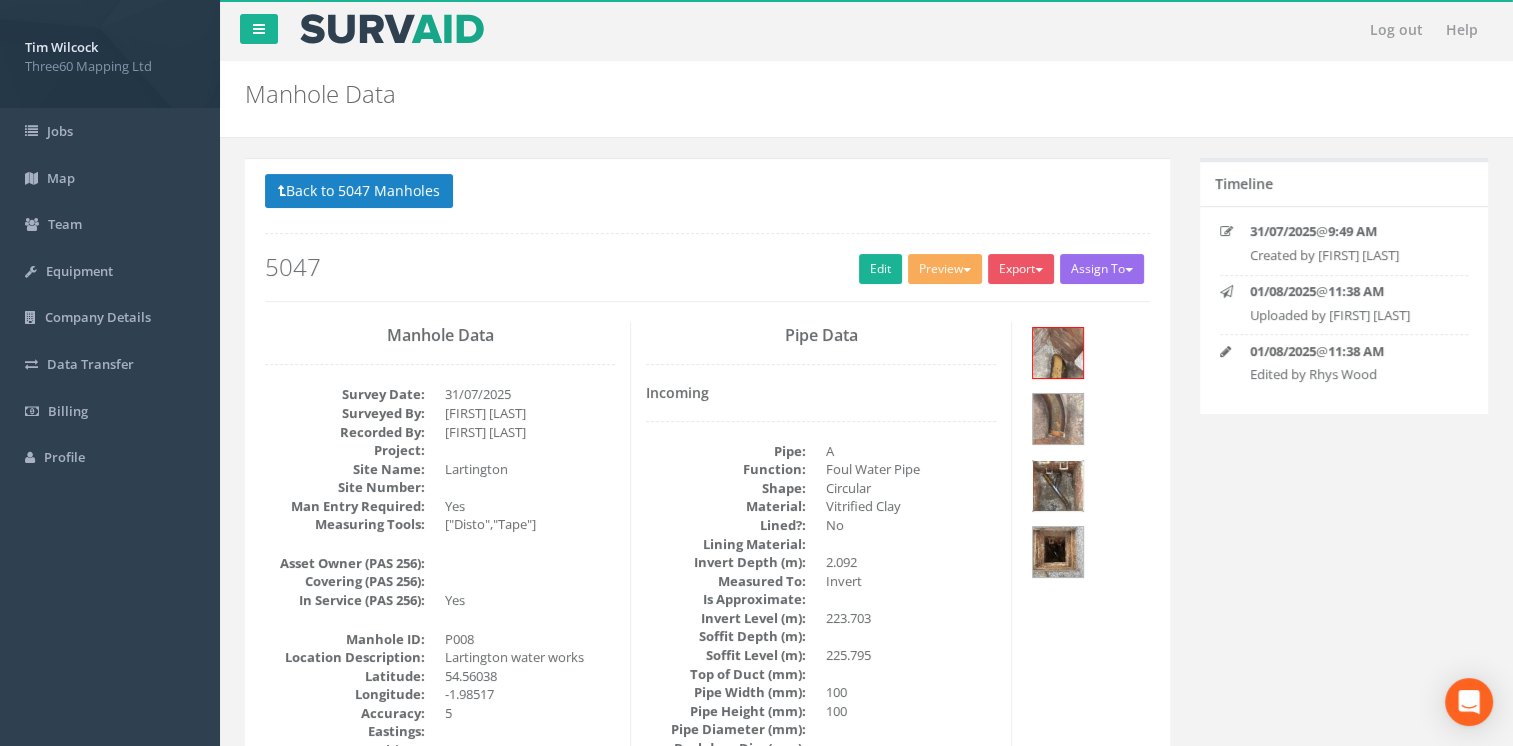 click at bounding box center (1058, 486) 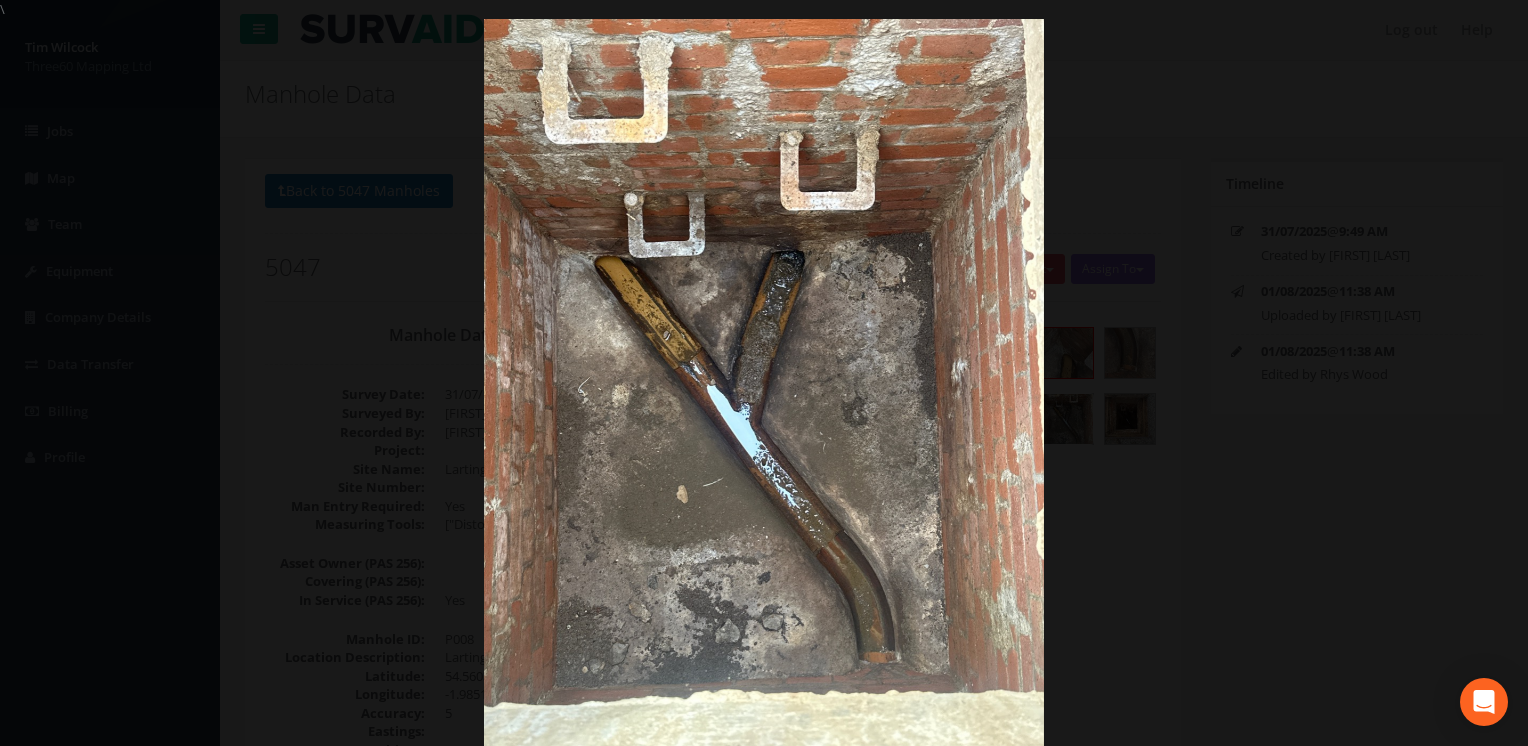 click at bounding box center [764, 392] 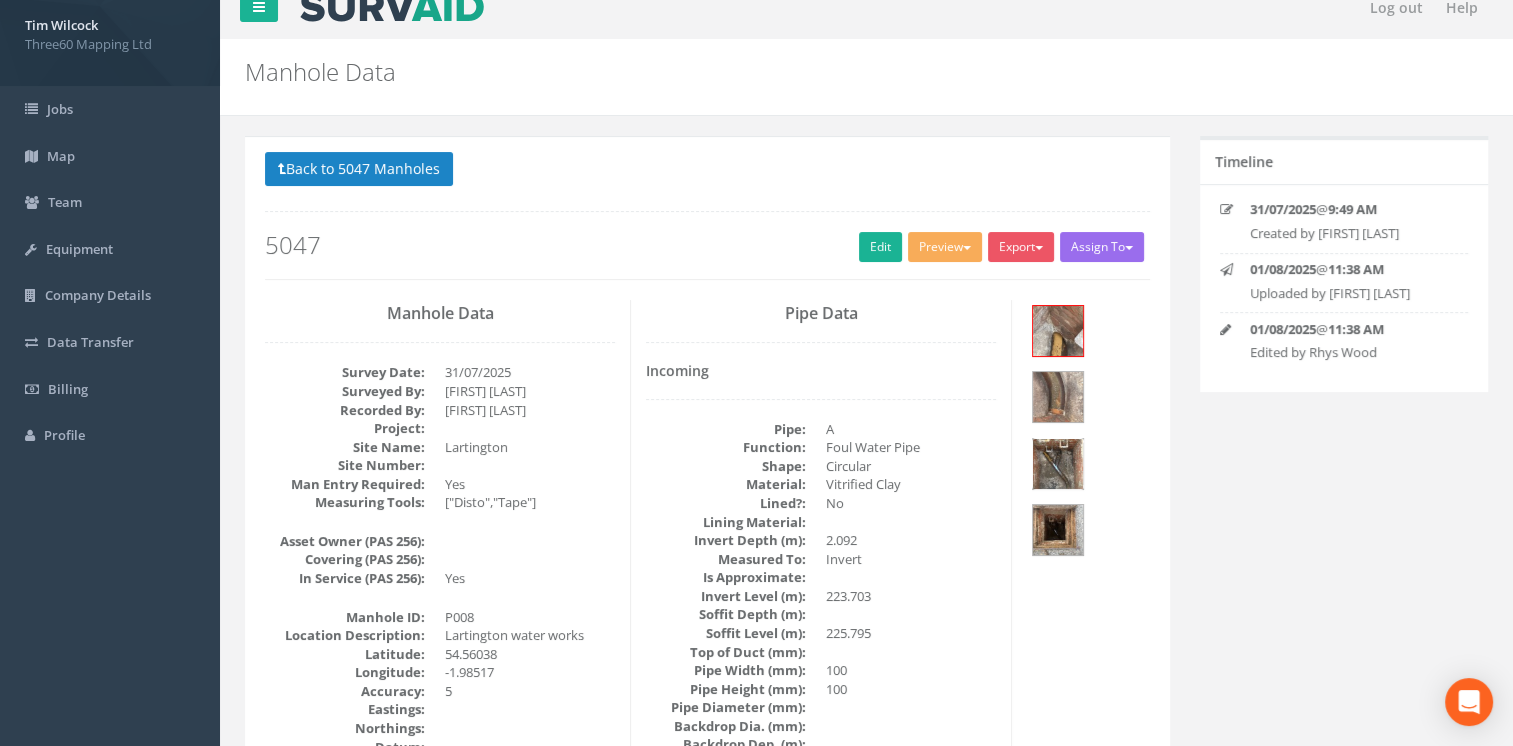 scroll, scrollTop: 0, scrollLeft: 0, axis: both 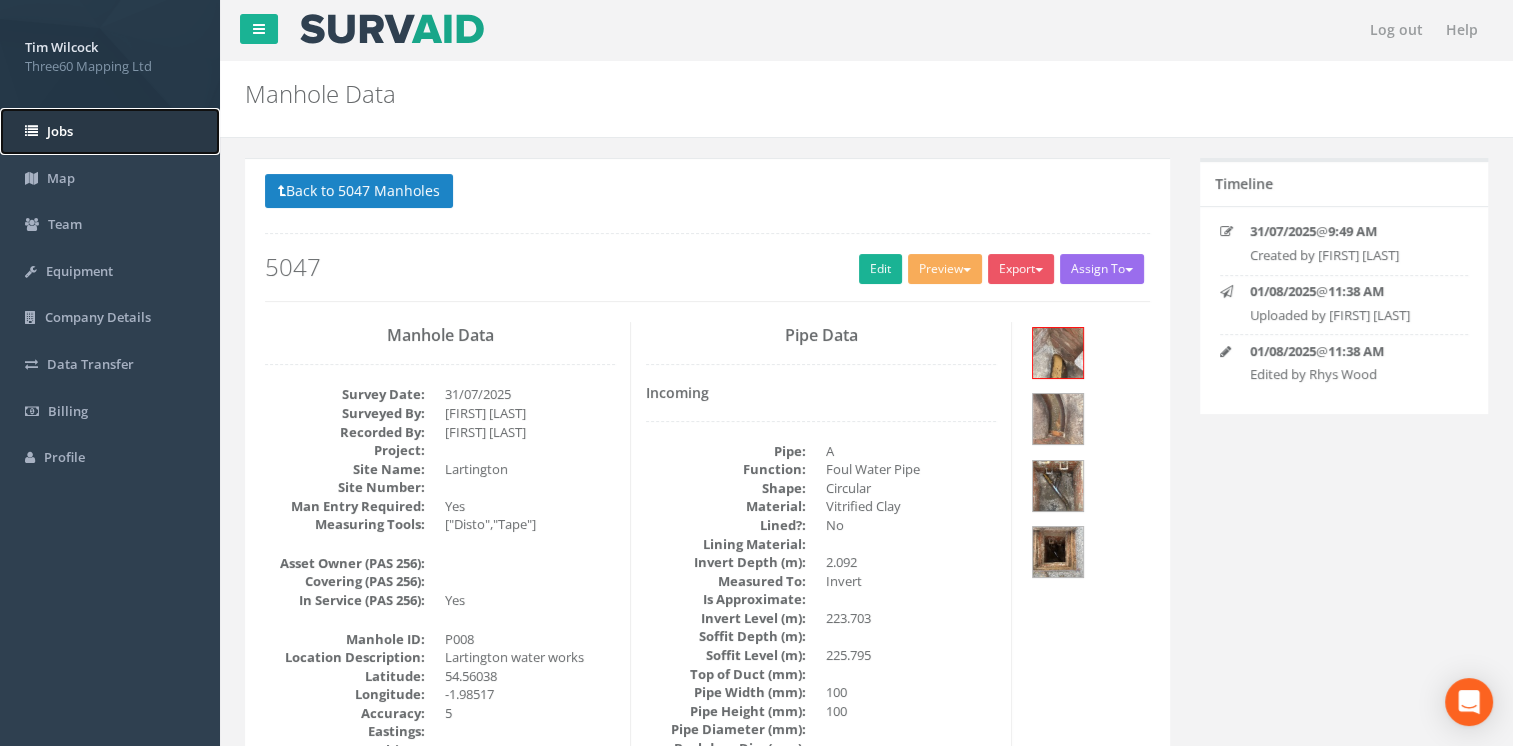 click on "Jobs" at bounding box center [110, 131] 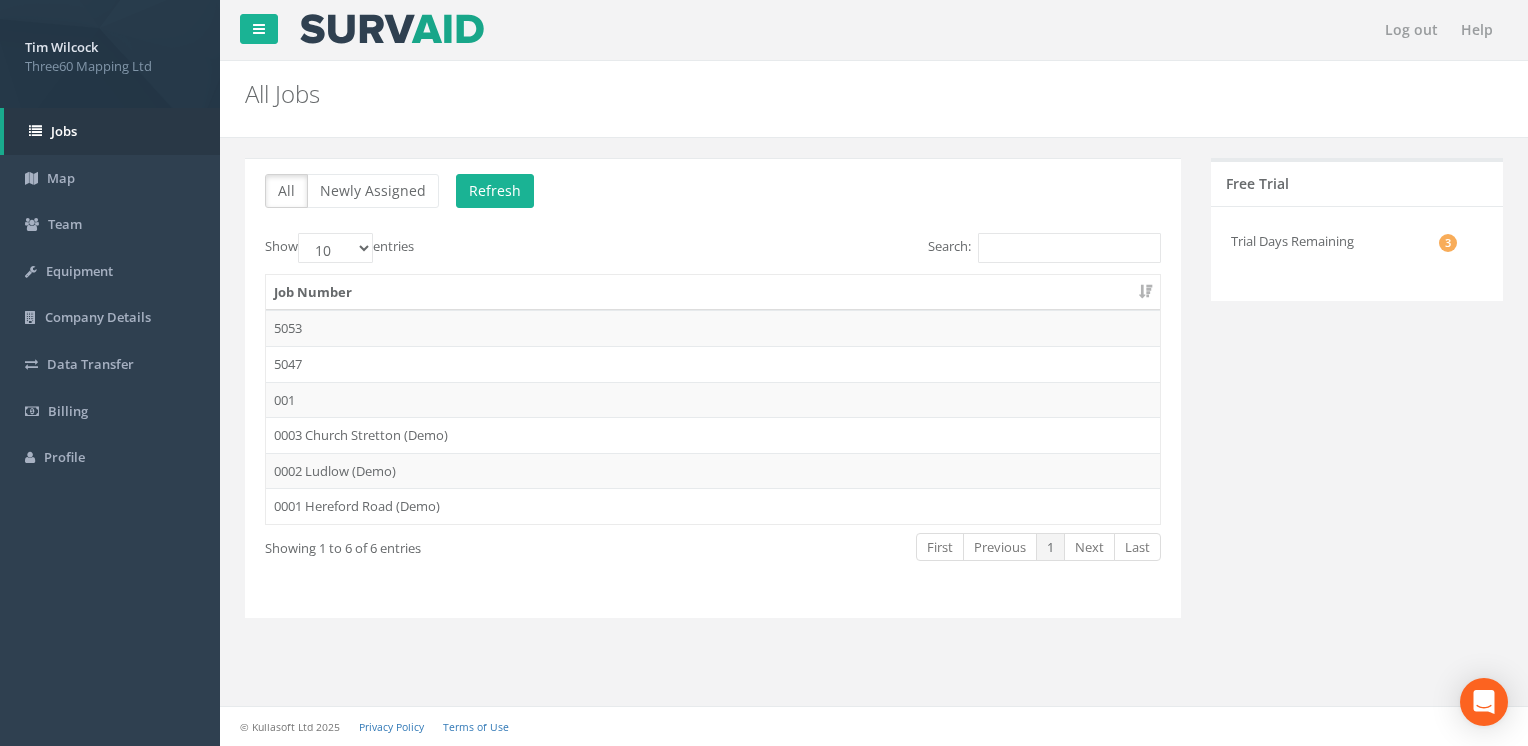 click on "5047" at bounding box center [713, 364] 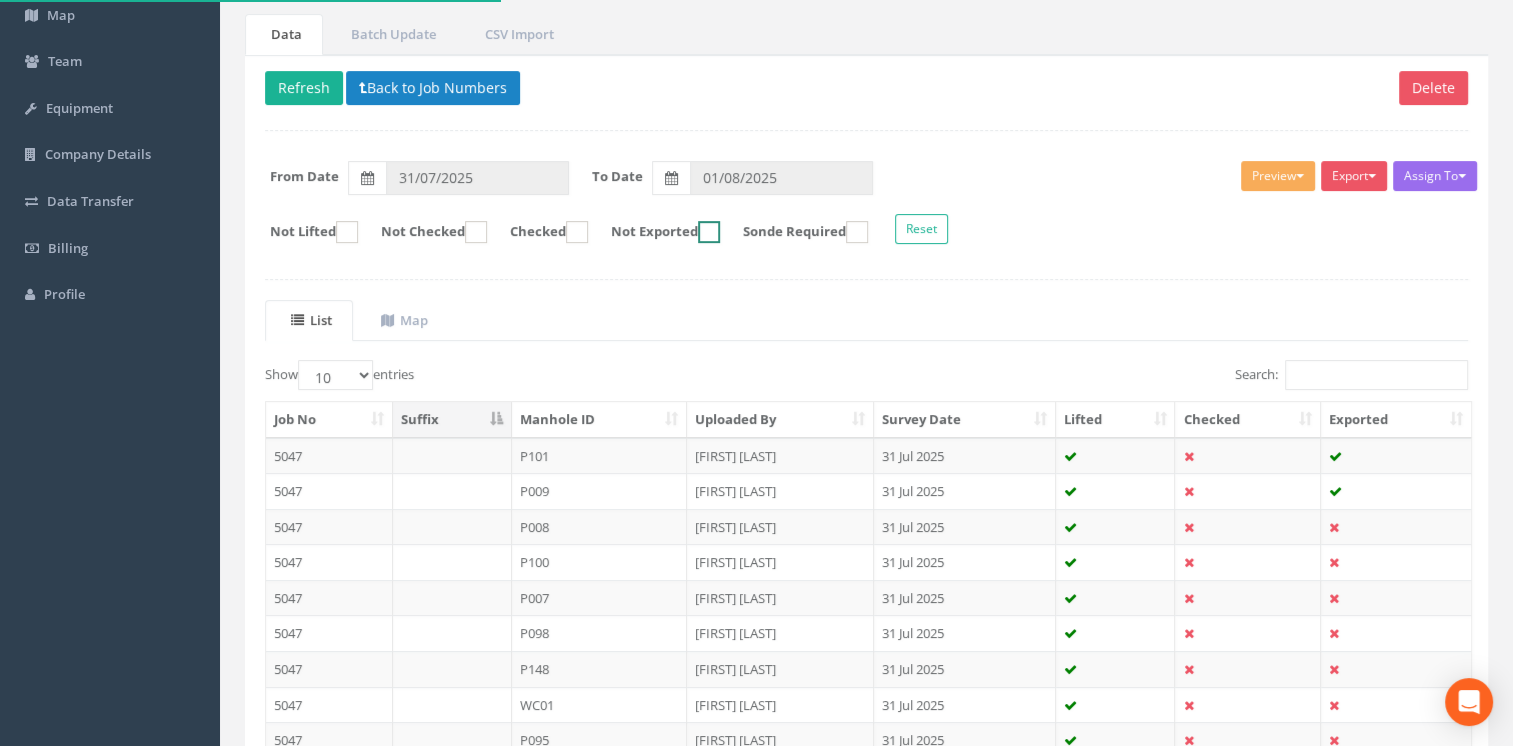 scroll, scrollTop: 300, scrollLeft: 0, axis: vertical 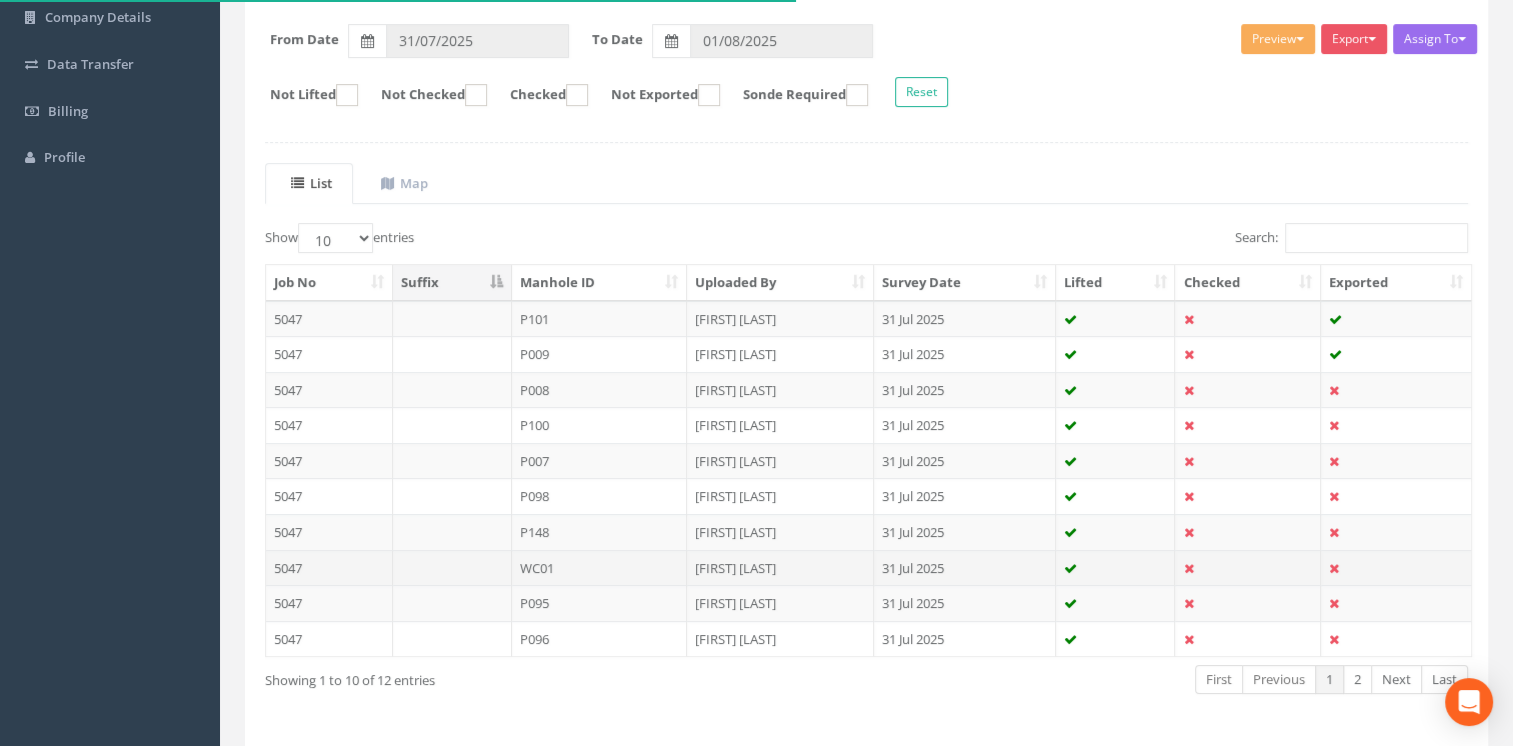 click on "WC01" at bounding box center [600, 568] 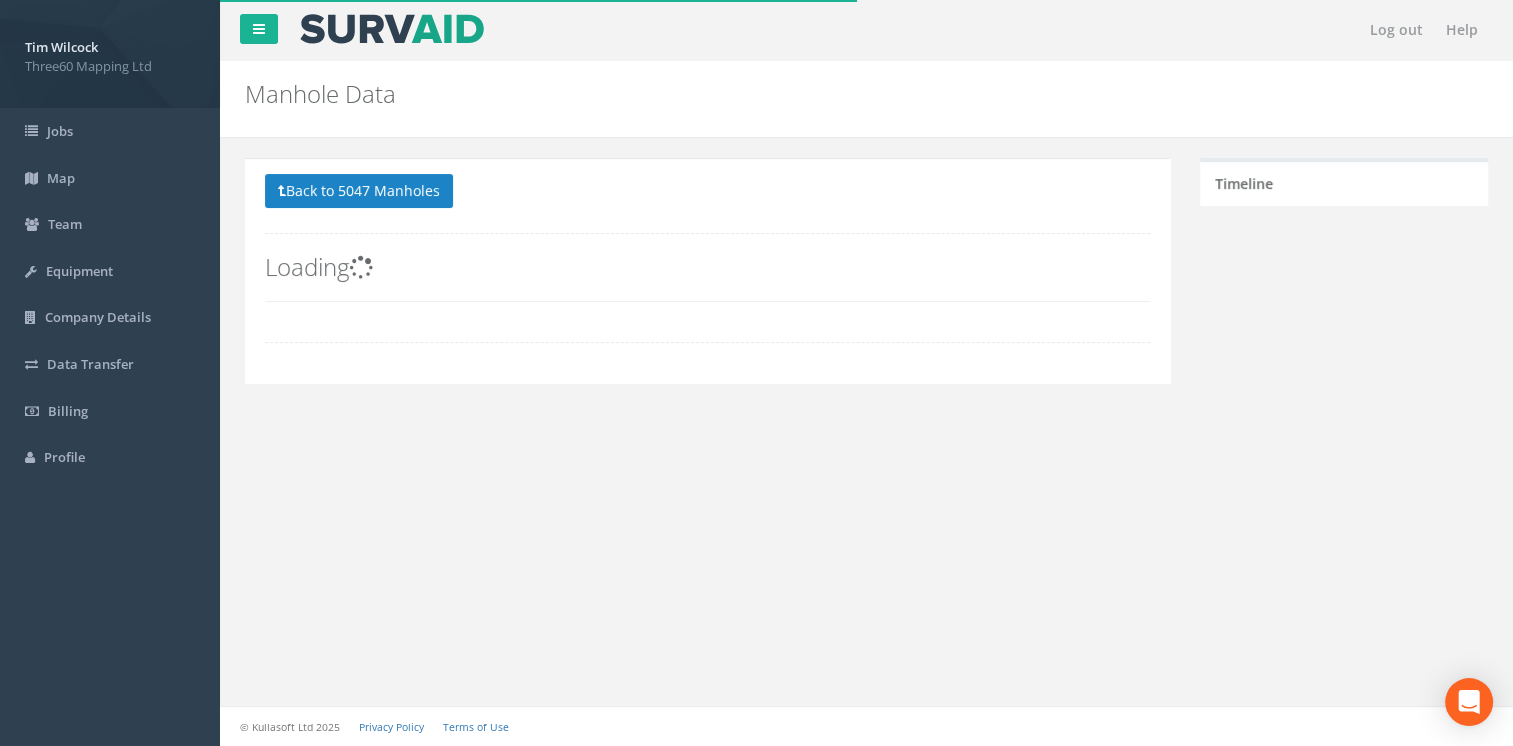 scroll, scrollTop: 0, scrollLeft: 0, axis: both 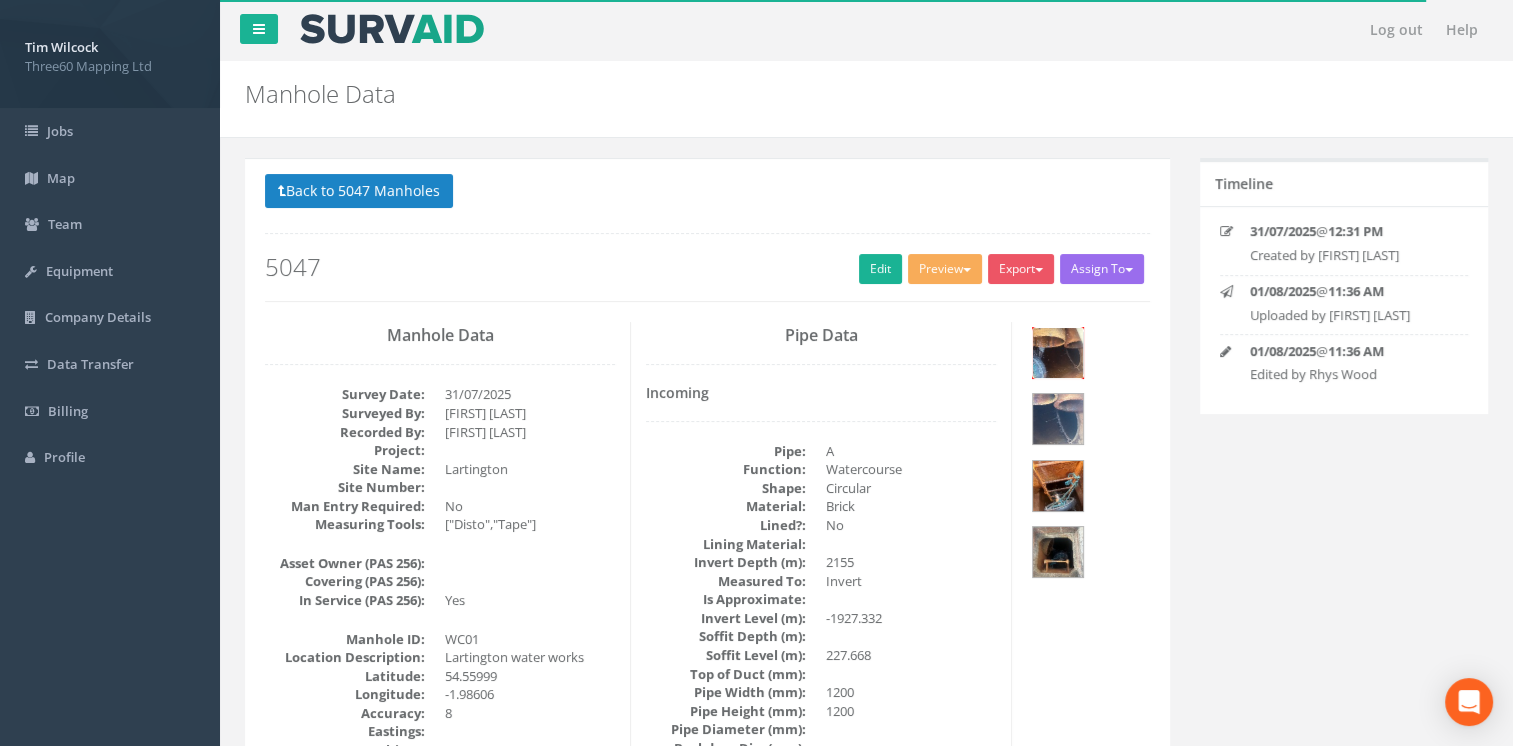 click at bounding box center [1058, 353] 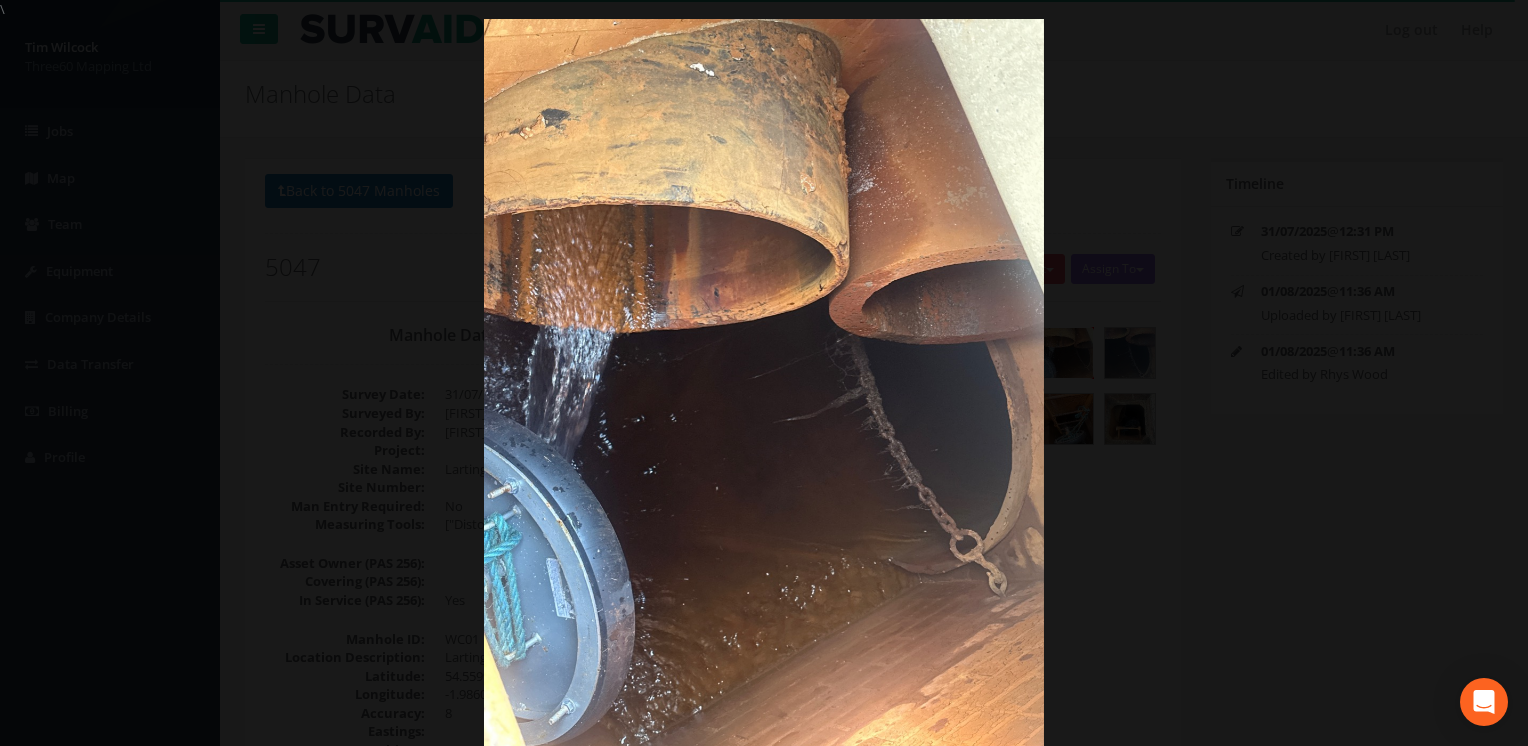 click at bounding box center [764, 392] 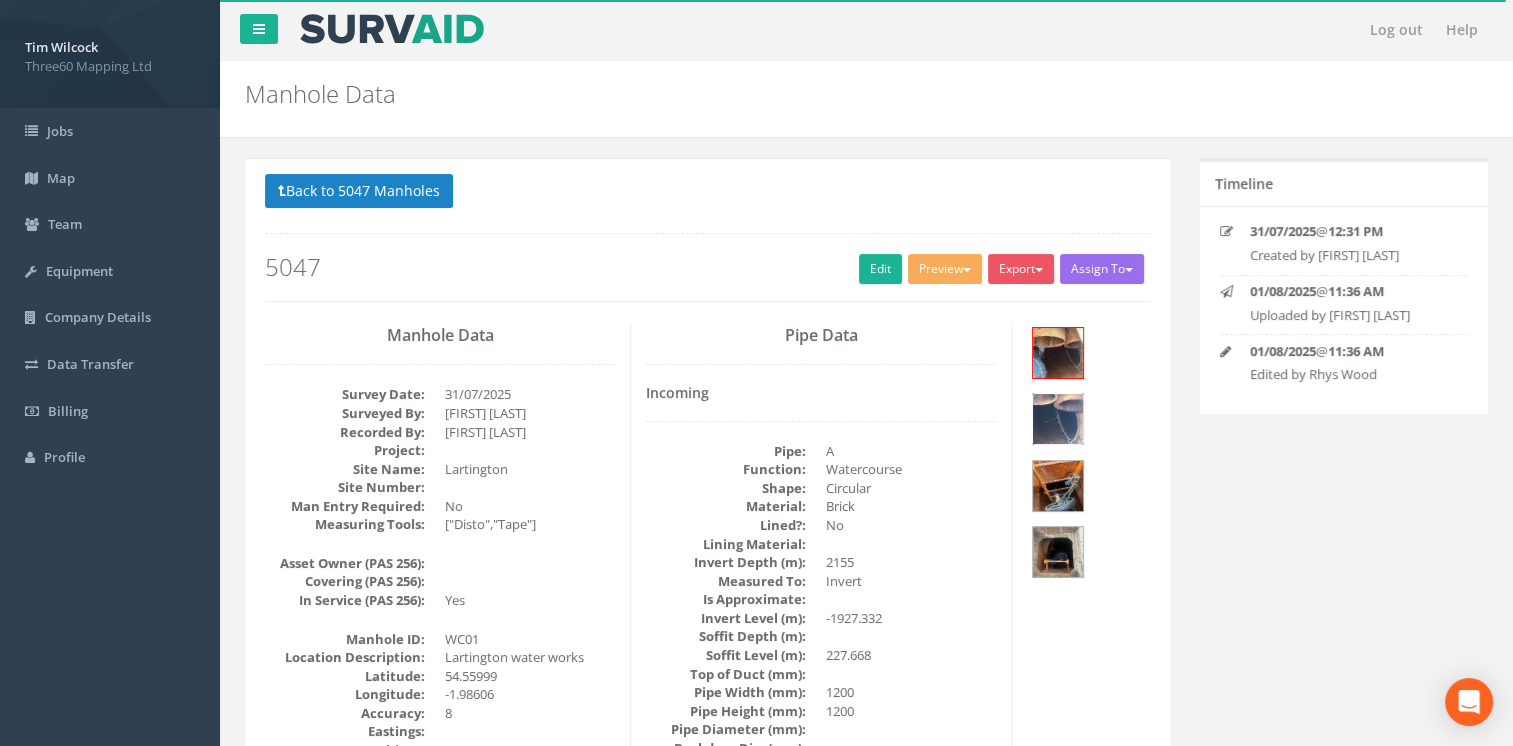 click at bounding box center [1058, 419] 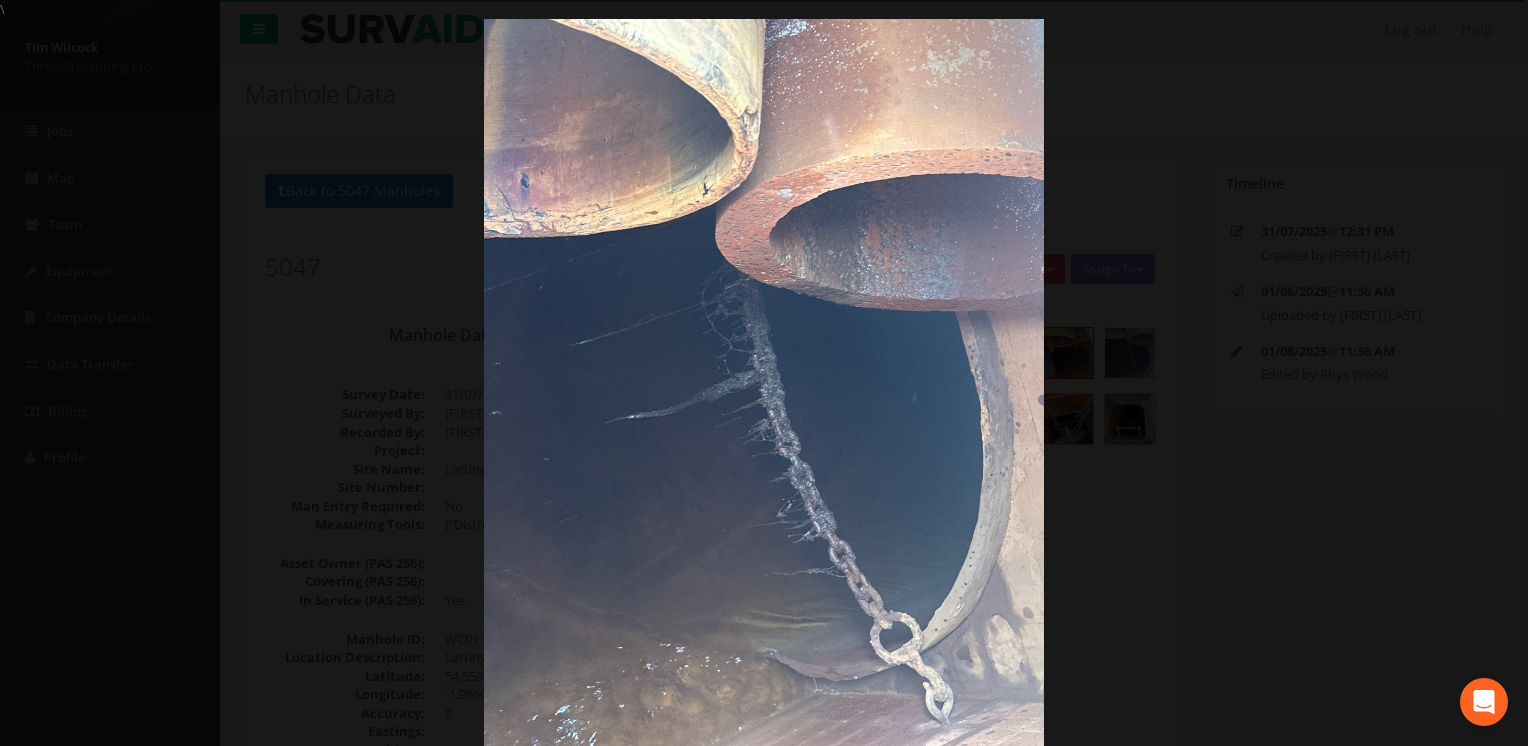 click at bounding box center [764, 392] 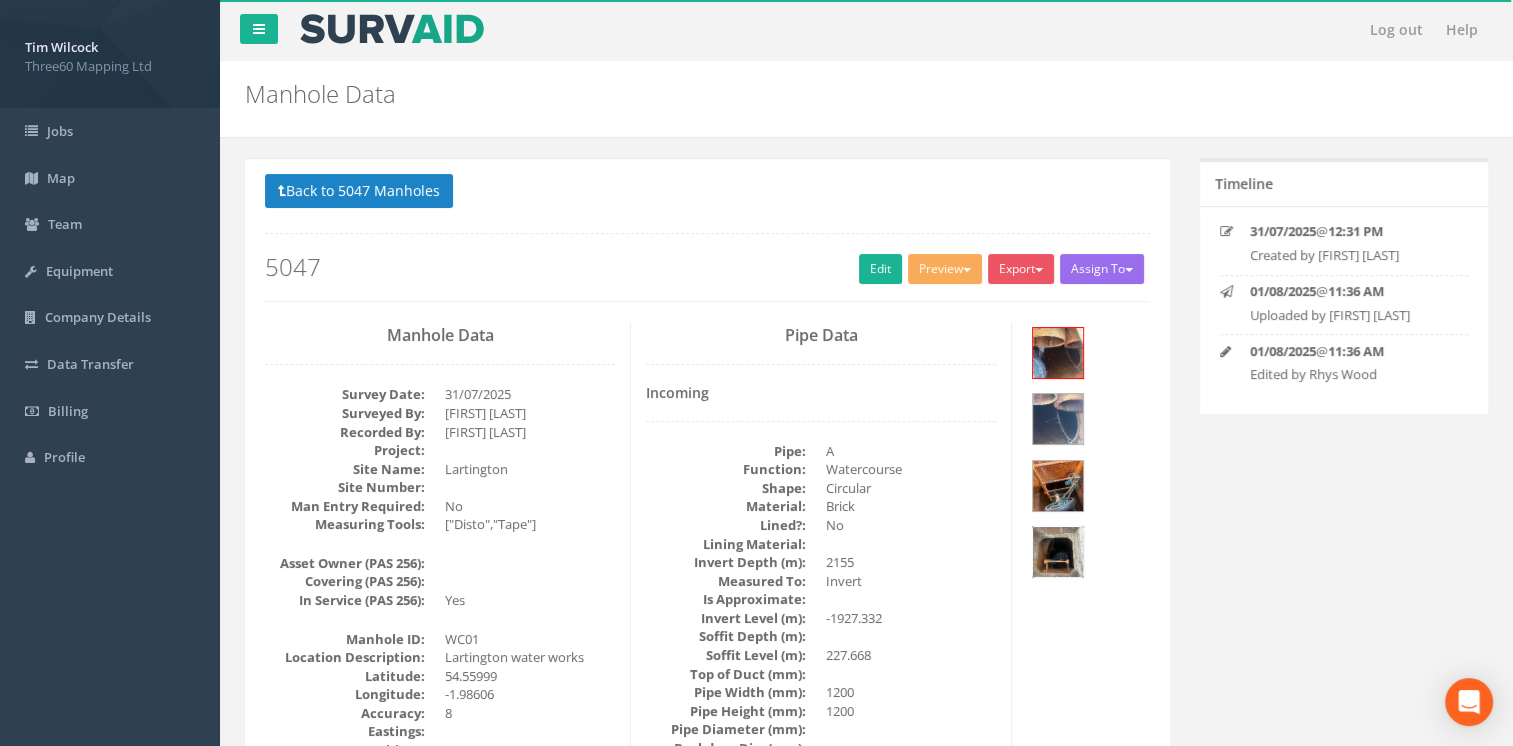 click at bounding box center [1058, 552] 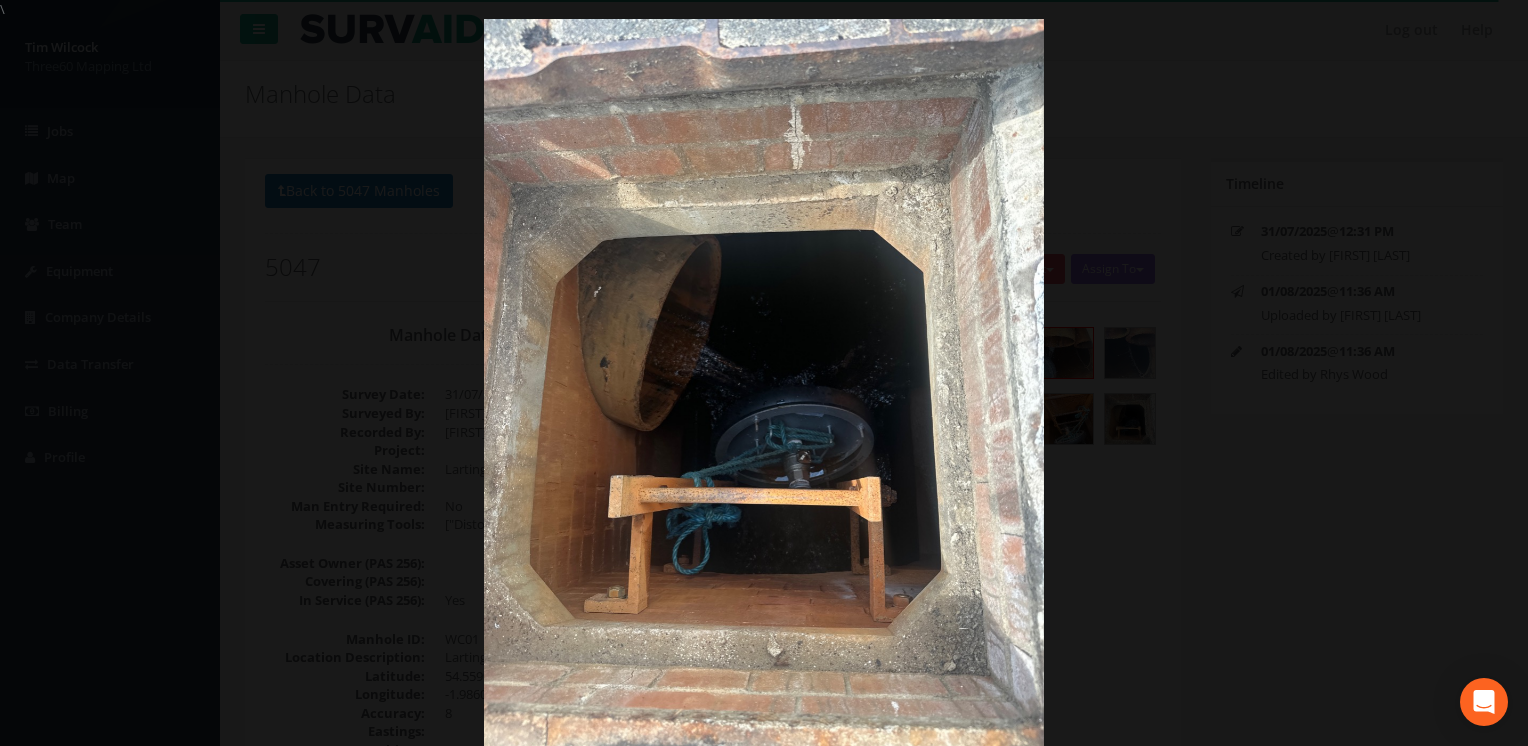 click at bounding box center (764, 392) 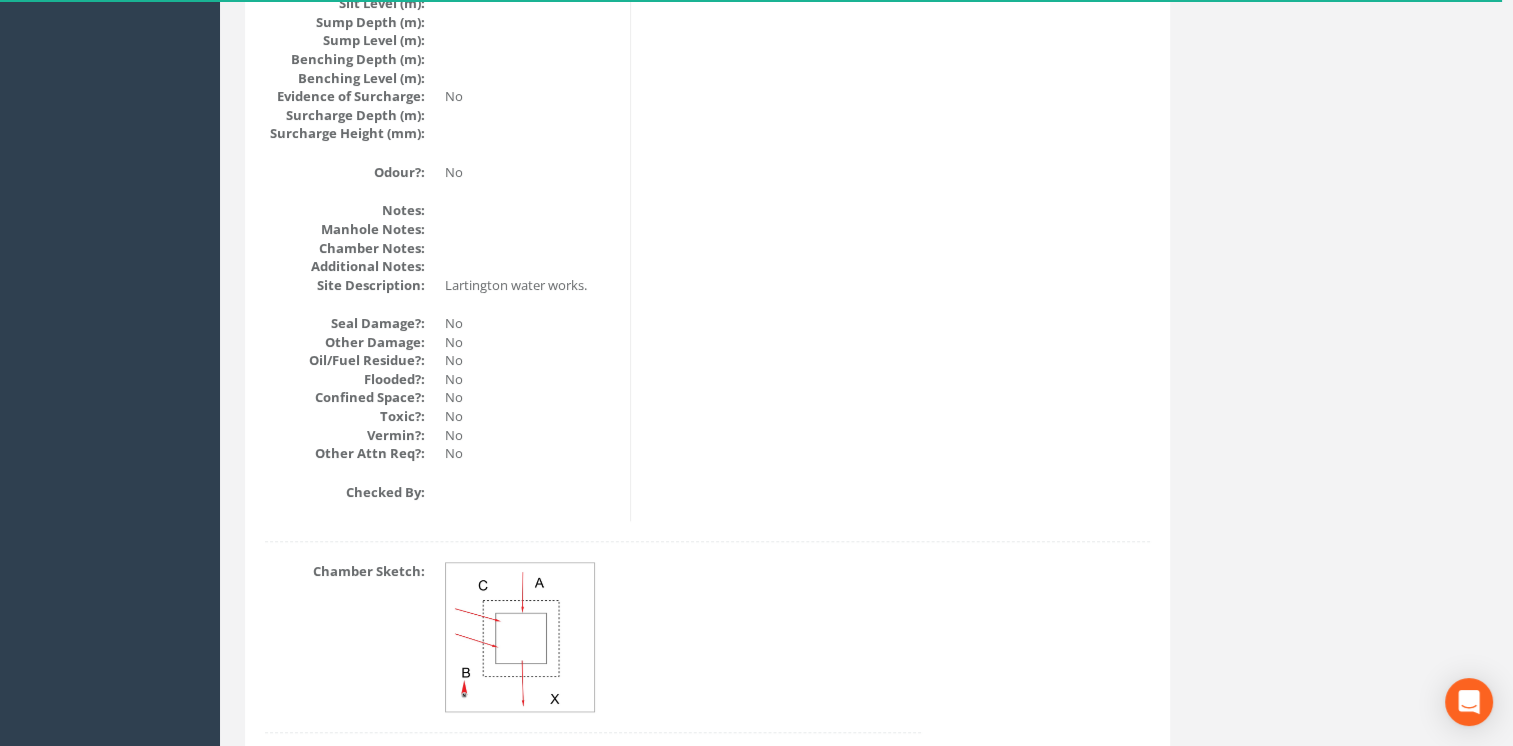 scroll, scrollTop: 2336, scrollLeft: 0, axis: vertical 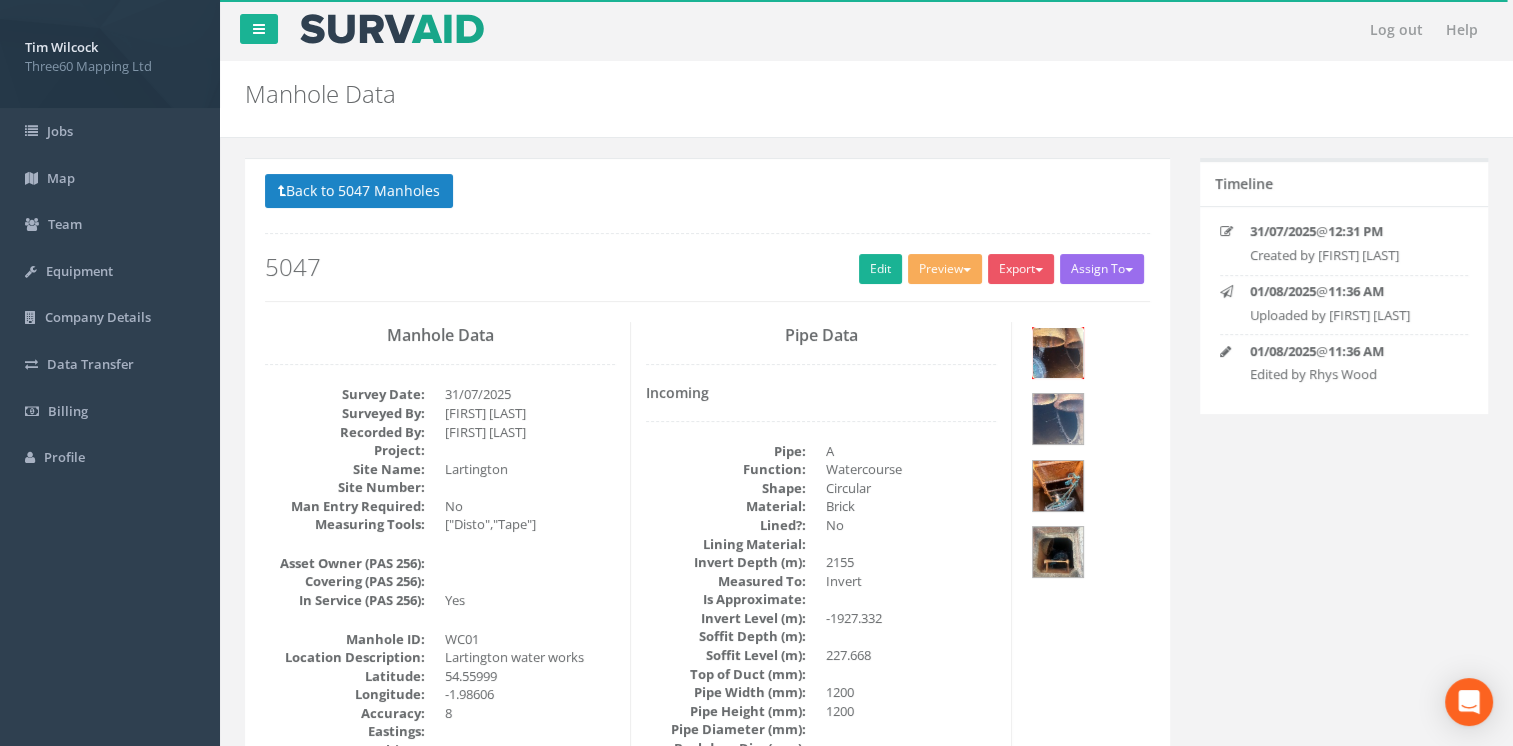 click at bounding box center (1058, 353) 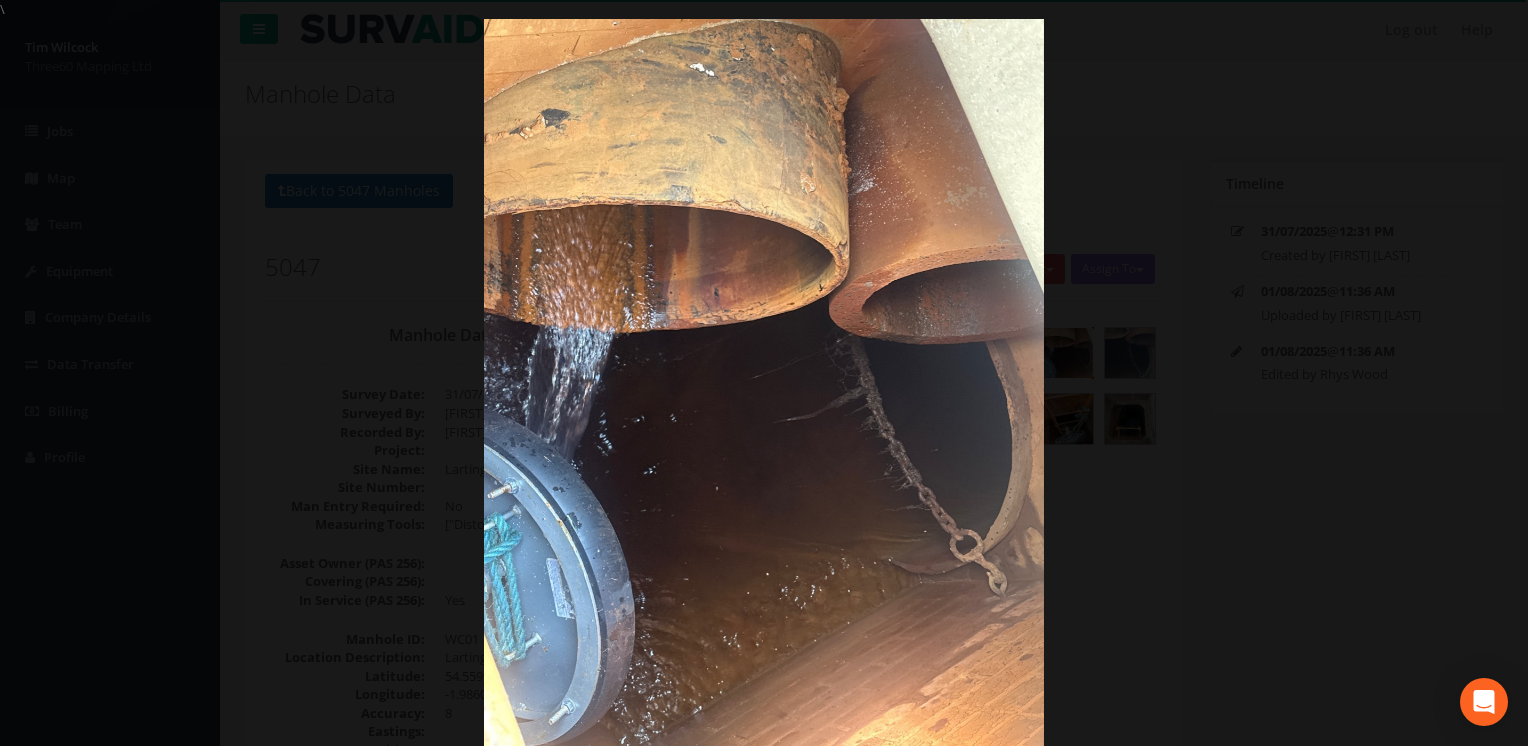 click at bounding box center [764, 392] 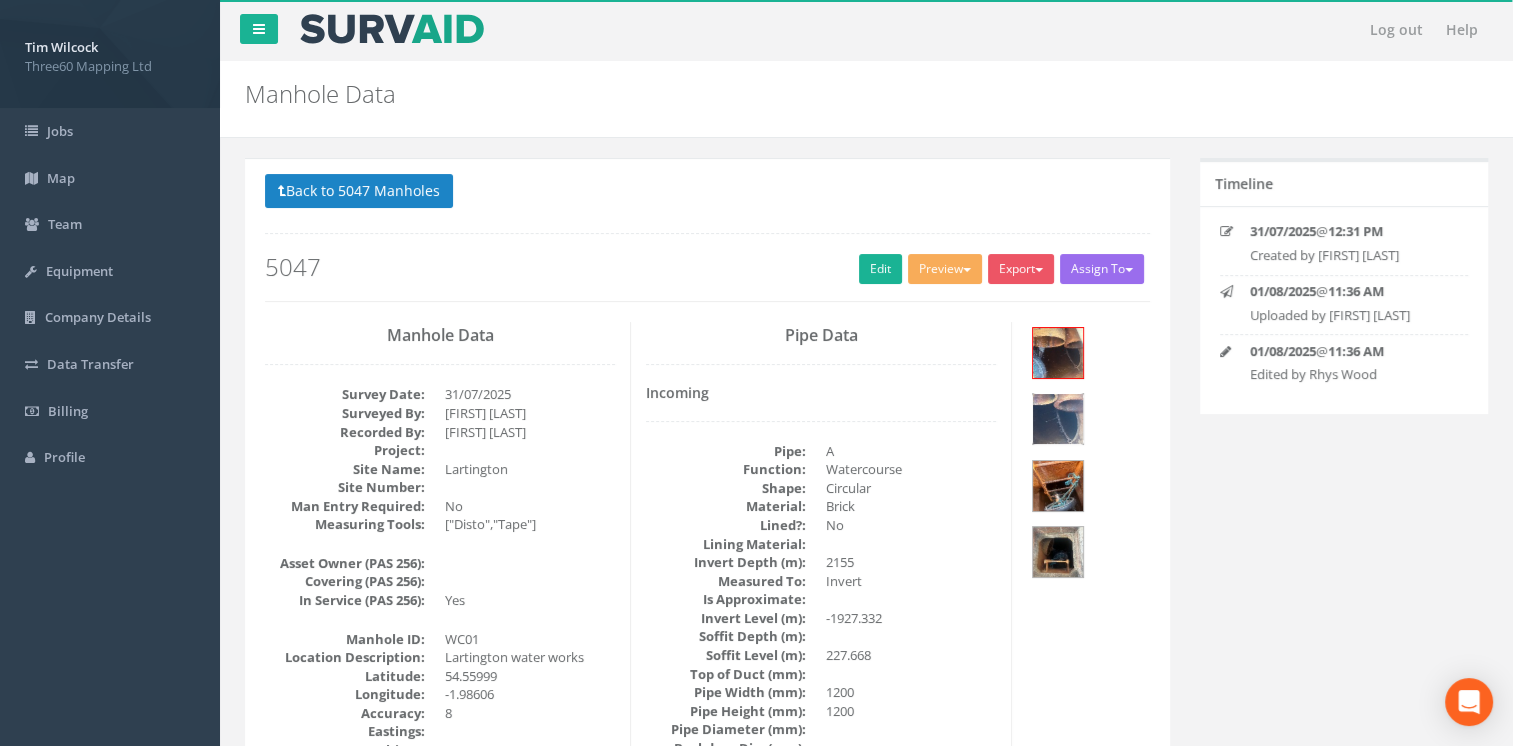 click at bounding box center [1058, 419] 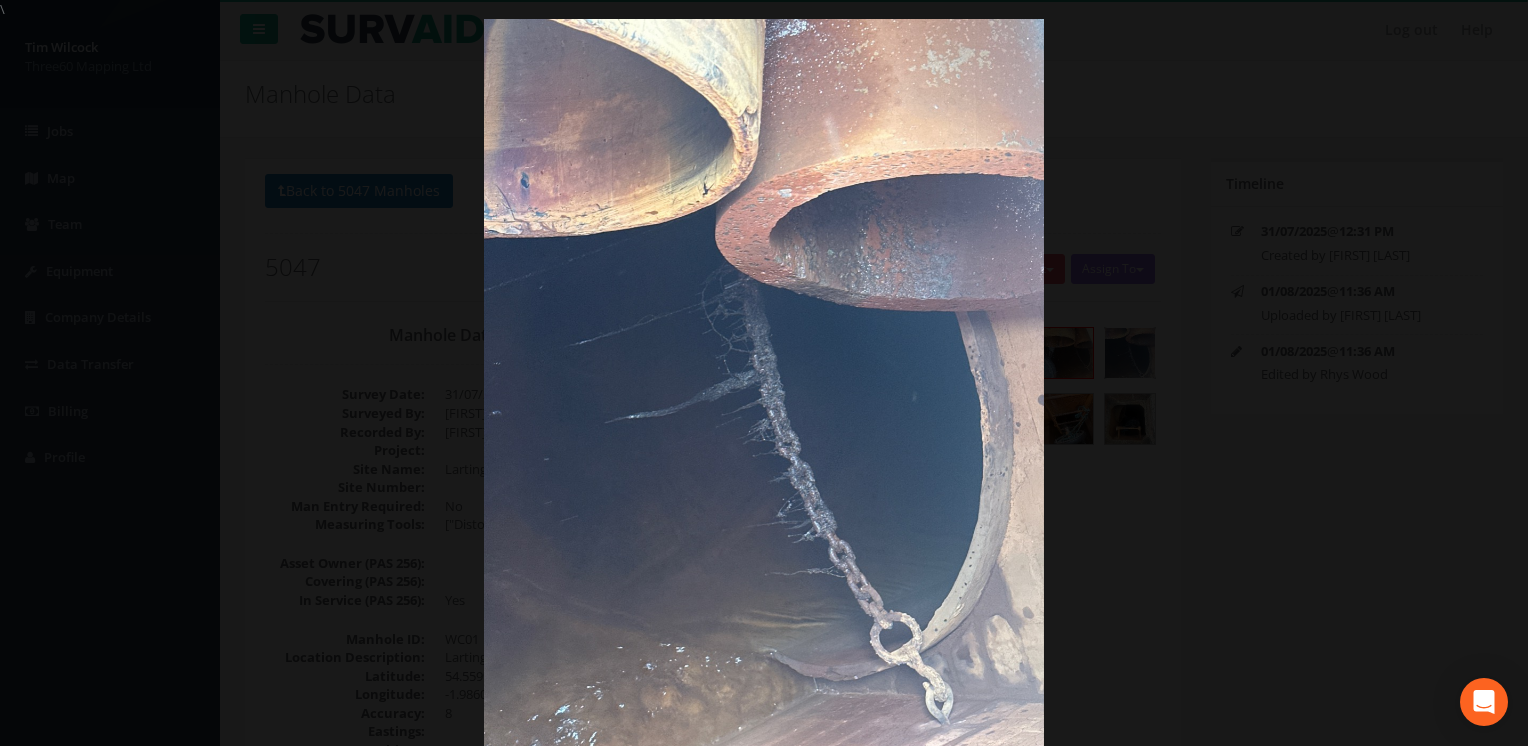 click at bounding box center [764, 392] 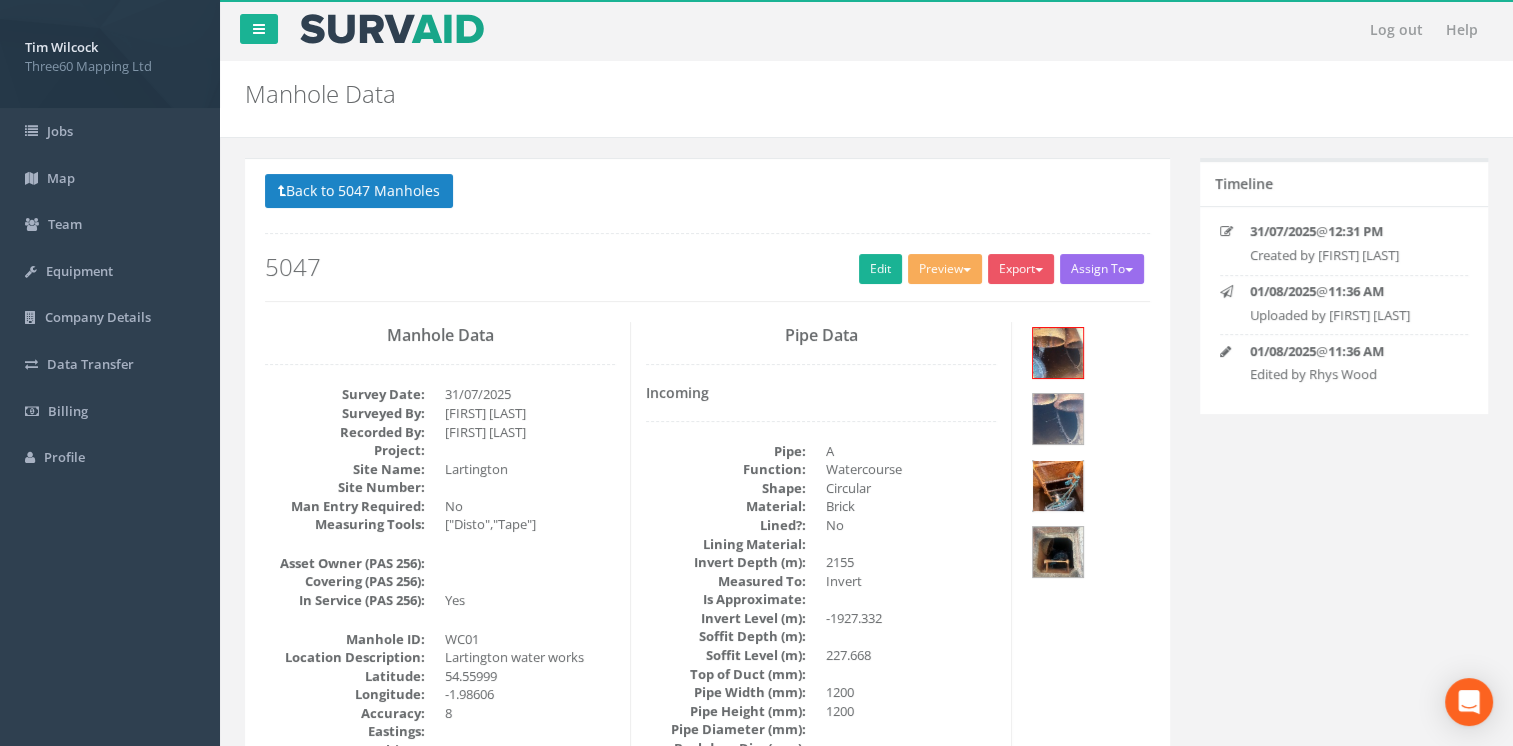 click at bounding box center (1058, 486) 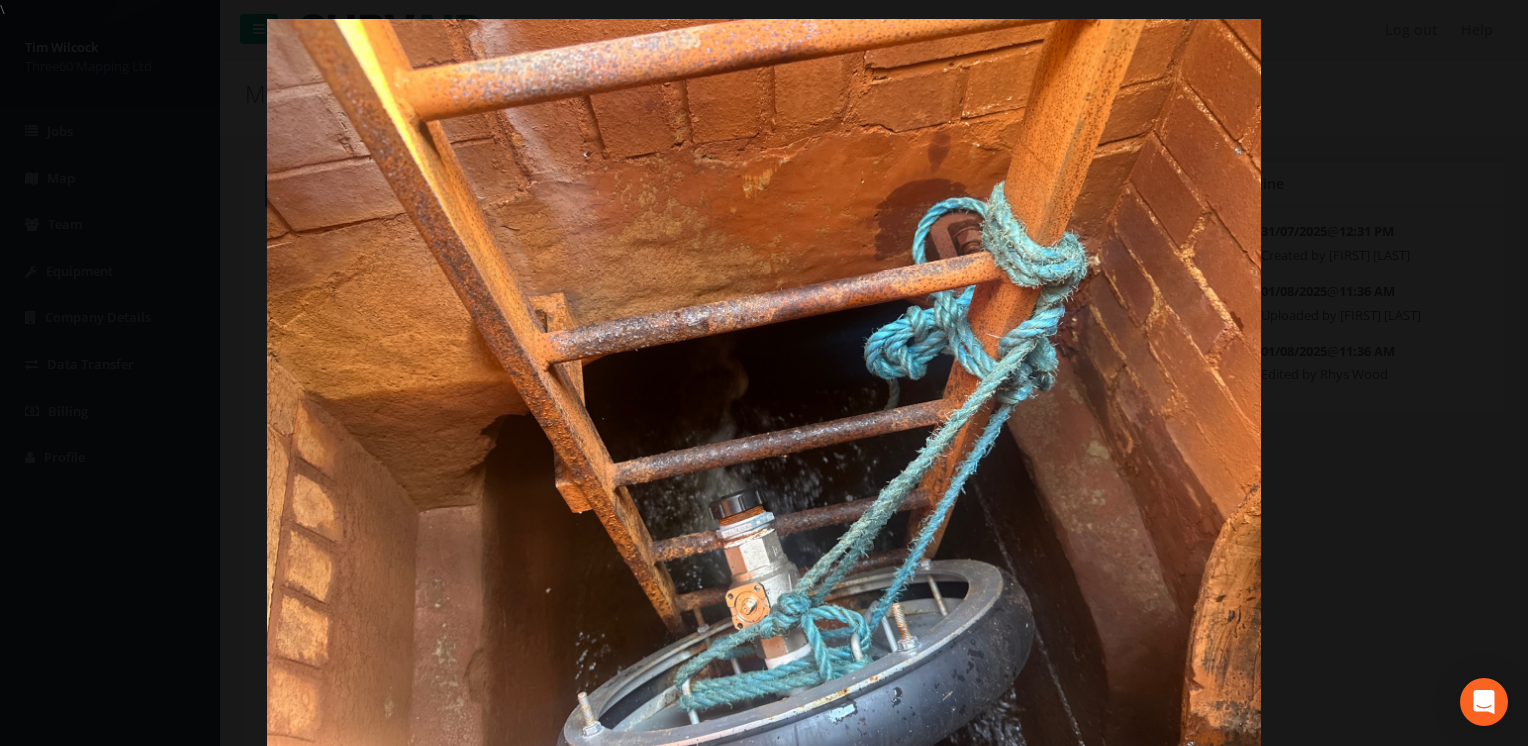 click at bounding box center [764, 392] 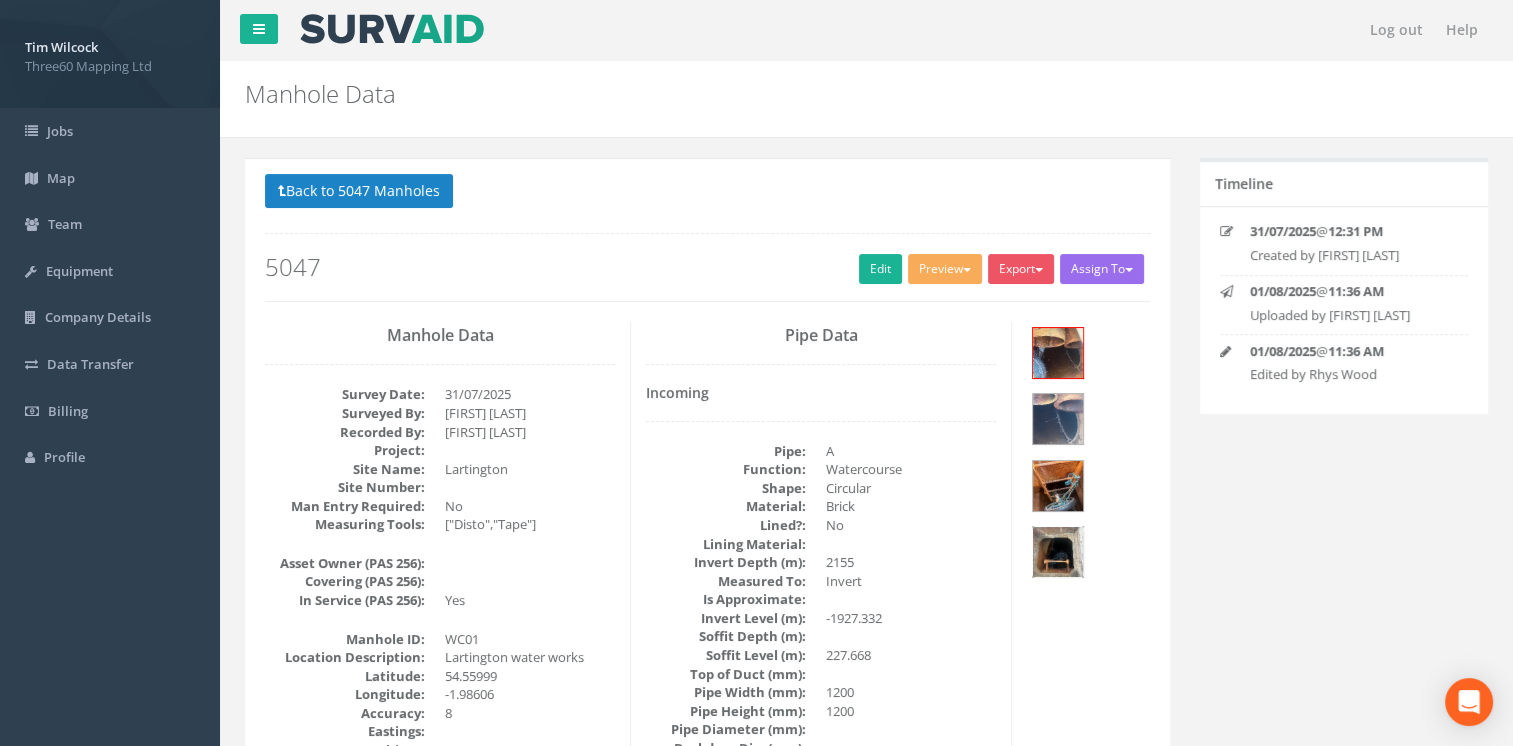 click at bounding box center [1058, 552] 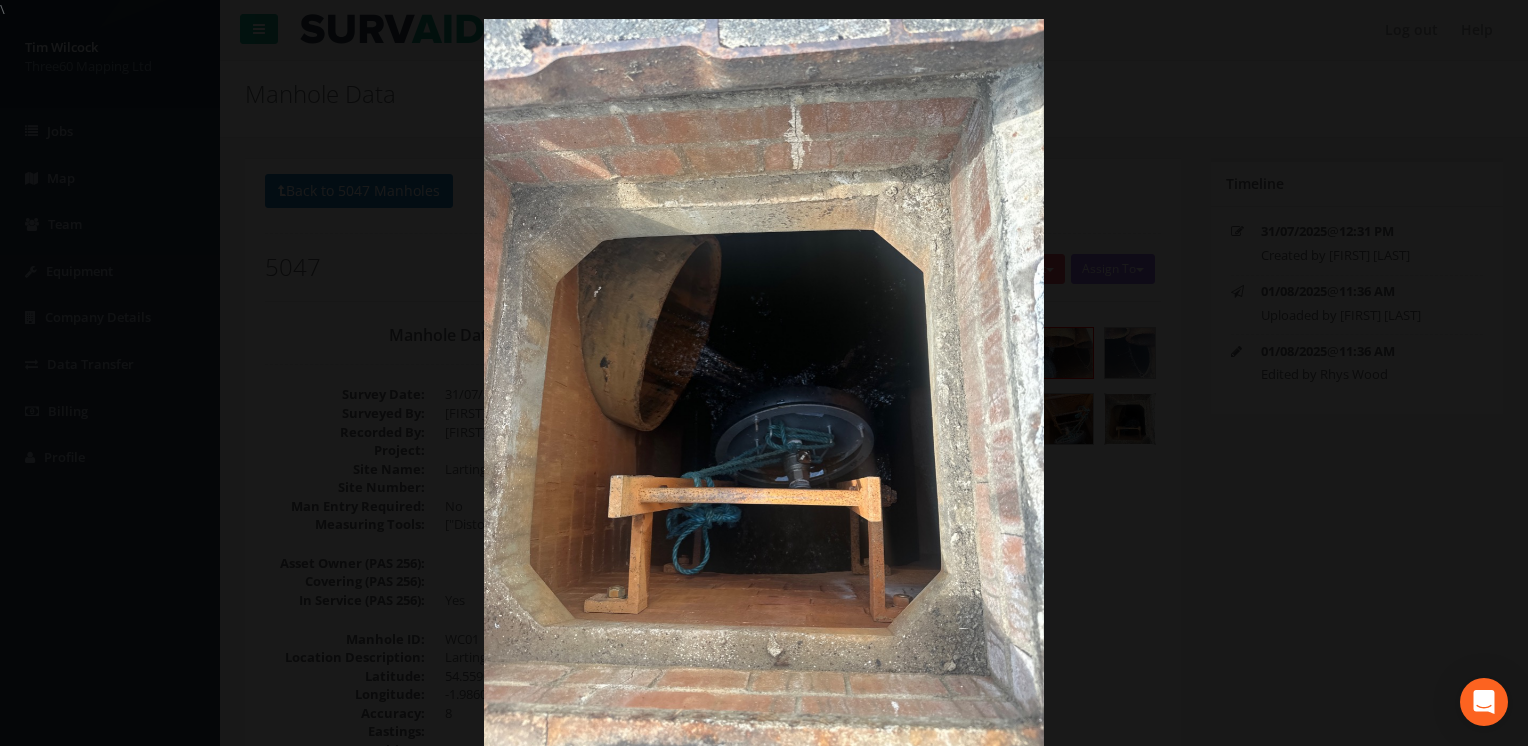 click at bounding box center [764, 392] 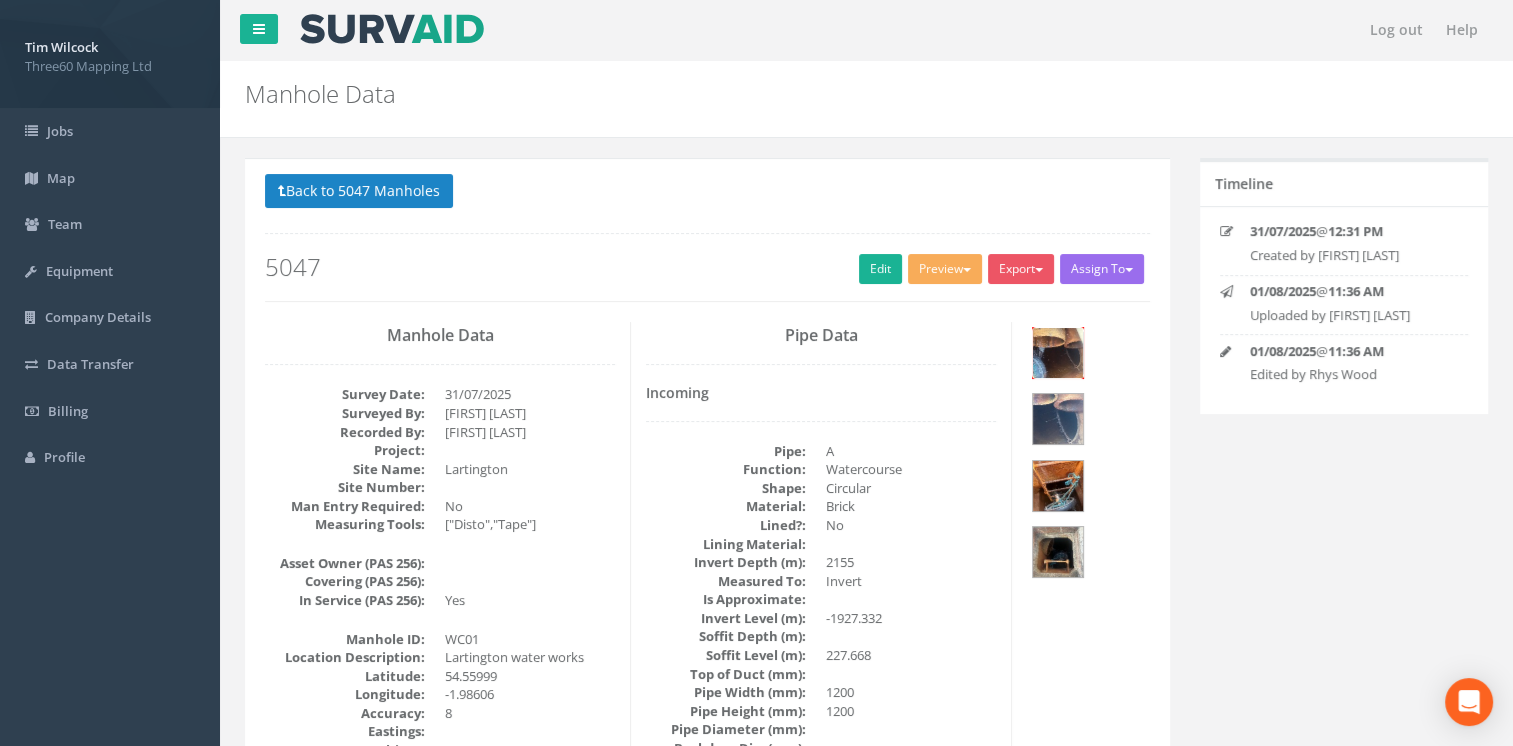 click at bounding box center [1058, 353] 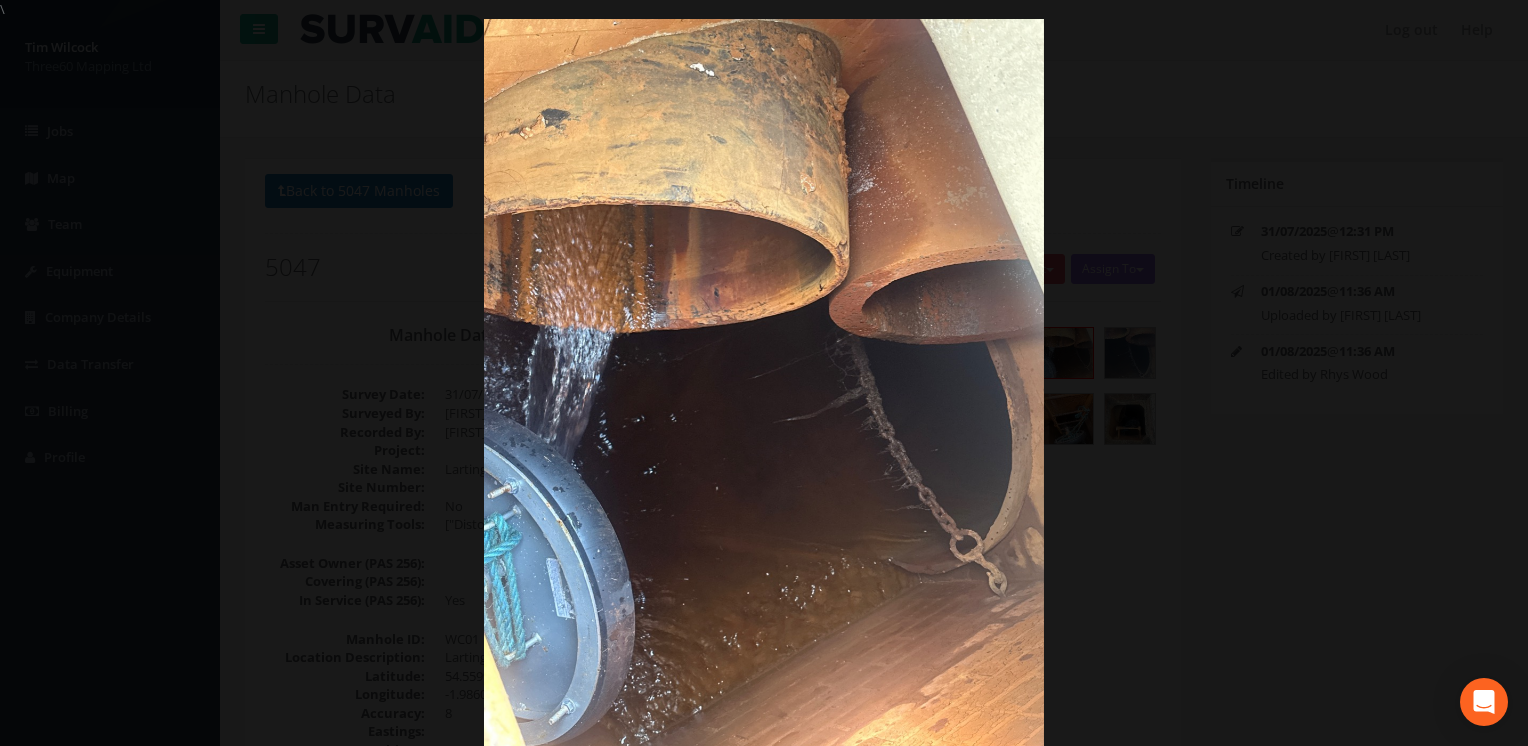 click at bounding box center (764, 392) 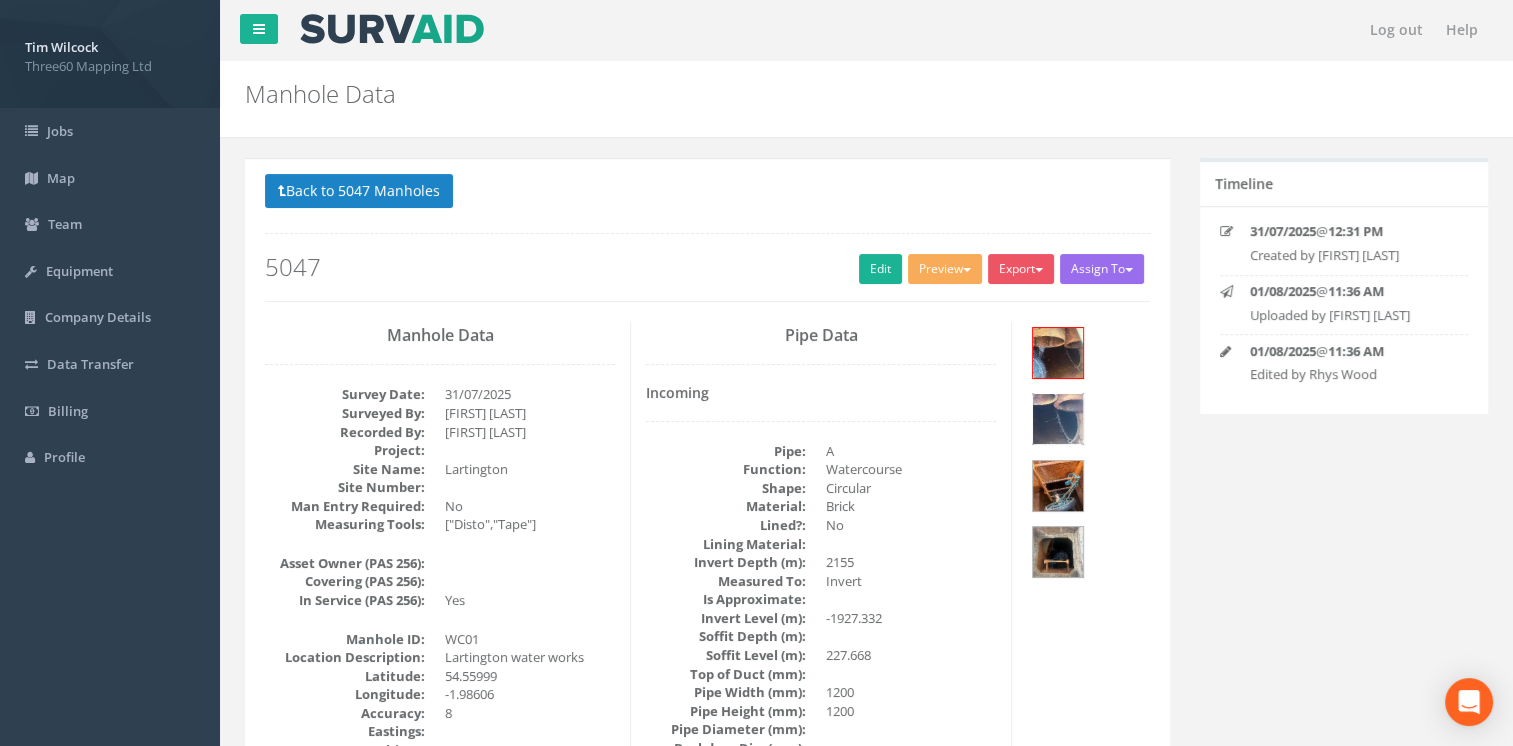 click at bounding box center [1058, 419] 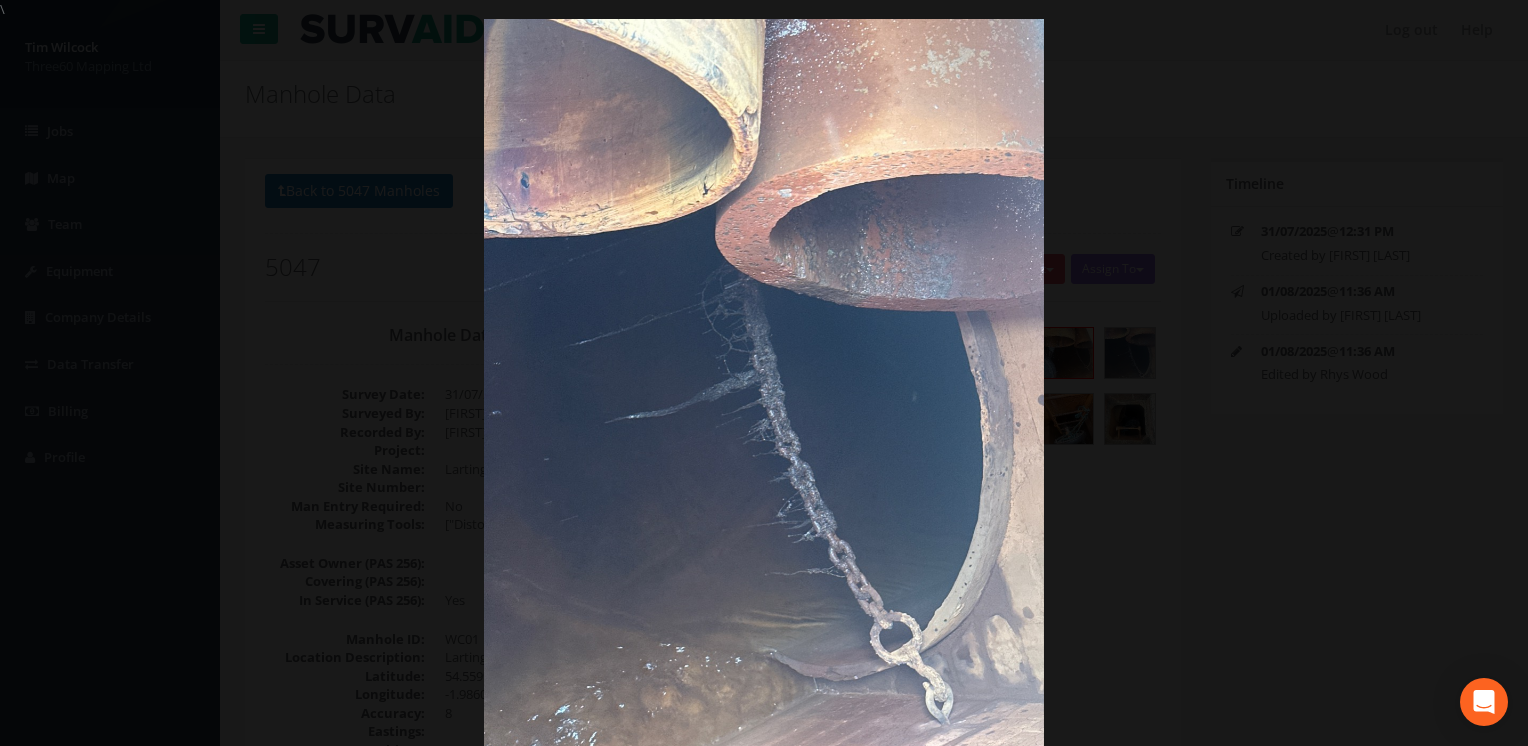 click at bounding box center (764, 392) 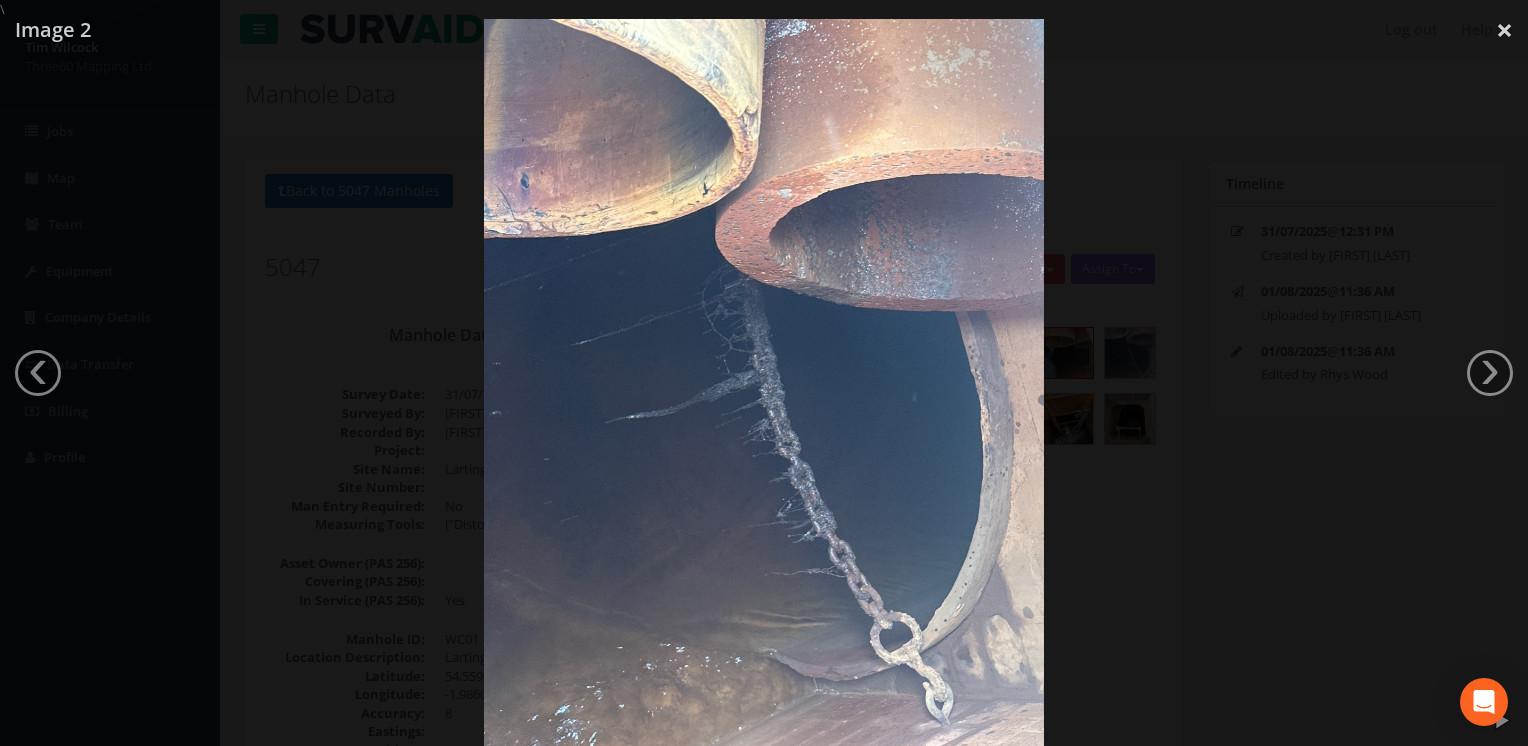click at bounding box center (764, 392) 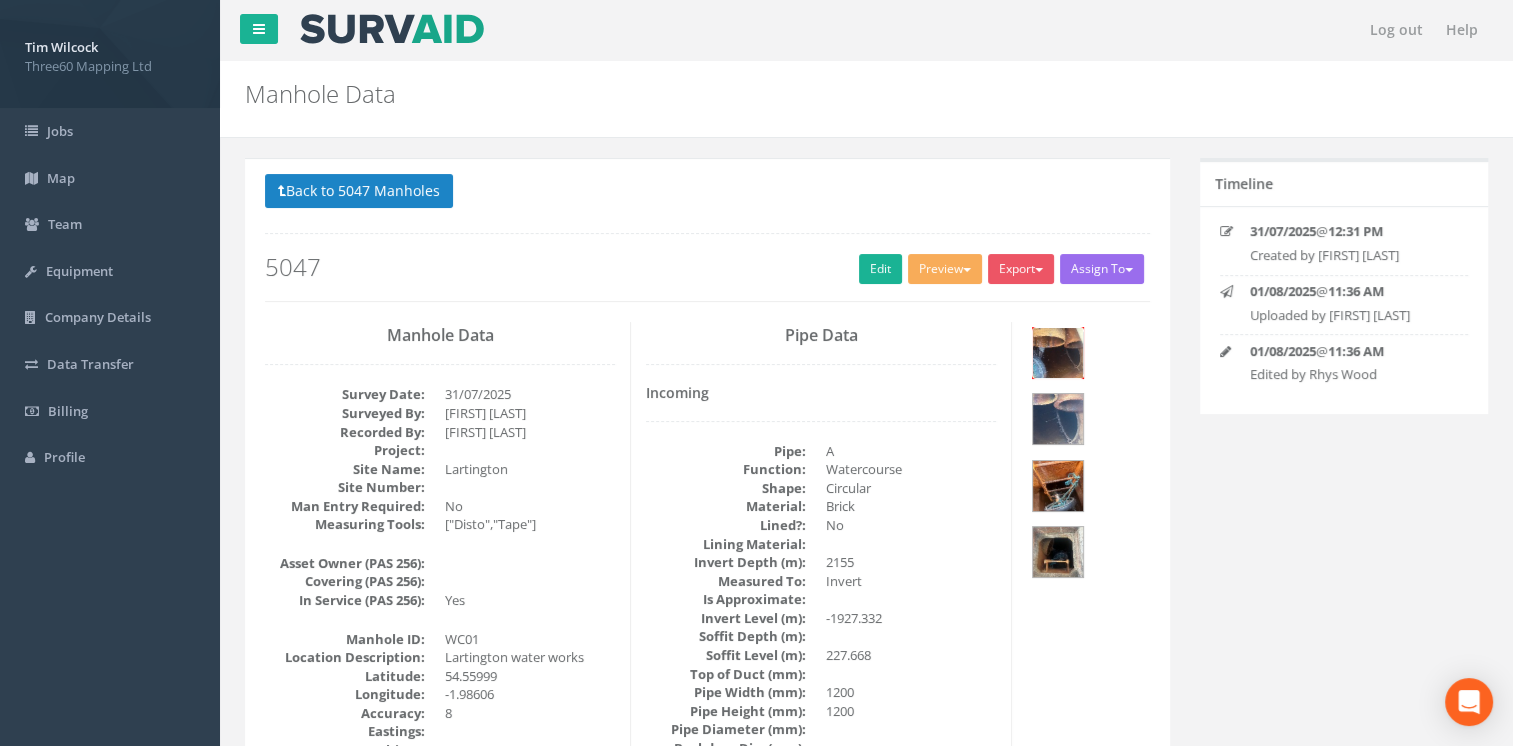 click at bounding box center (1058, 353) 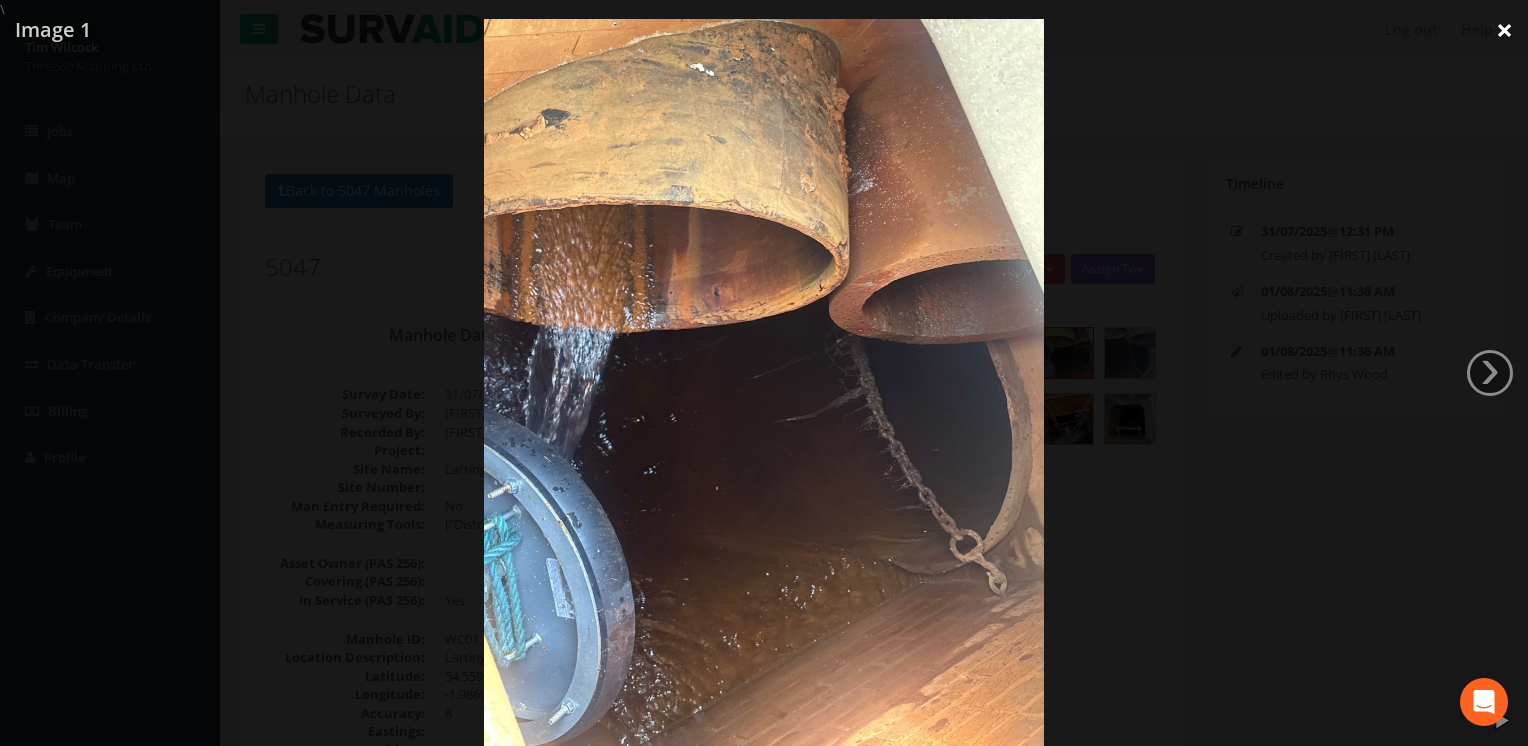 click on "×" at bounding box center (1504, 30) 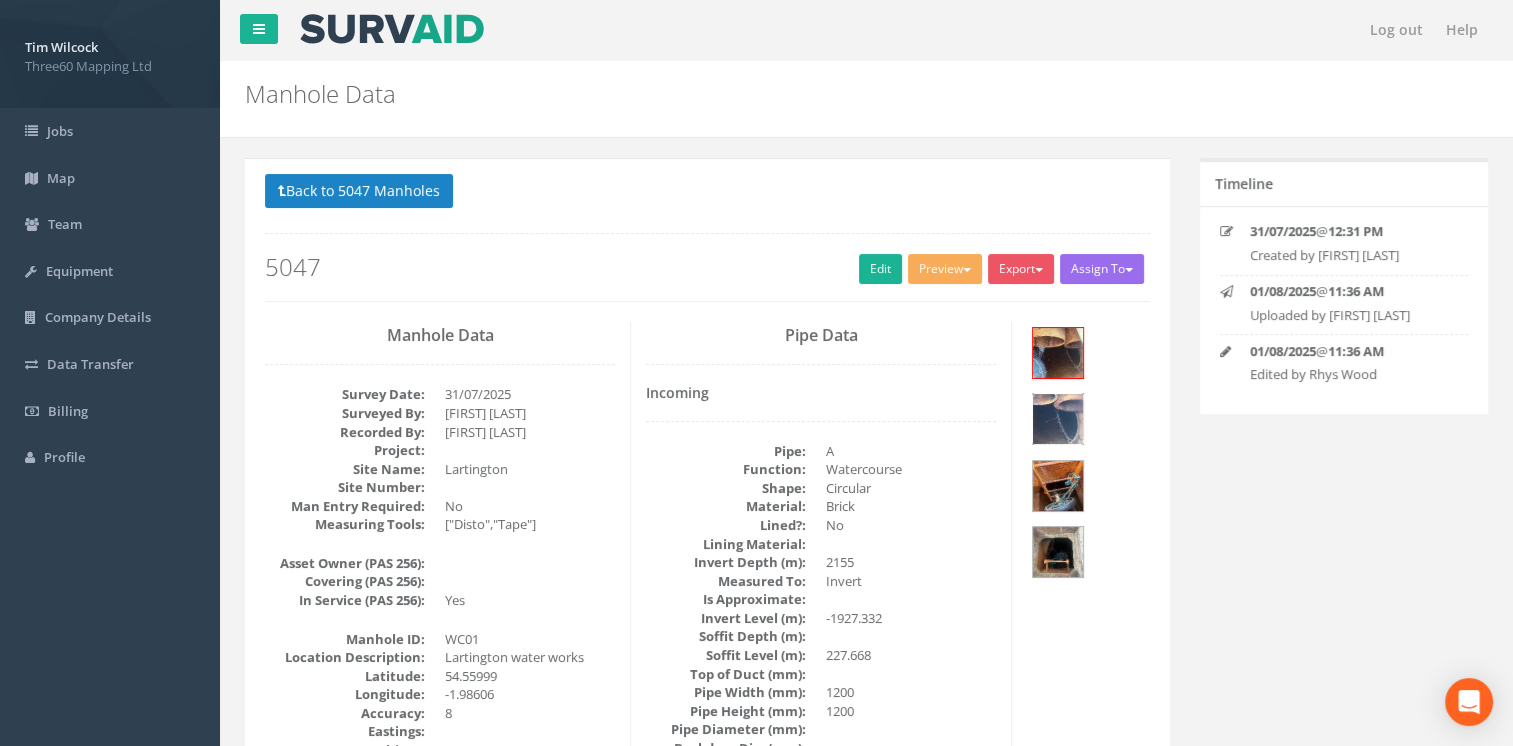 click at bounding box center (1058, 419) 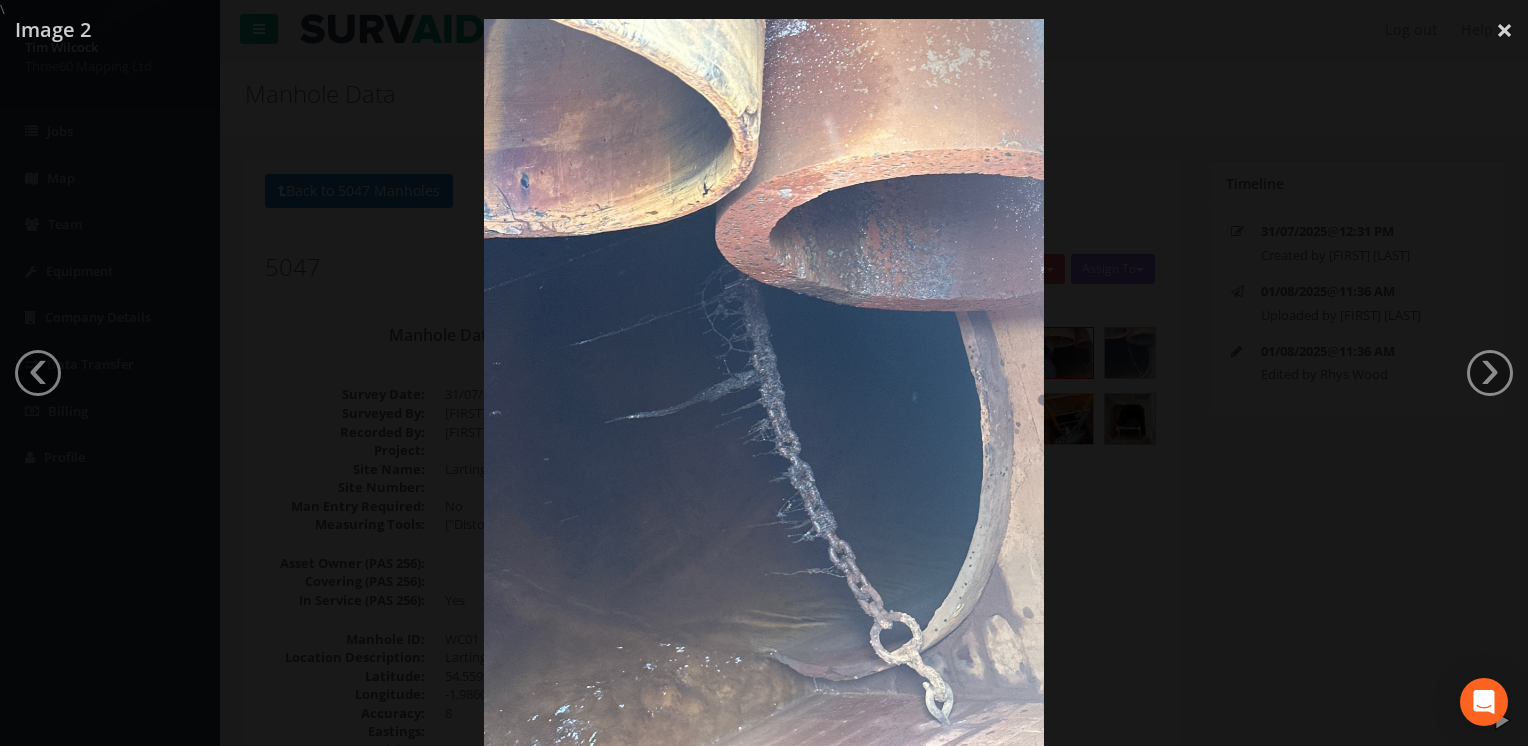 click at bounding box center (764, 392) 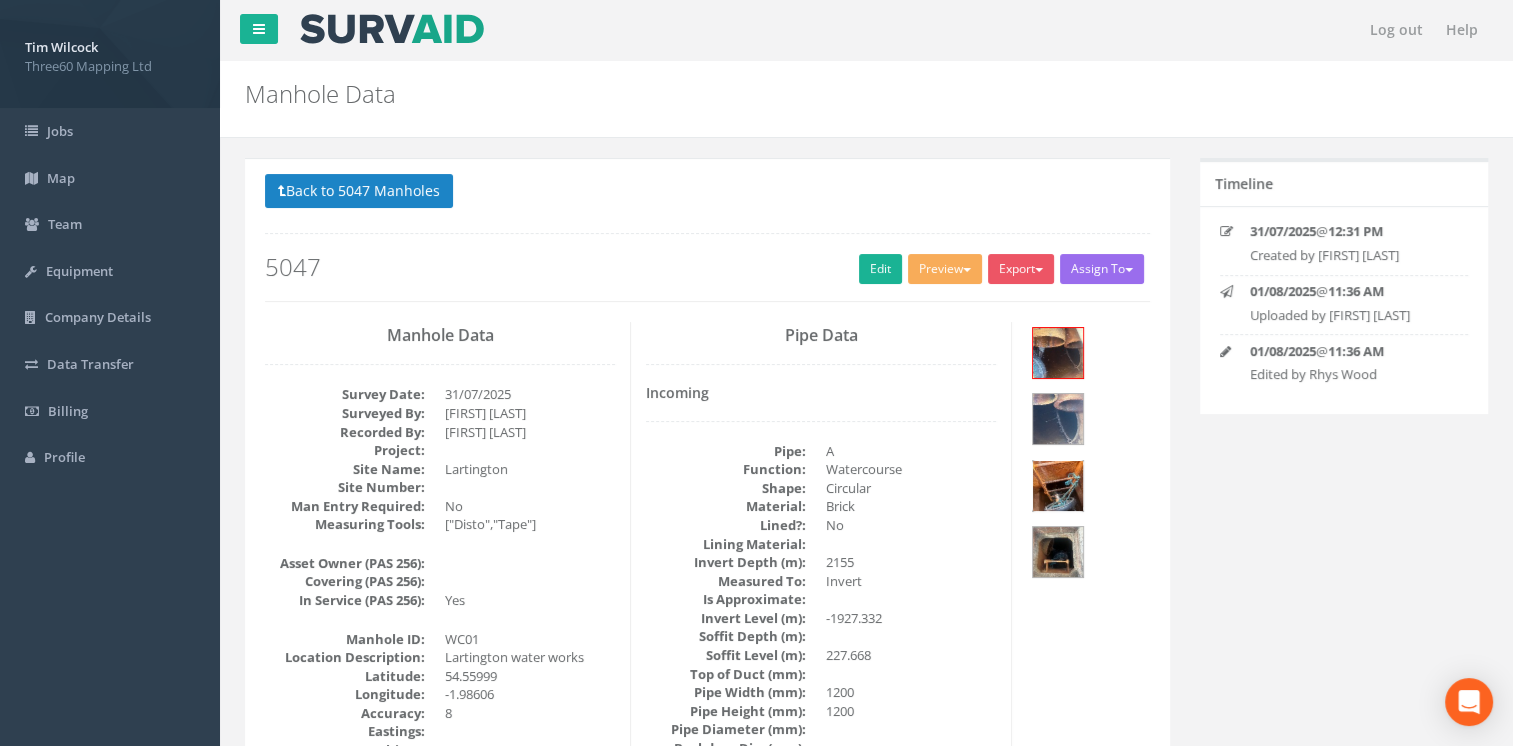 click at bounding box center [1058, 486] 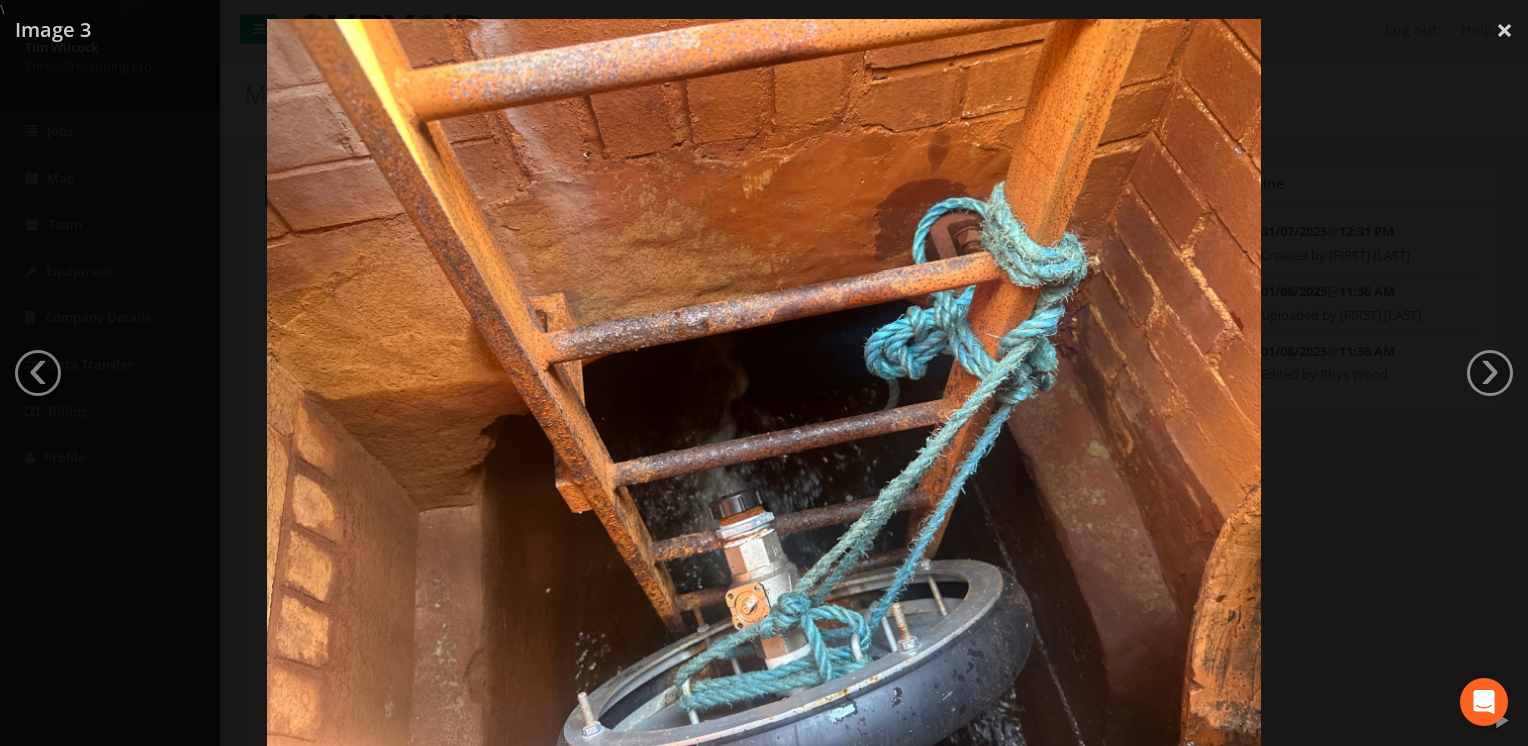 click at bounding box center (764, 392) 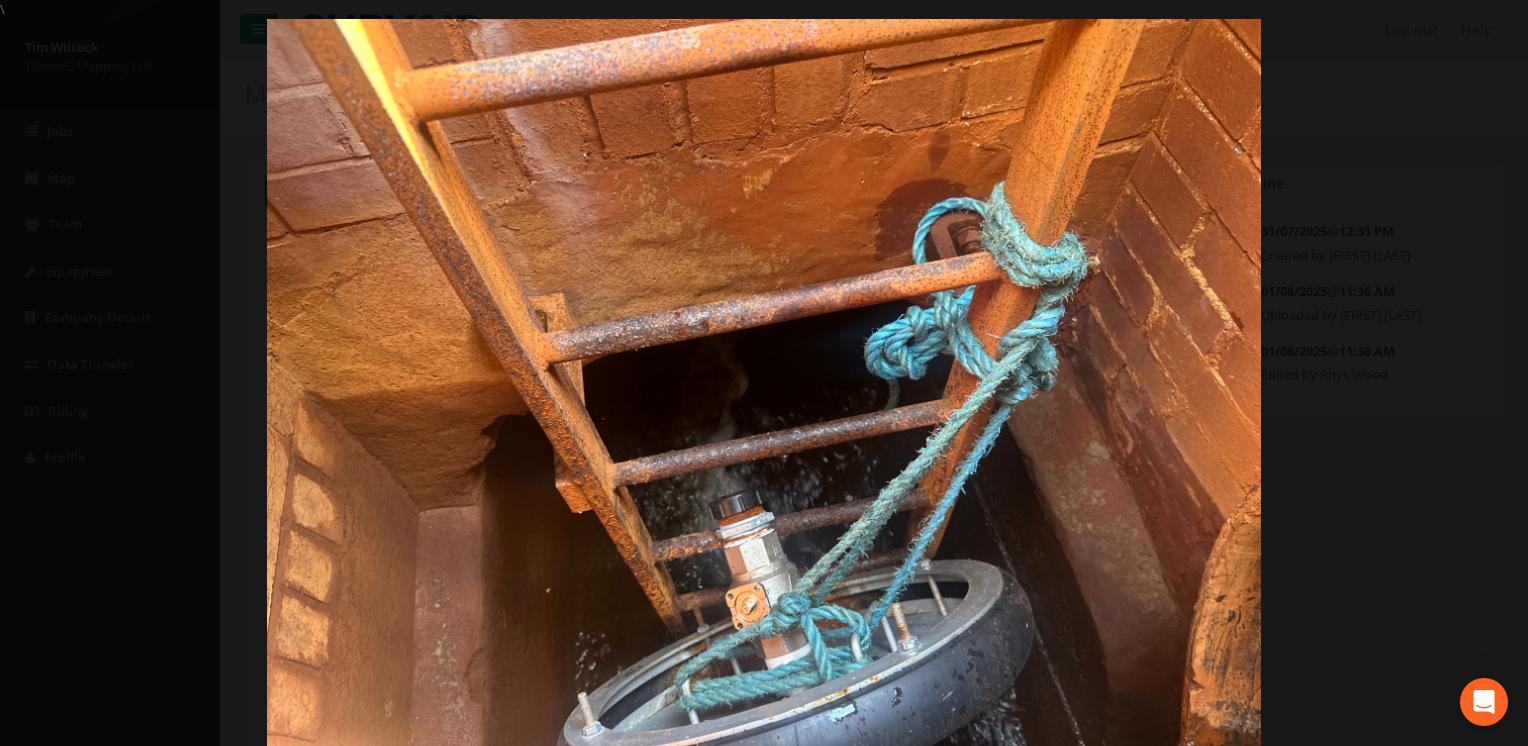 click at bounding box center (764, 392) 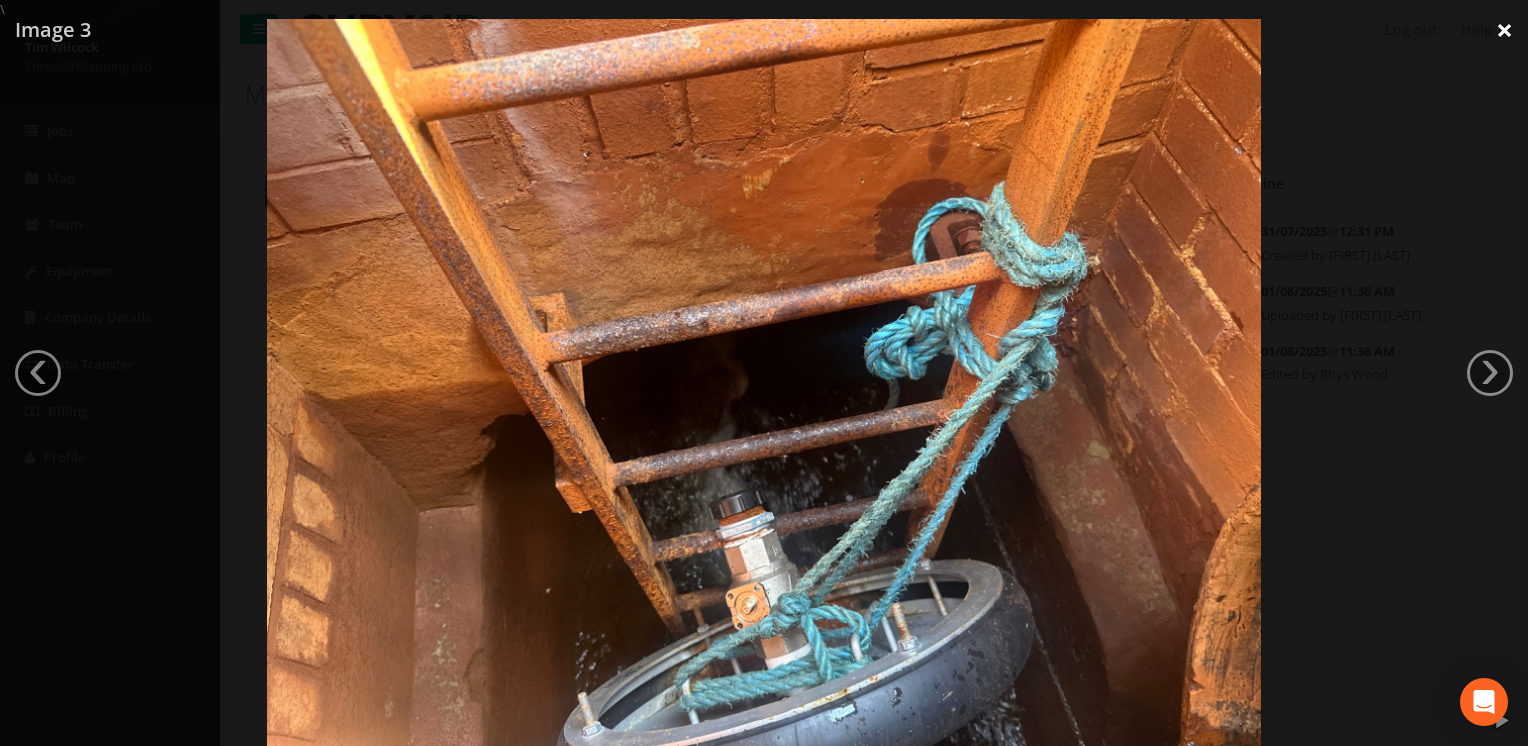 click on "×" at bounding box center [1504, 30] 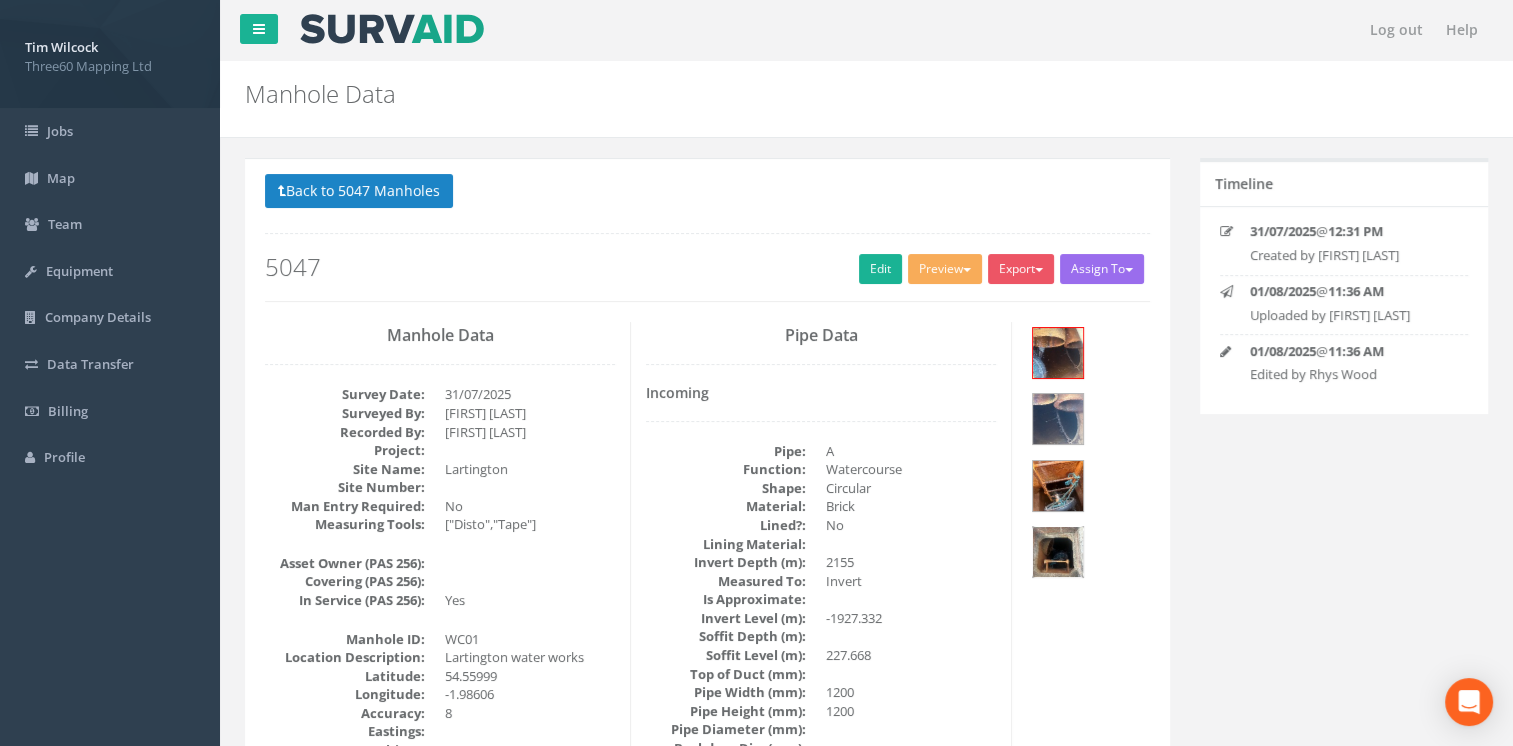 click at bounding box center (1058, 552) 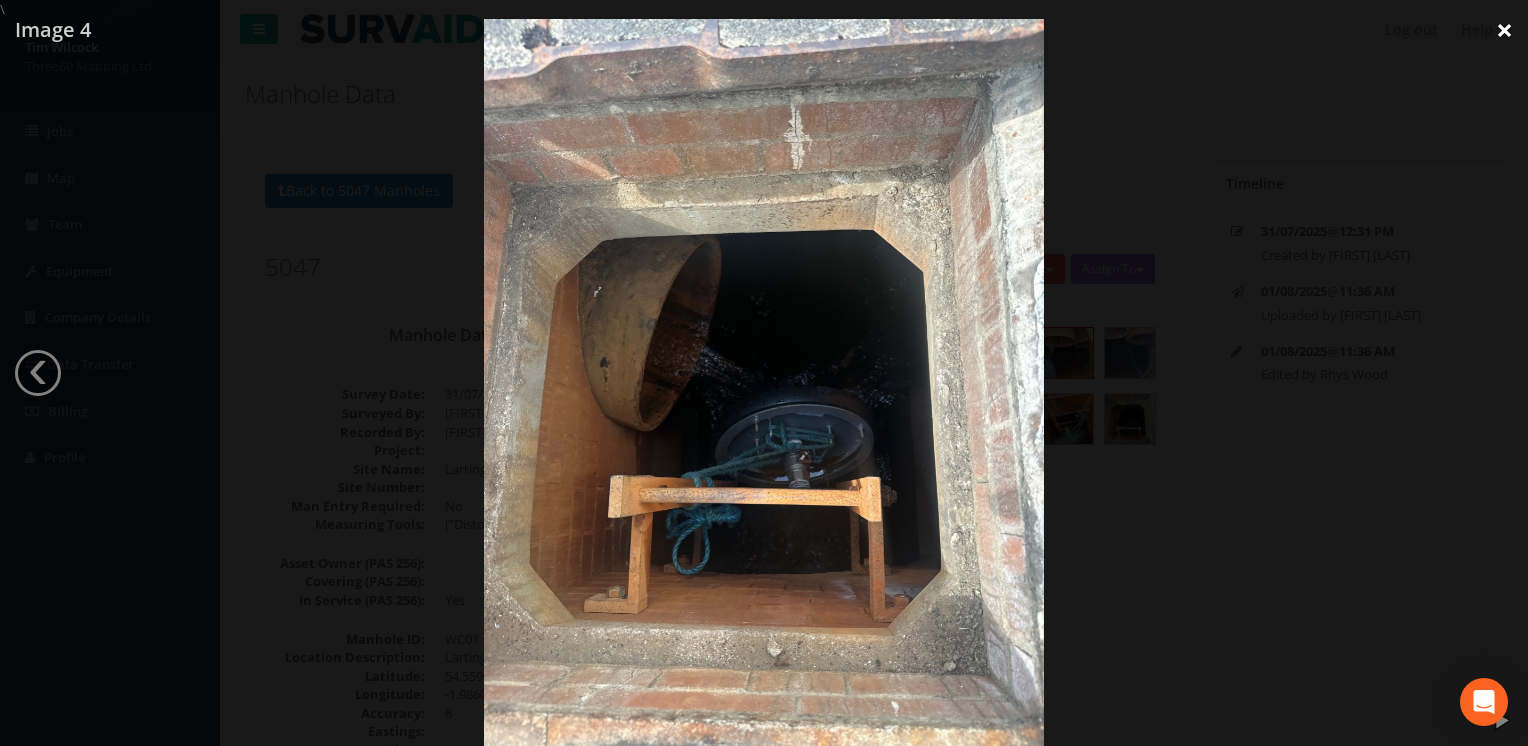 click on "×" at bounding box center (1504, 30) 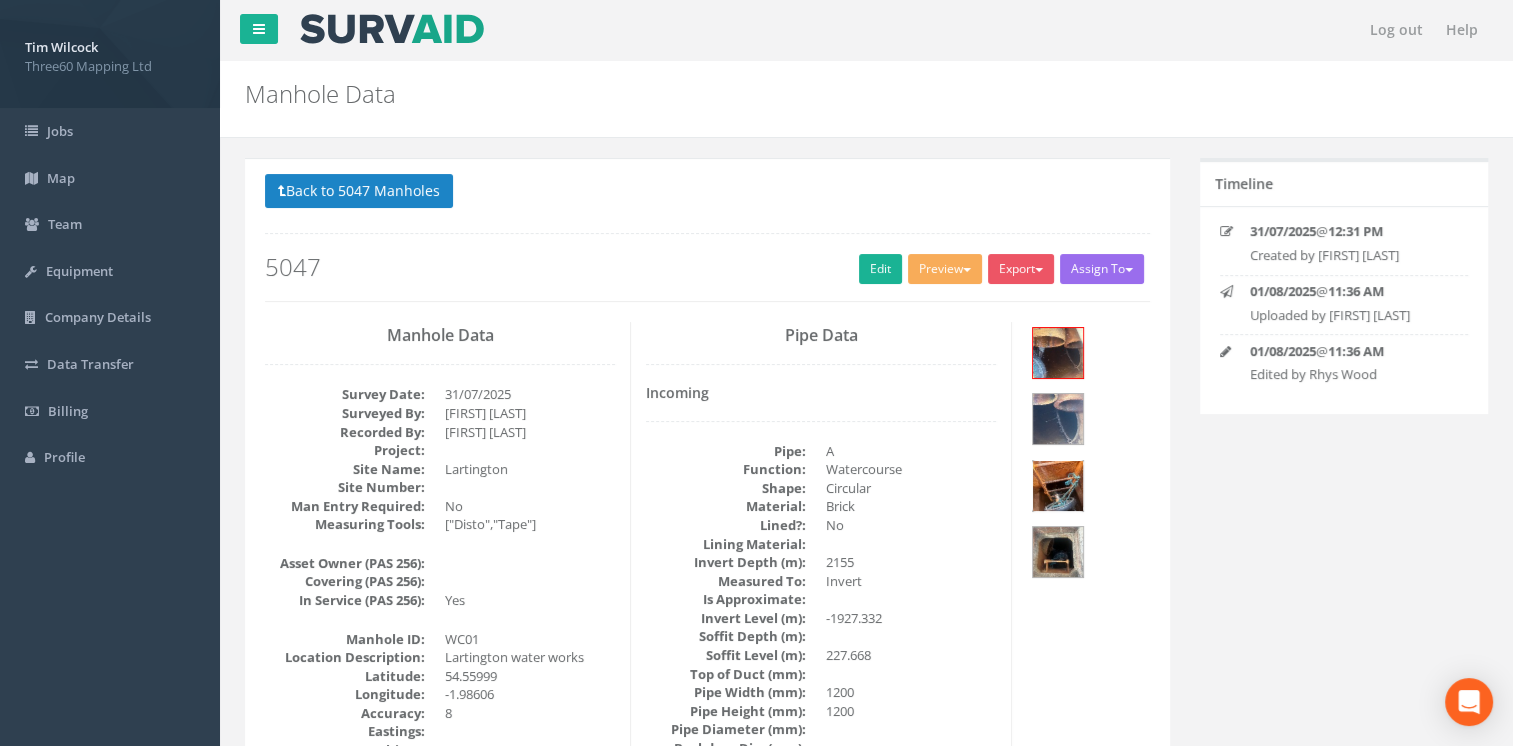 click at bounding box center (1058, 486) 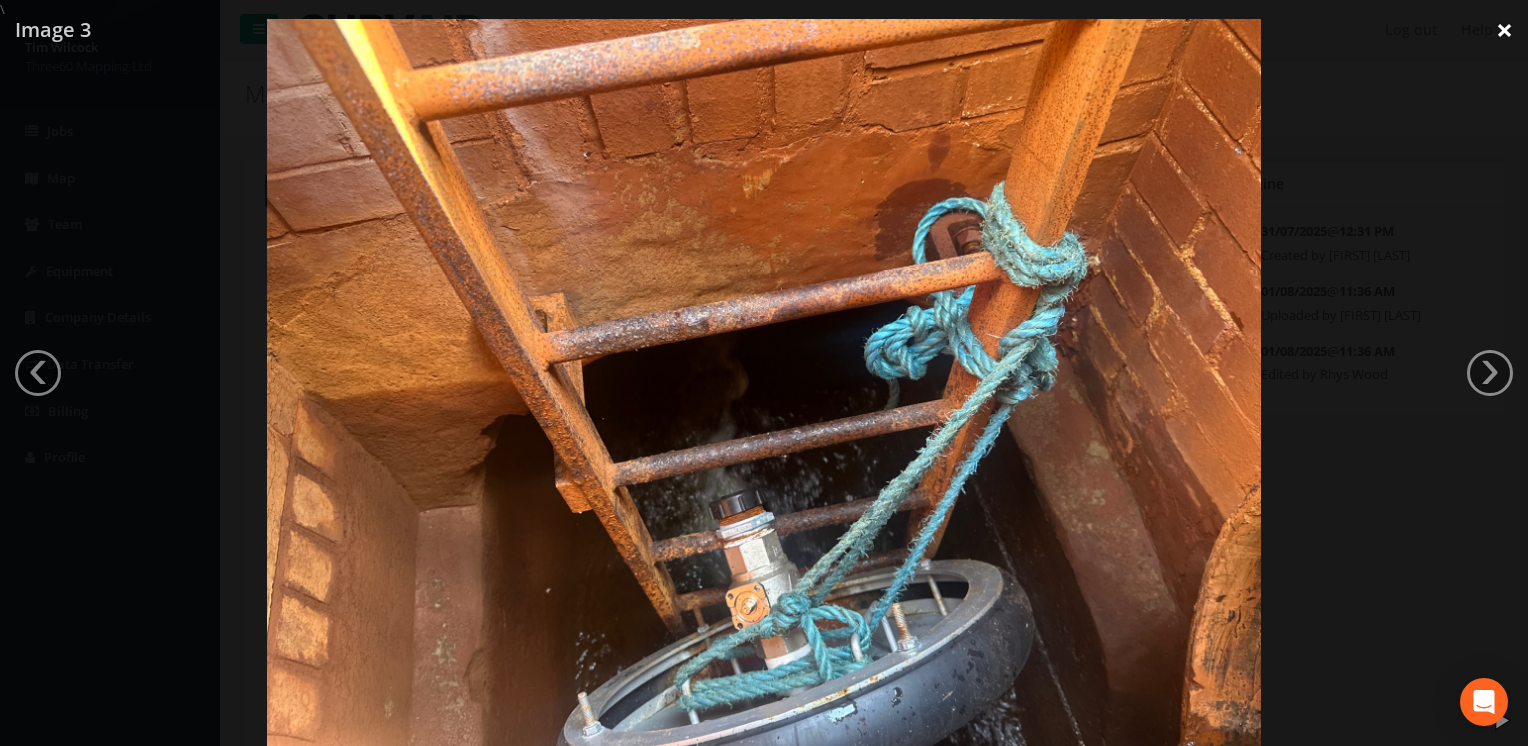 click on "×" at bounding box center (1504, 30) 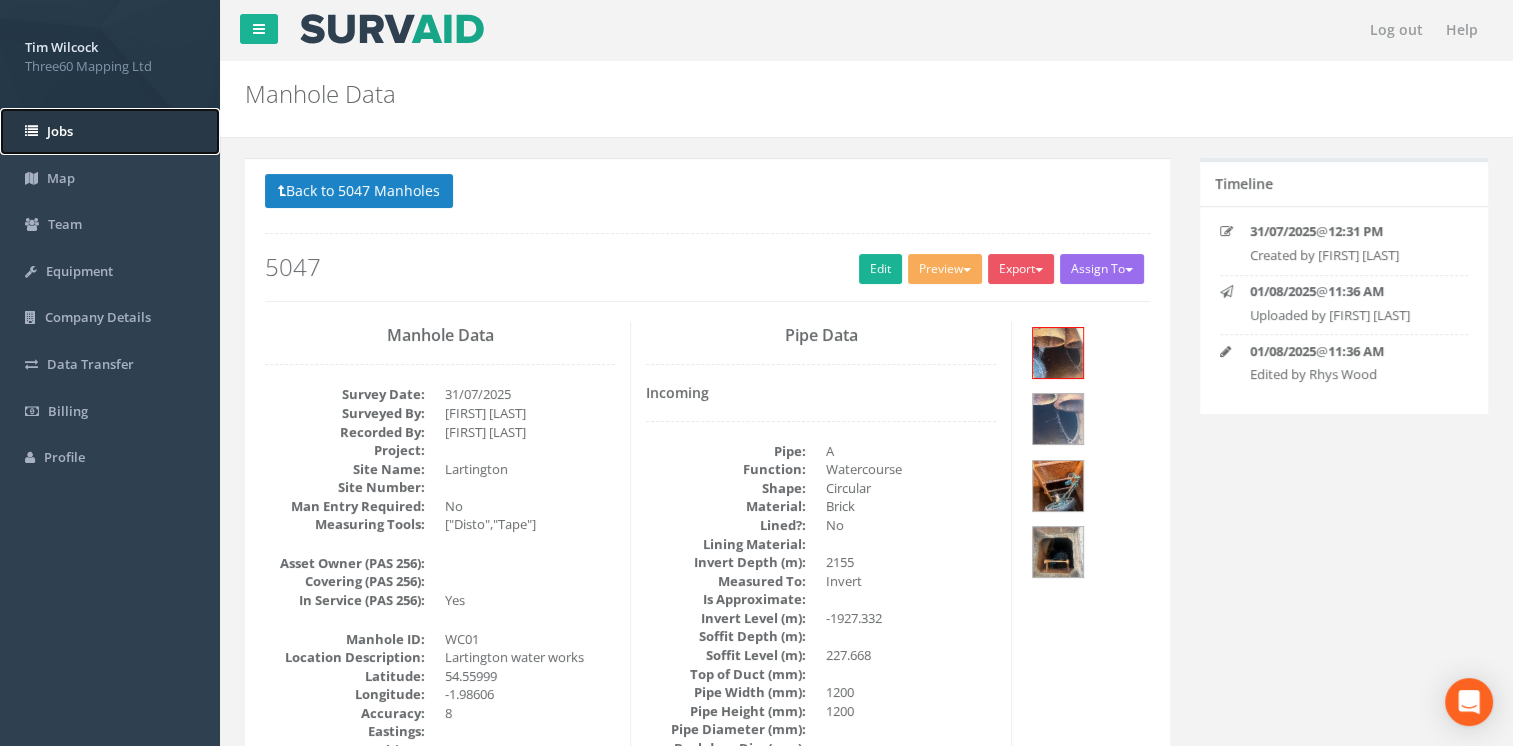 click on "Jobs" at bounding box center [110, 131] 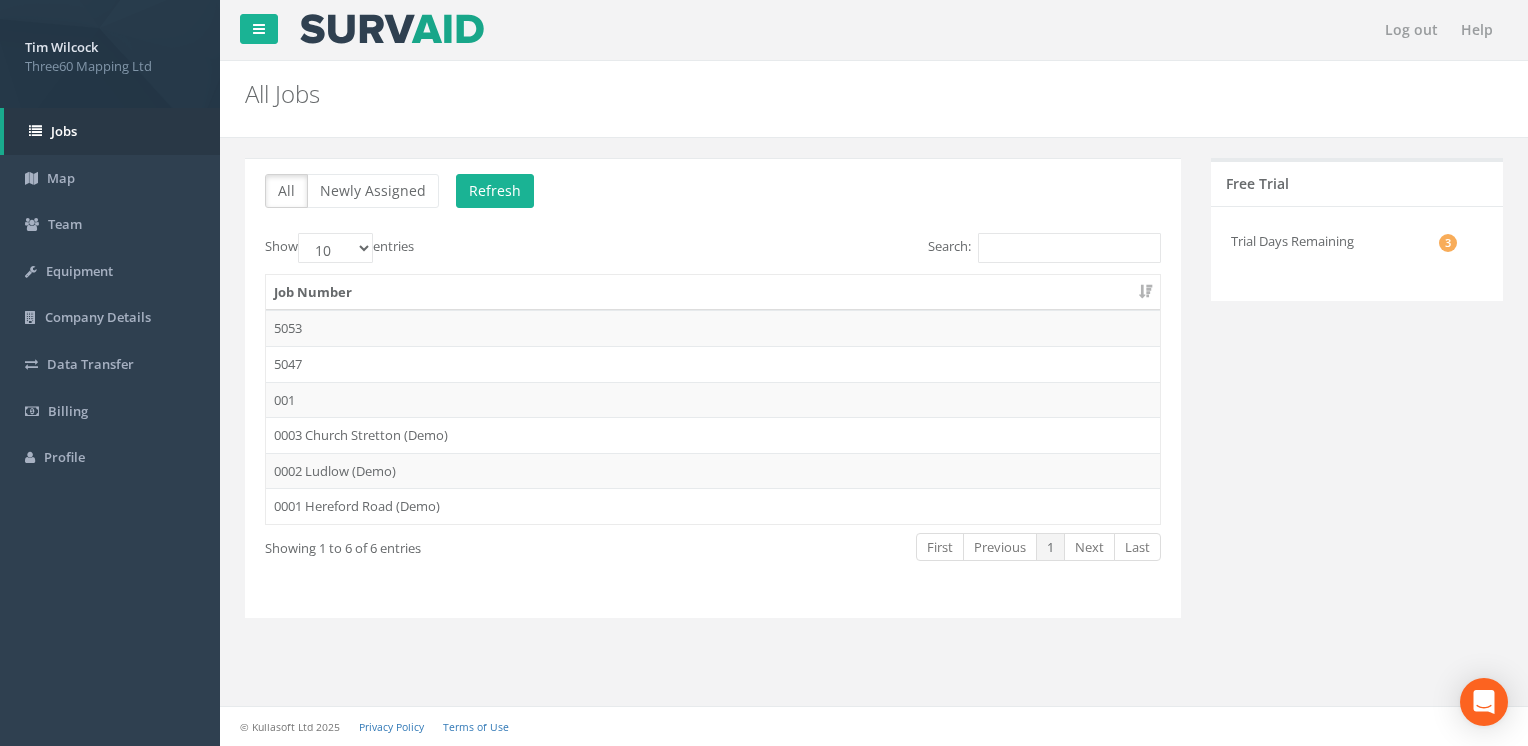 click on "5047" at bounding box center [713, 364] 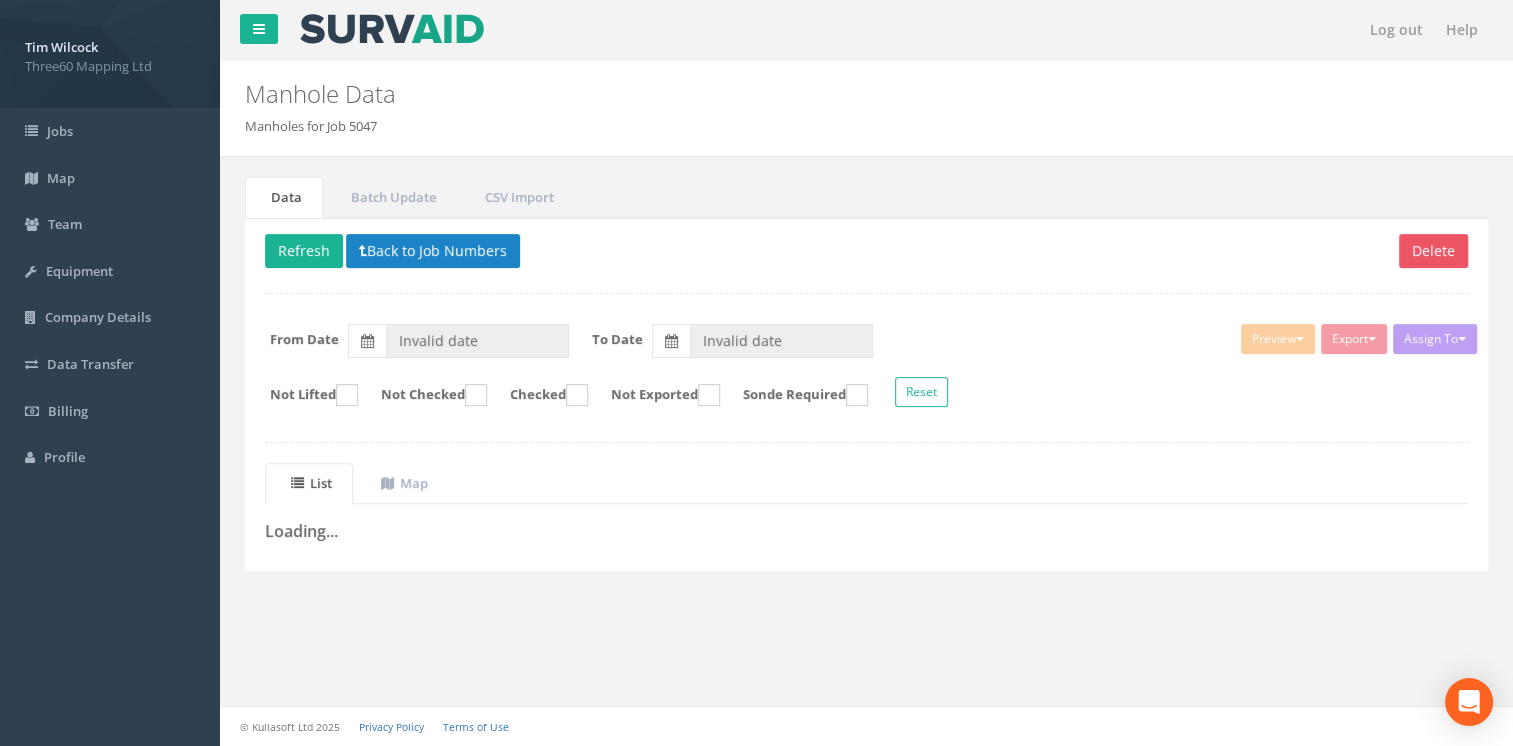 type on "31/07/2025" 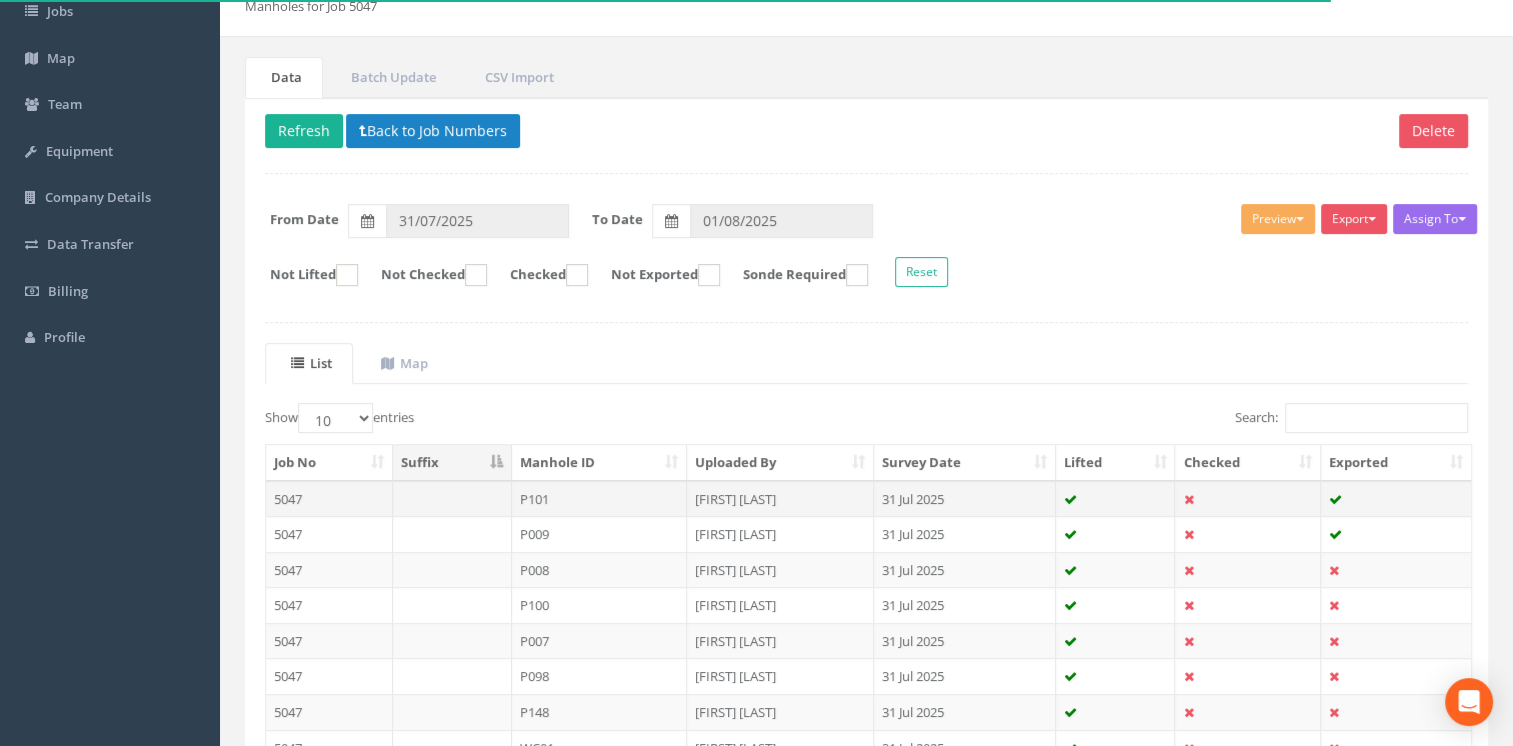 scroll, scrollTop: 300, scrollLeft: 0, axis: vertical 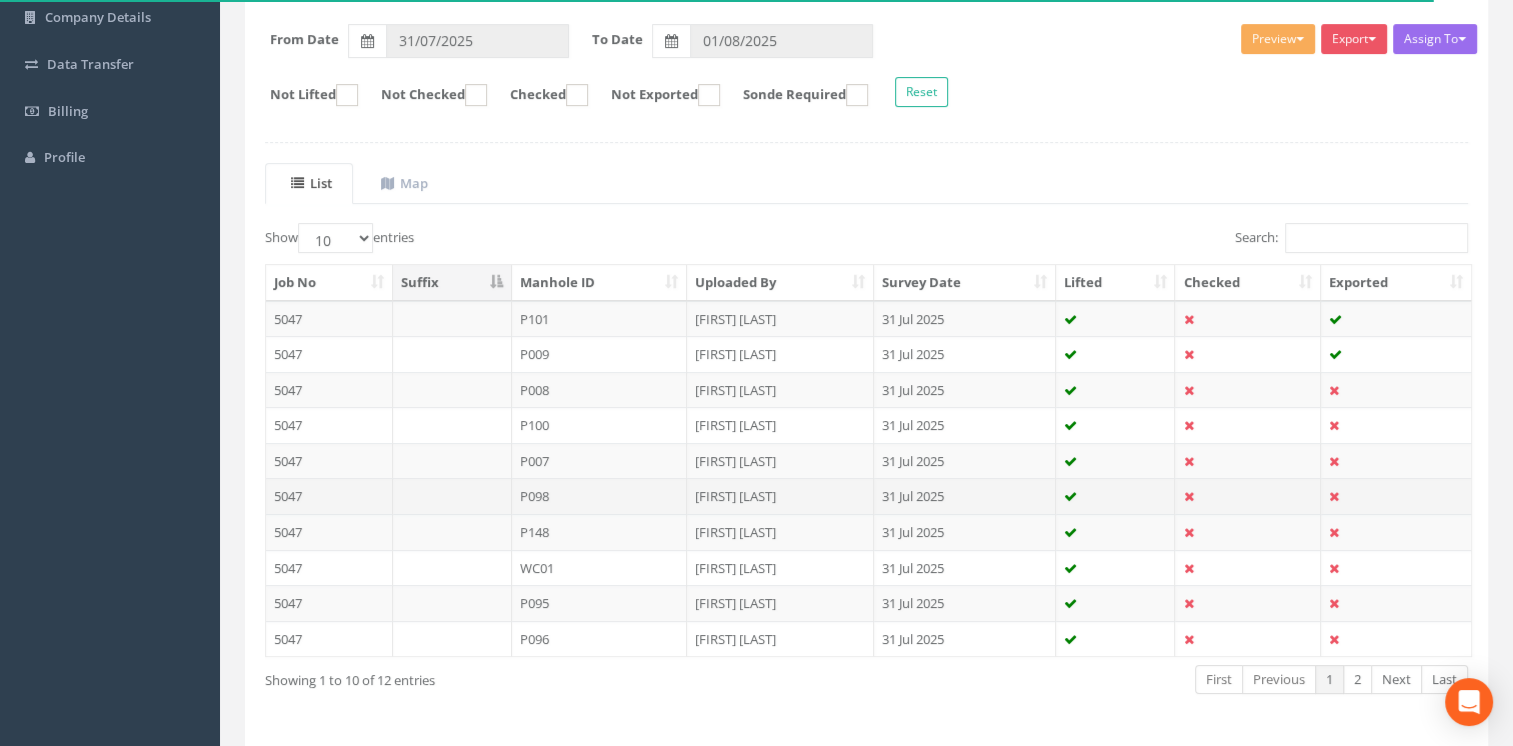 click on "P098" at bounding box center (600, 496) 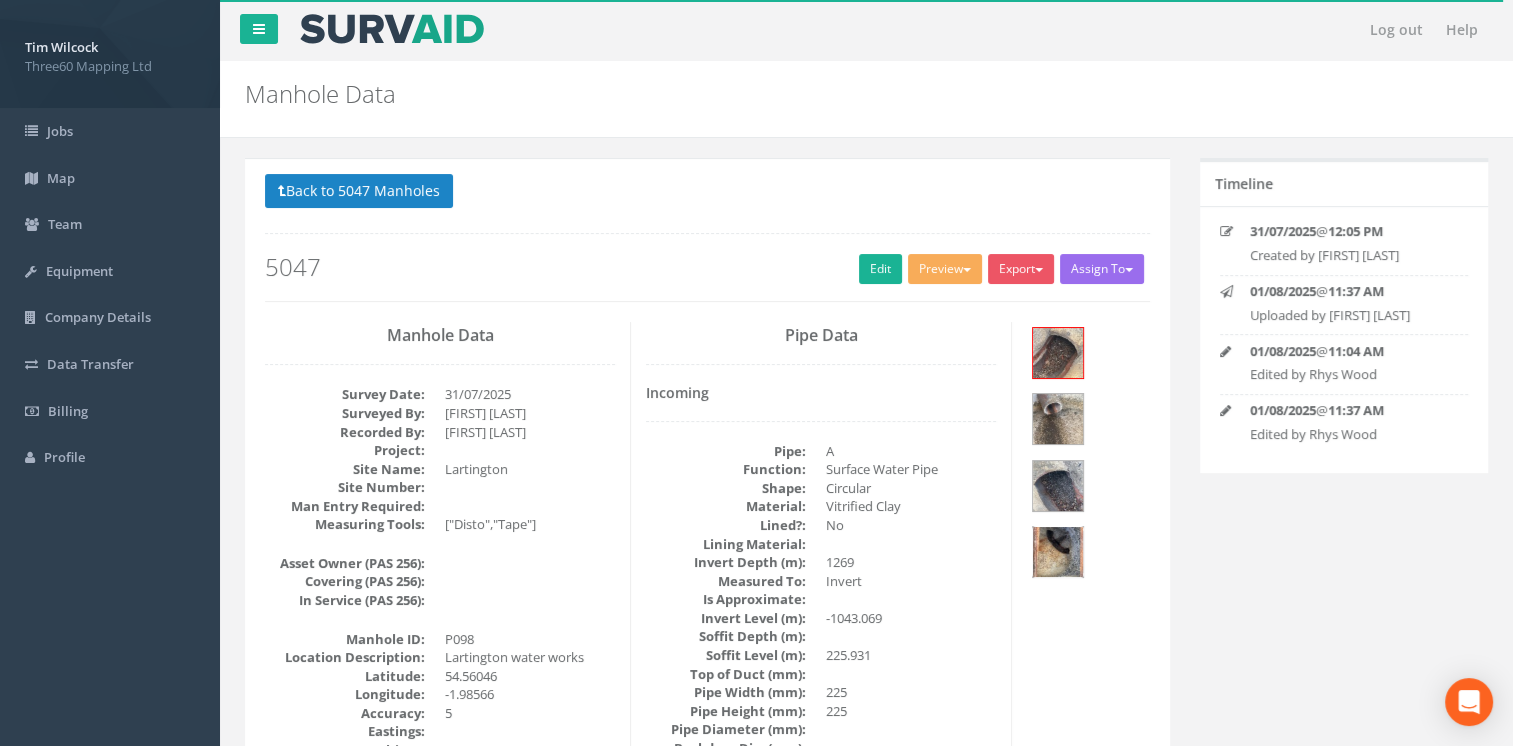 click at bounding box center (1058, 552) 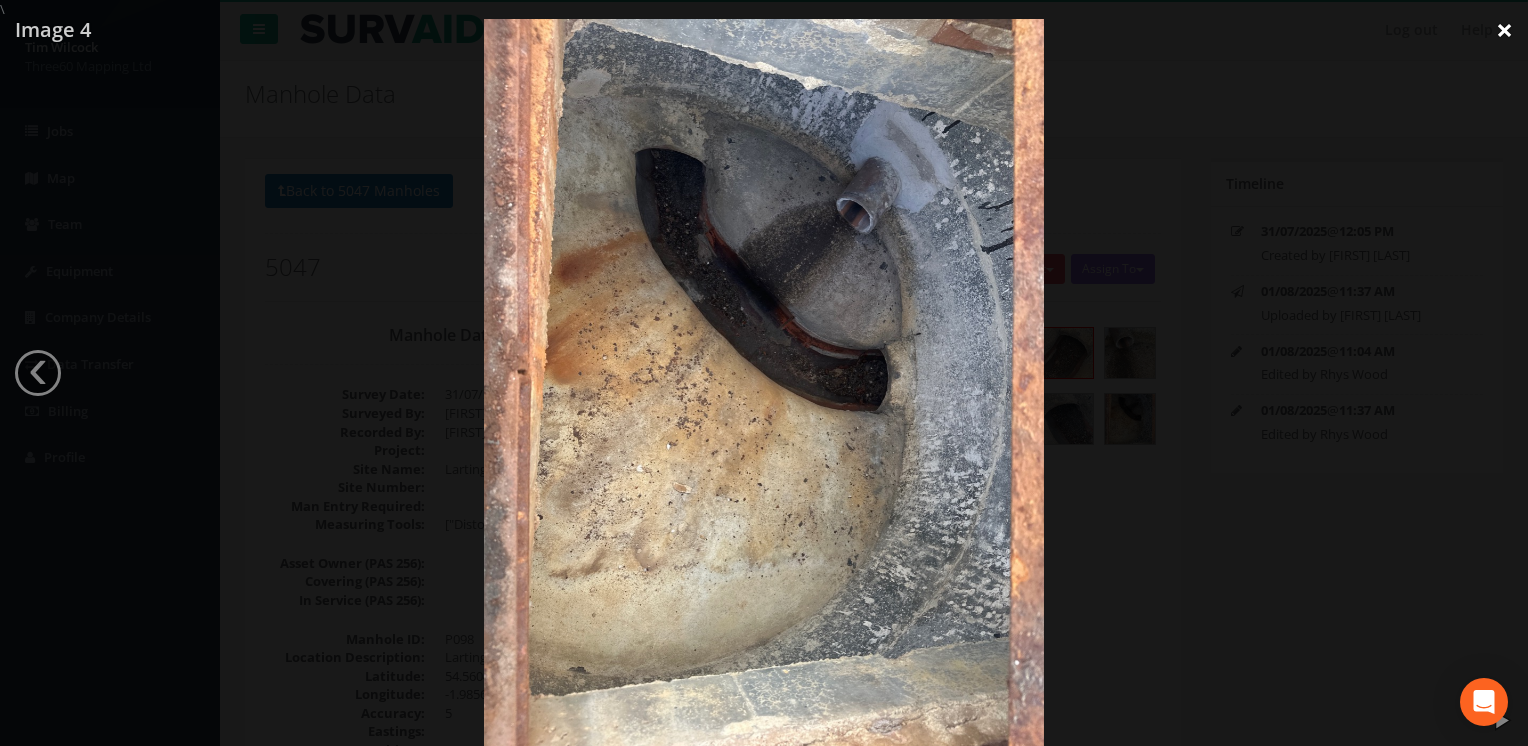 click on "×" at bounding box center [1504, 30] 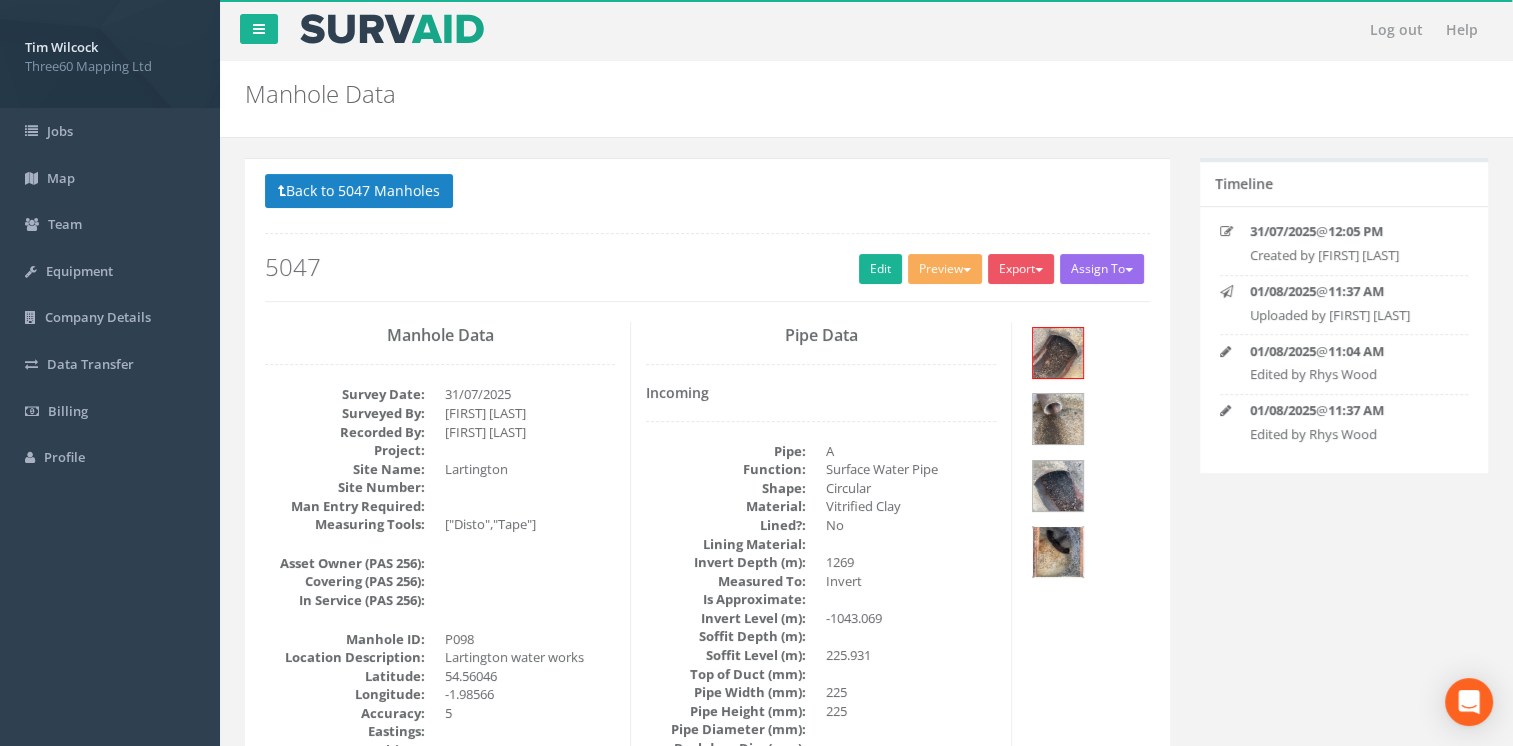 click at bounding box center [1058, 552] 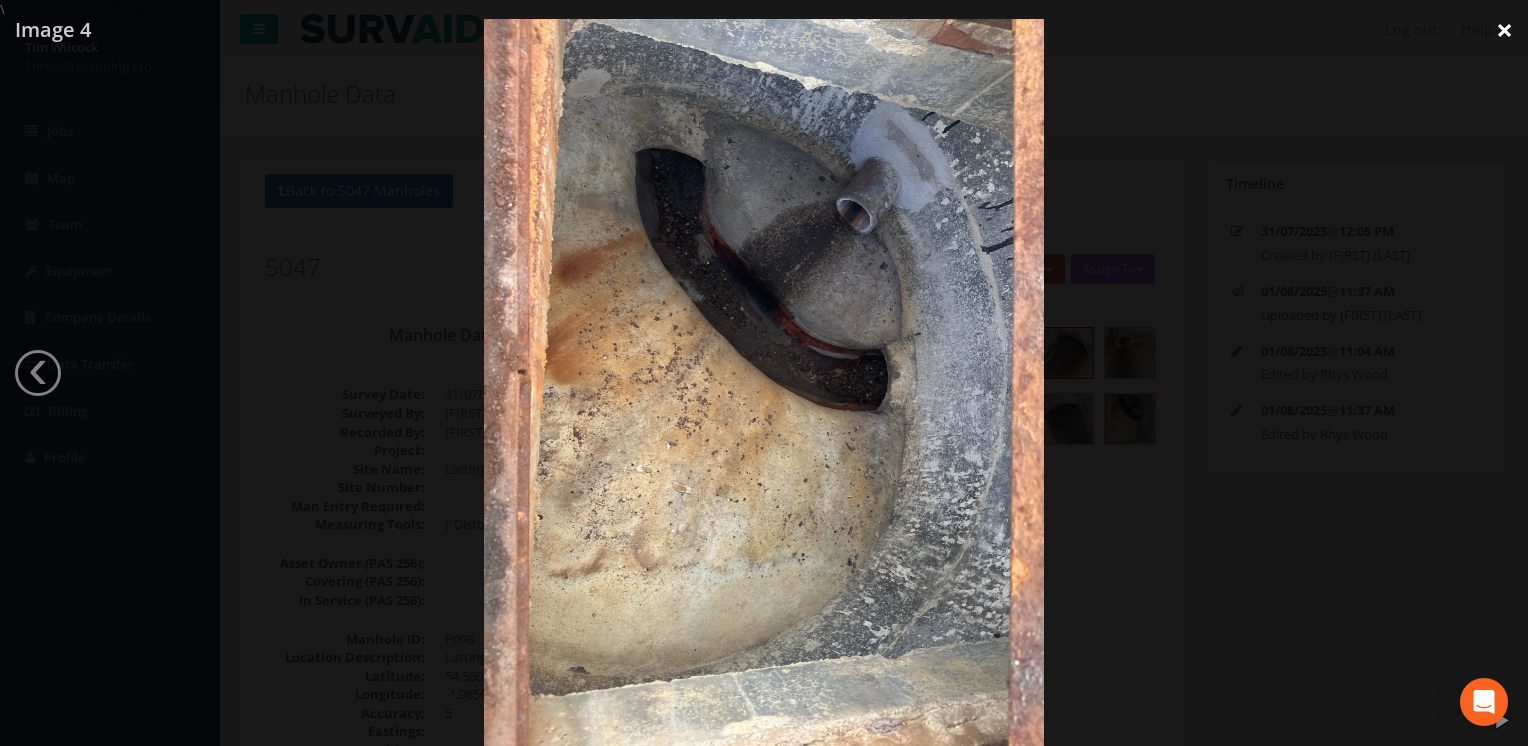 click on "×" at bounding box center (1504, 30) 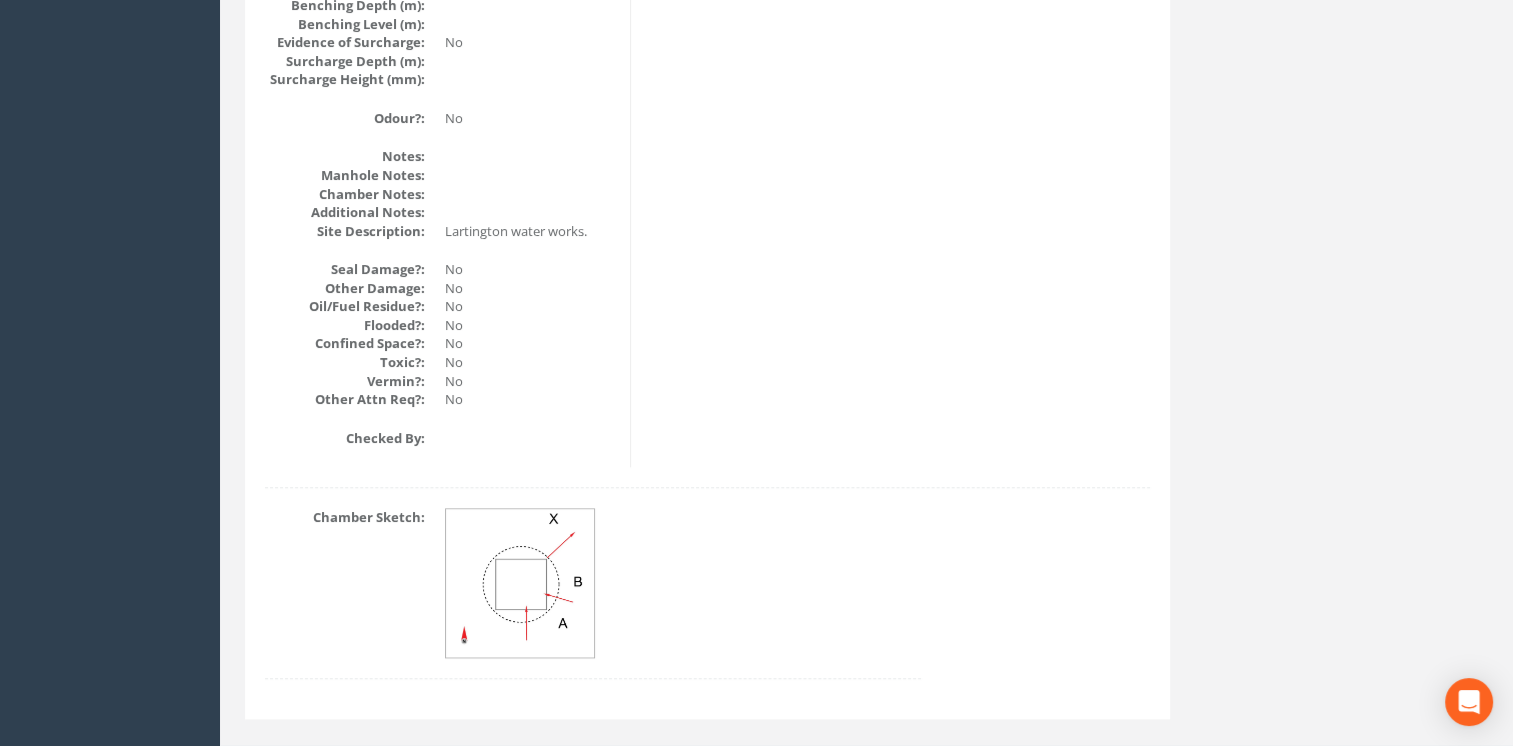 scroll, scrollTop: 2336, scrollLeft: 0, axis: vertical 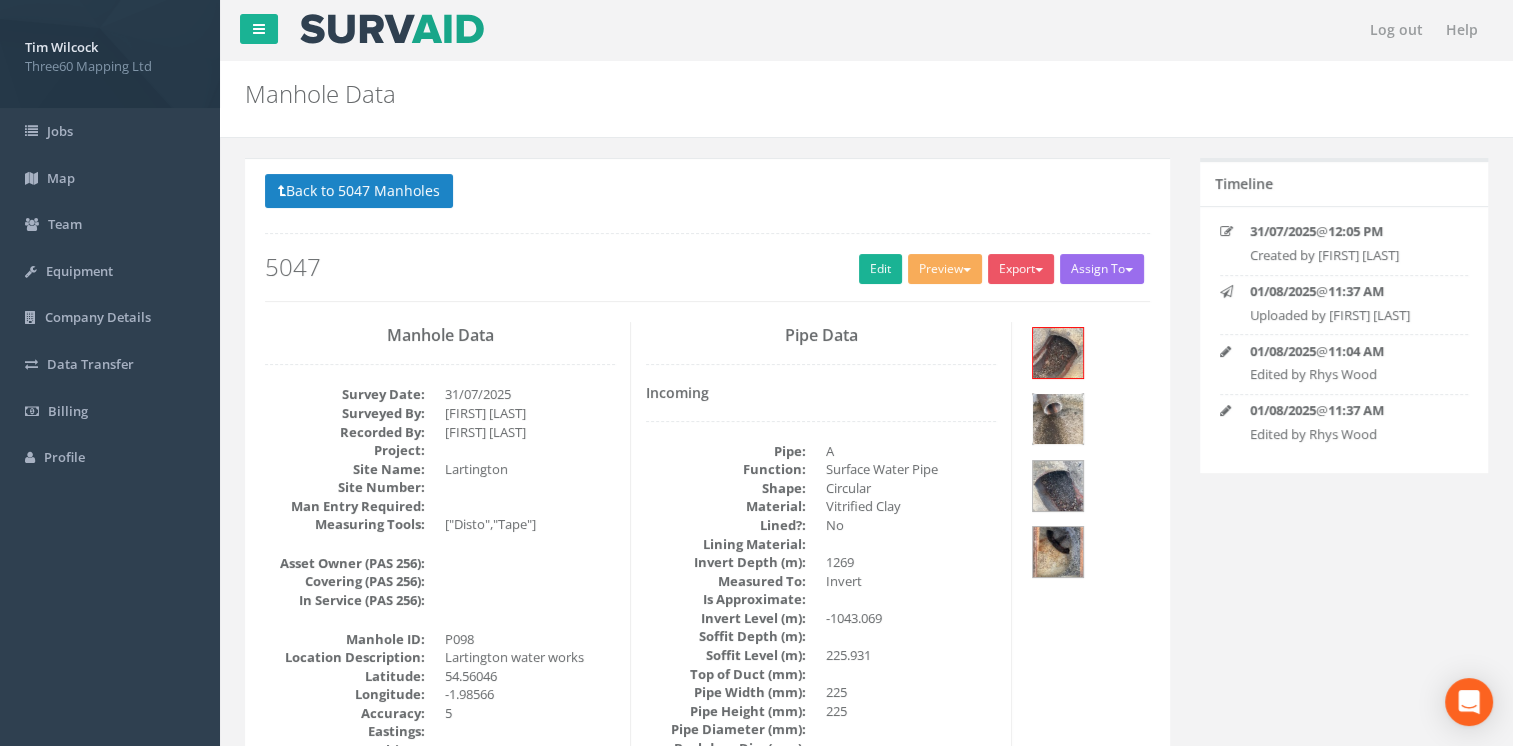 click at bounding box center (1058, 419) 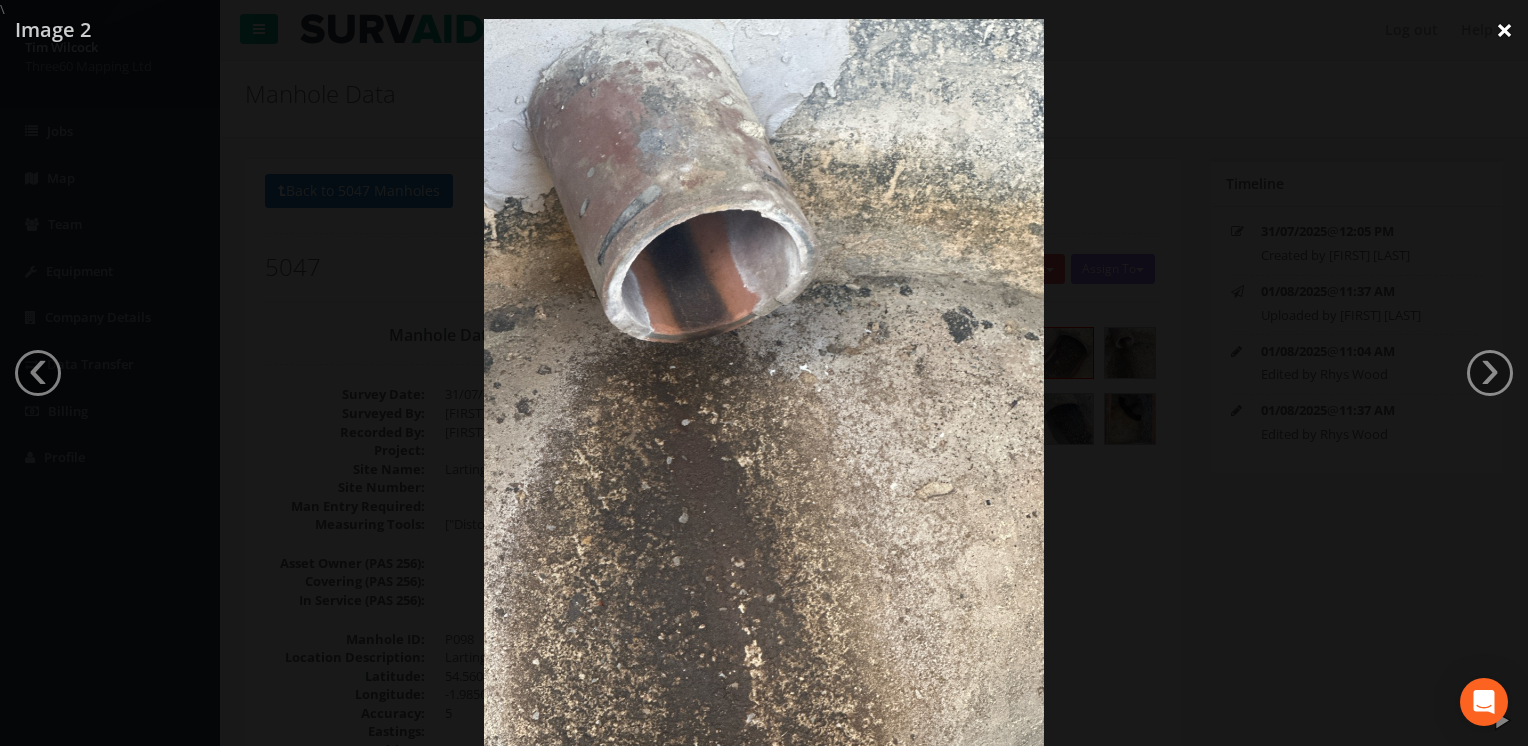 click on "×" at bounding box center (1504, 30) 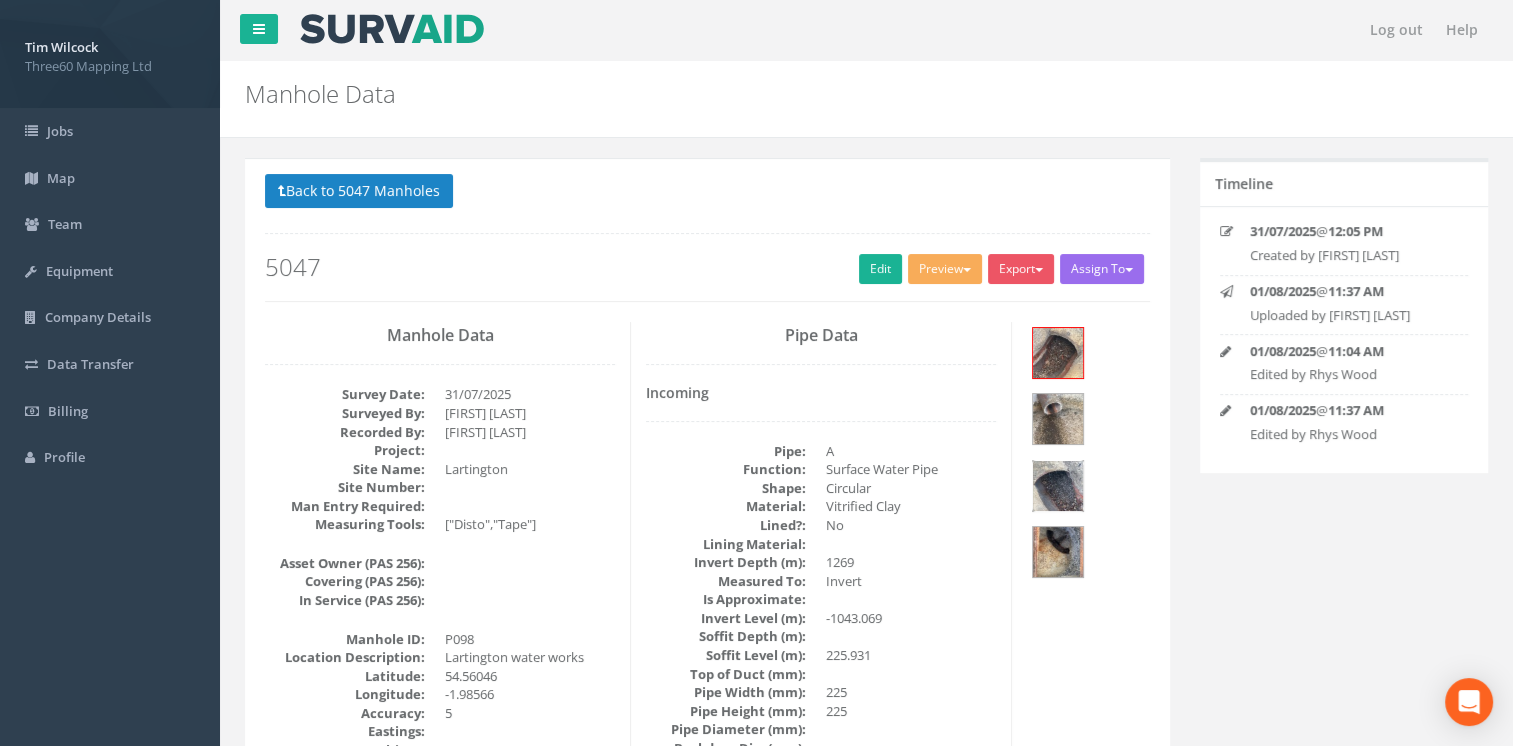 click at bounding box center (1058, 486) 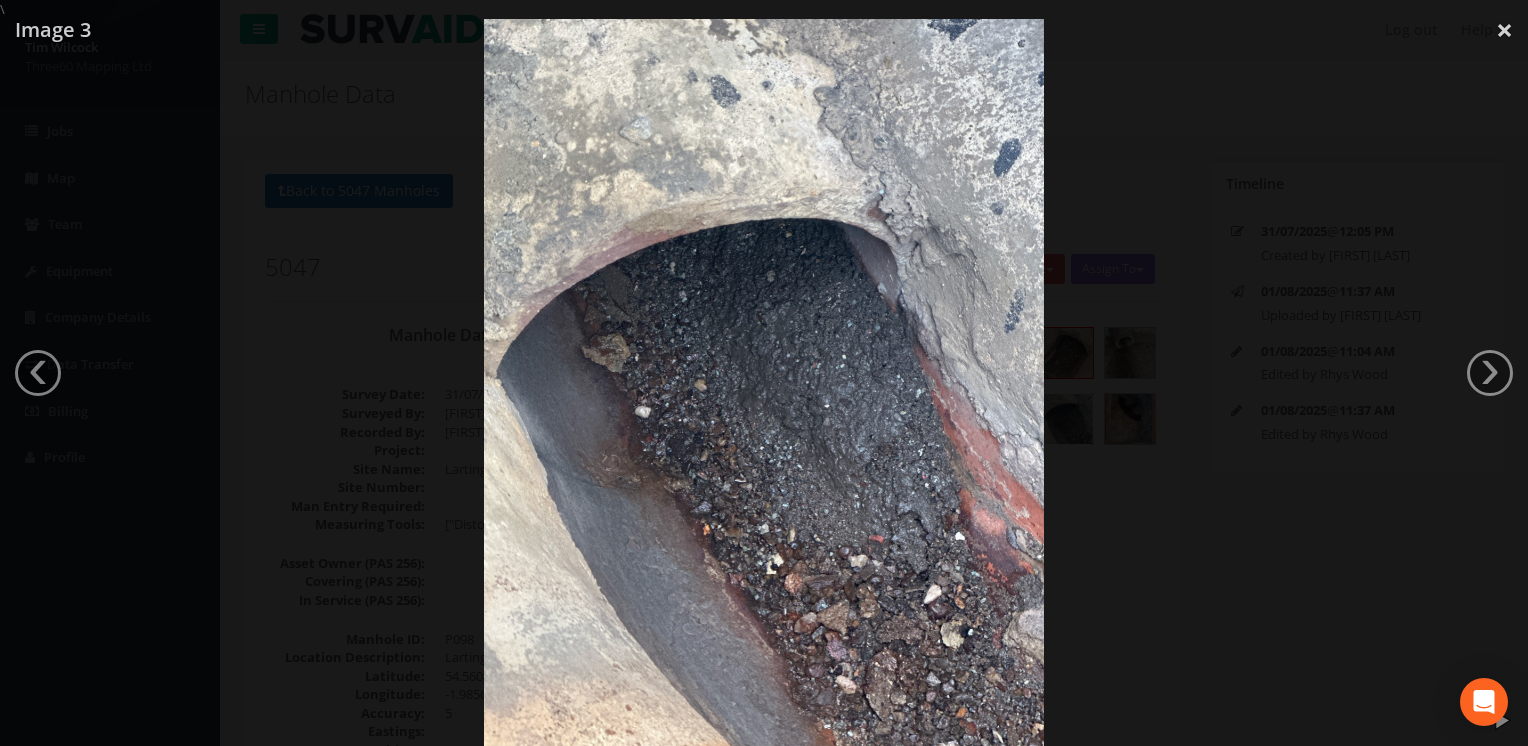 click at bounding box center (764, 392) 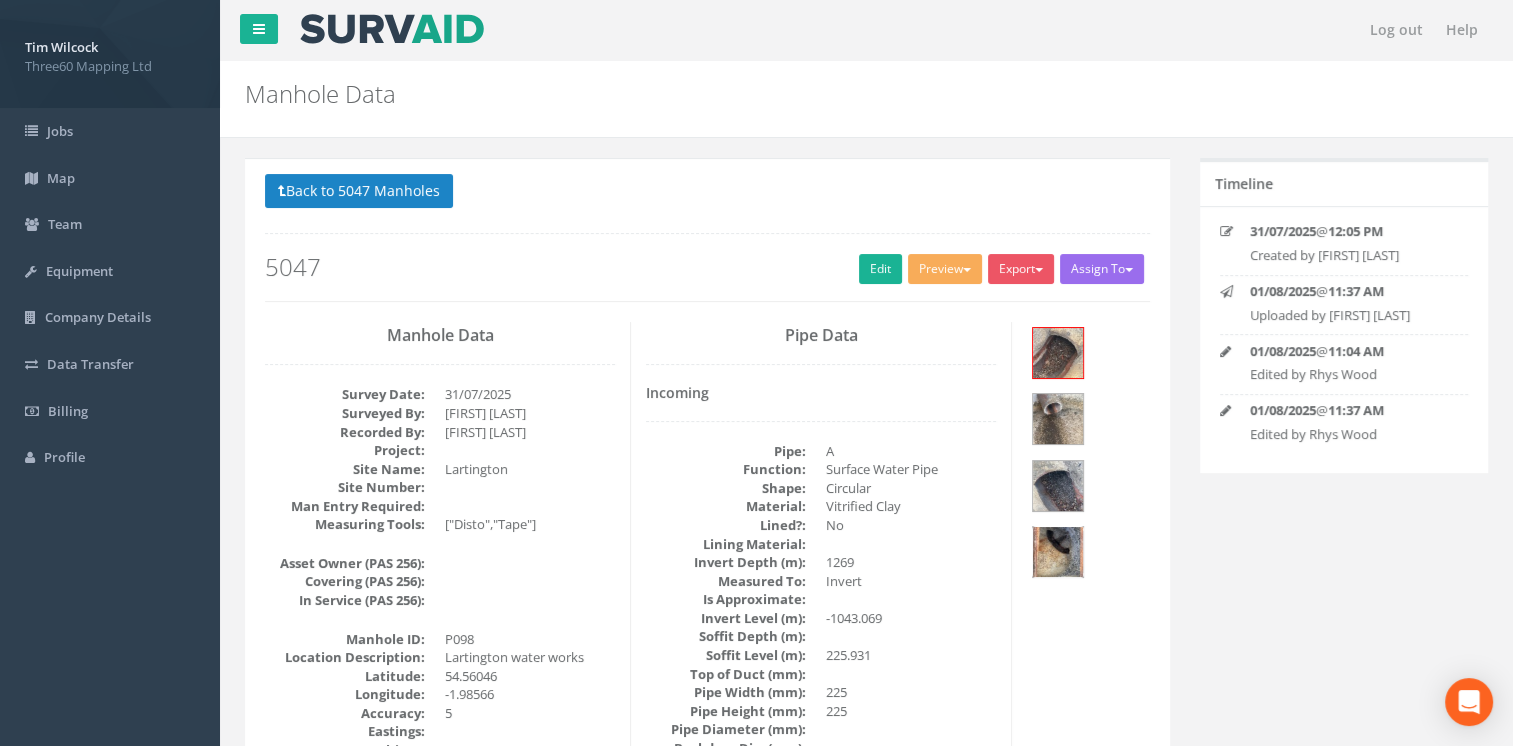 click at bounding box center [1058, 552] 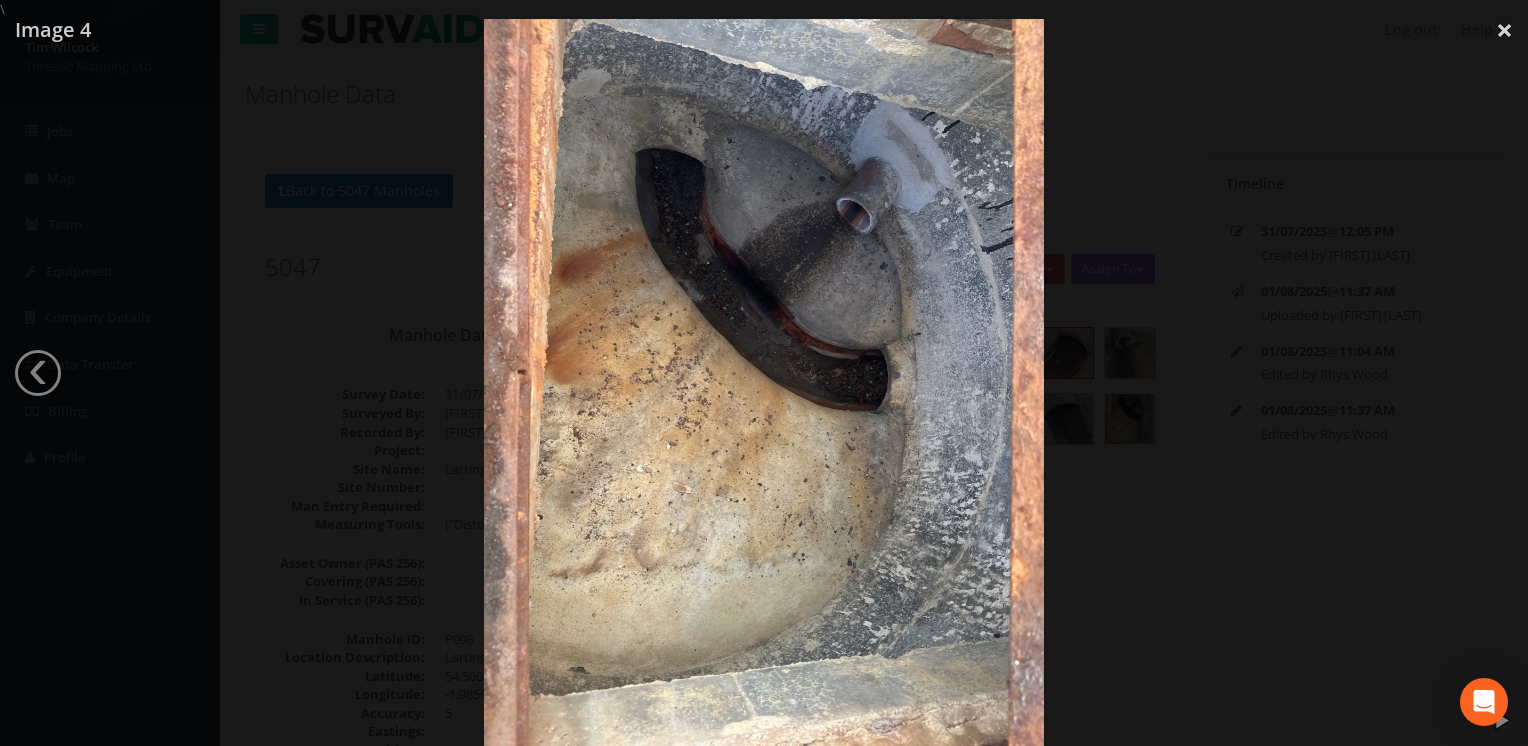 click at bounding box center (764, 392) 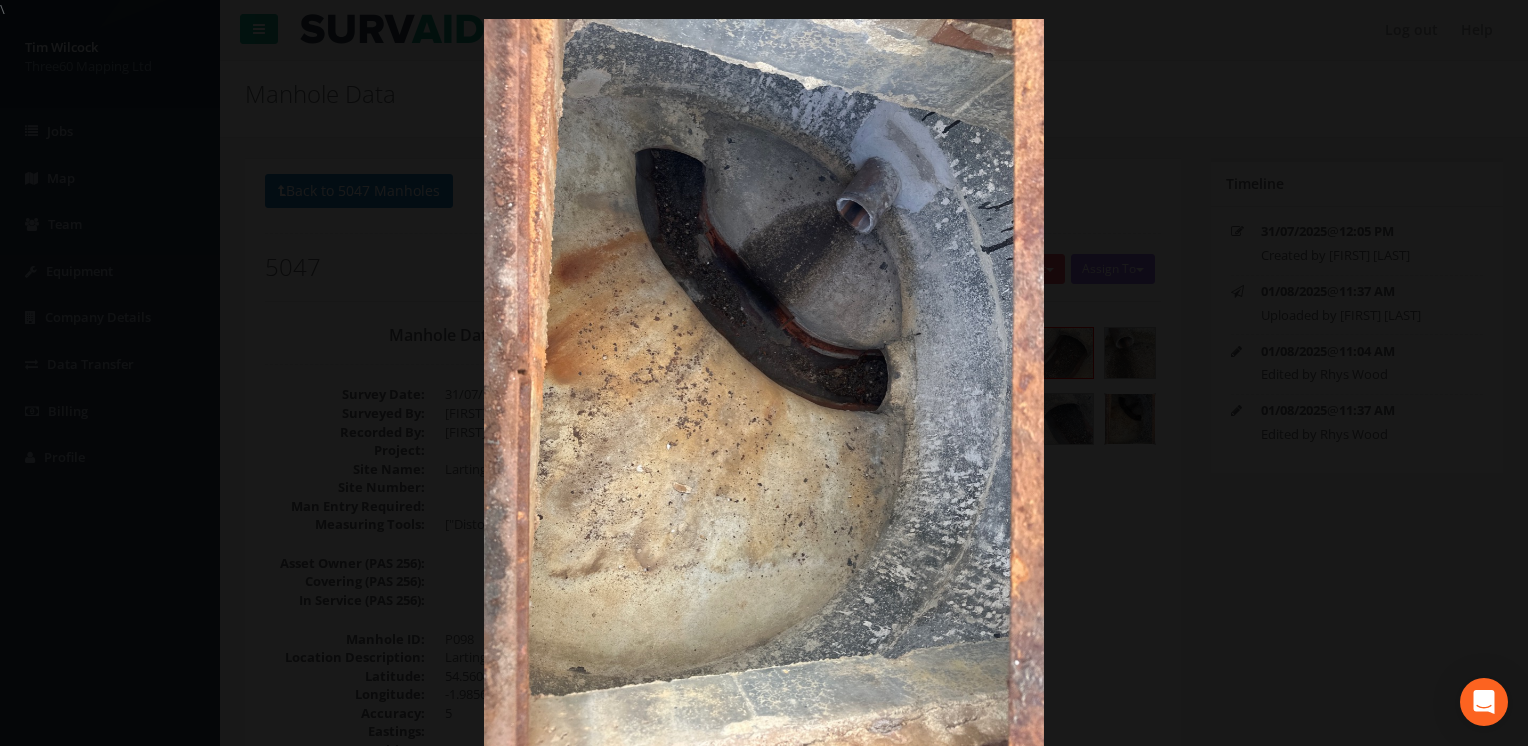 click at bounding box center (764, 392) 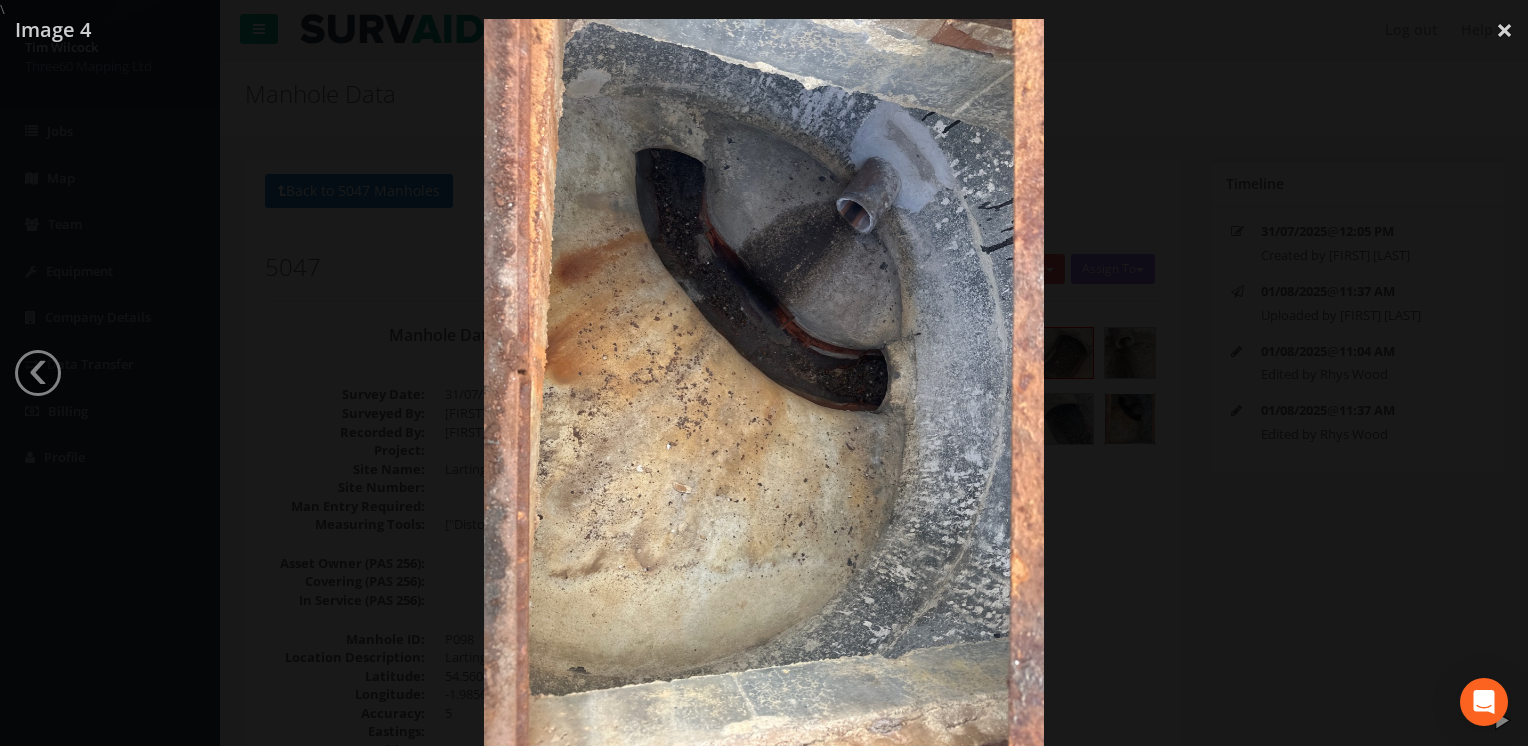 click at bounding box center (764, 392) 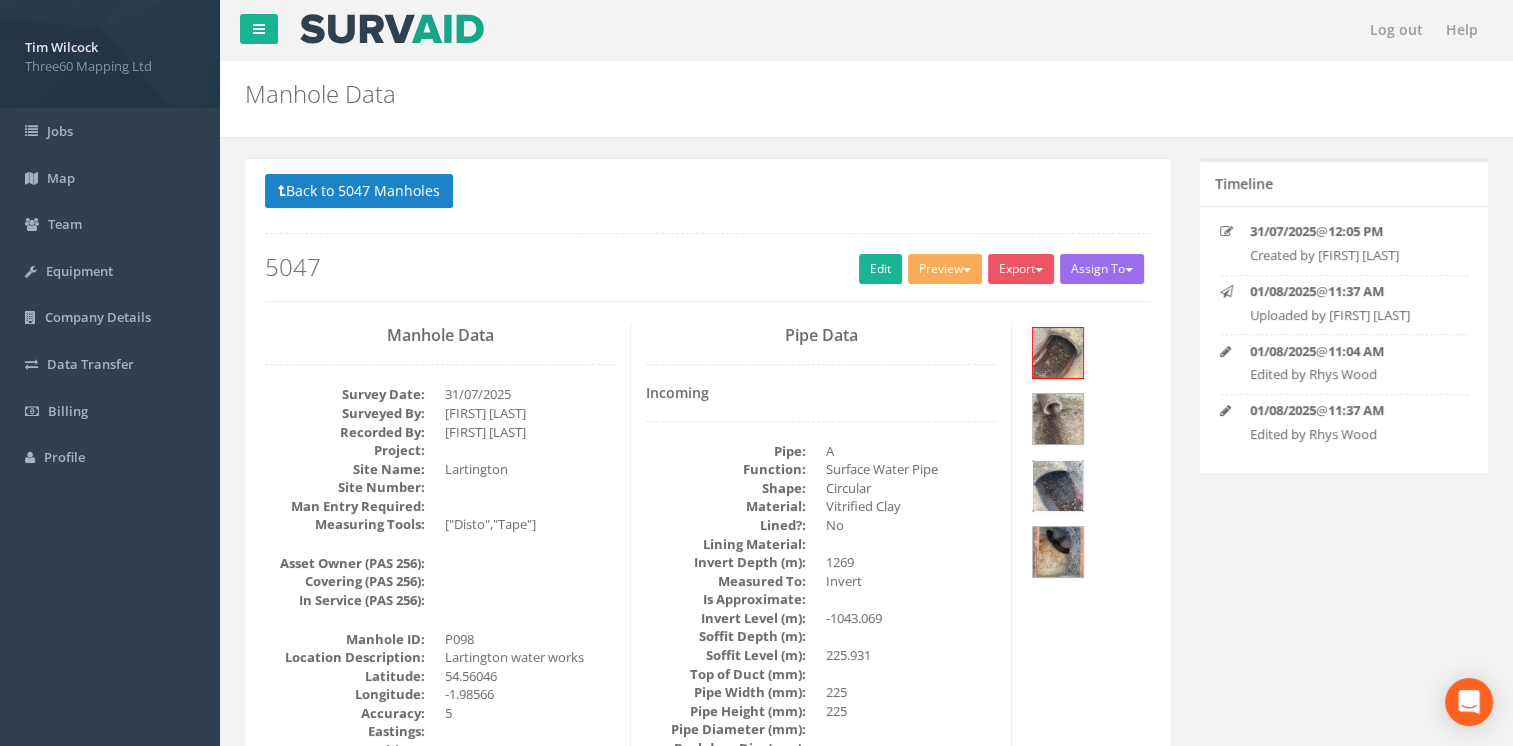 click at bounding box center (1058, 486) 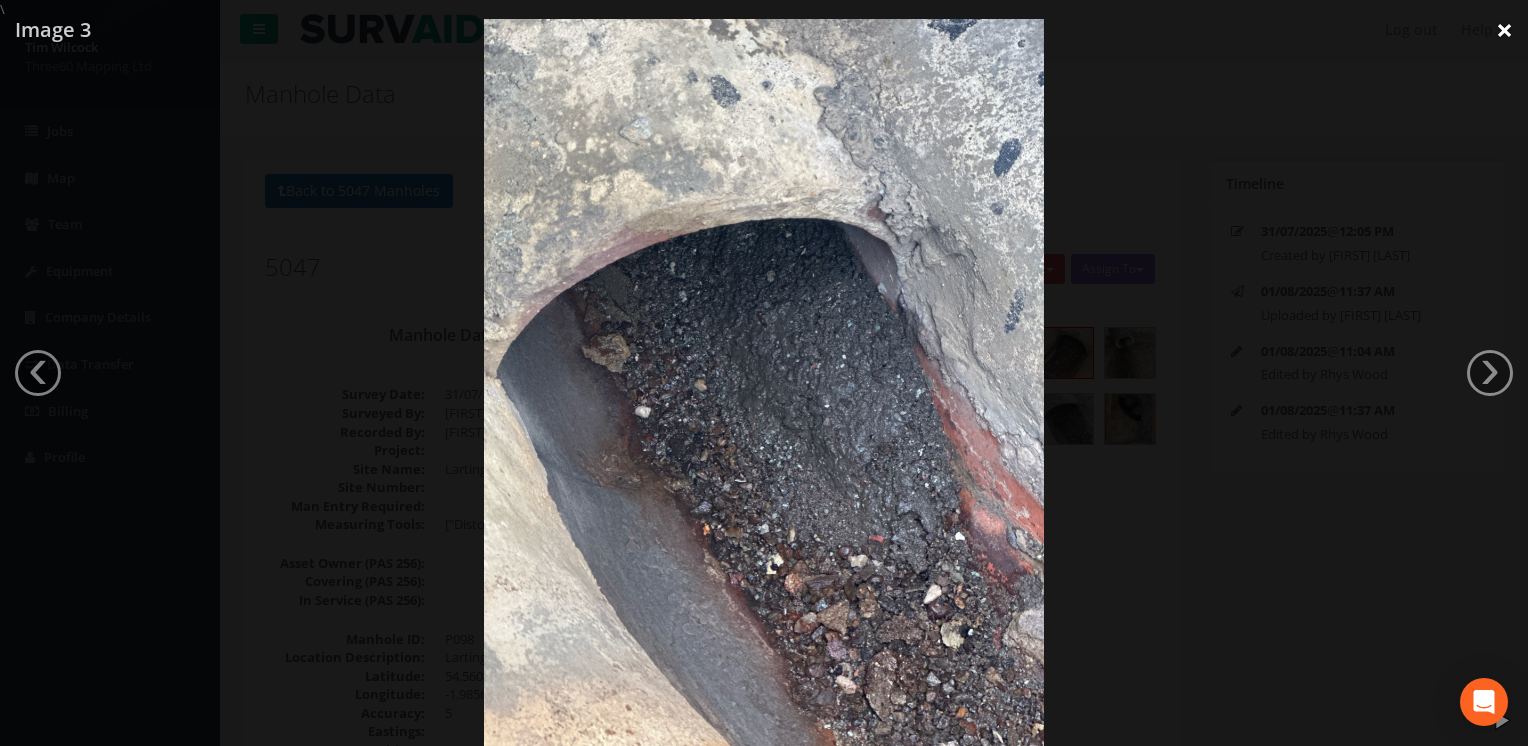 click on "×" at bounding box center (1504, 30) 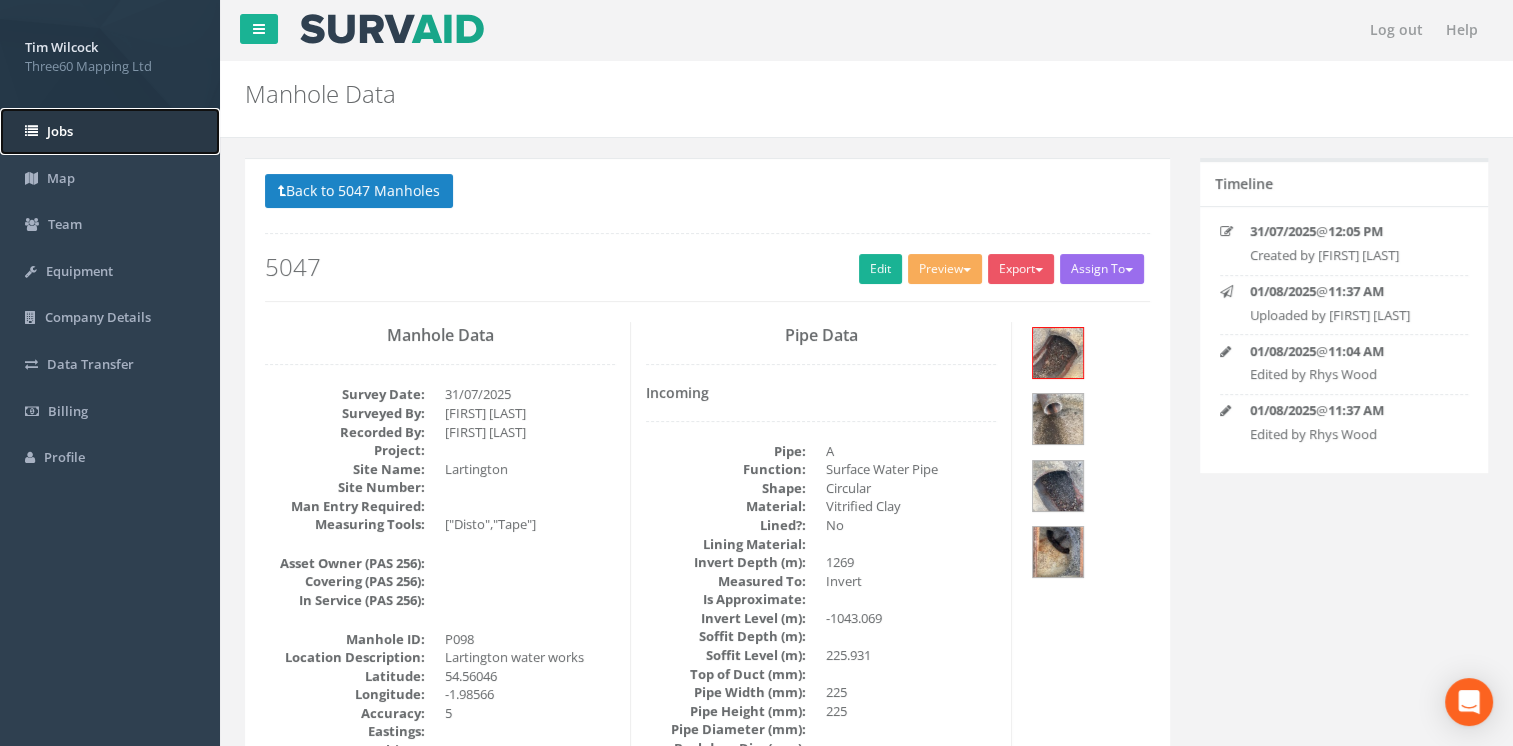 click on "Jobs" at bounding box center [110, 131] 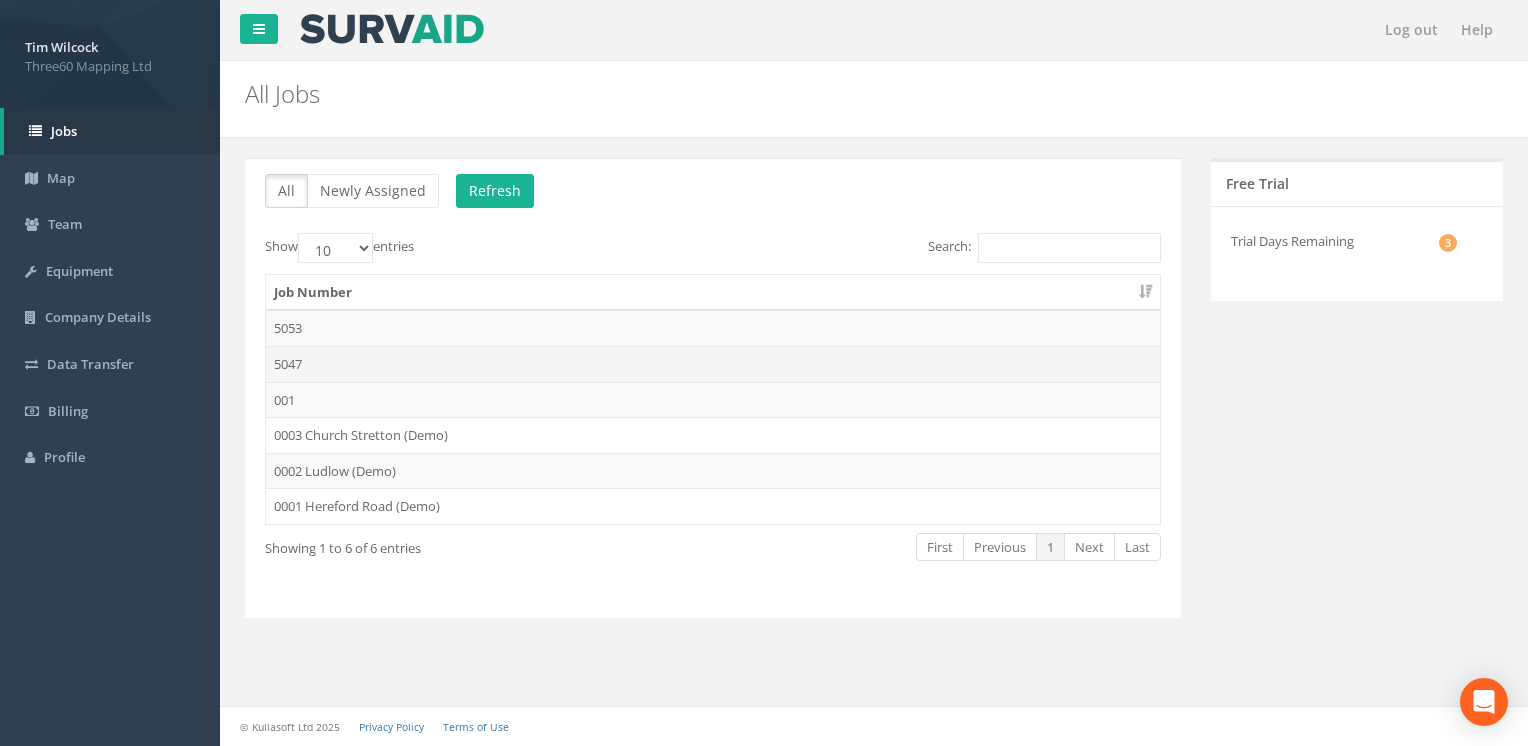 click on "5047" at bounding box center (713, 364) 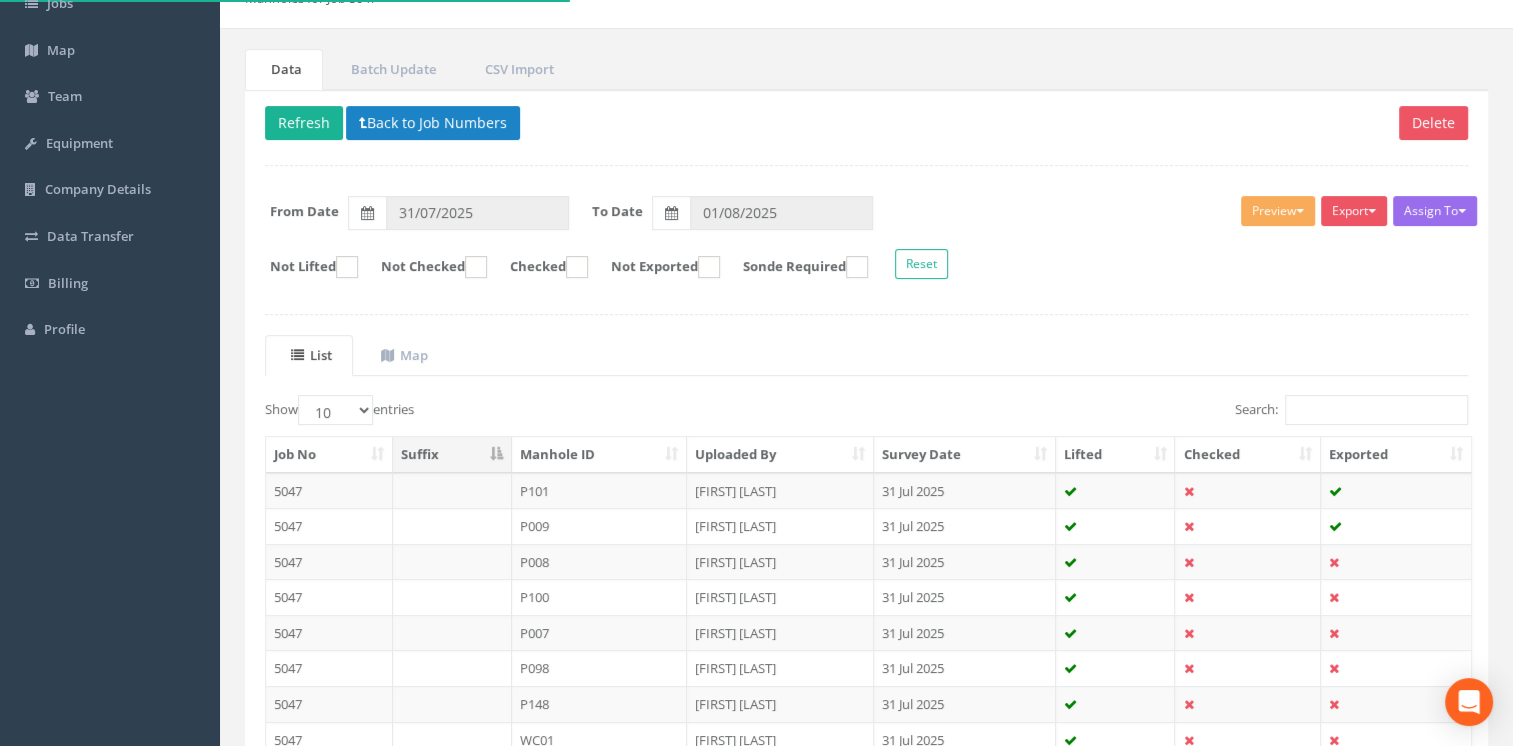 scroll, scrollTop: 300, scrollLeft: 0, axis: vertical 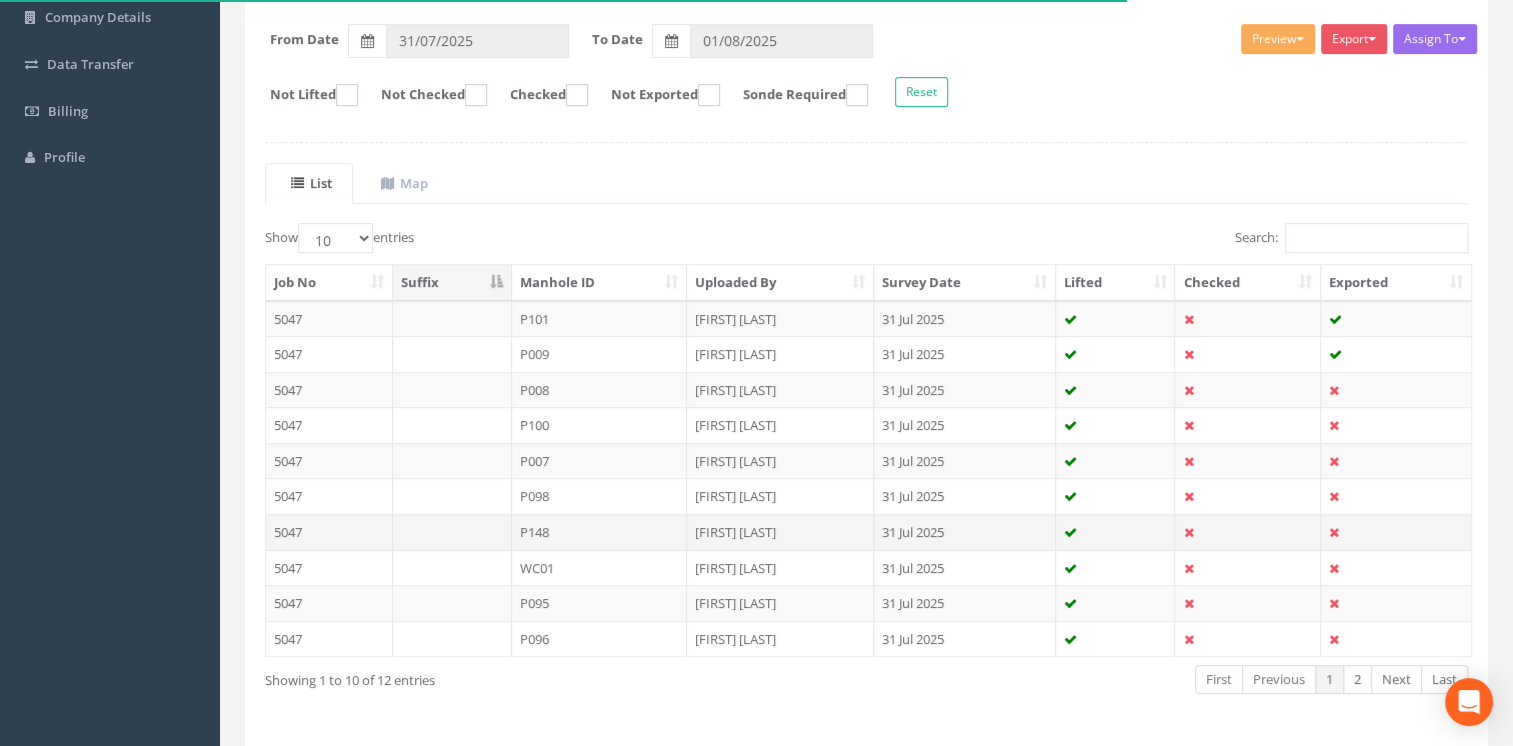 click at bounding box center (452, 532) 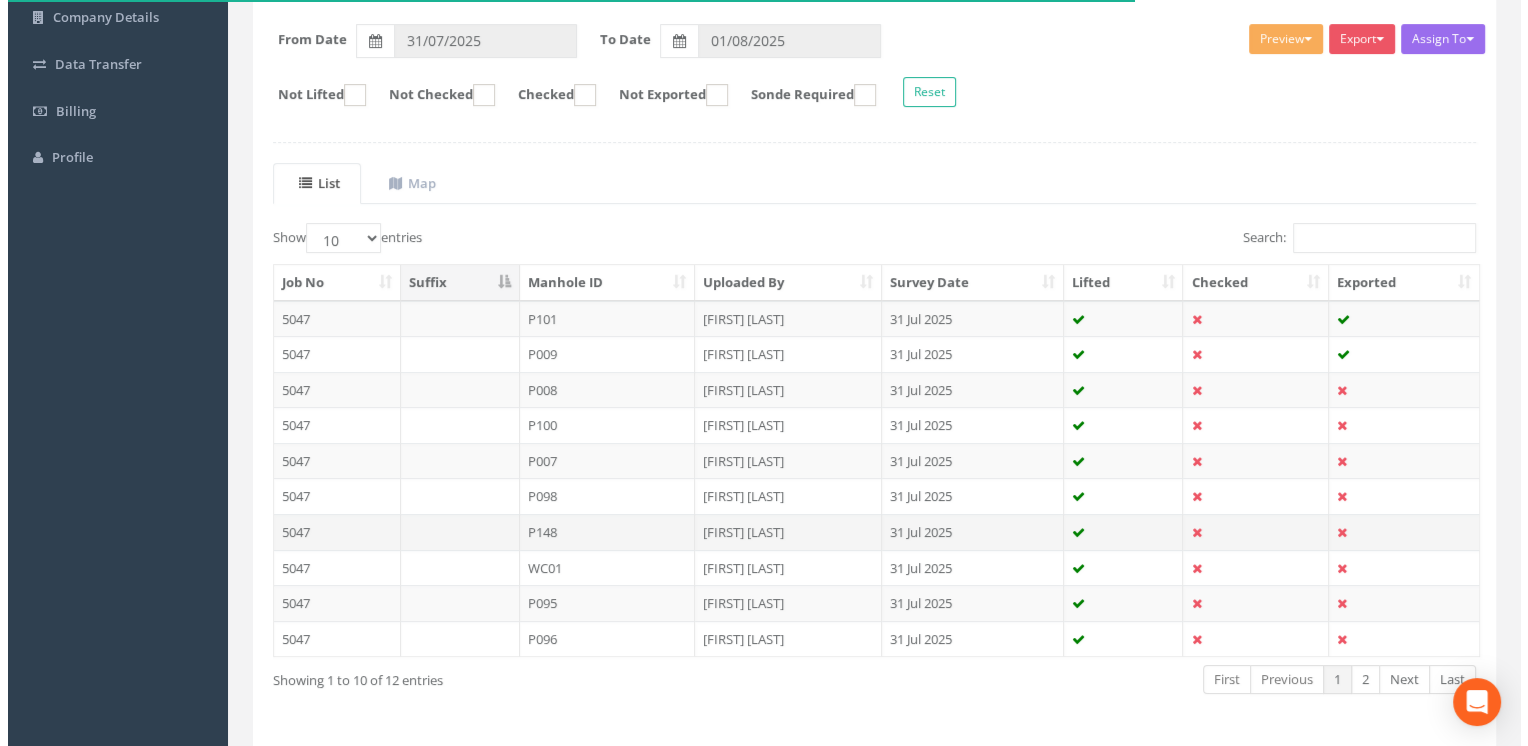 scroll, scrollTop: 0, scrollLeft: 0, axis: both 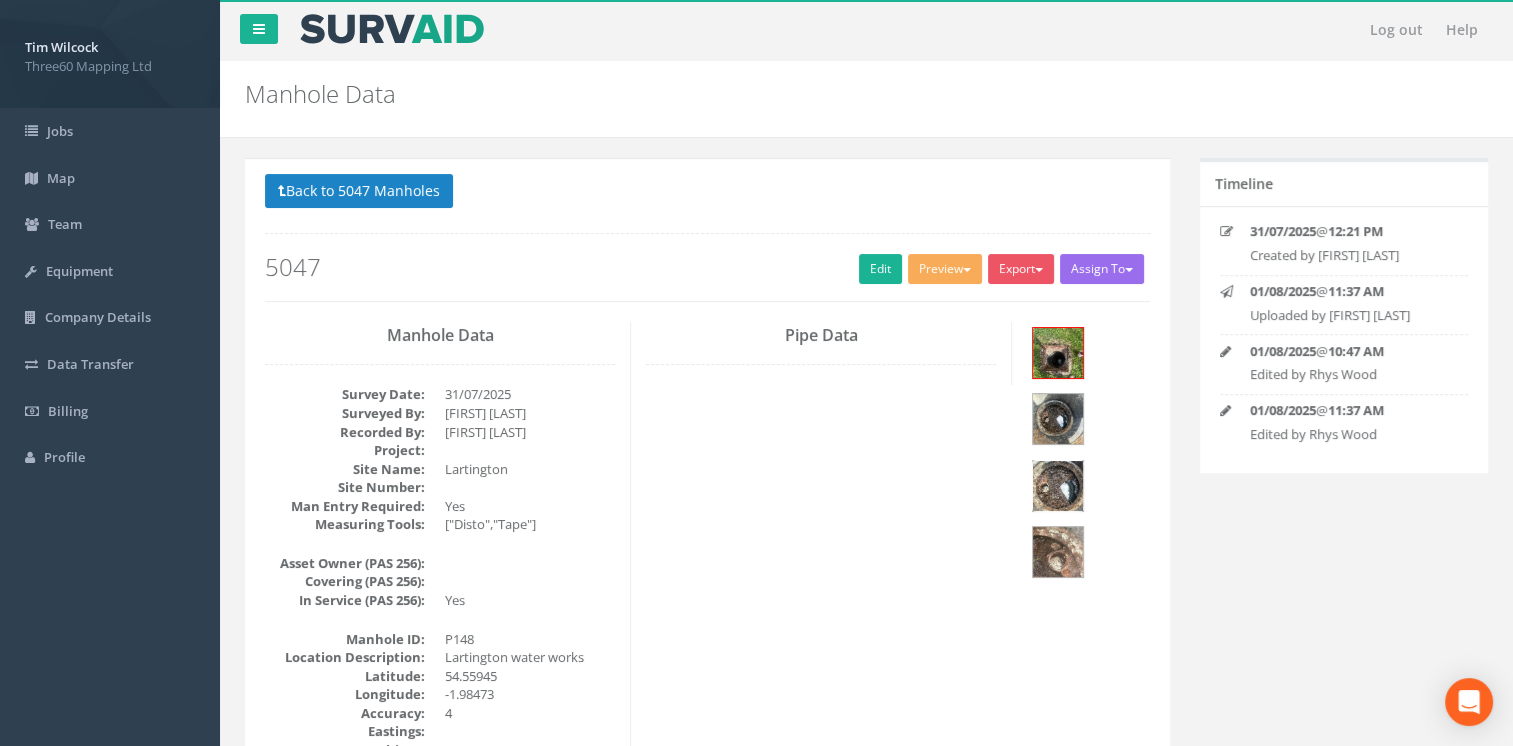 click at bounding box center [1058, 486] 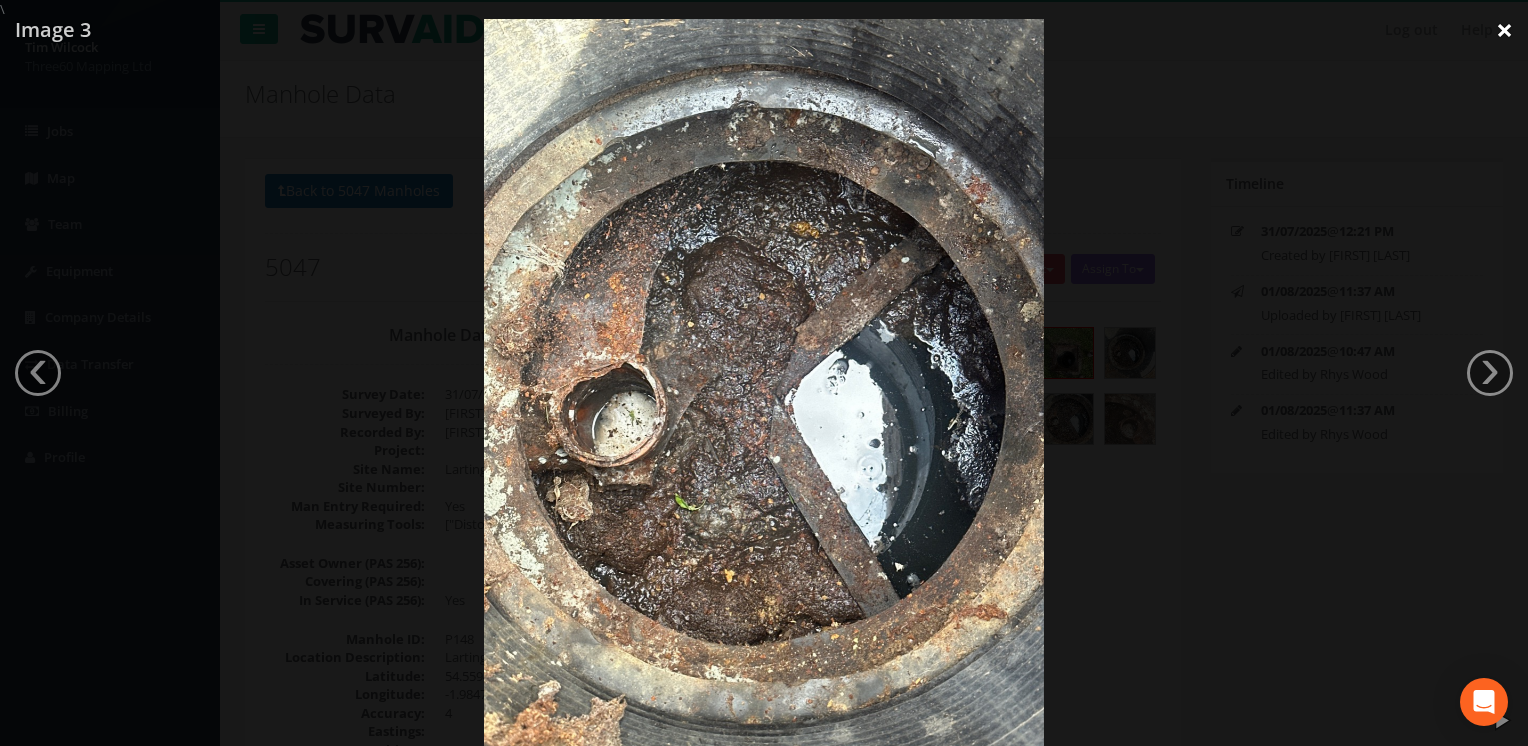 click on "×" at bounding box center (1504, 30) 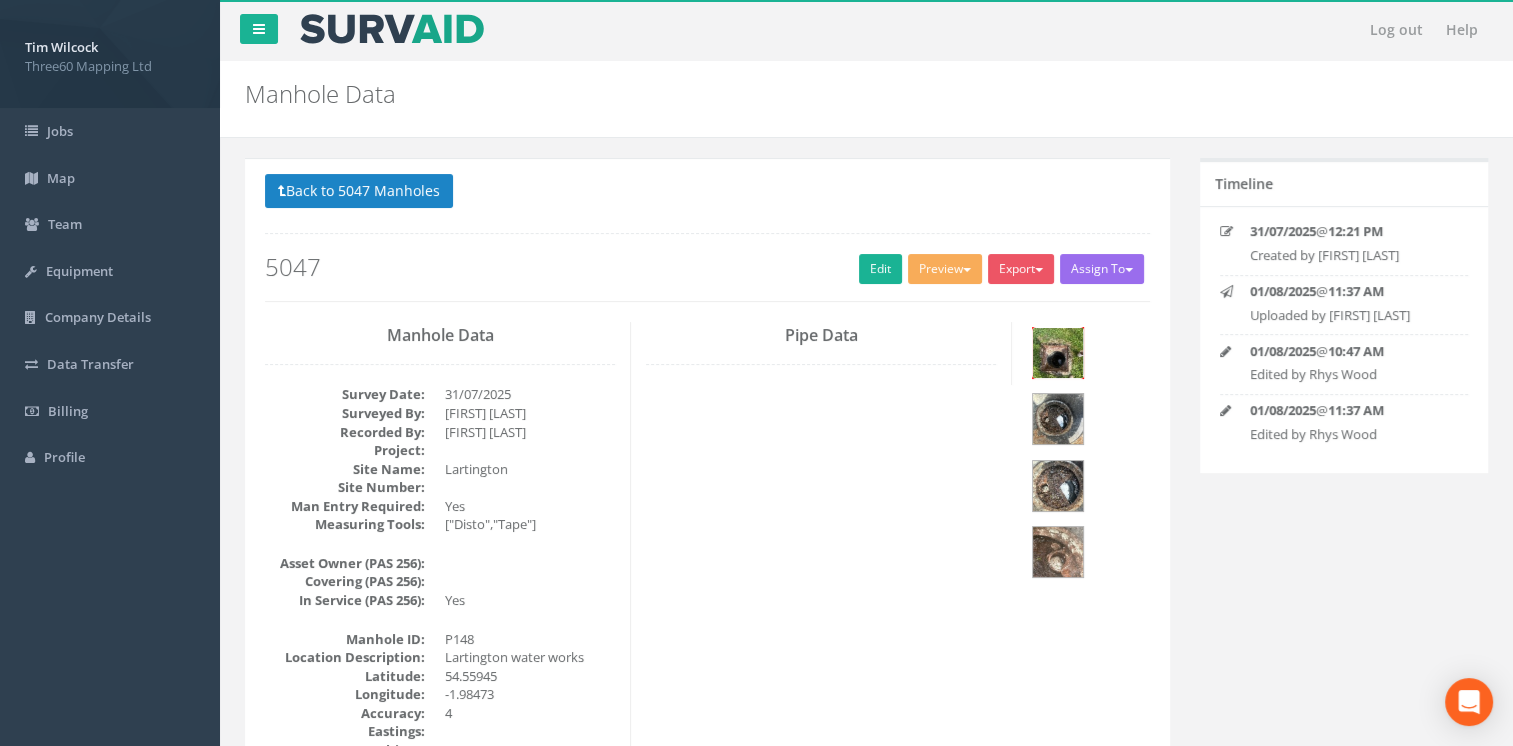 click at bounding box center [1058, 353] 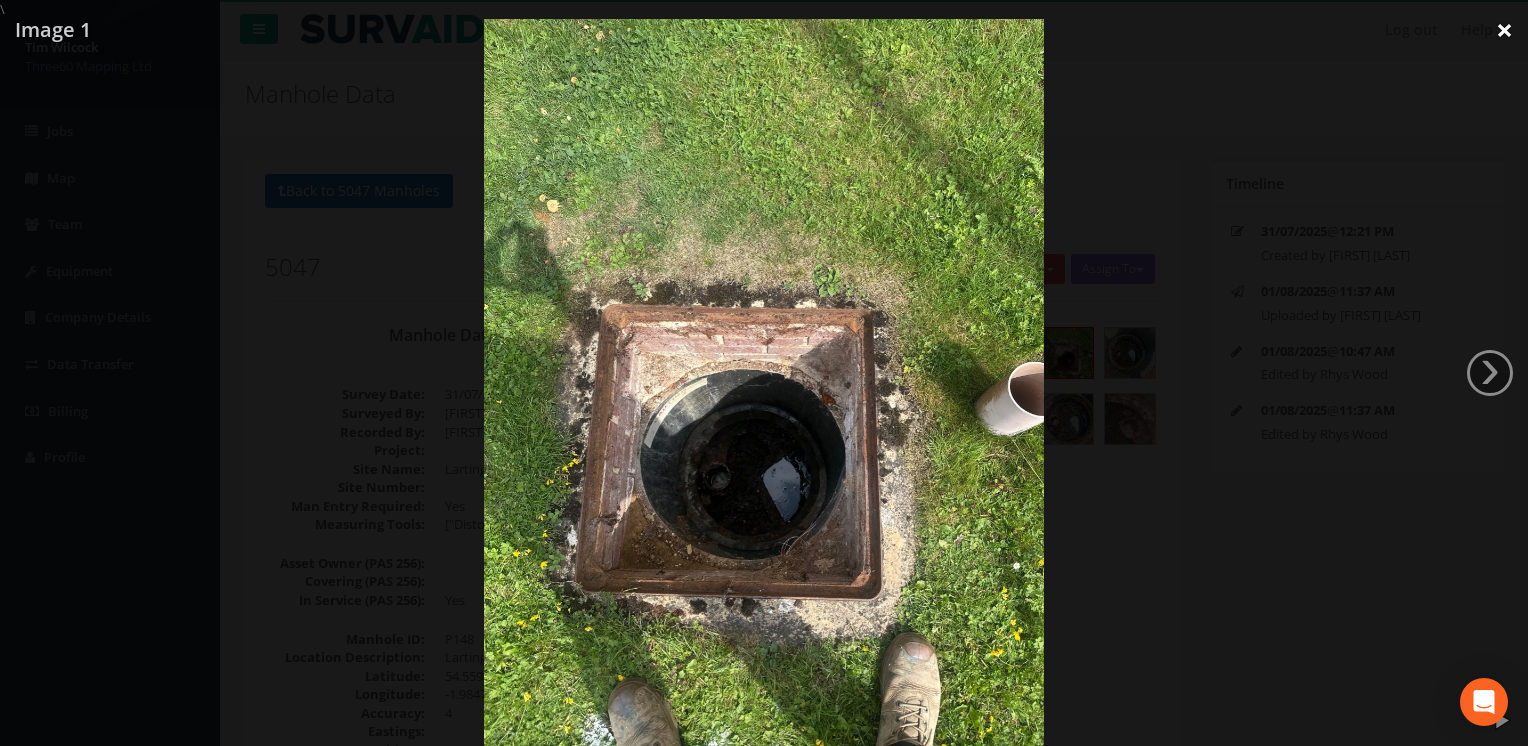 click on "×" at bounding box center [1504, 30] 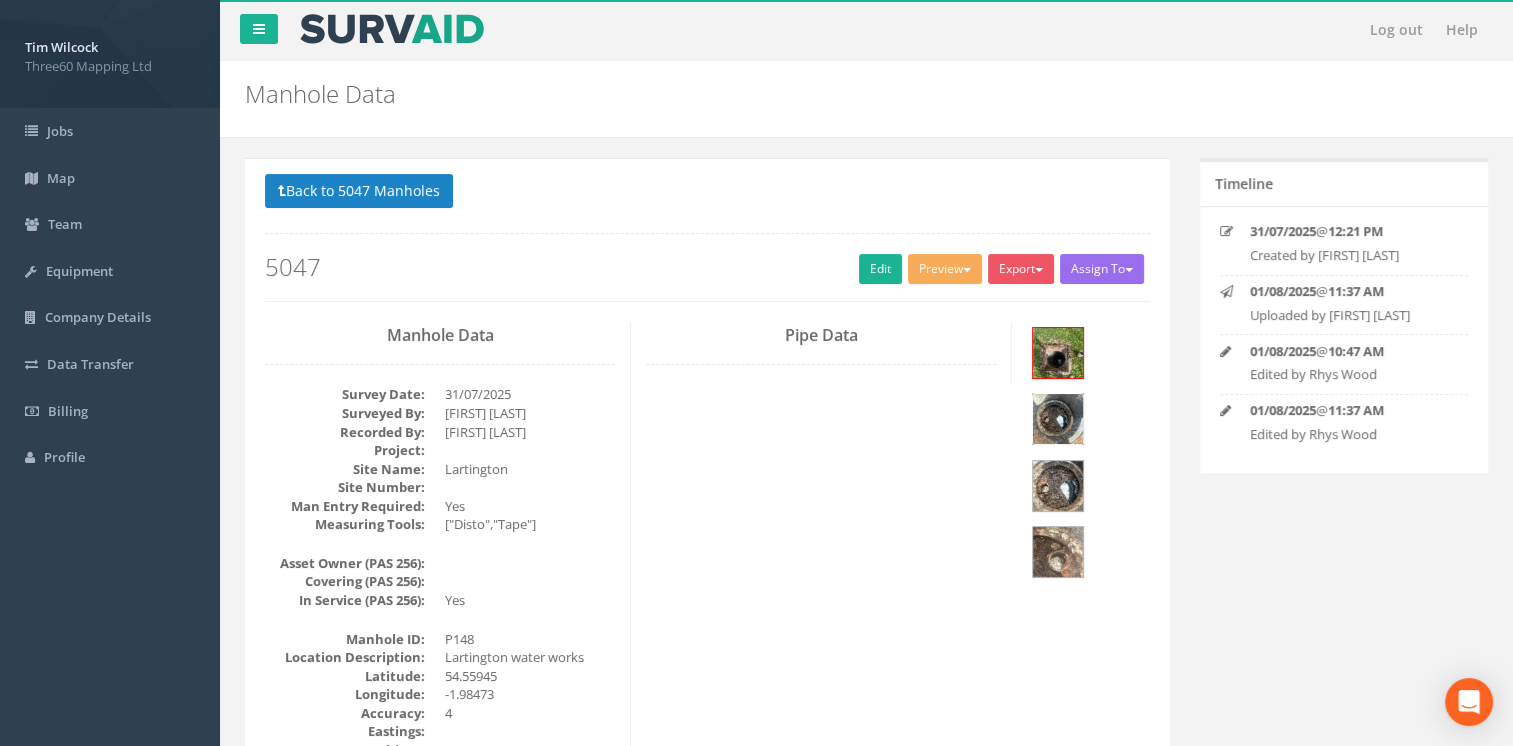click at bounding box center (1058, 419) 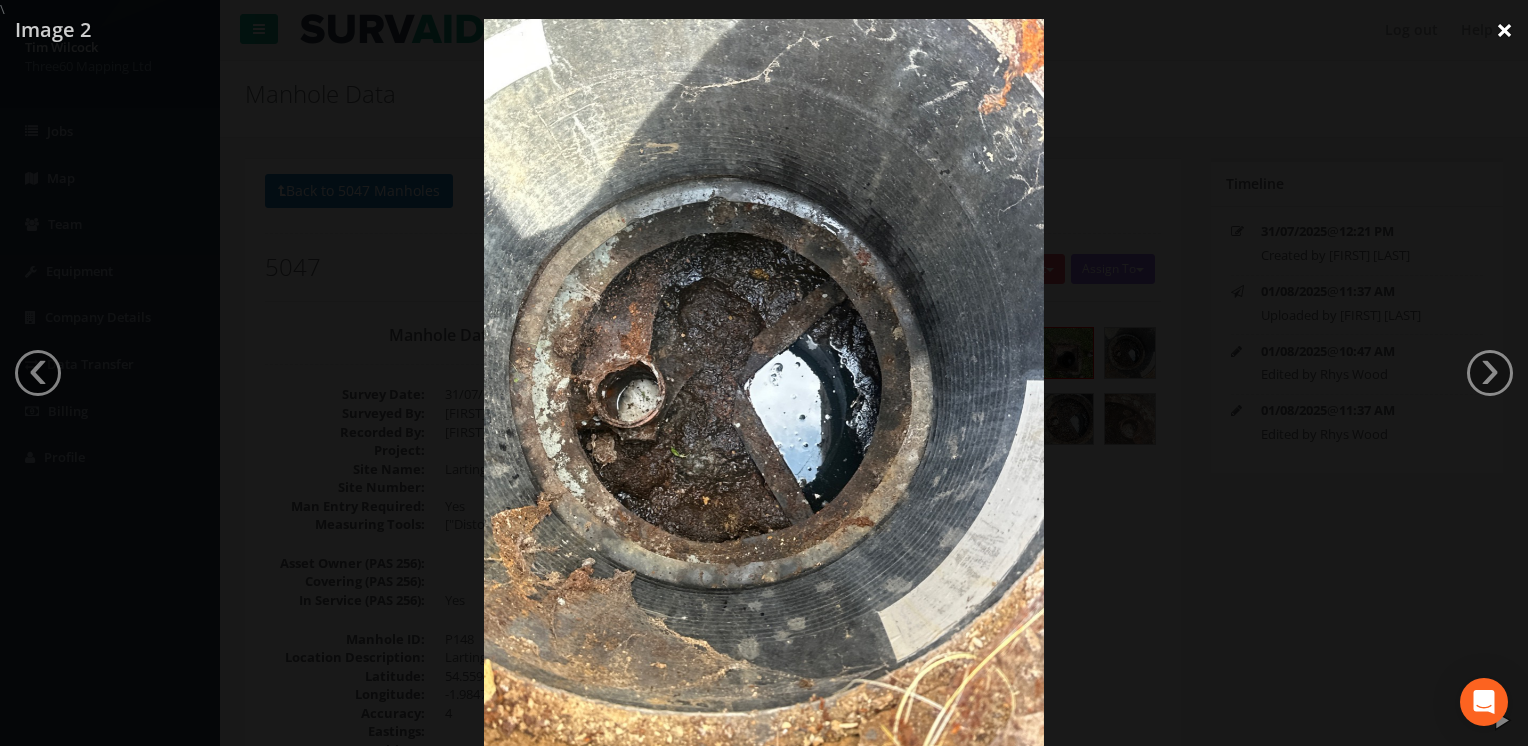 click on "×" at bounding box center [1504, 30] 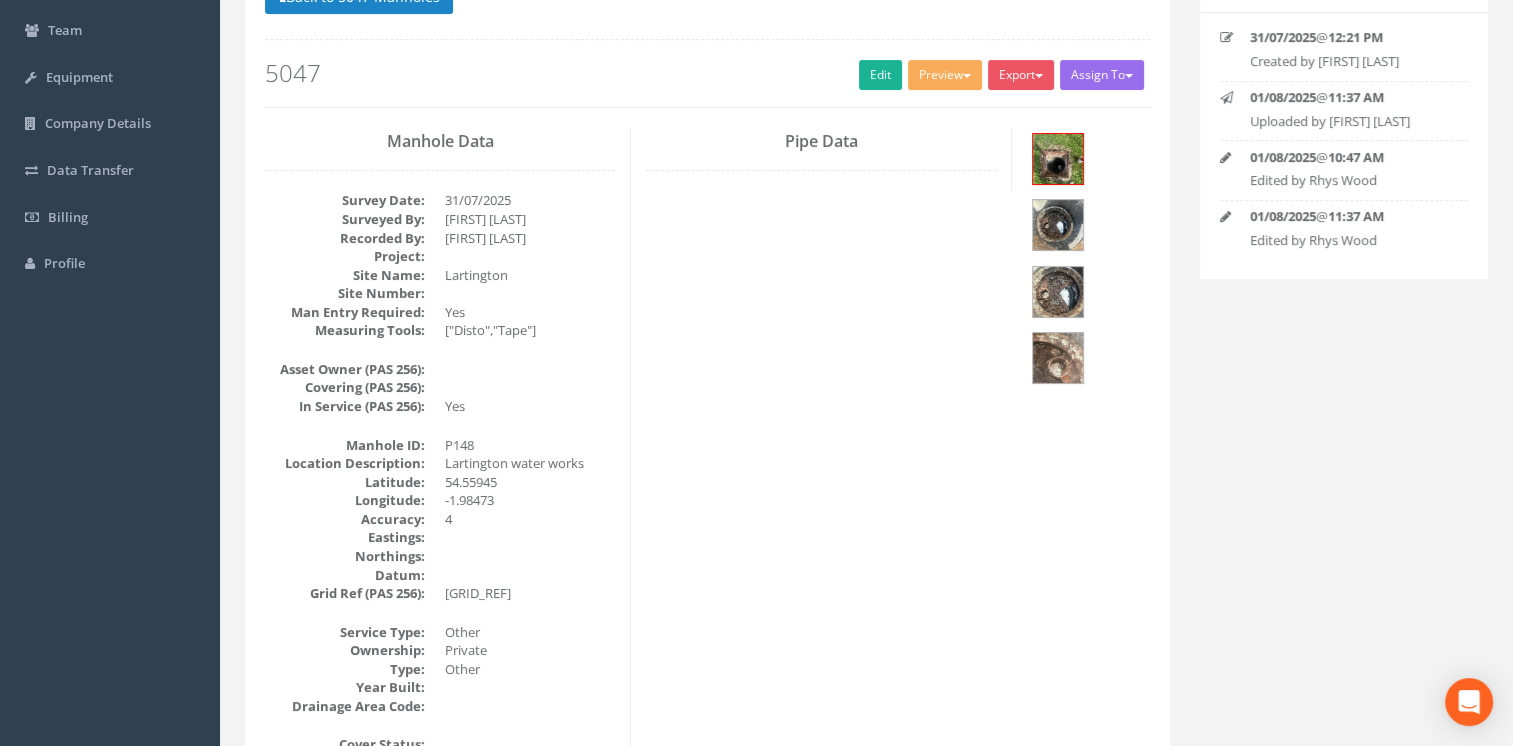 scroll, scrollTop: 0, scrollLeft: 0, axis: both 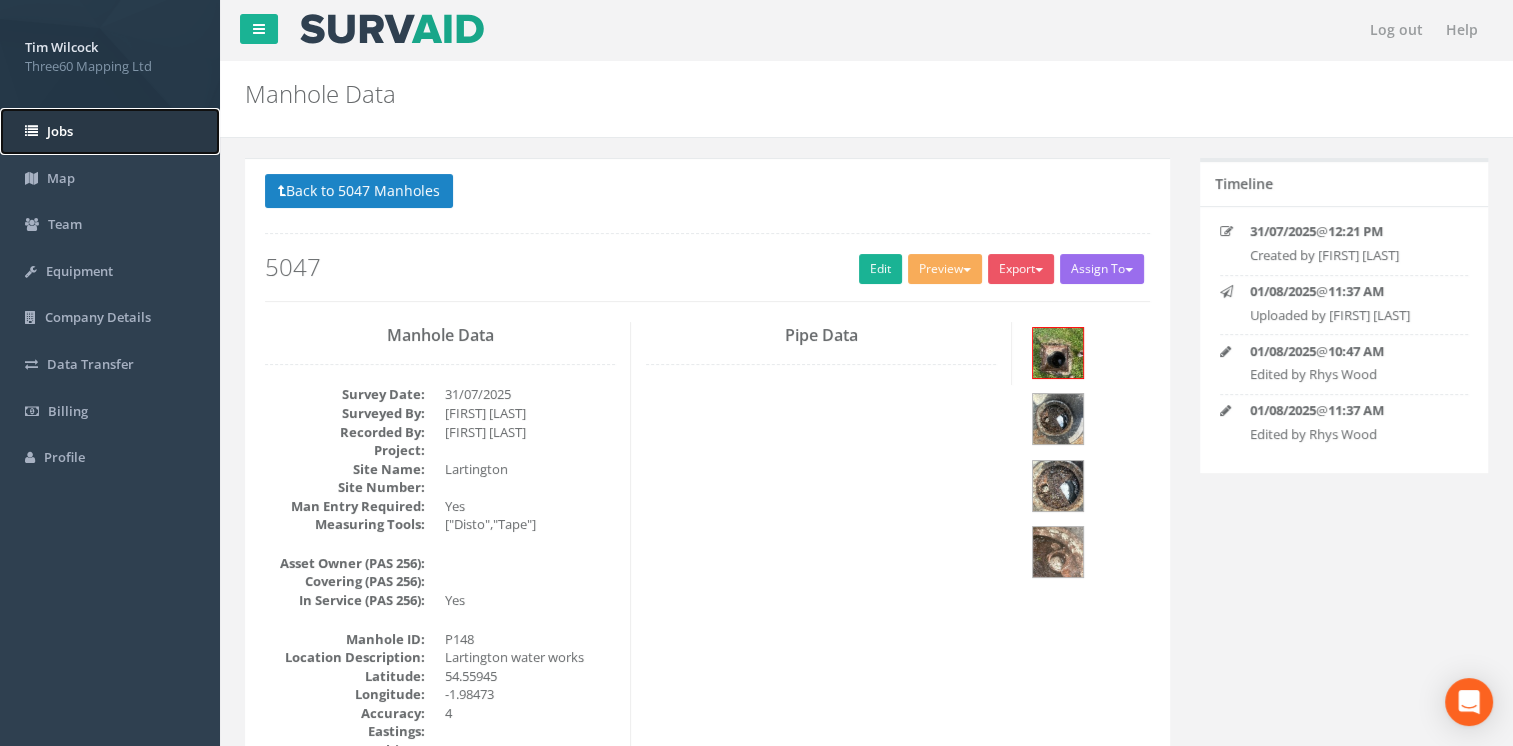 click on "Jobs" at bounding box center (110, 131) 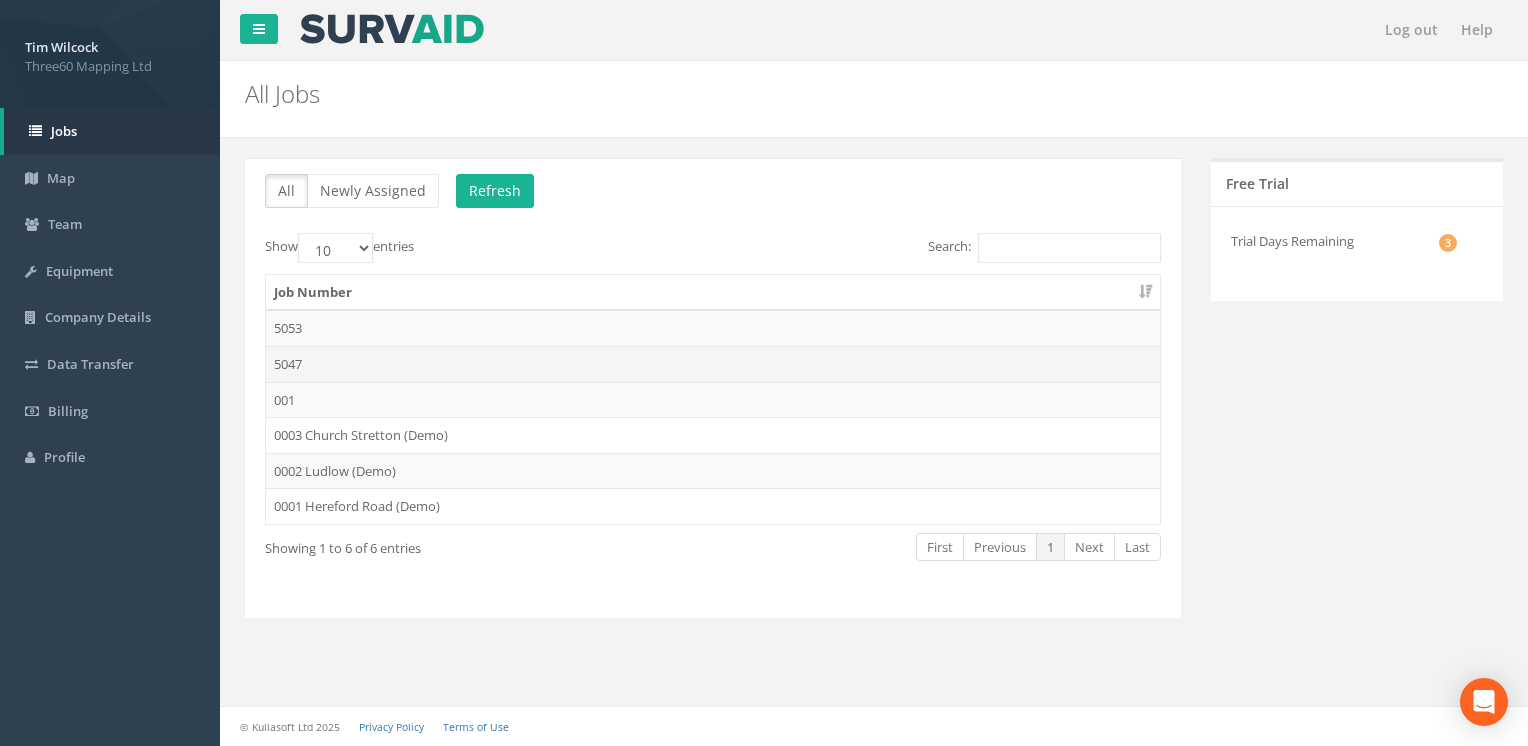 click on "5047" at bounding box center (713, 364) 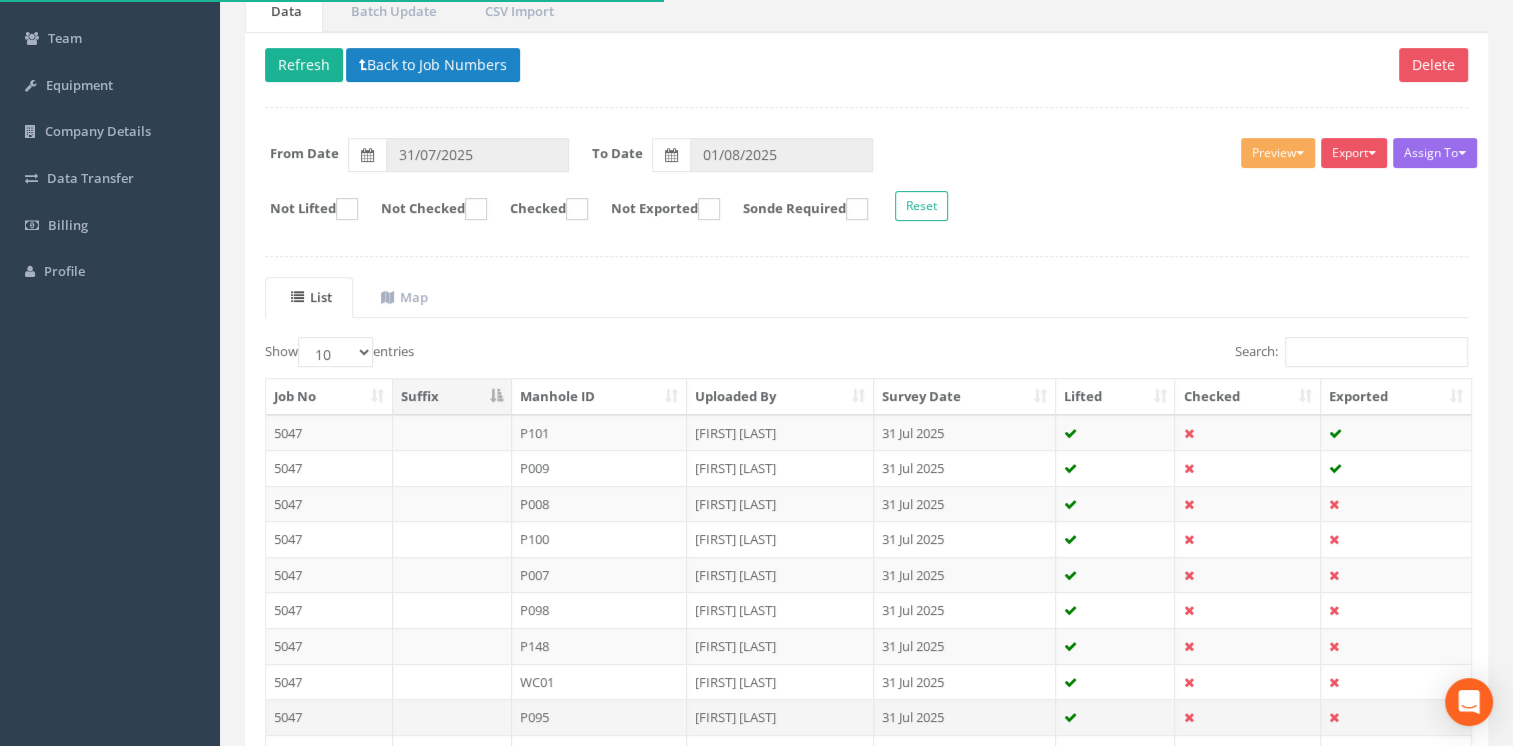 scroll, scrollTop: 364, scrollLeft: 0, axis: vertical 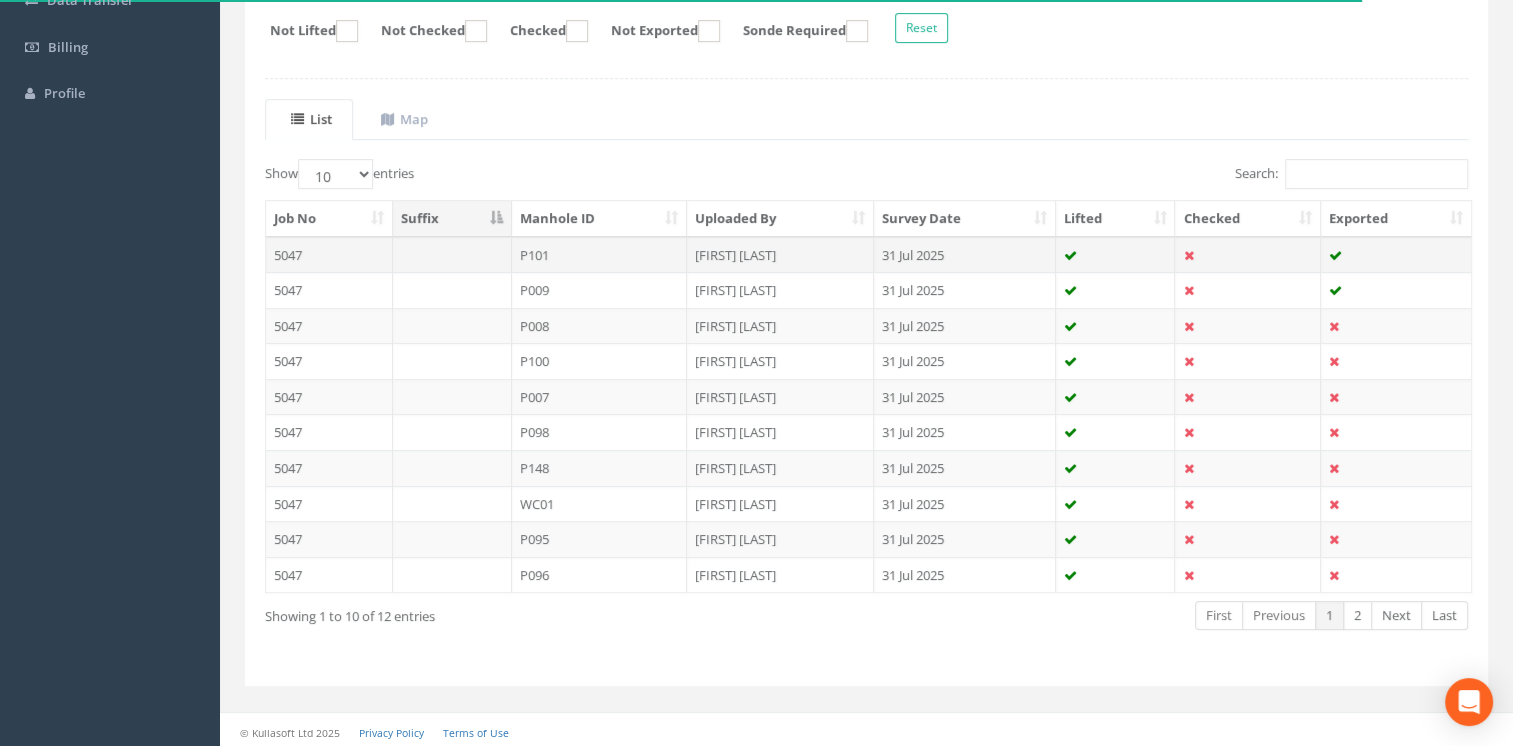 click on "5047" at bounding box center [329, 255] 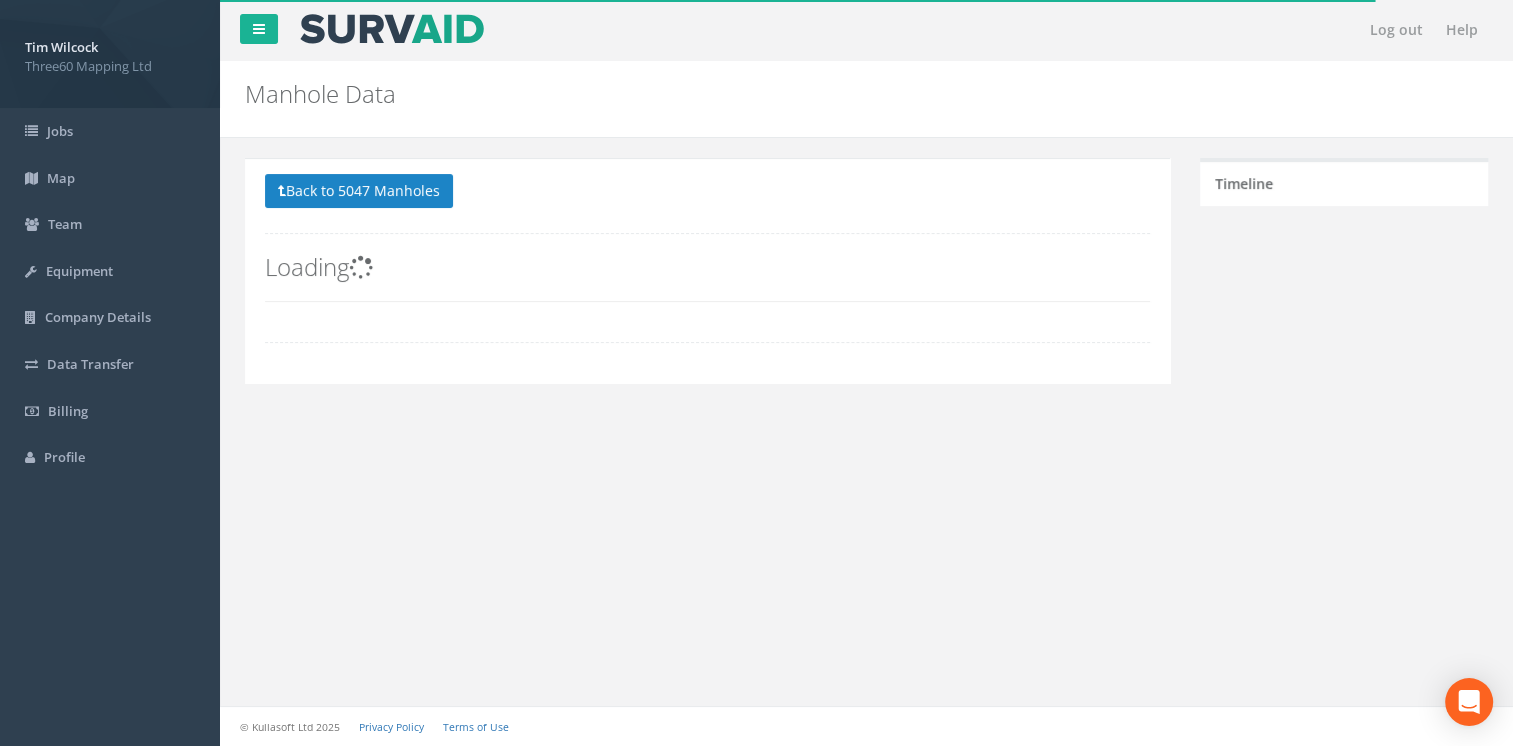 scroll, scrollTop: 0, scrollLeft: 0, axis: both 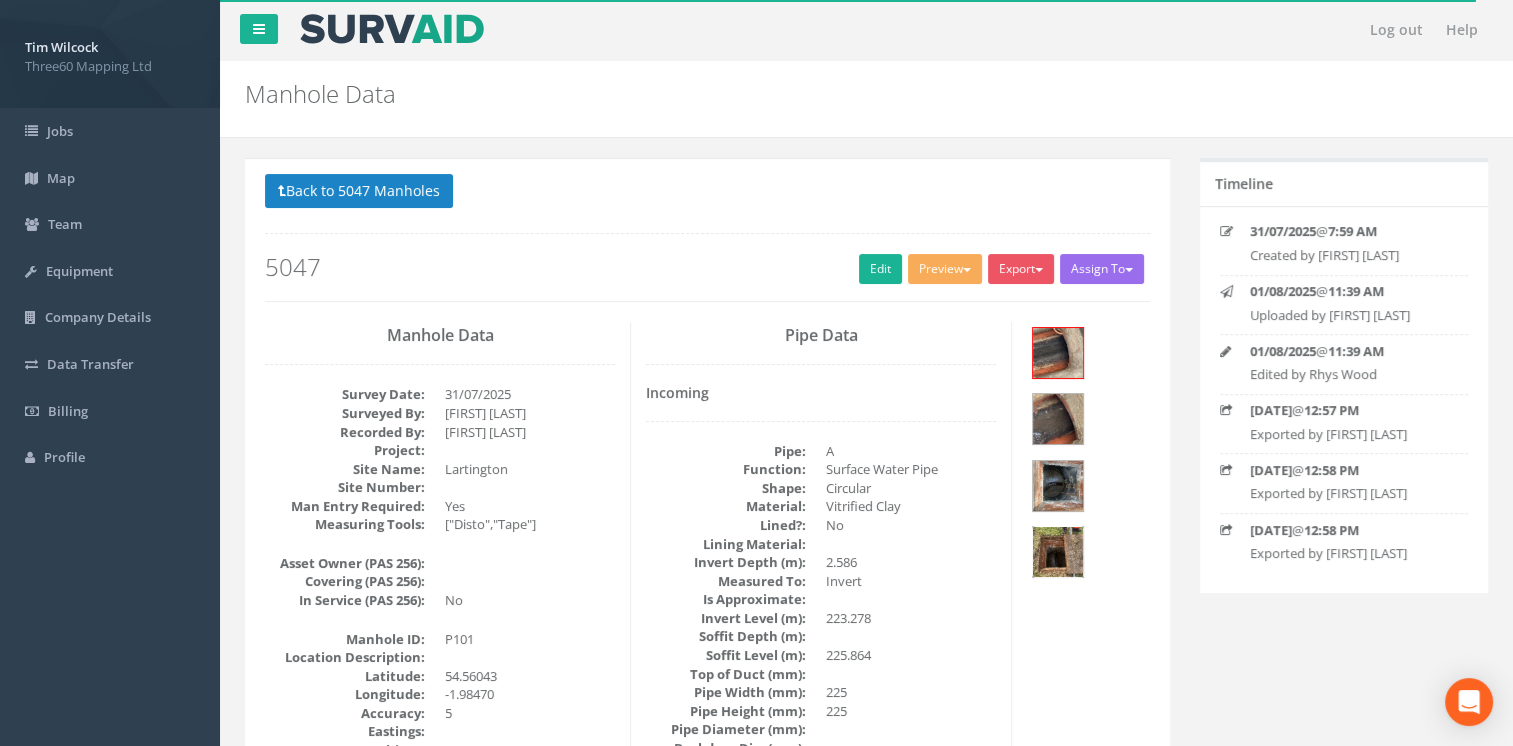 click at bounding box center (1058, 552) 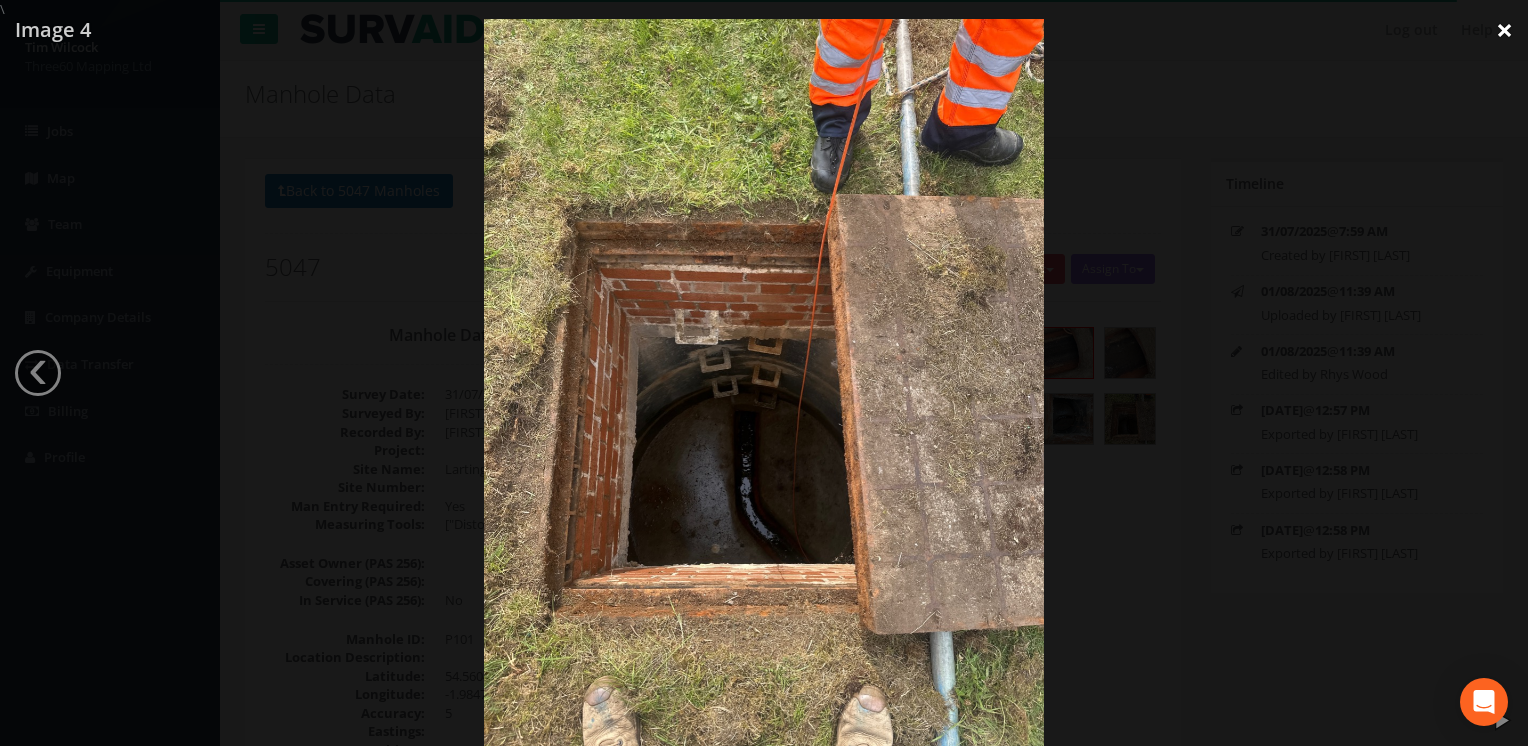 click on "×" at bounding box center [1504, 30] 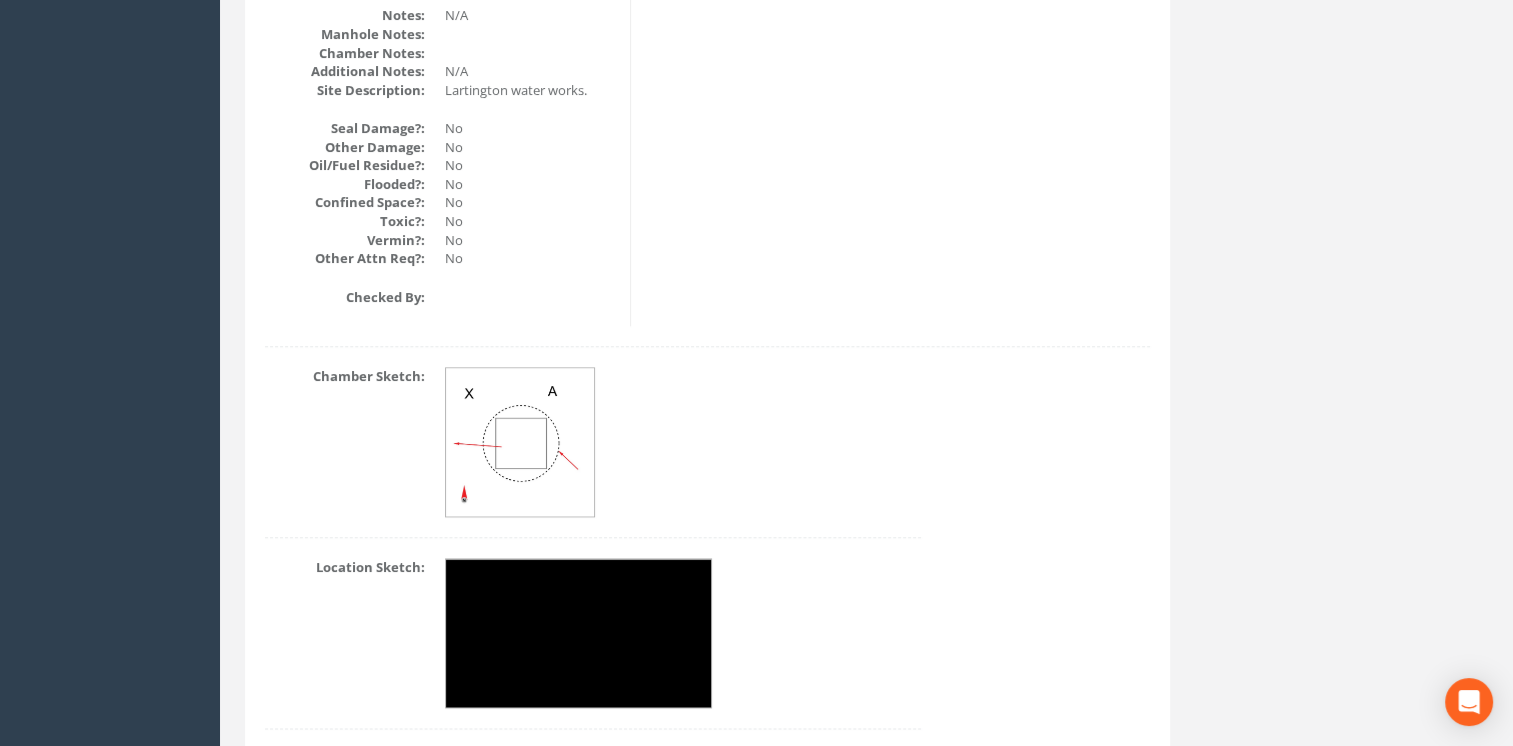 scroll, scrollTop: 2528, scrollLeft: 0, axis: vertical 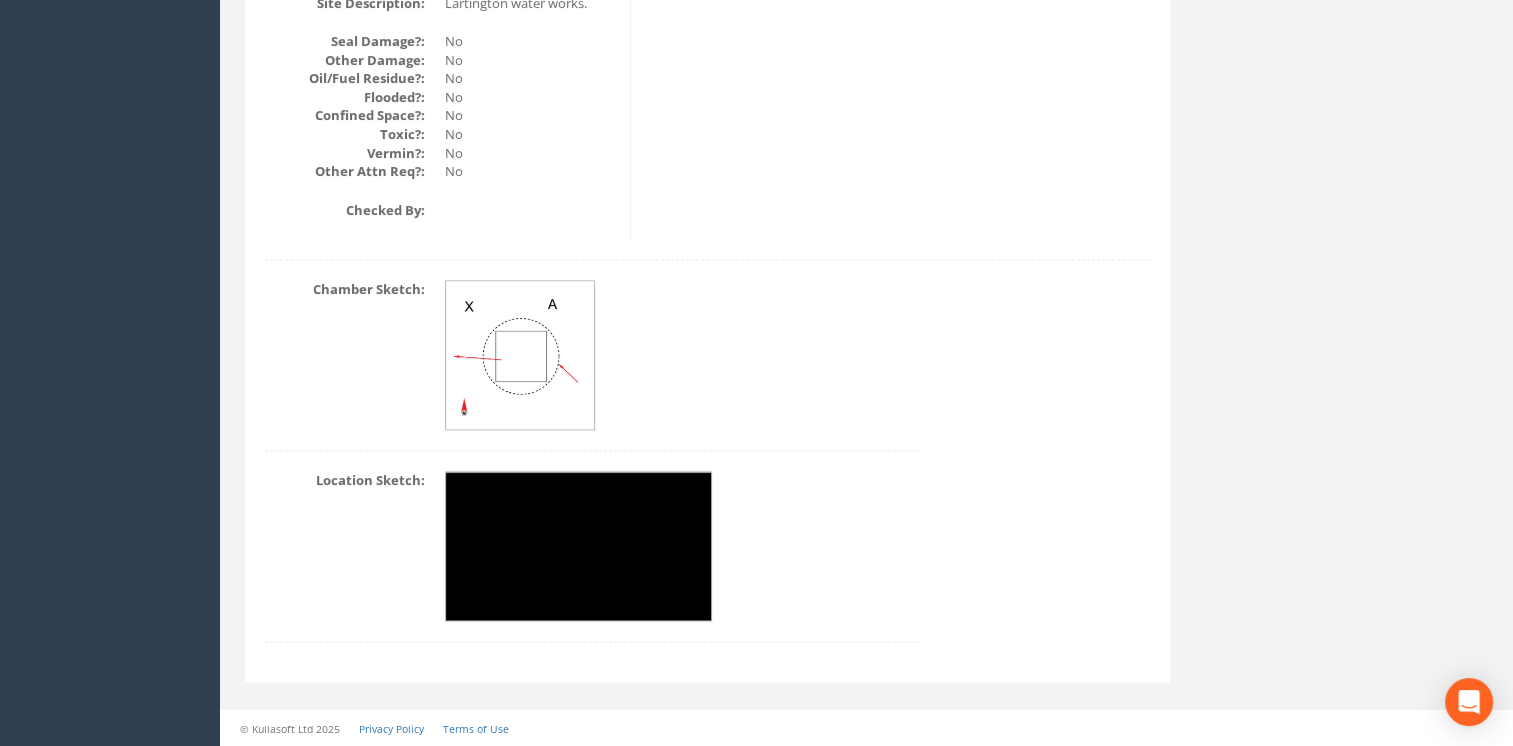 click at bounding box center [521, 356] 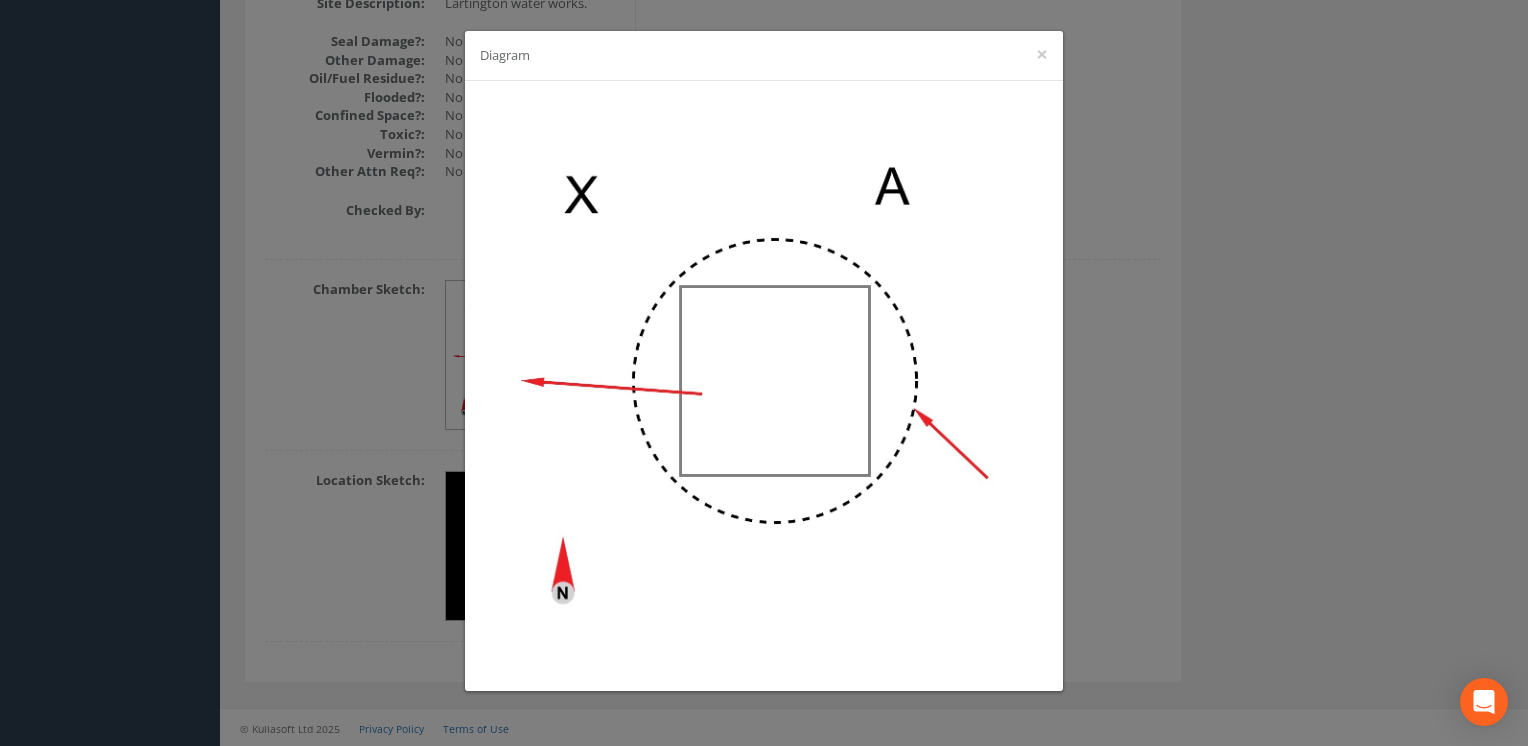 click on "Diagram  ×" at bounding box center (764, 373) 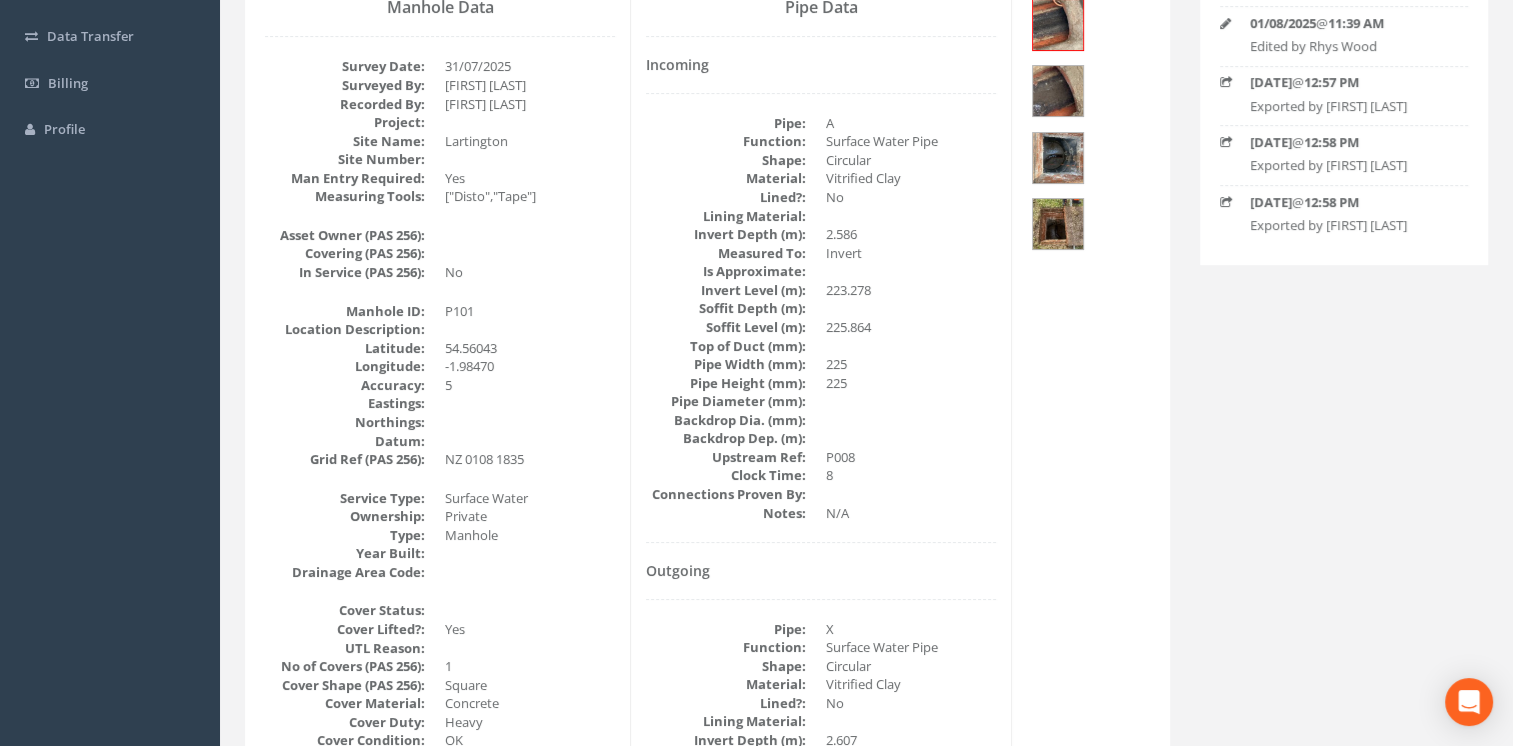 scroll, scrollTop: 0, scrollLeft: 0, axis: both 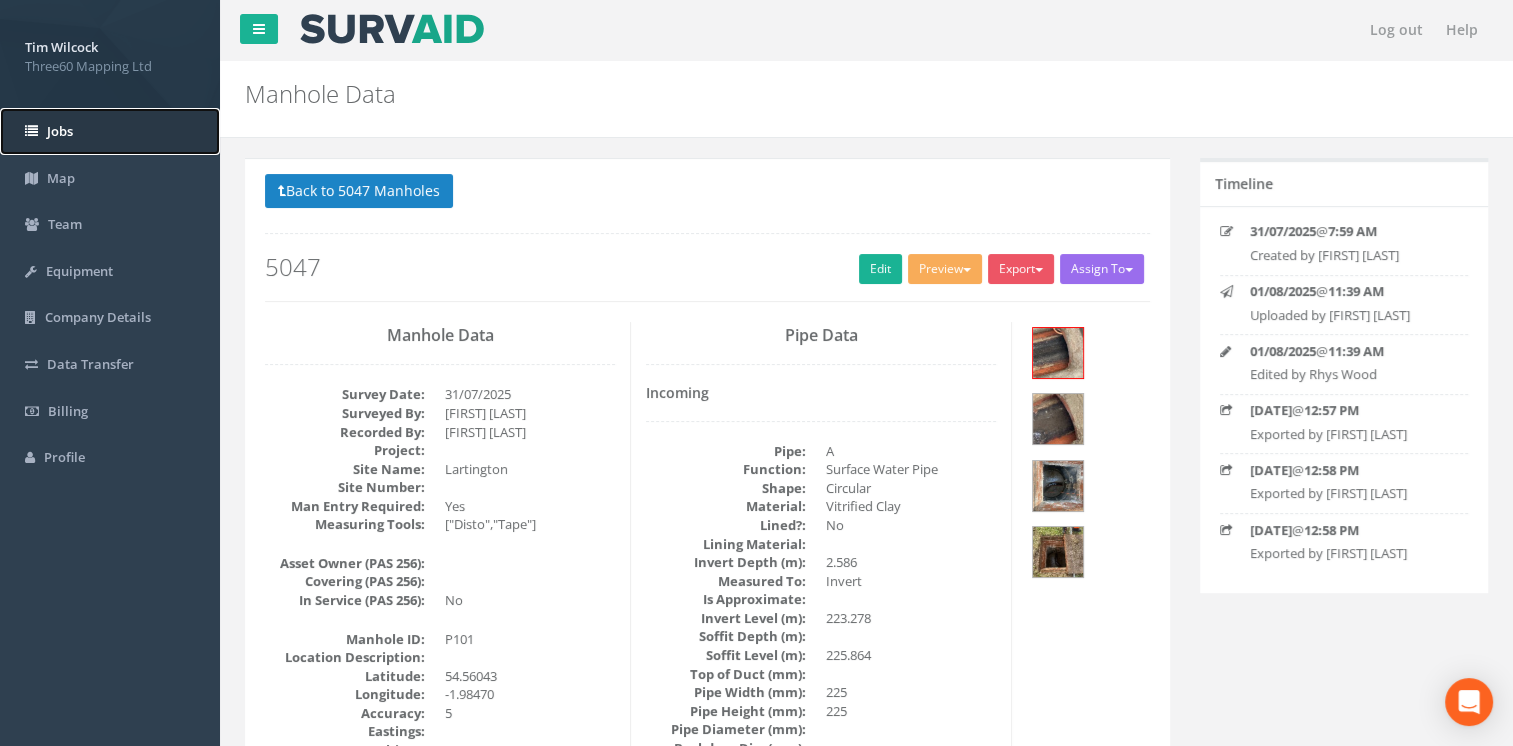 click on "Jobs" at bounding box center (110, 131) 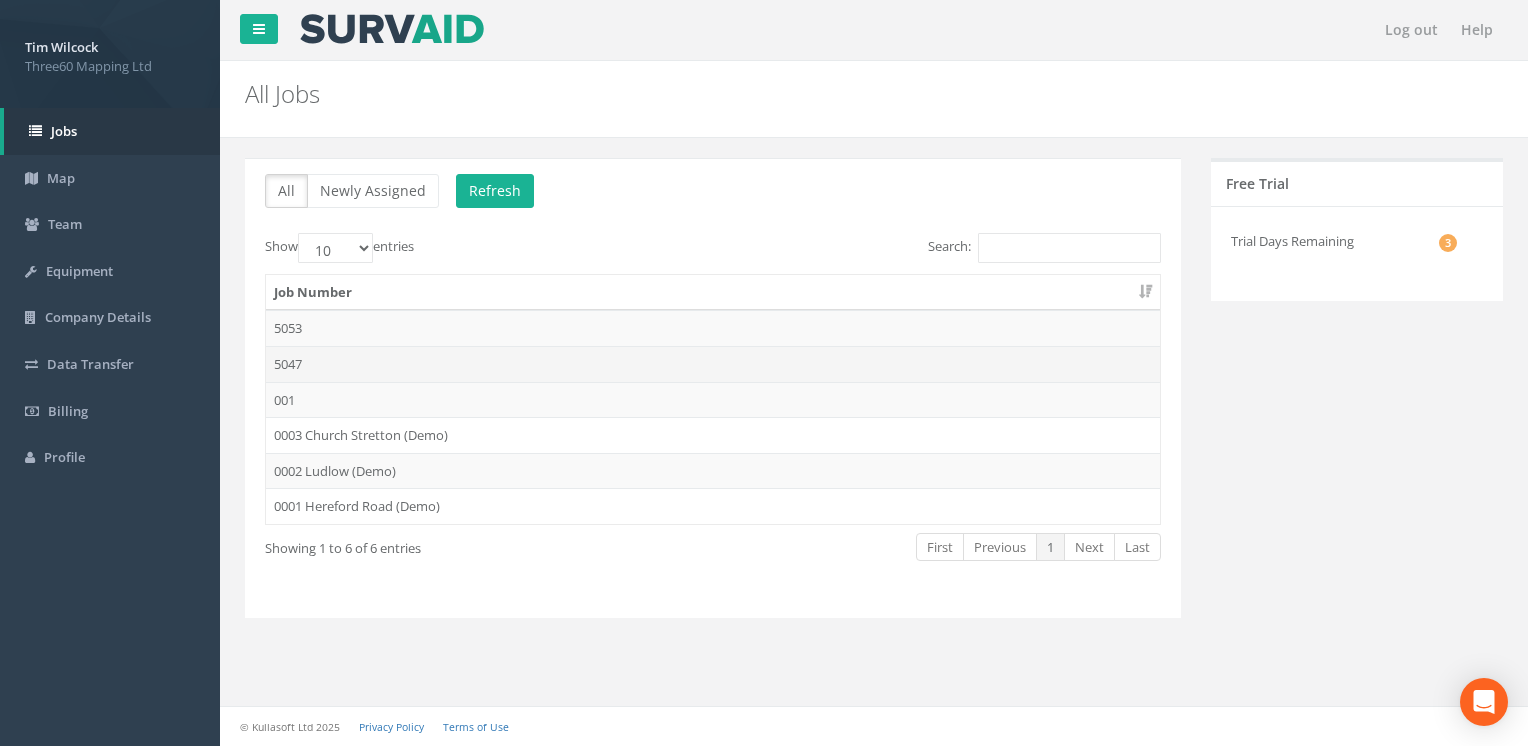 click on "5047" at bounding box center (713, 364) 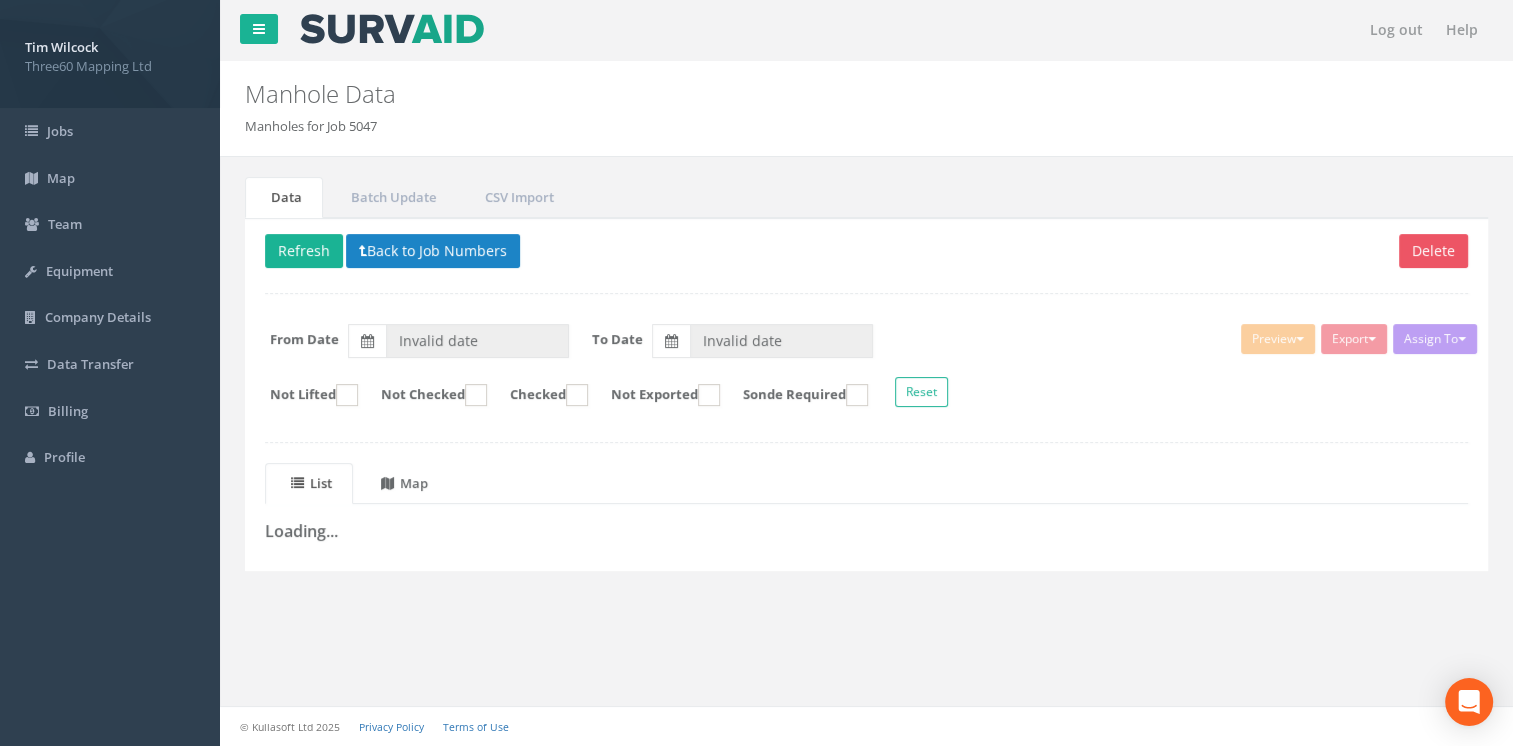 type on "31/07/2025" 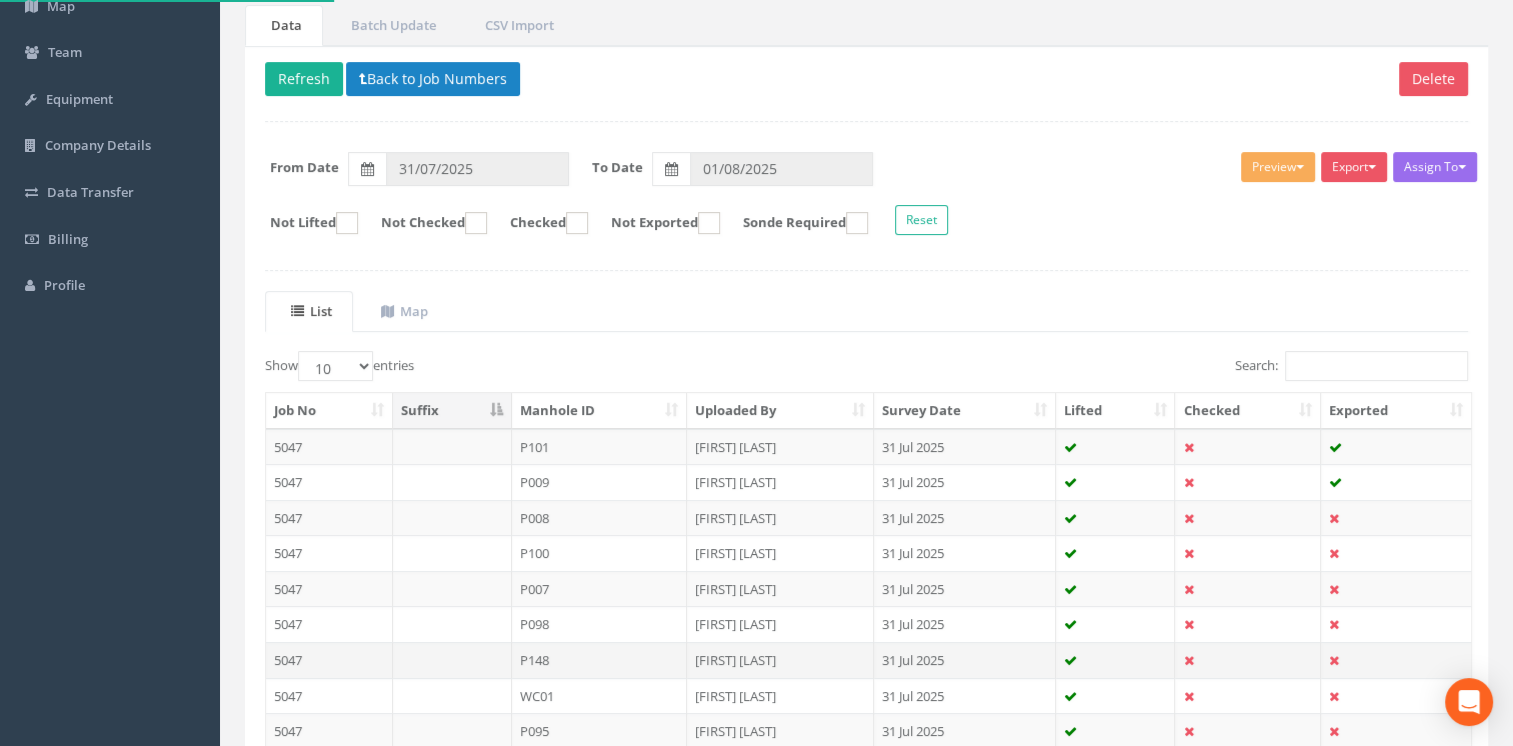 scroll, scrollTop: 364, scrollLeft: 0, axis: vertical 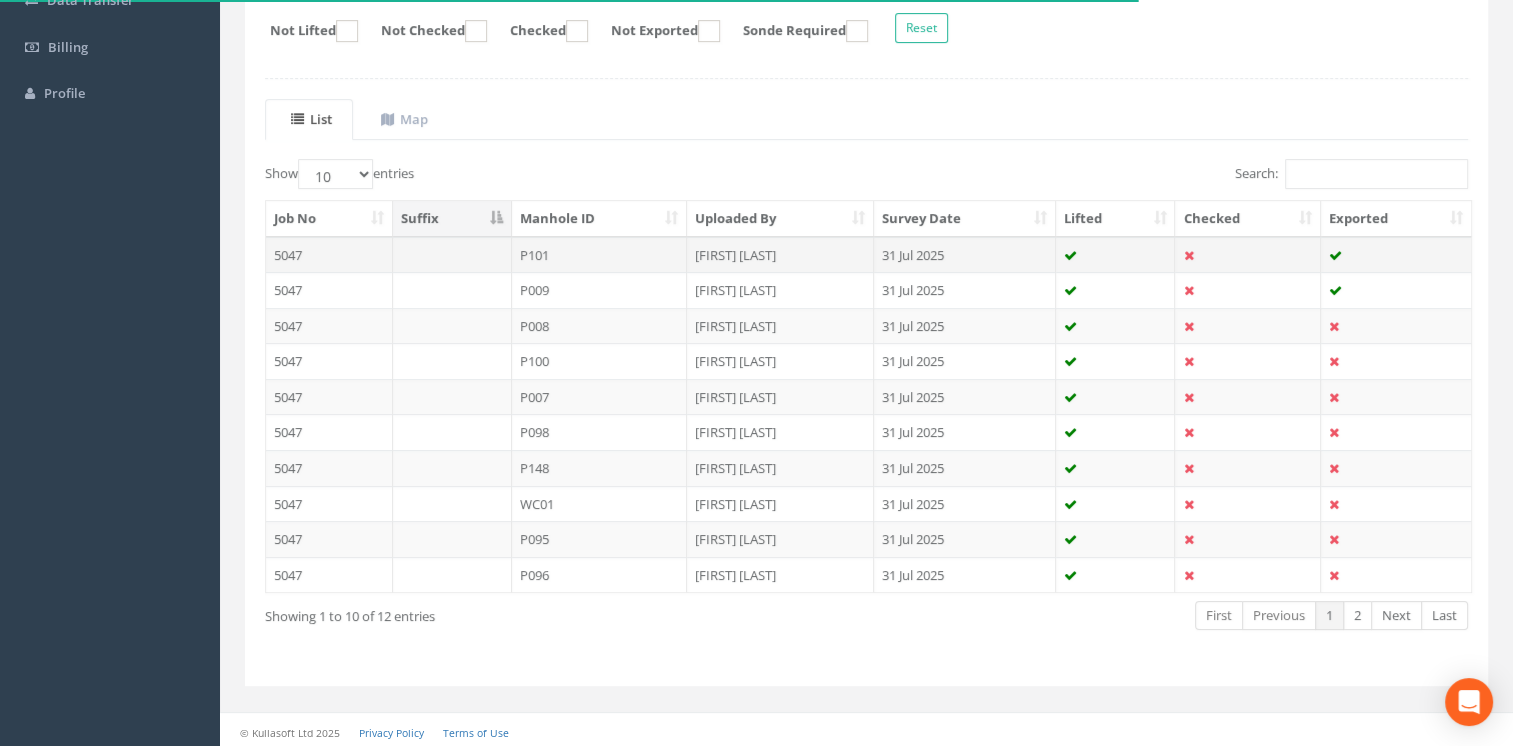click at bounding box center (452, 255) 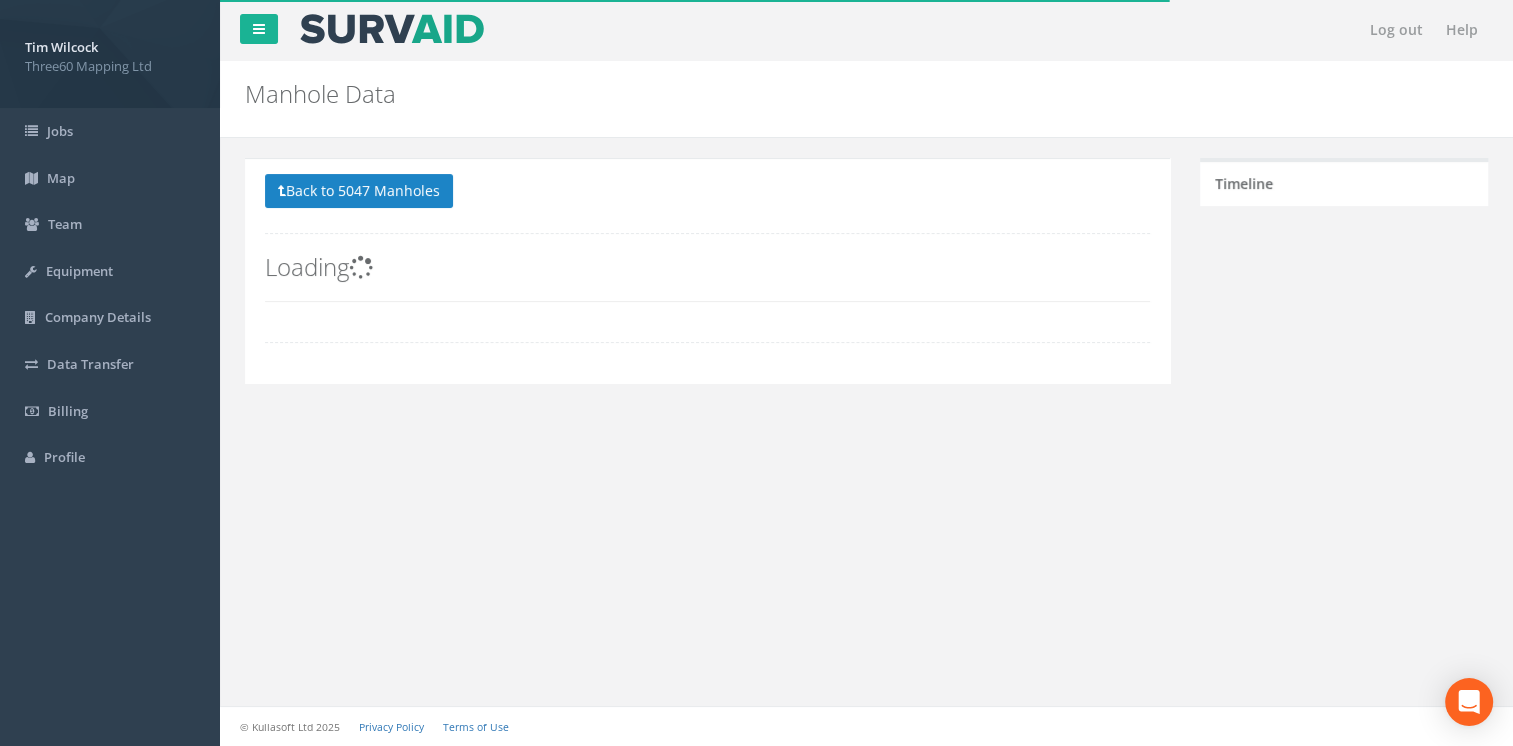 scroll, scrollTop: 0, scrollLeft: 0, axis: both 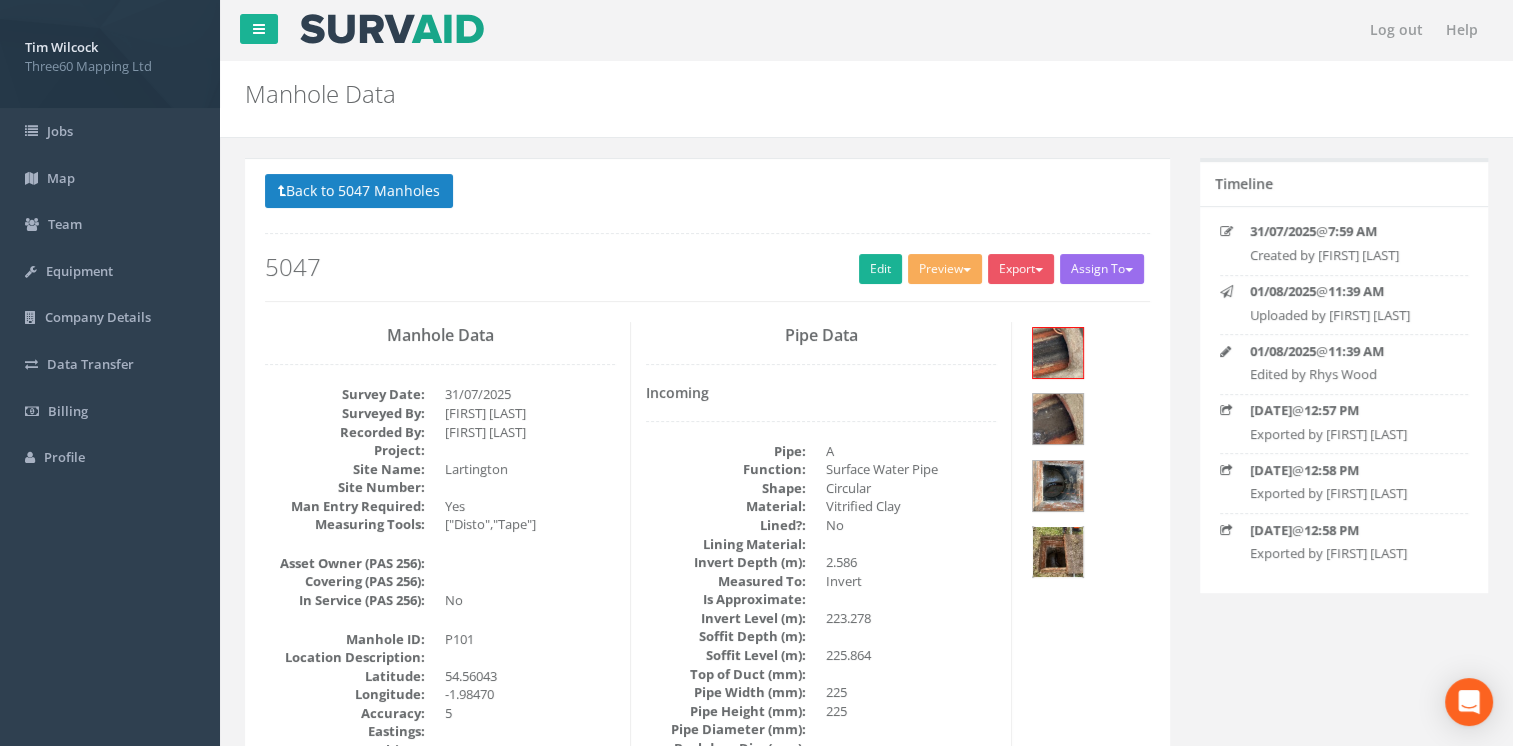 click at bounding box center (1058, 552) 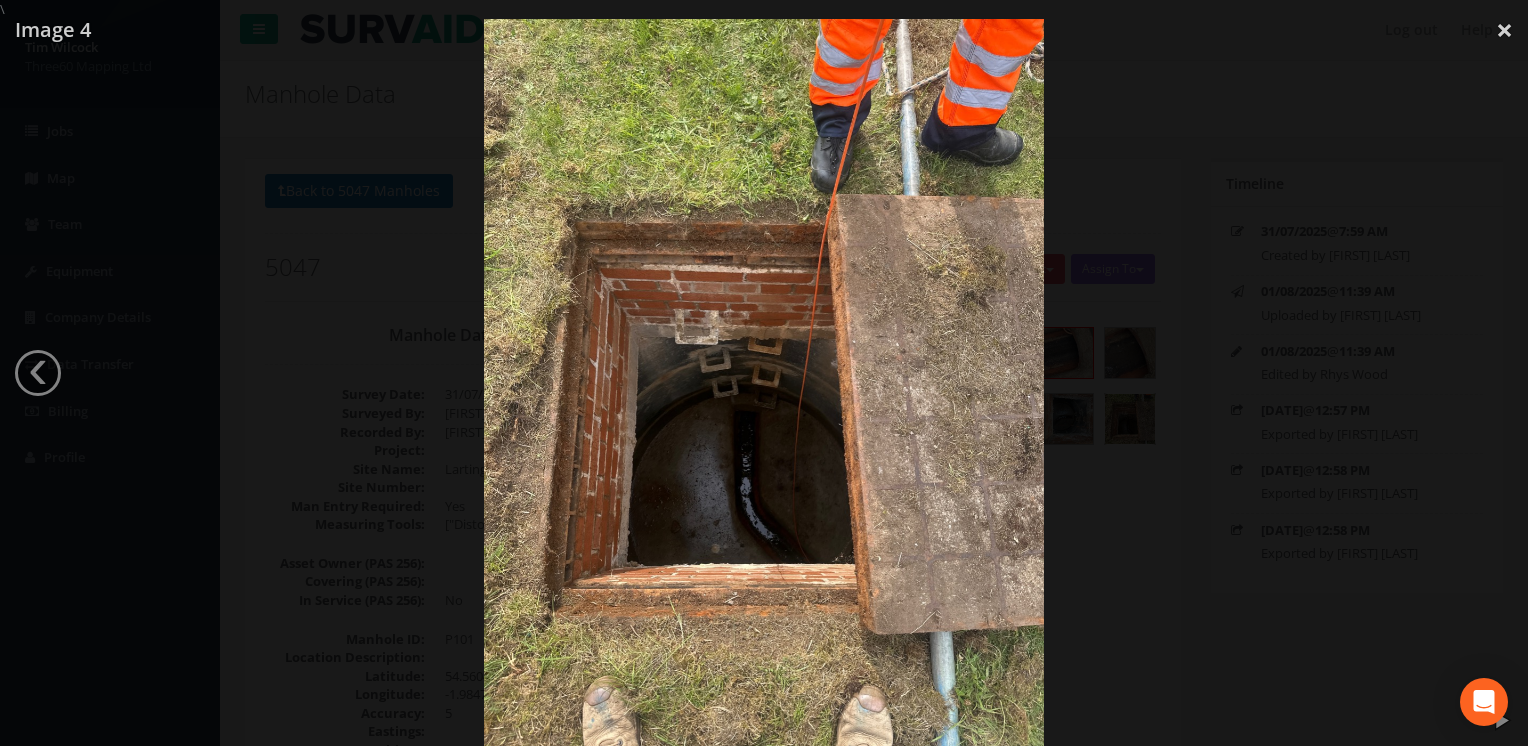 click at bounding box center (764, 392) 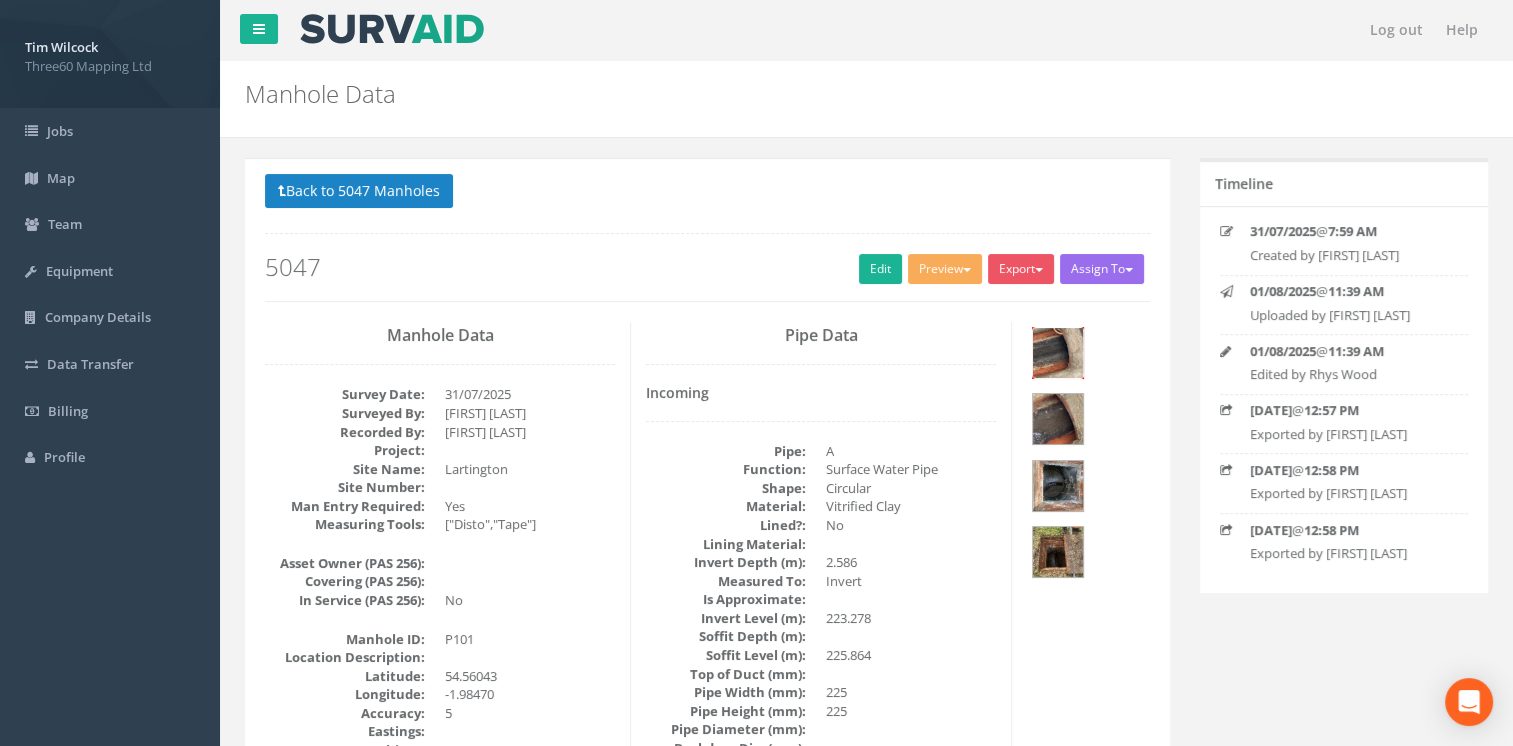 click at bounding box center (1058, 353) 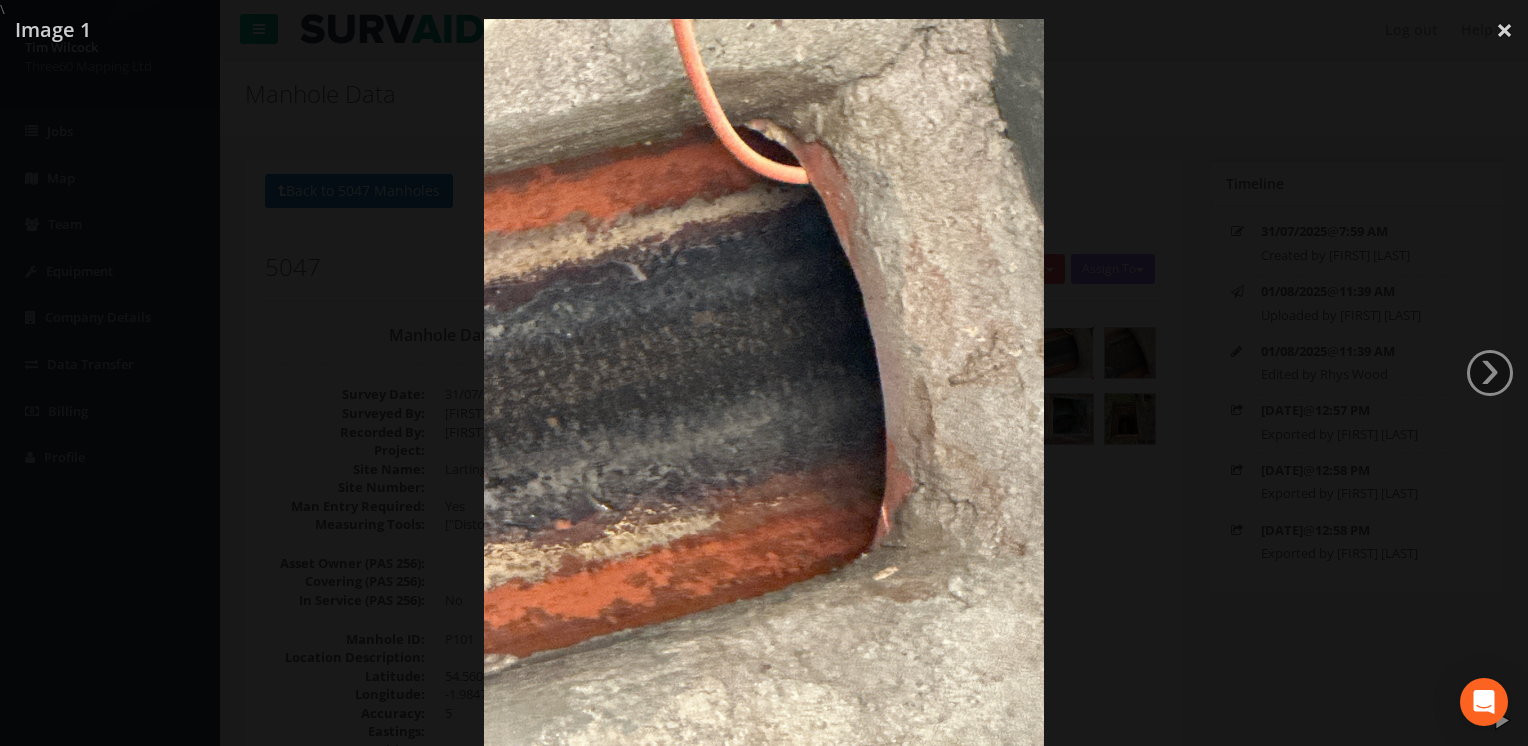 click at bounding box center [764, 392] 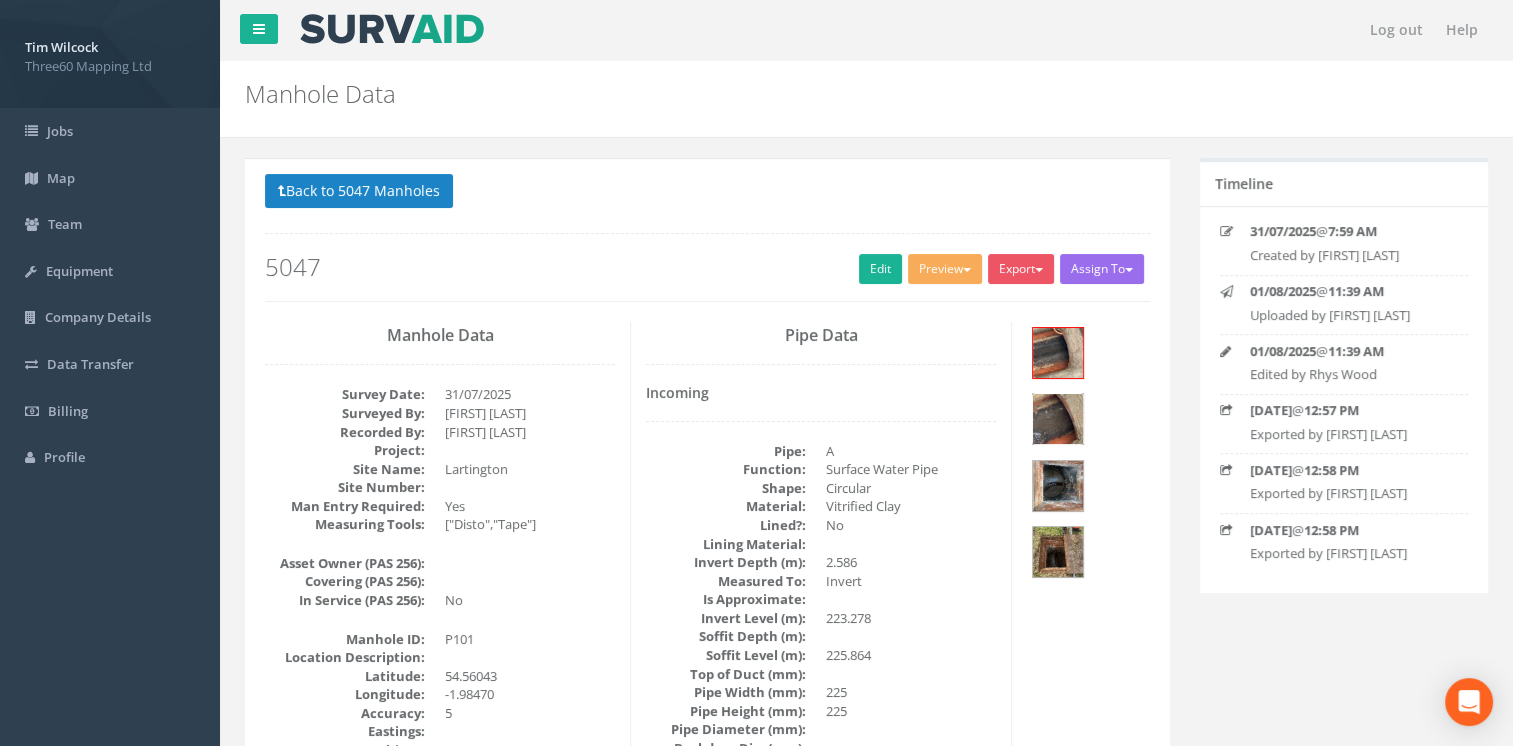 click at bounding box center [1058, 419] 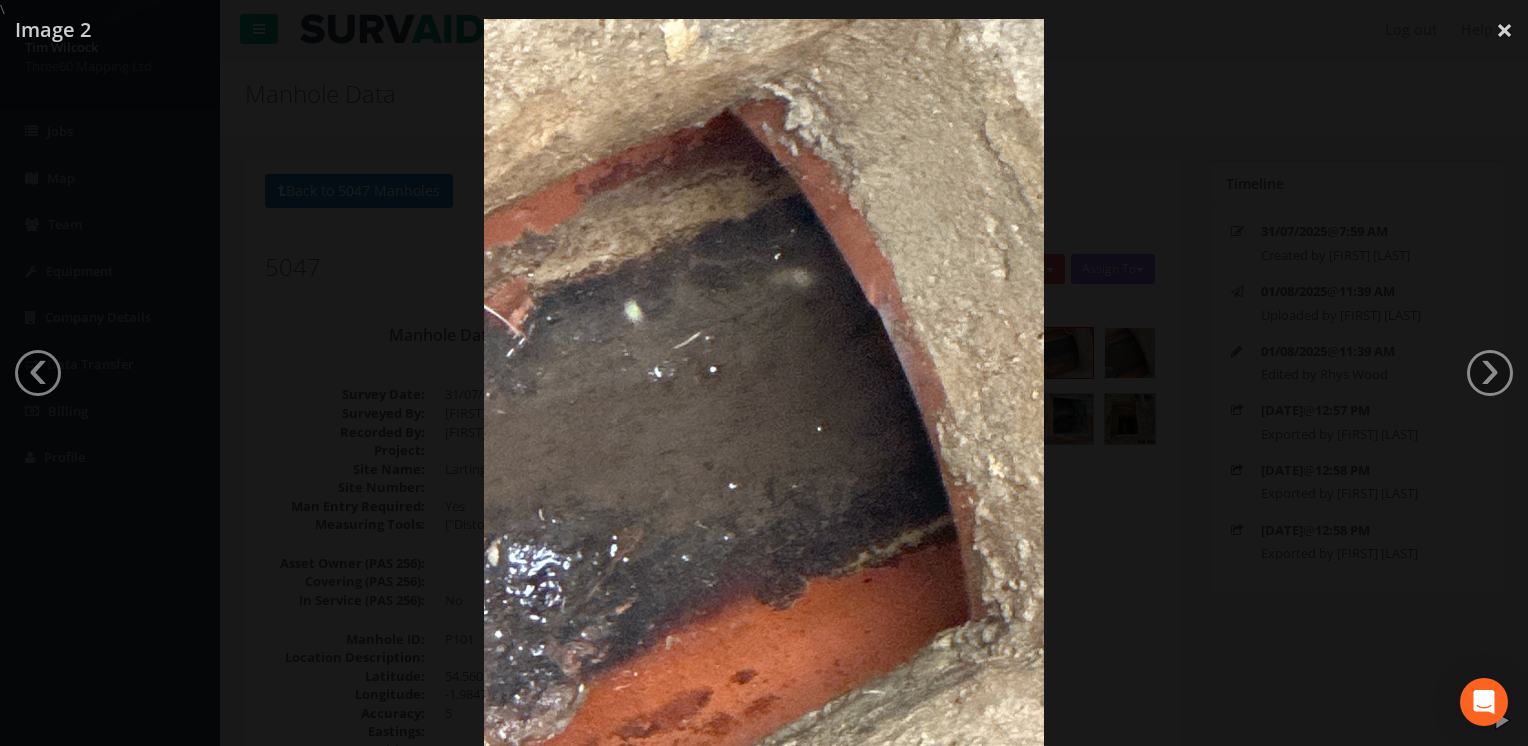 click at bounding box center (764, 392) 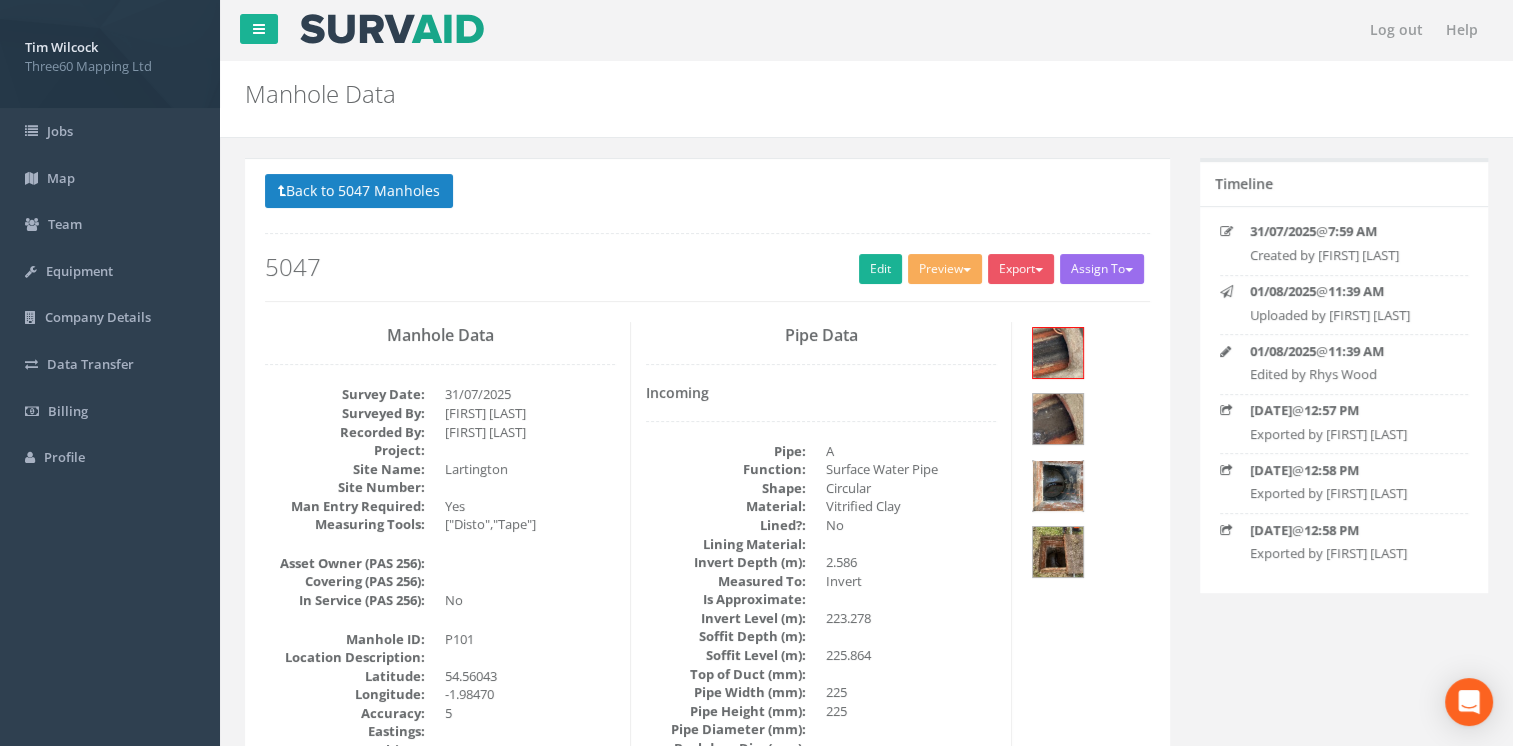 click at bounding box center (1058, 486) 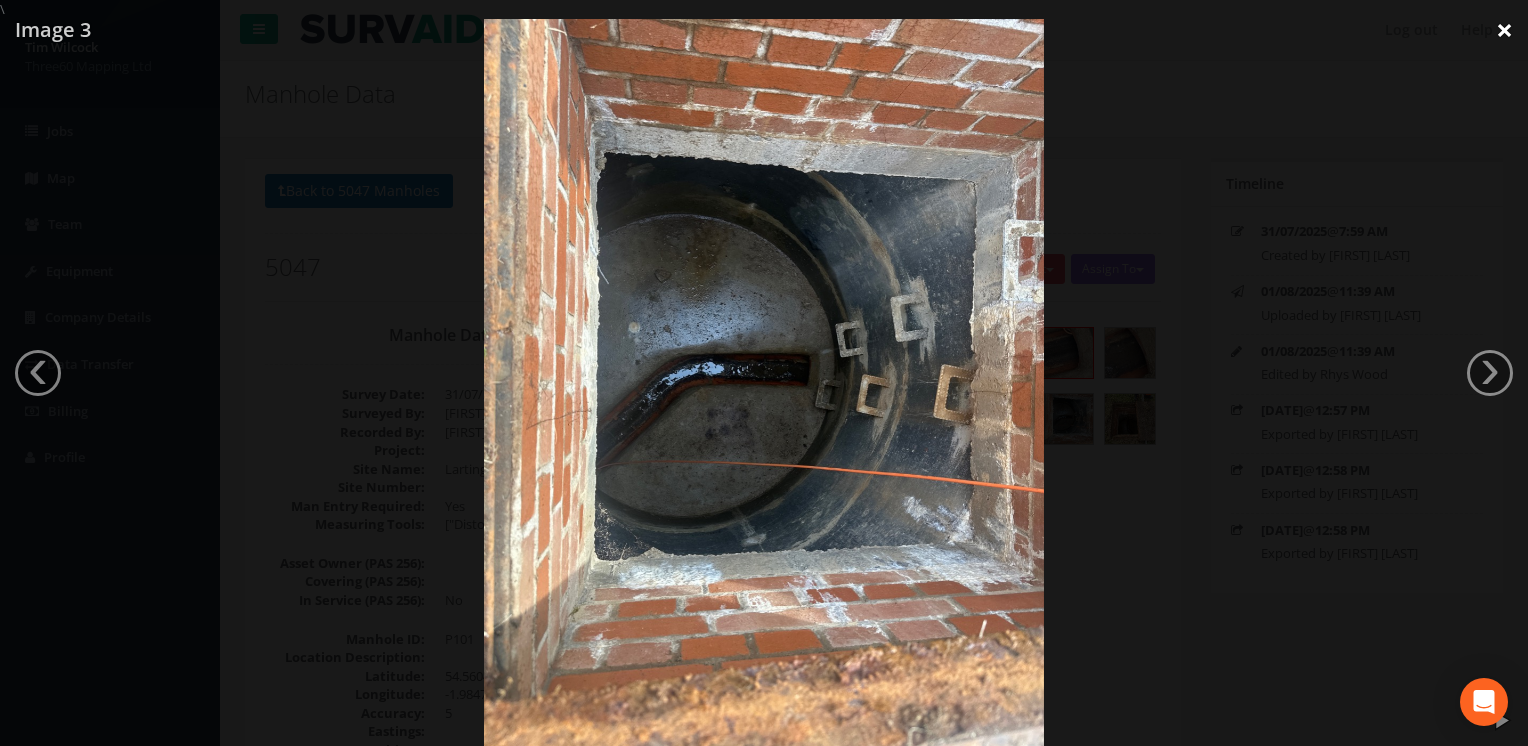click on "×" at bounding box center (1504, 30) 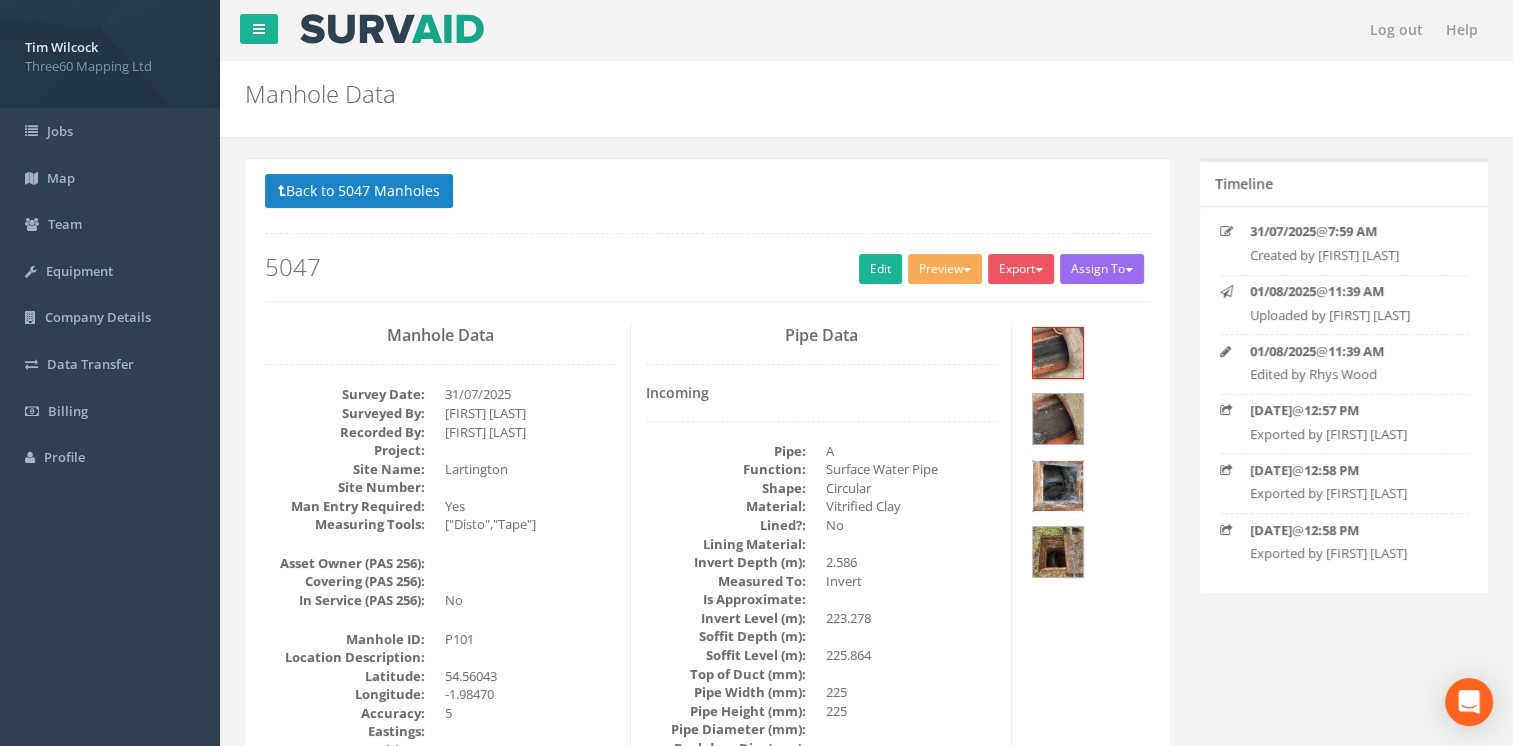click at bounding box center [1058, 486] 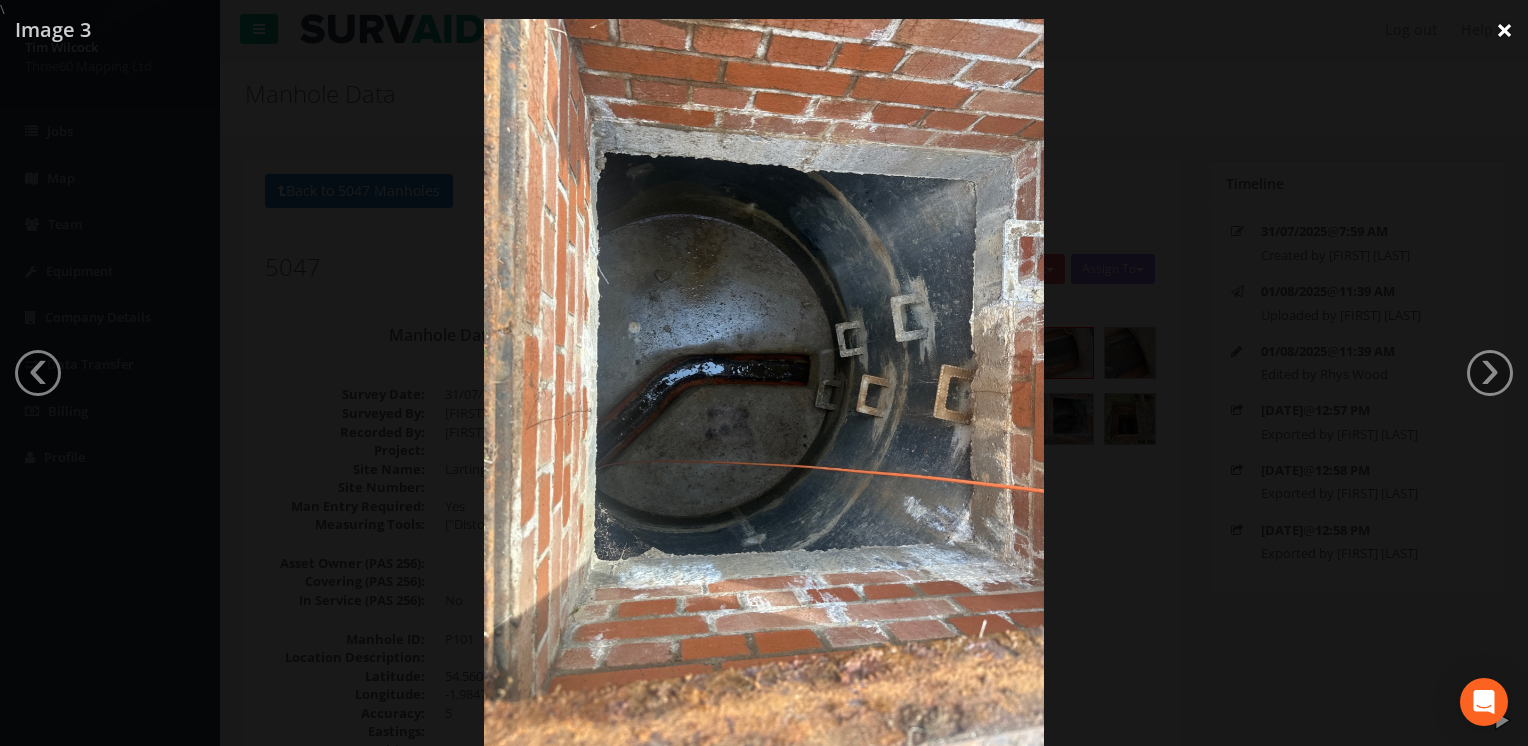 click on "×" at bounding box center (1504, 30) 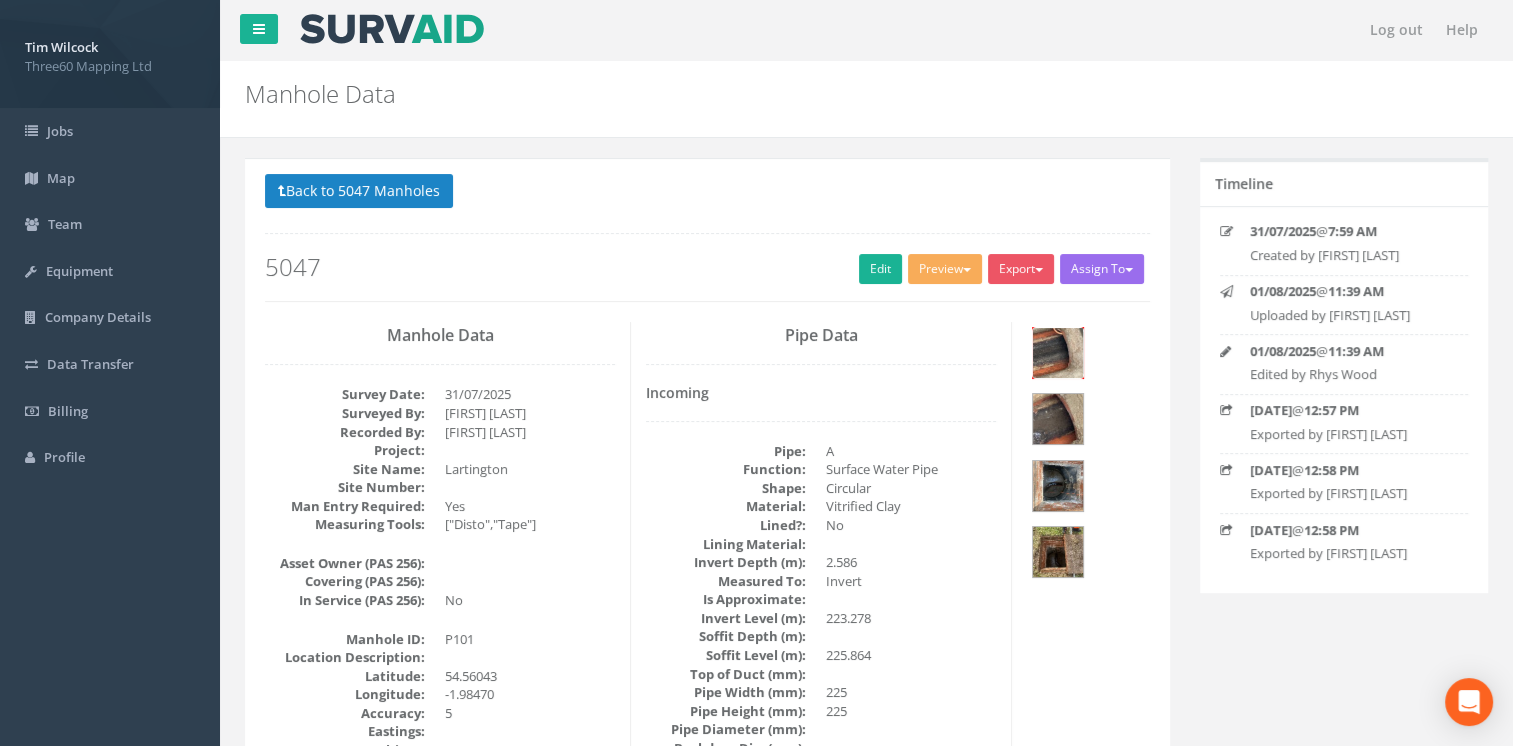 click at bounding box center [1058, 353] 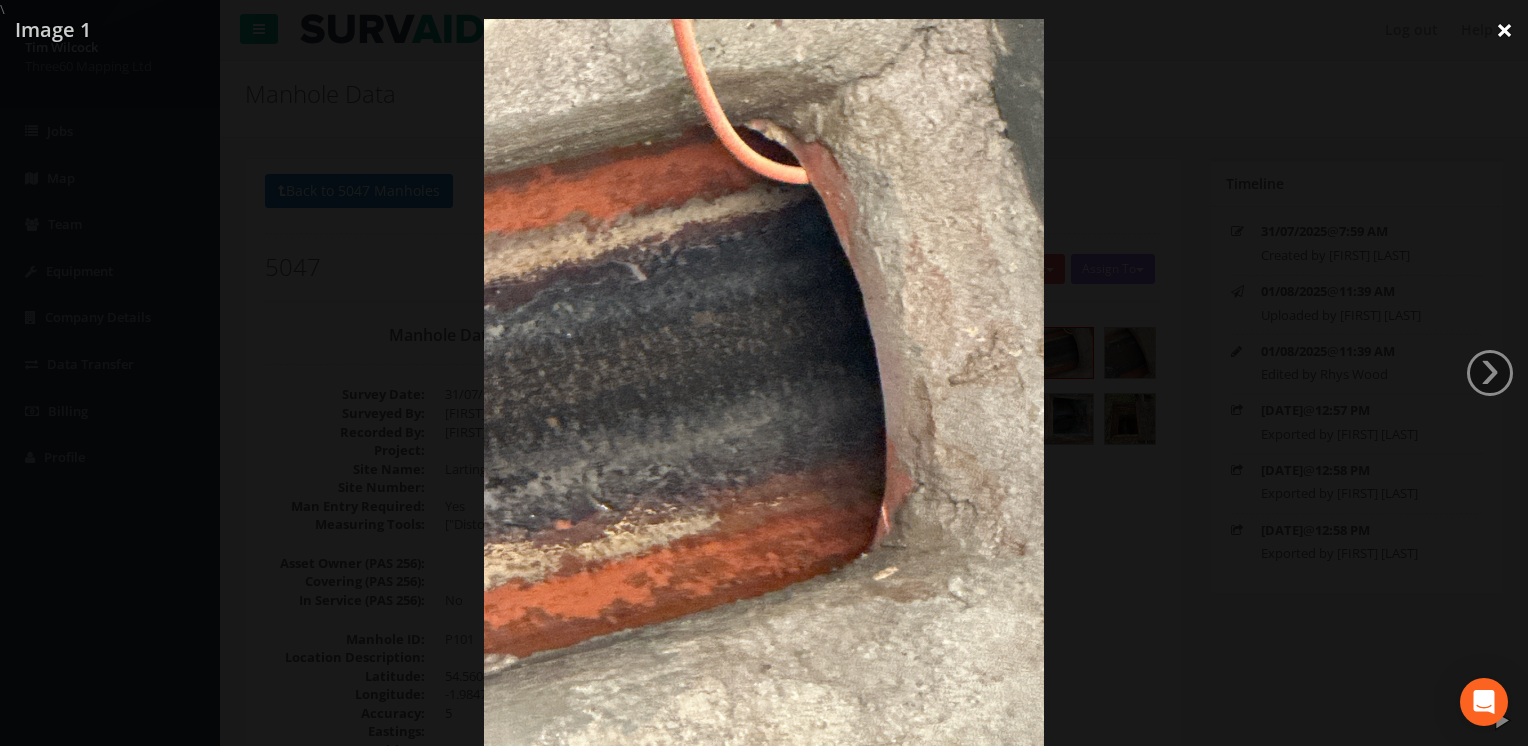 click on "×" at bounding box center [1504, 30] 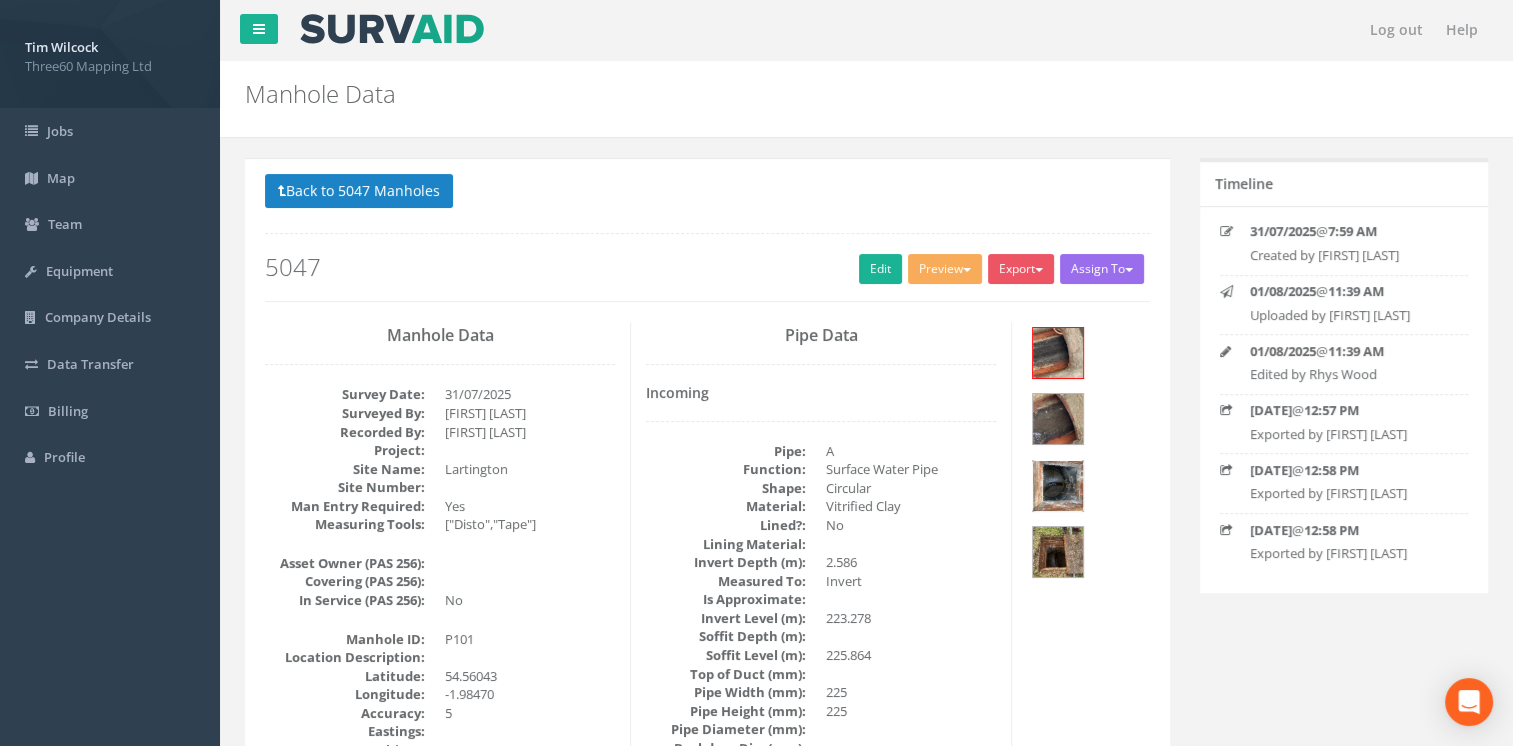 click at bounding box center [1058, 486] 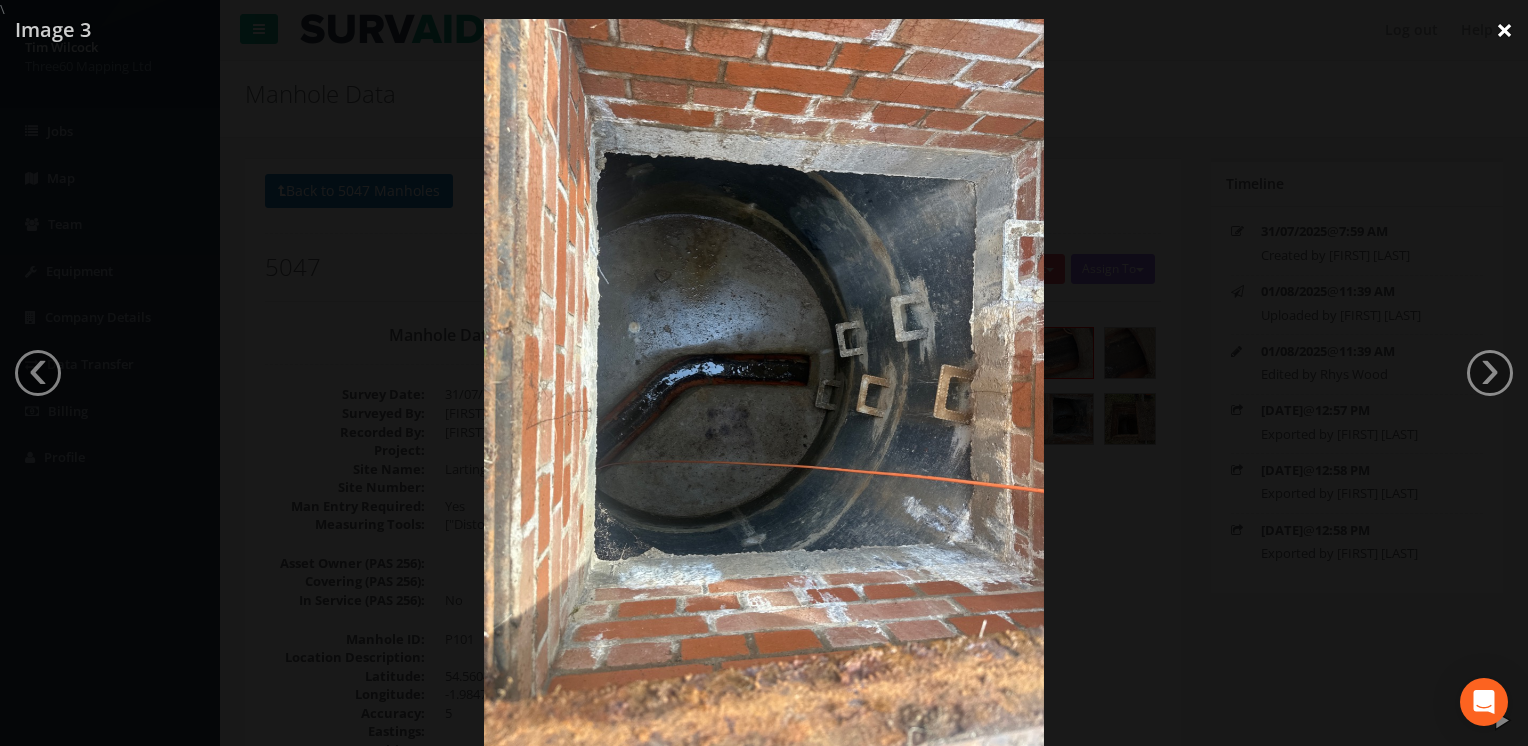 click on "×" at bounding box center [1504, 30] 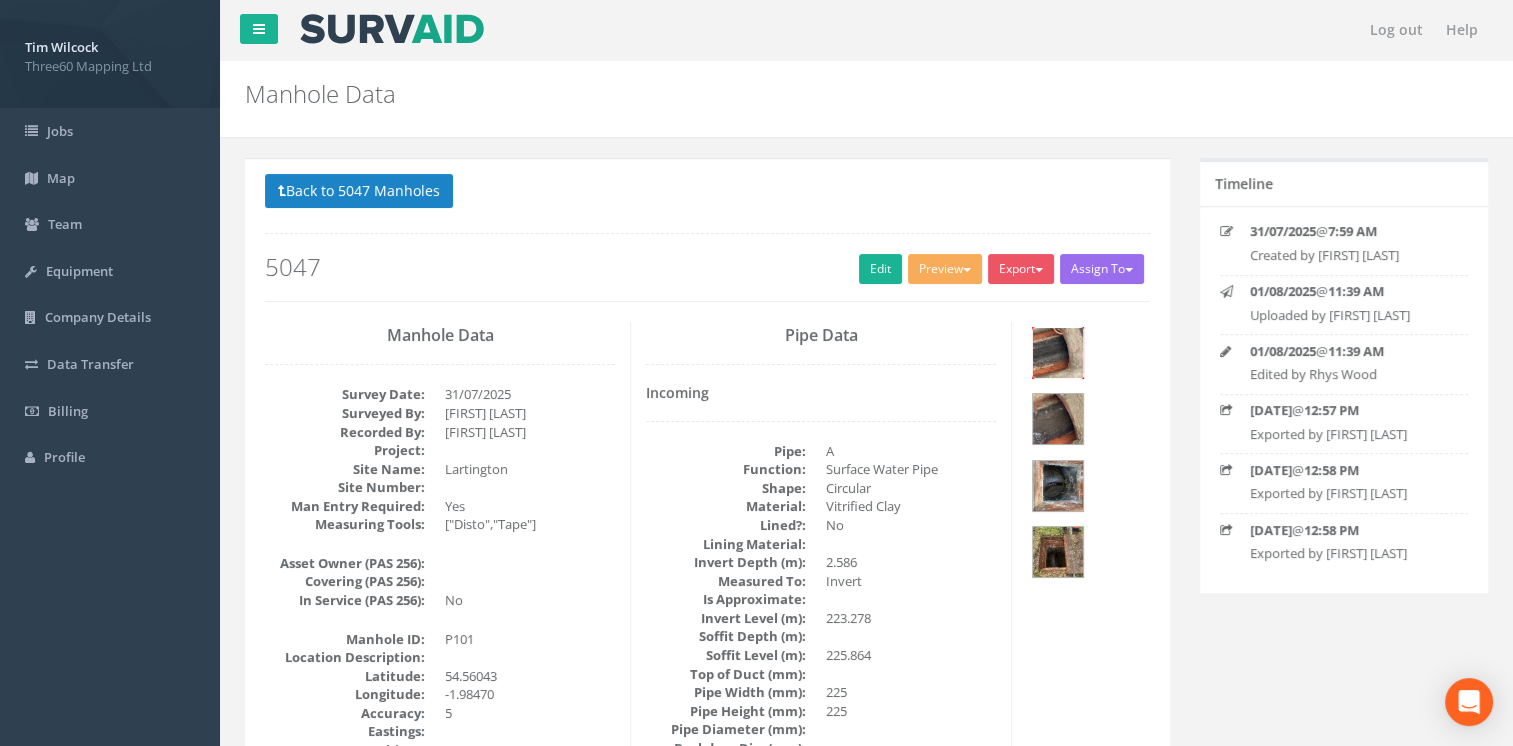 click at bounding box center (1058, 353) 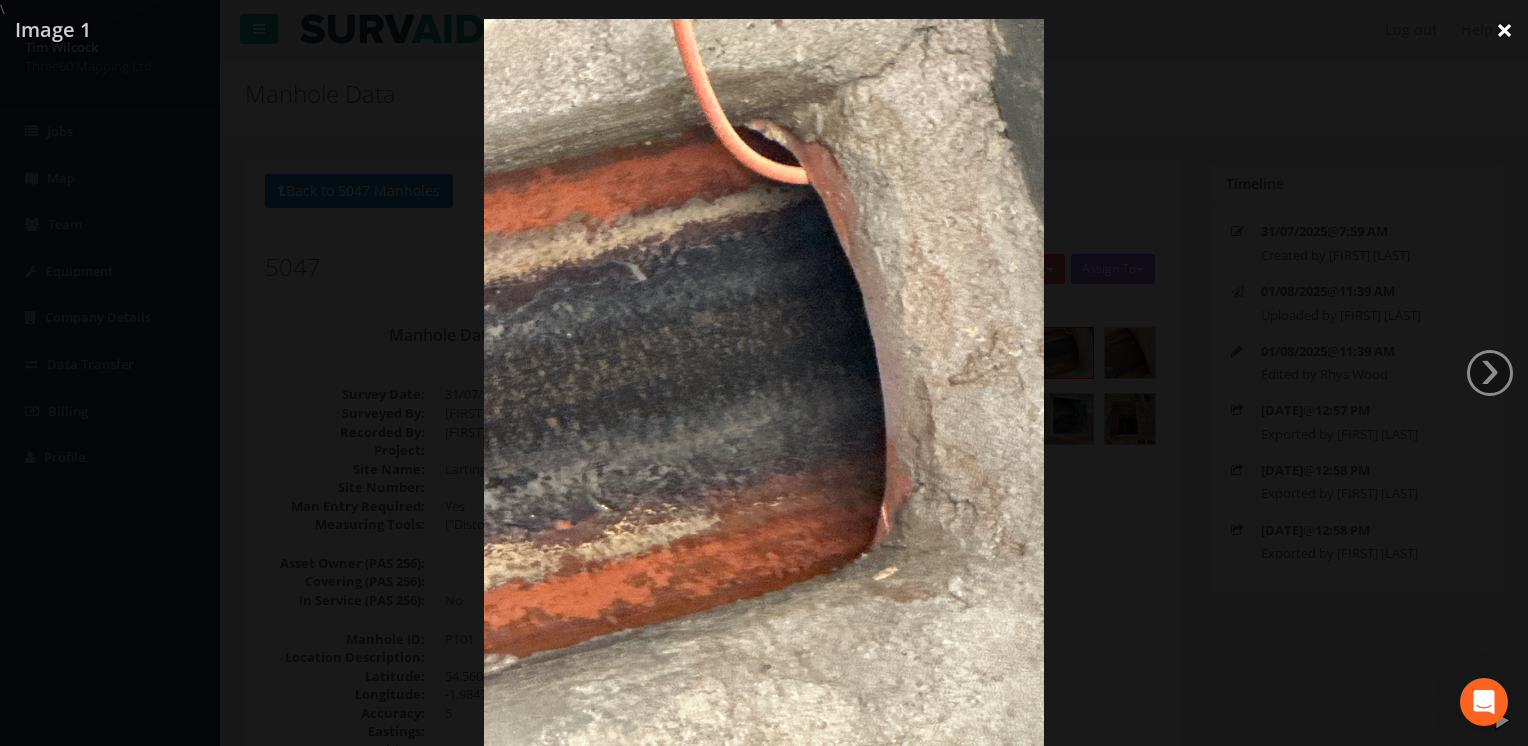 click on "×" at bounding box center (1504, 30) 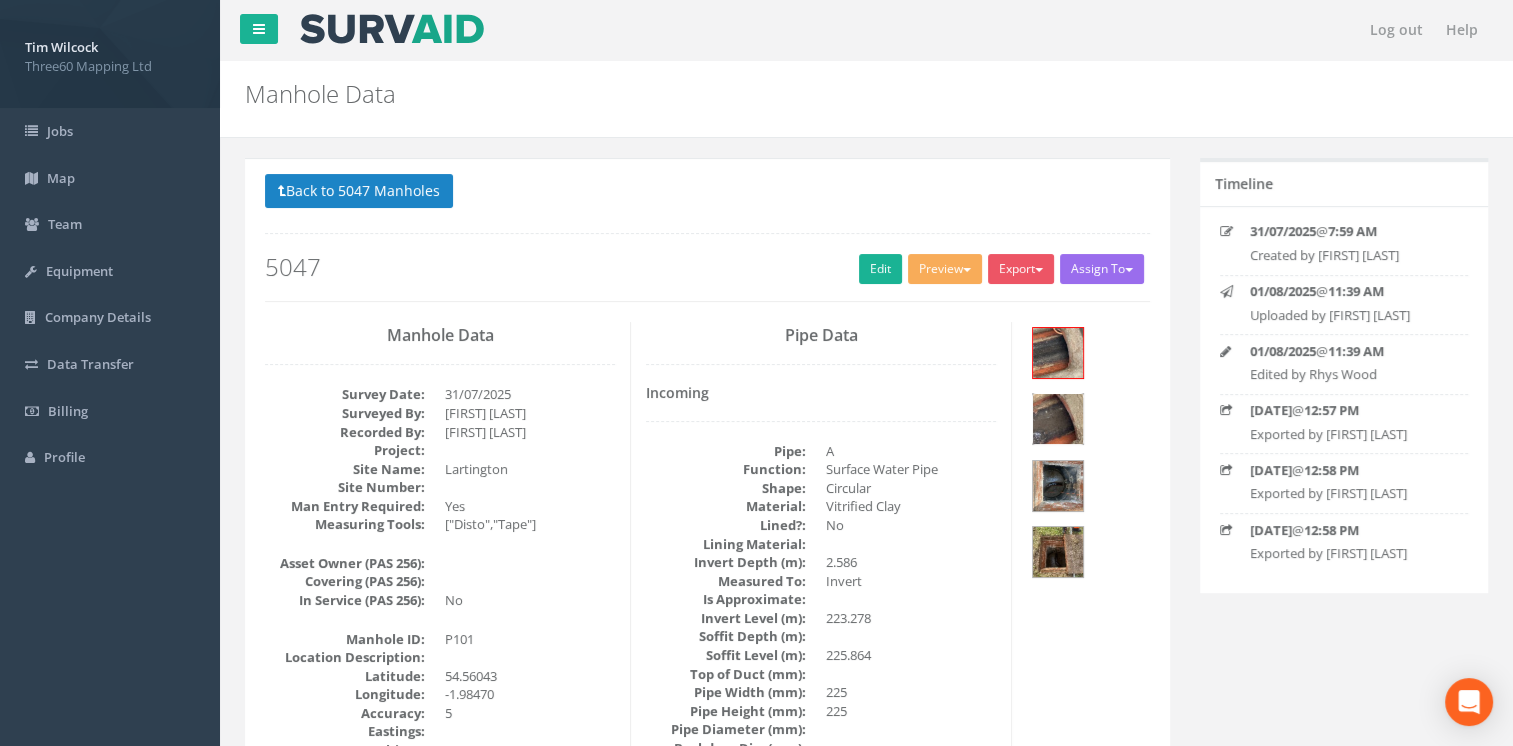 click at bounding box center [1058, 419] 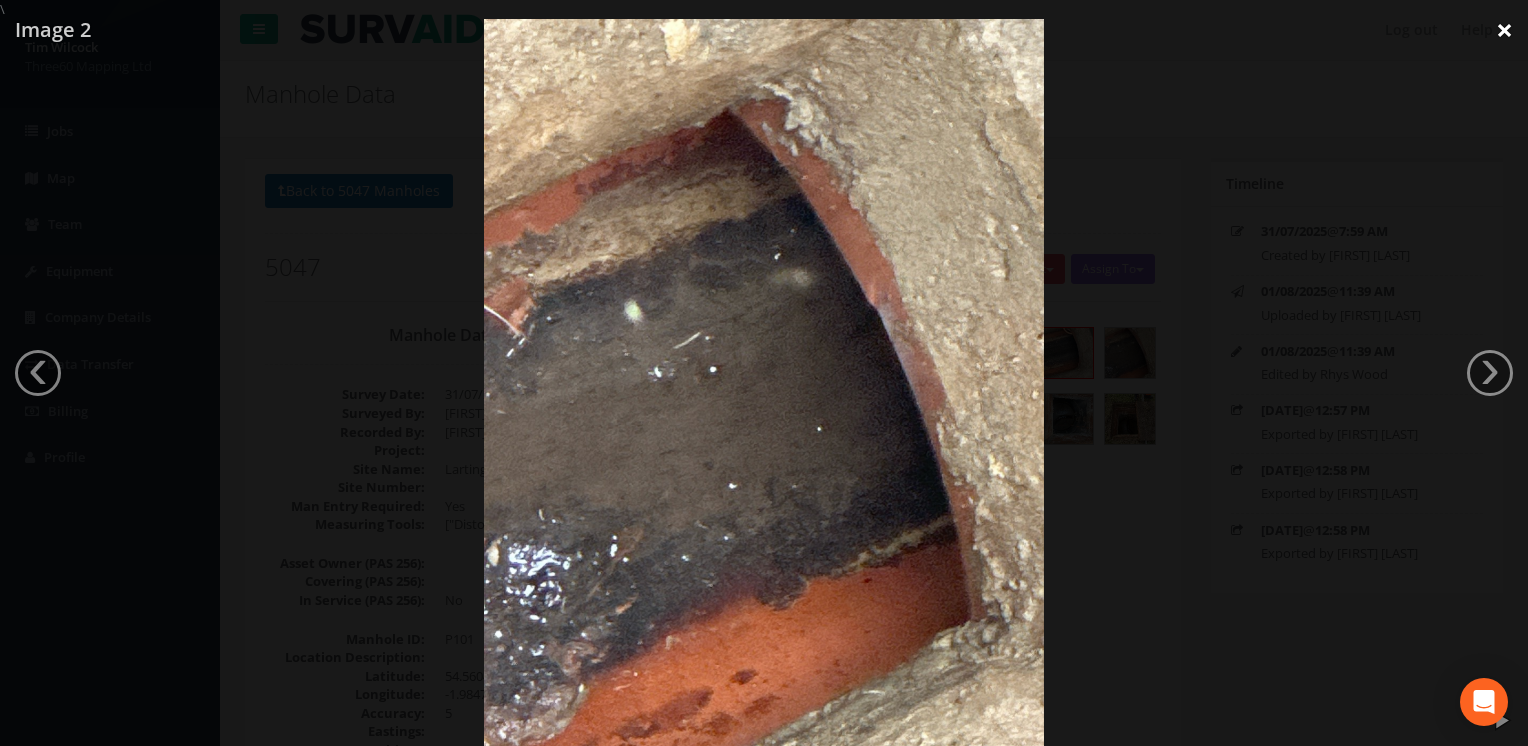 click on "×" at bounding box center (1504, 30) 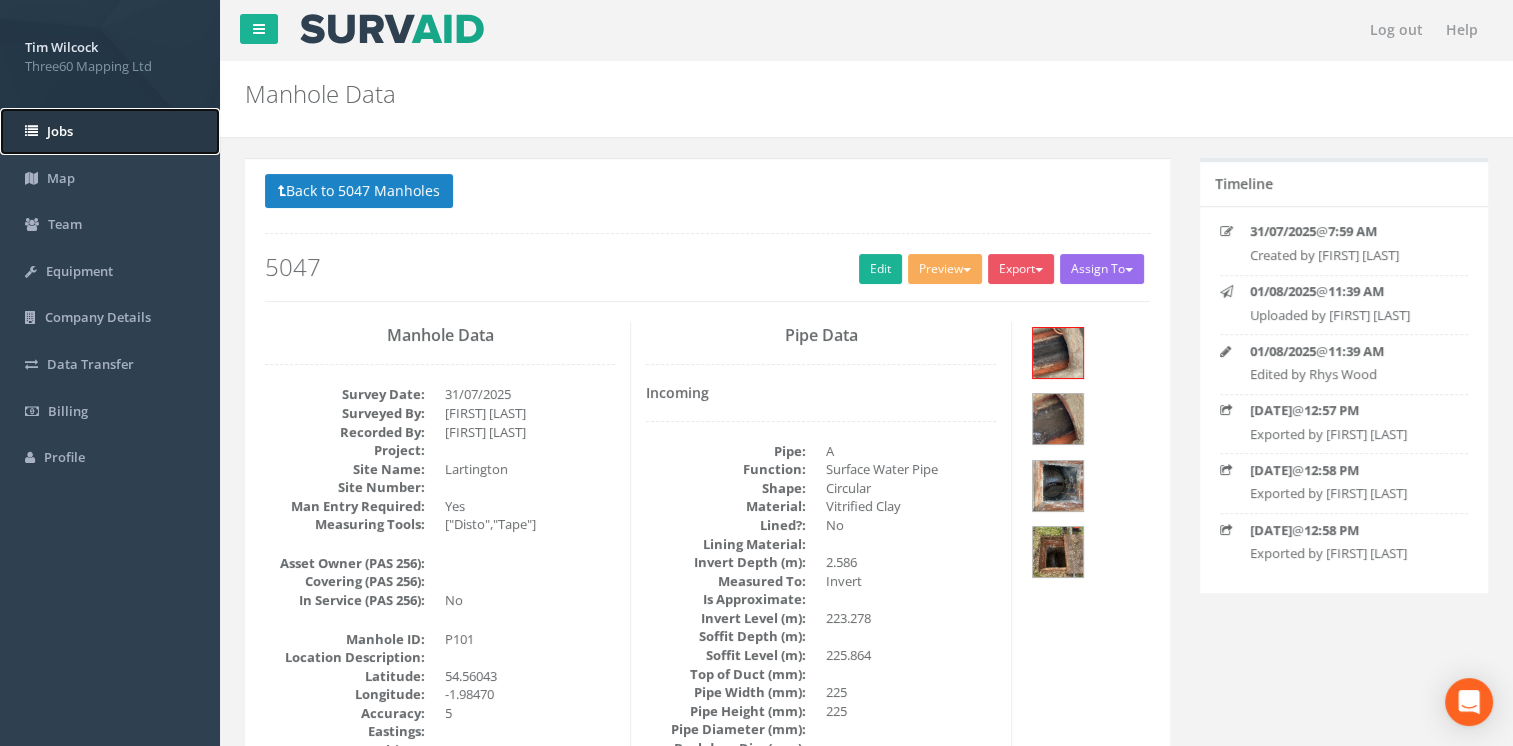 click on "Jobs" at bounding box center (110, 131) 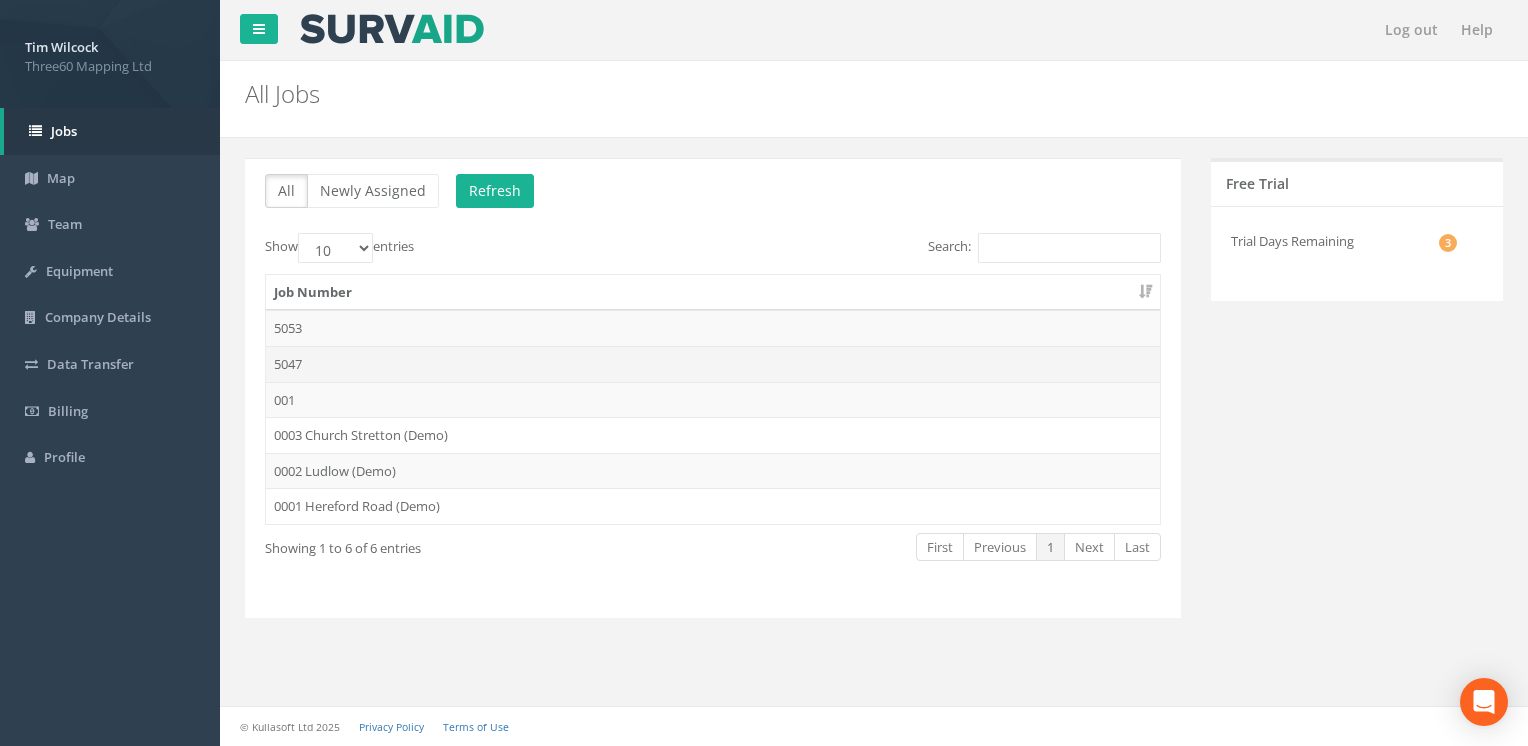 click on "5047" at bounding box center [713, 364] 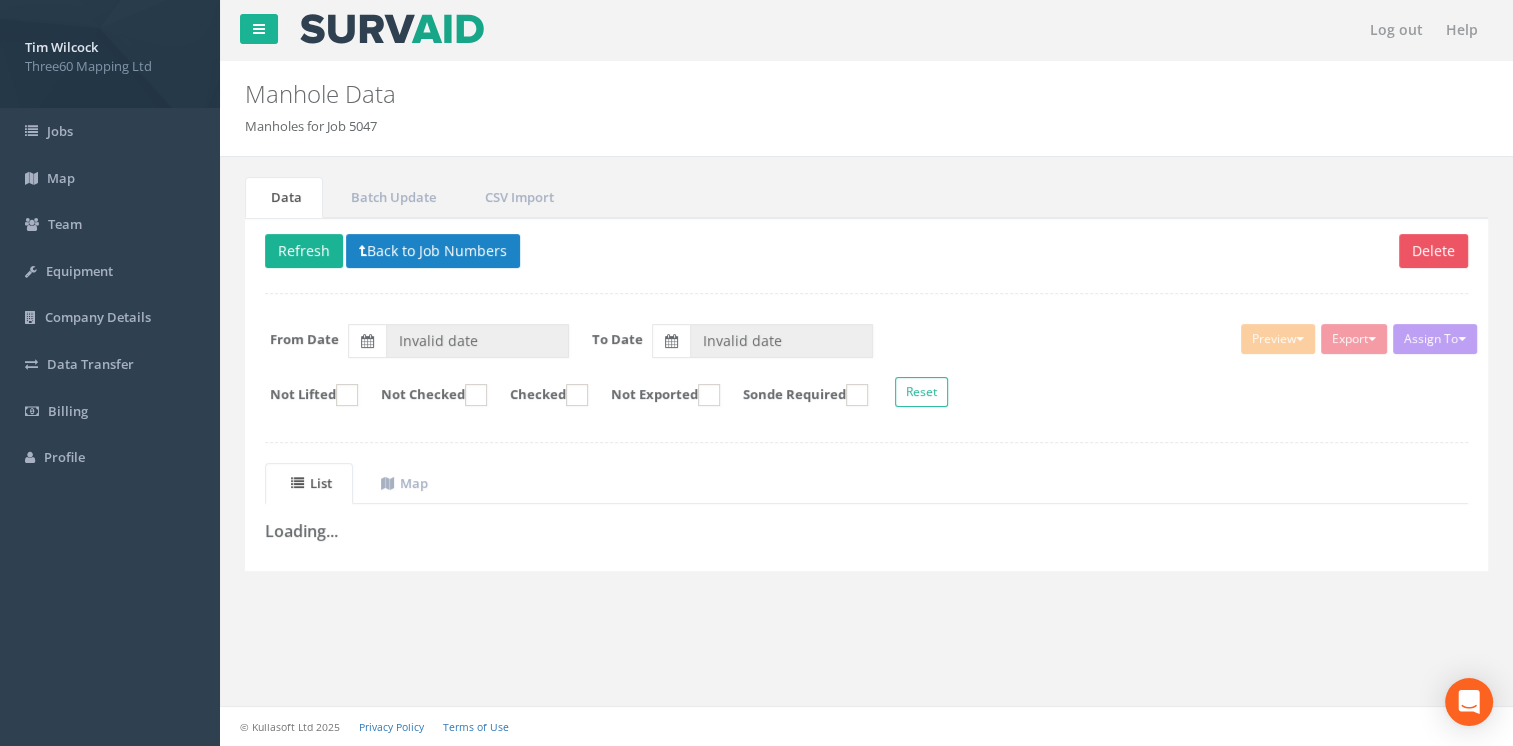 type on "31/07/2025" 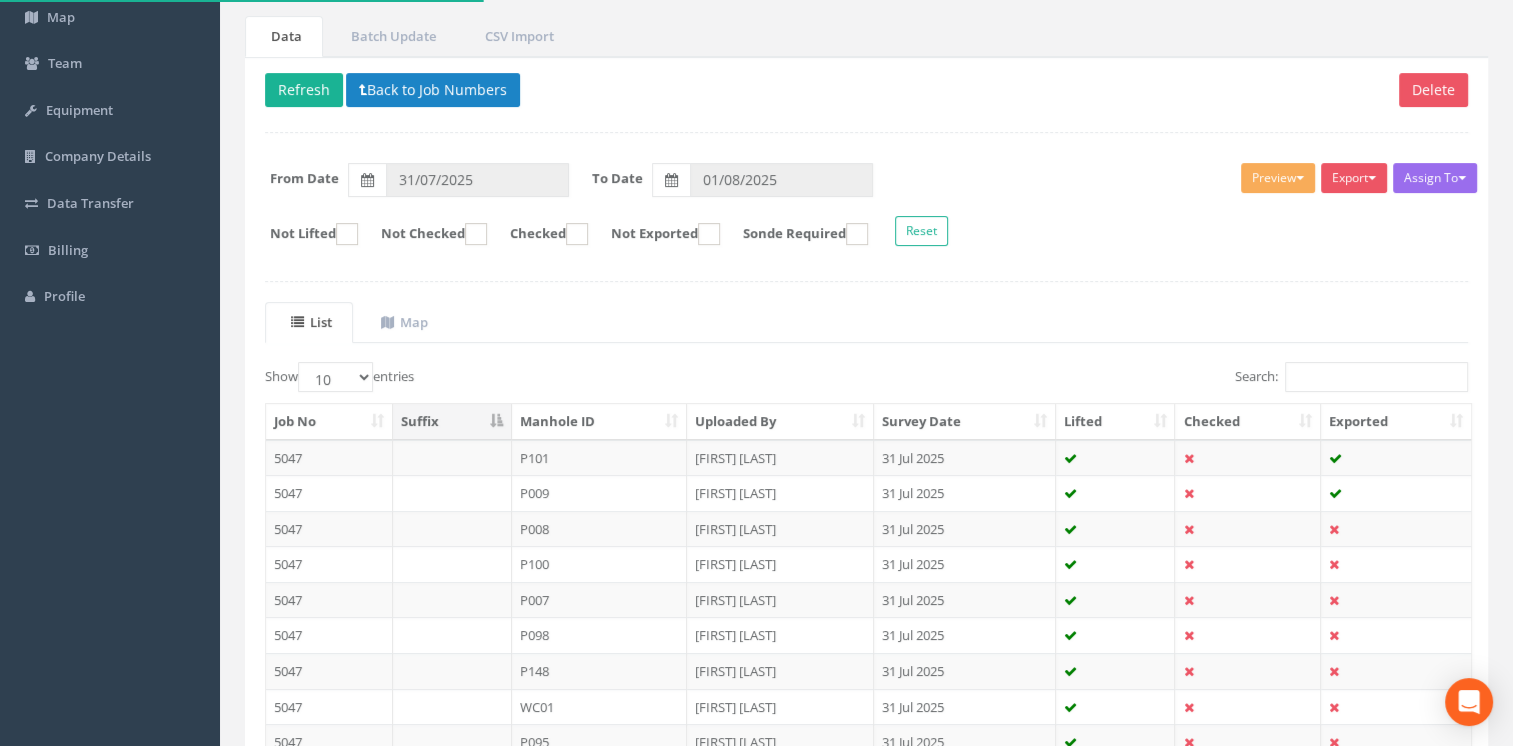 scroll, scrollTop: 300, scrollLeft: 0, axis: vertical 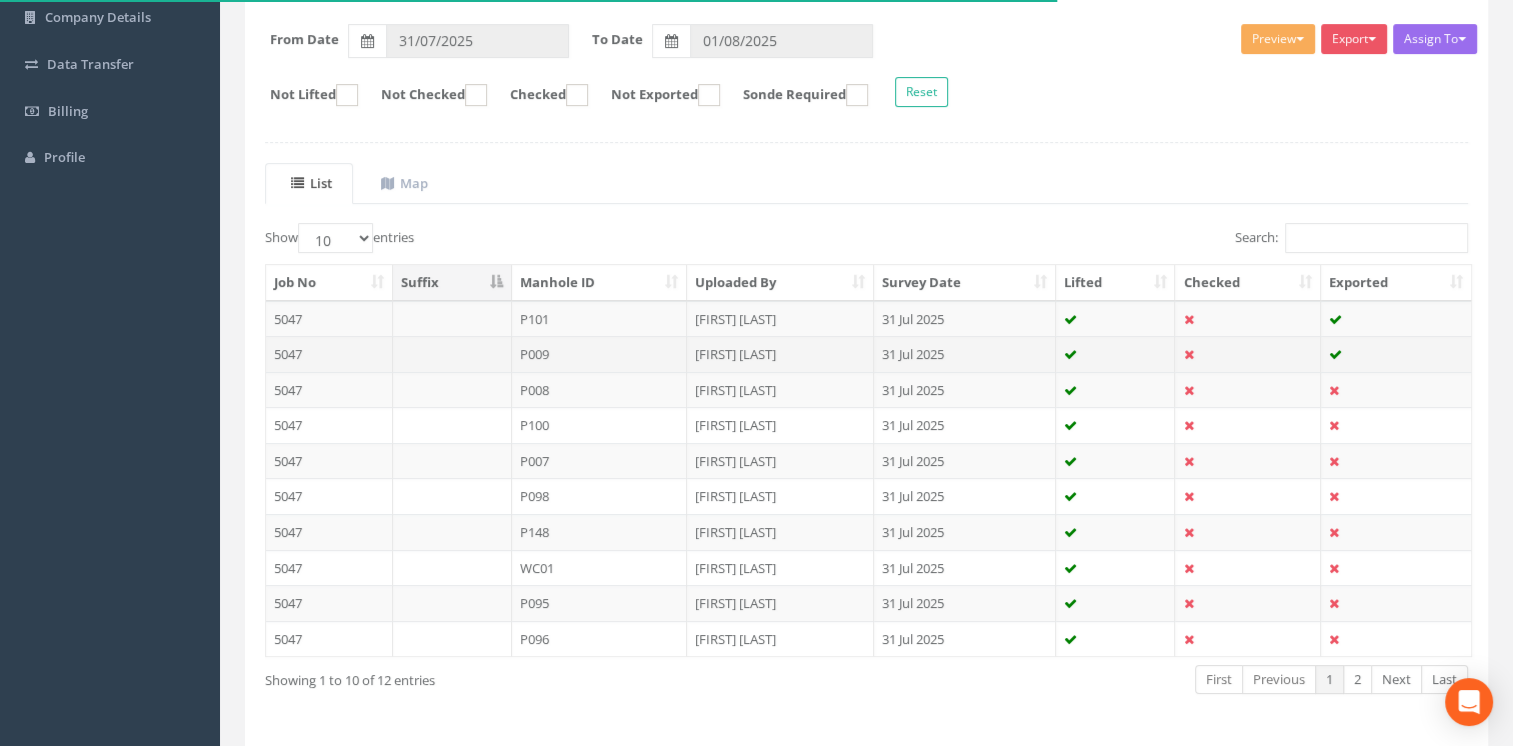 click on "5047" at bounding box center [329, 354] 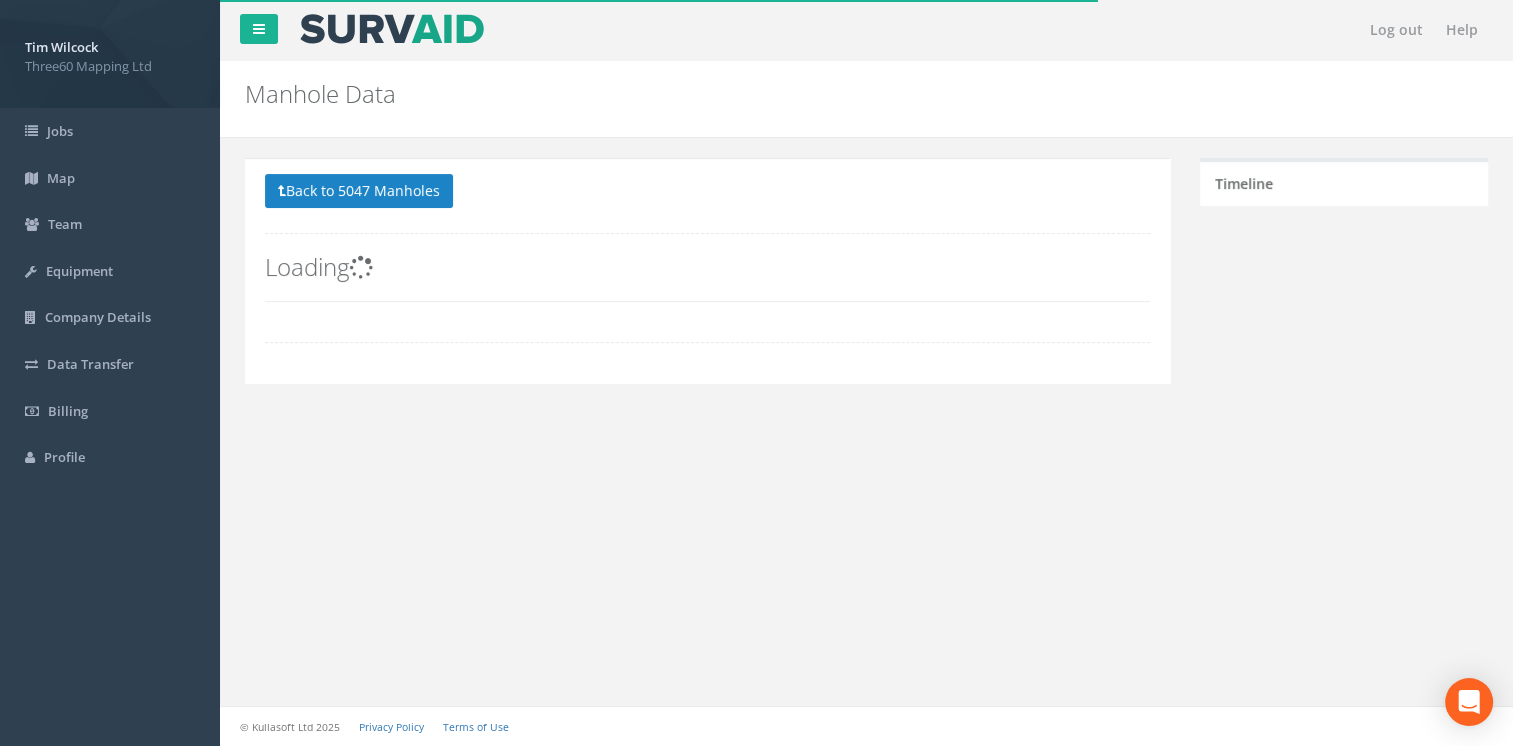 scroll, scrollTop: 0, scrollLeft: 0, axis: both 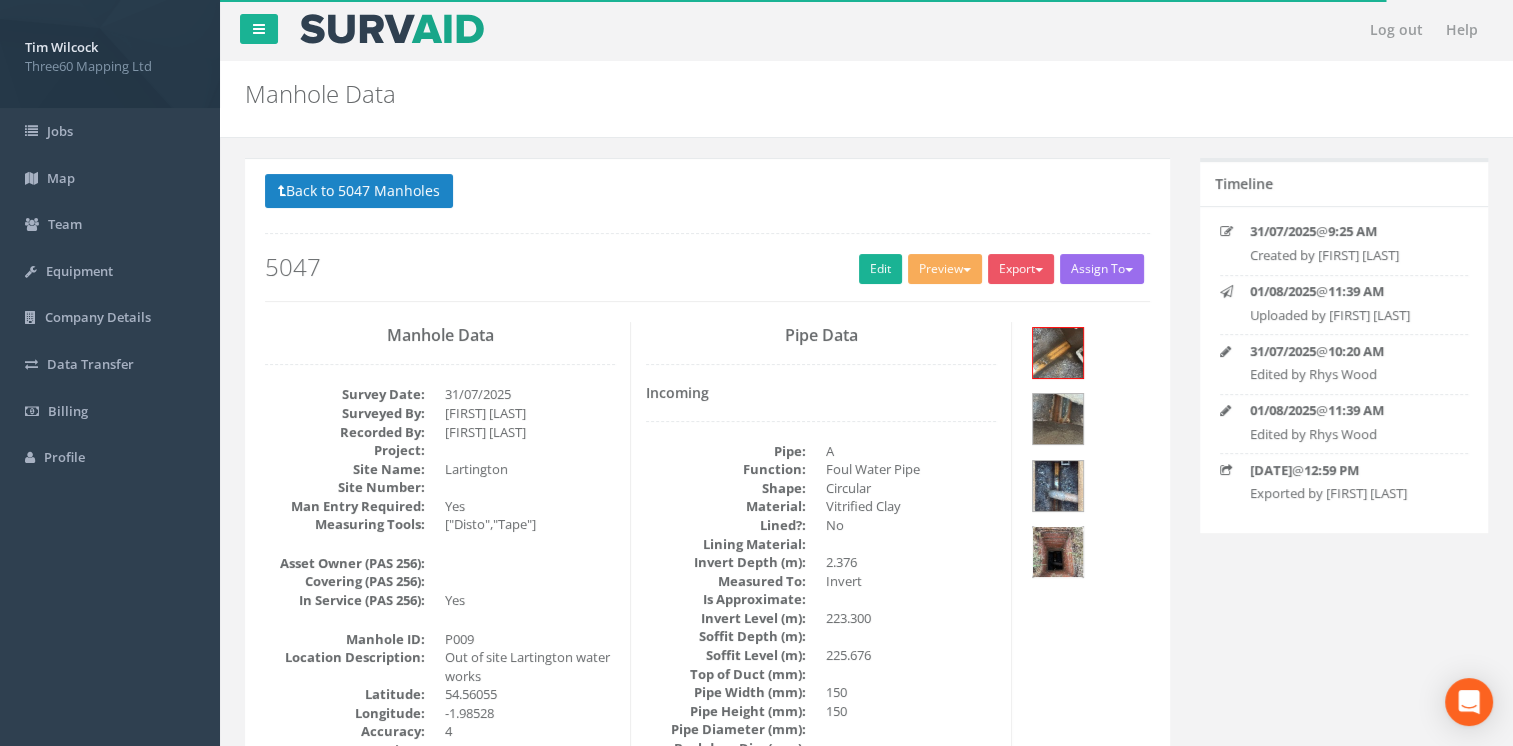 click at bounding box center (1058, 552) 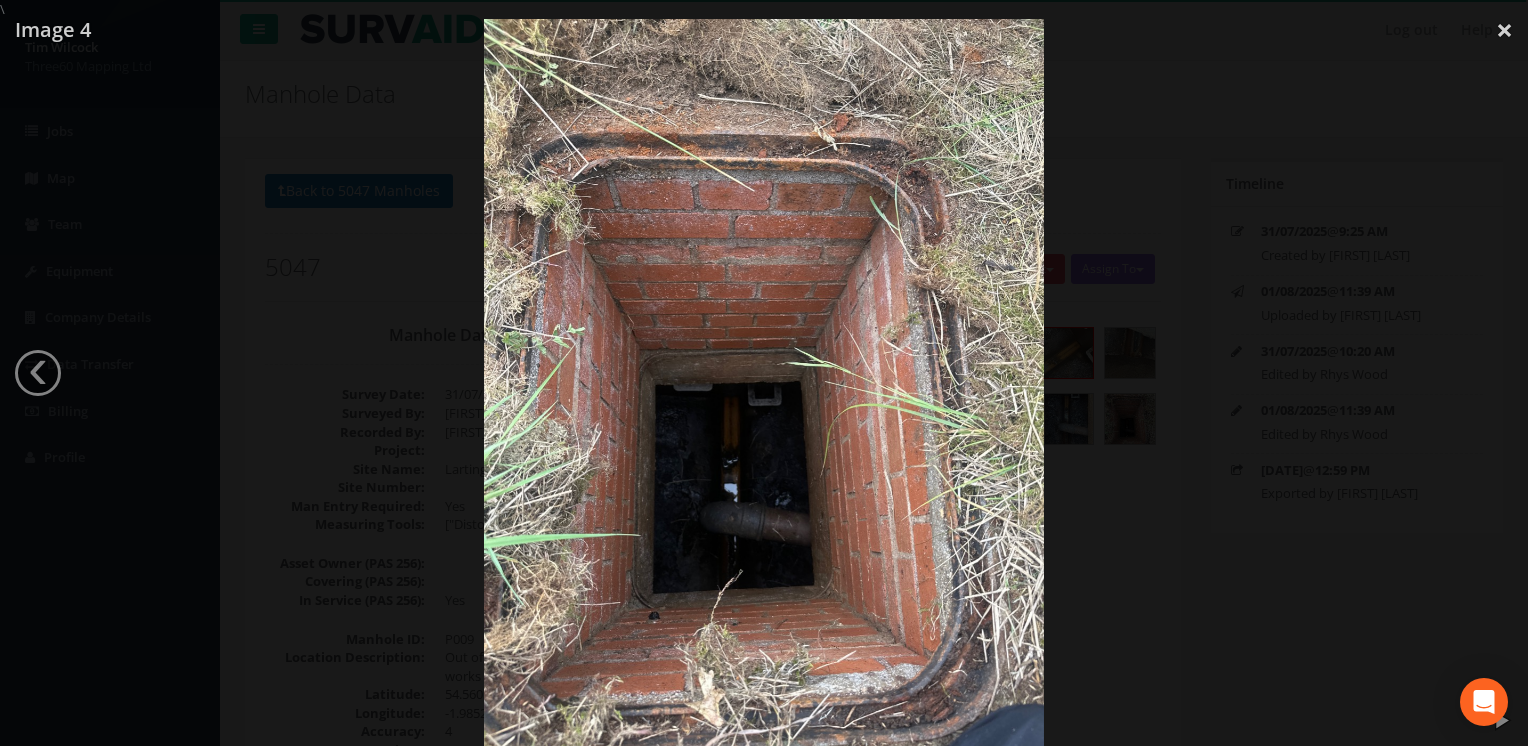 click at bounding box center (764, 392) 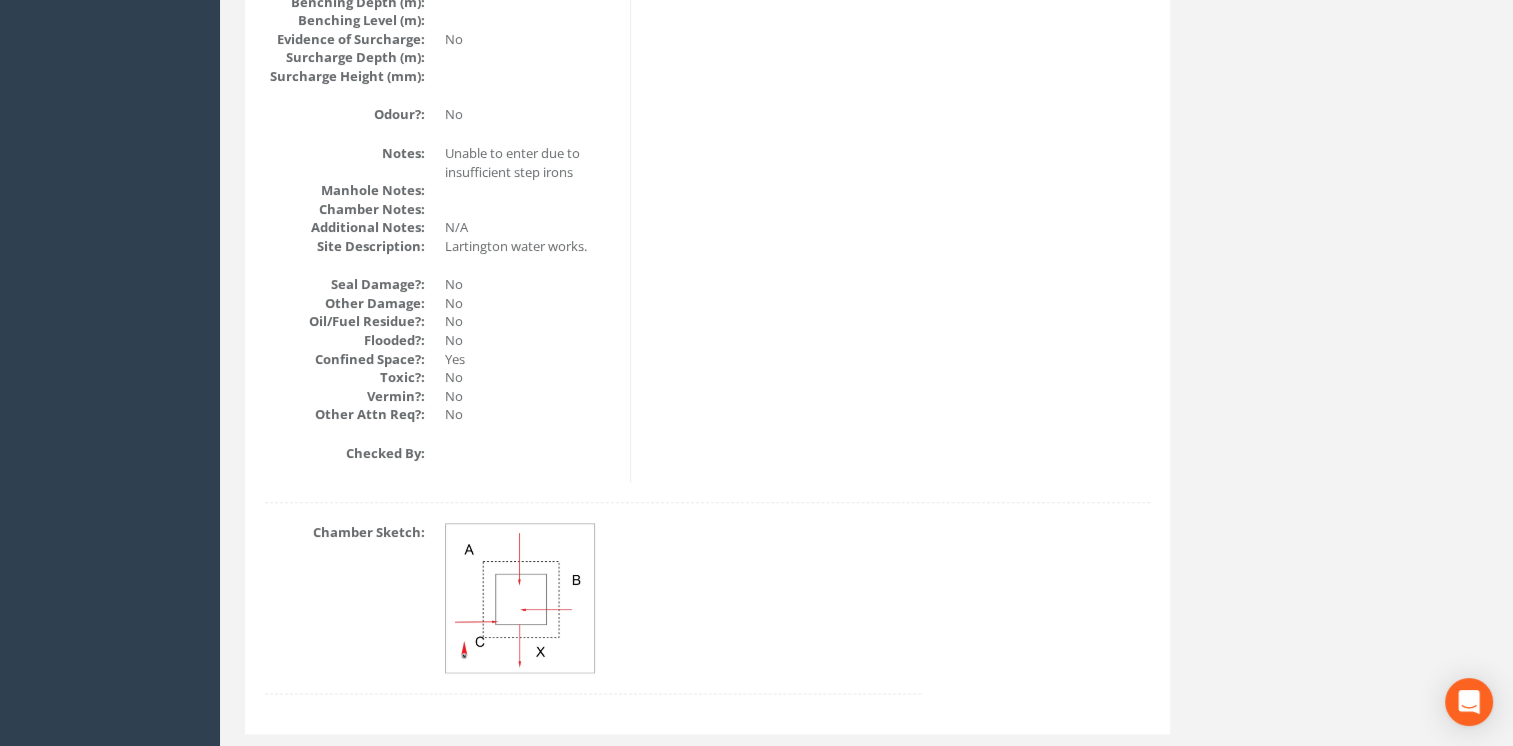 scroll, scrollTop: 2373, scrollLeft: 0, axis: vertical 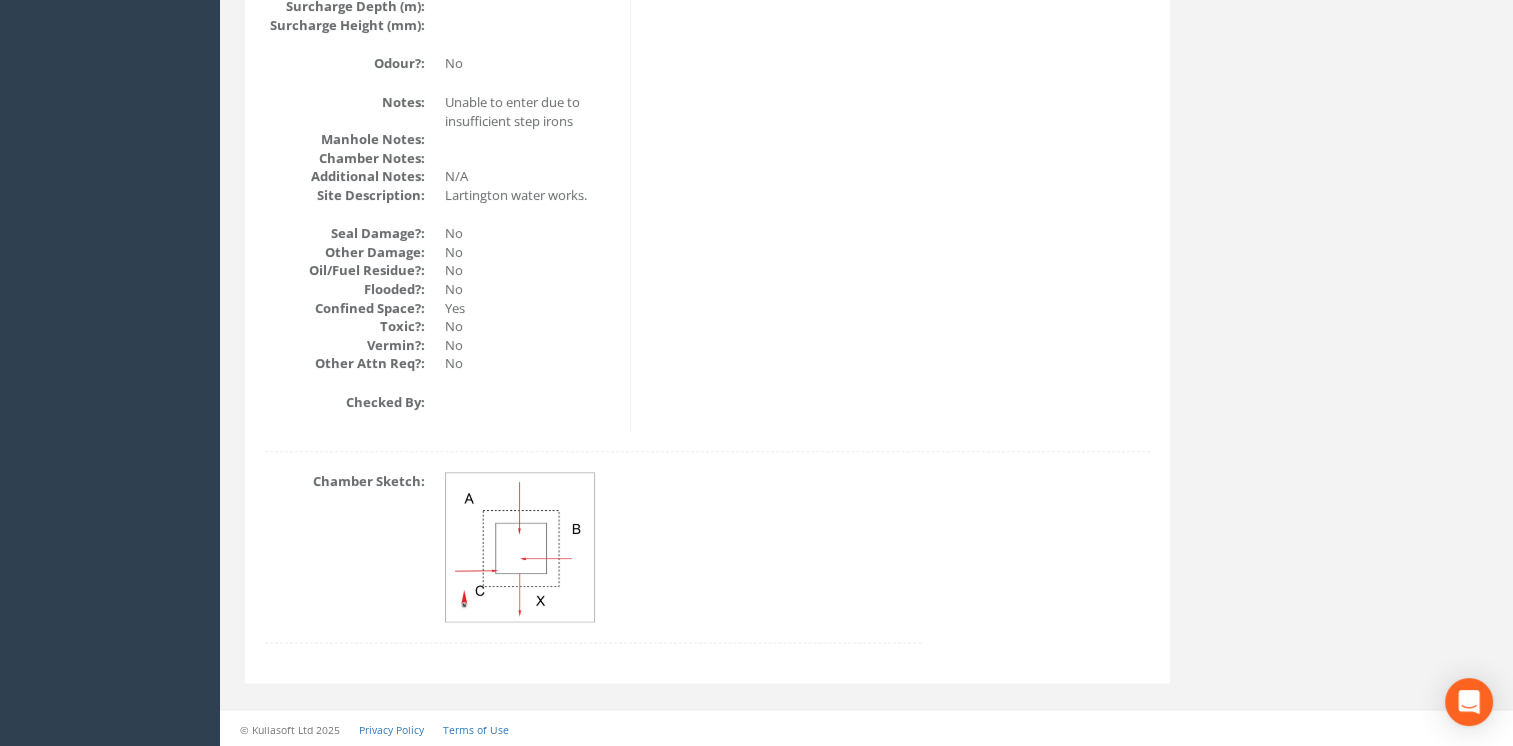 click at bounding box center [521, 548] 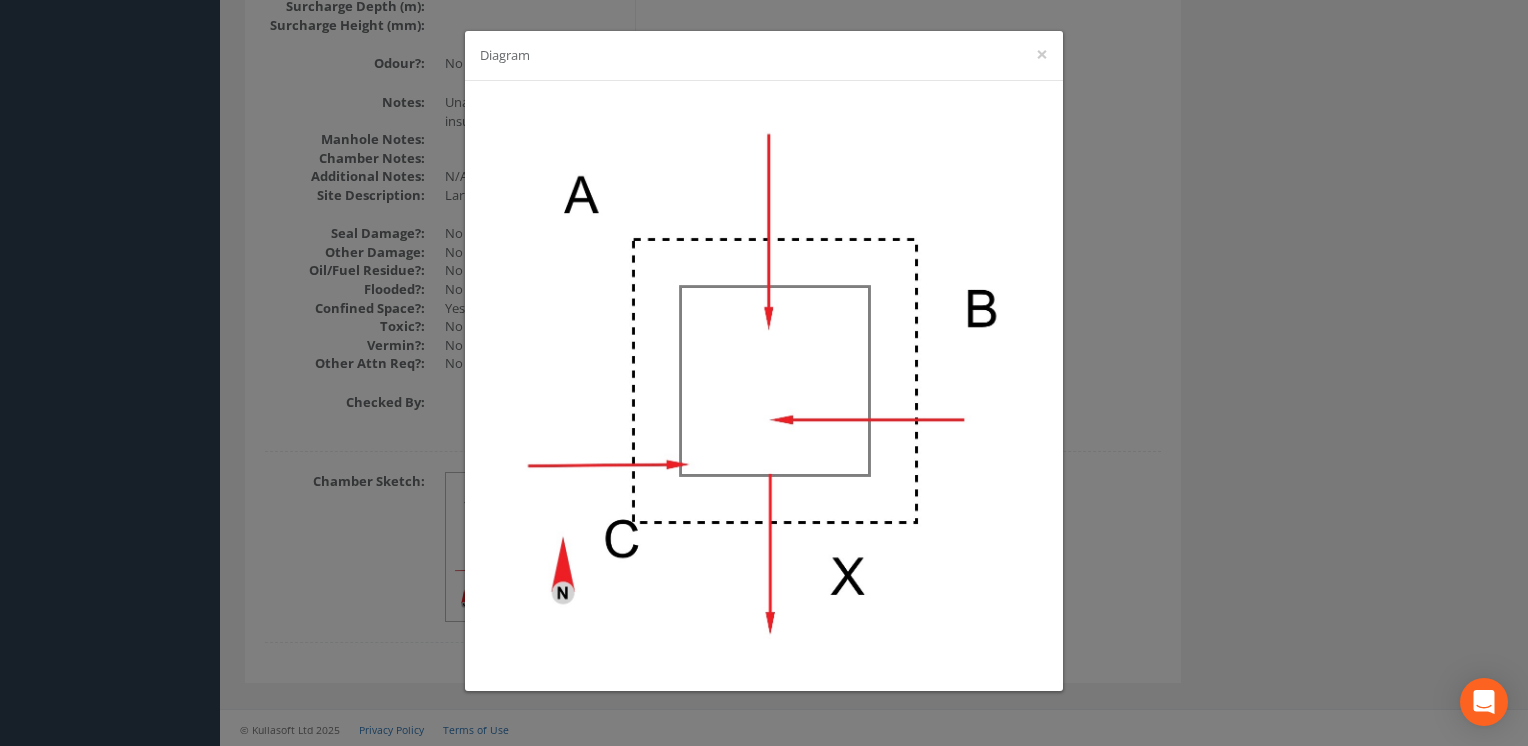 click on "Diagram  ×" at bounding box center [764, 373] 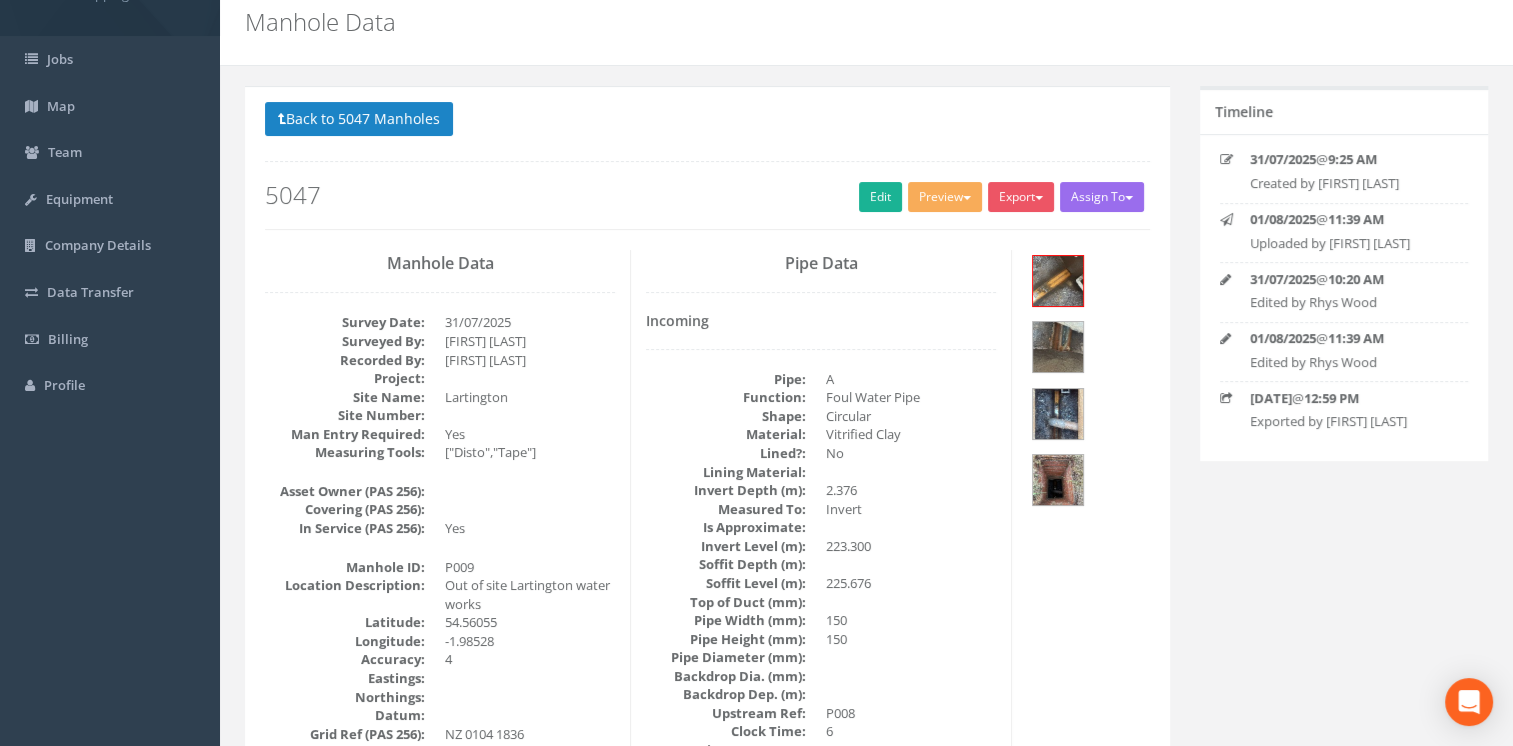 scroll, scrollTop: 0, scrollLeft: 0, axis: both 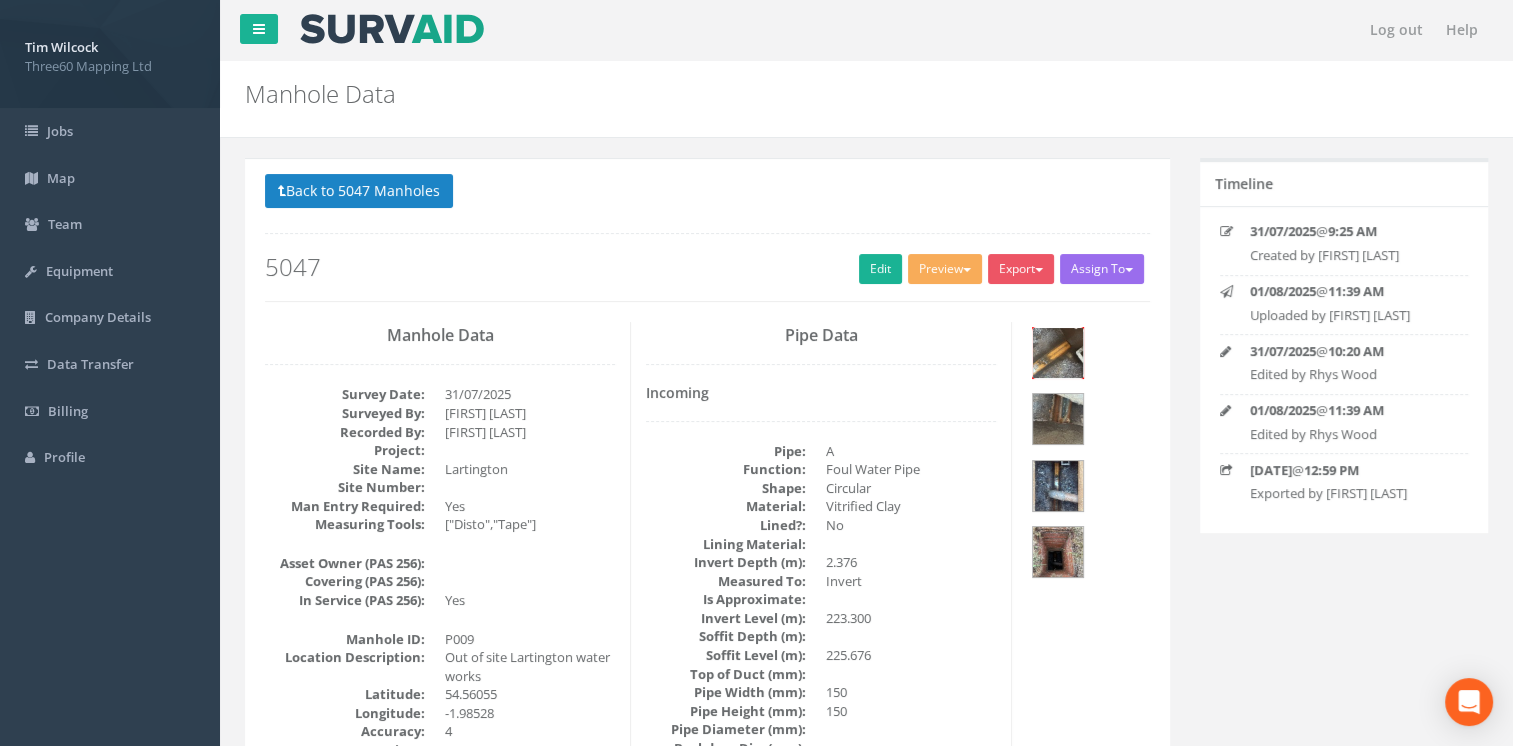 click at bounding box center (1058, 353) 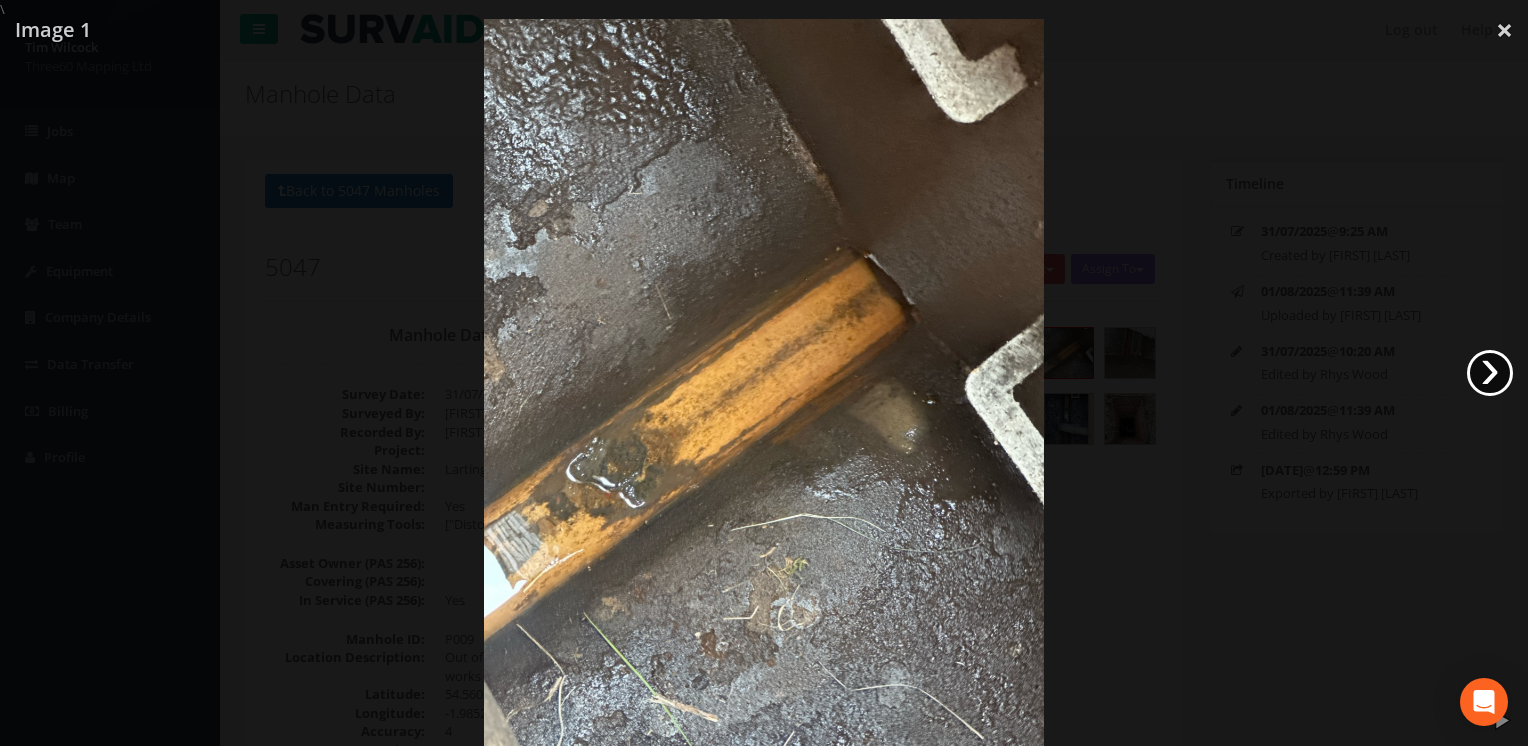 click on "›" at bounding box center [1490, 373] 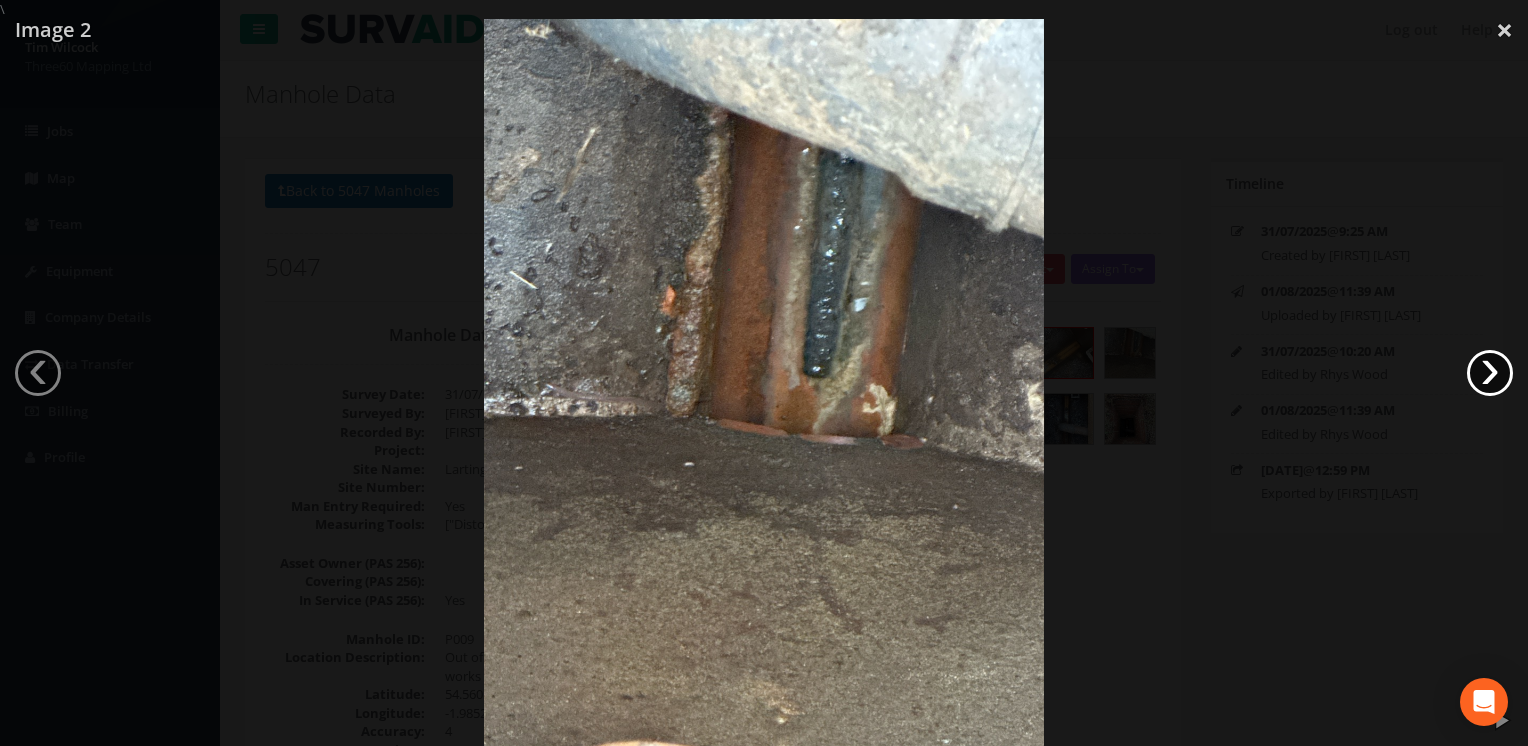 click on "›" at bounding box center (1490, 373) 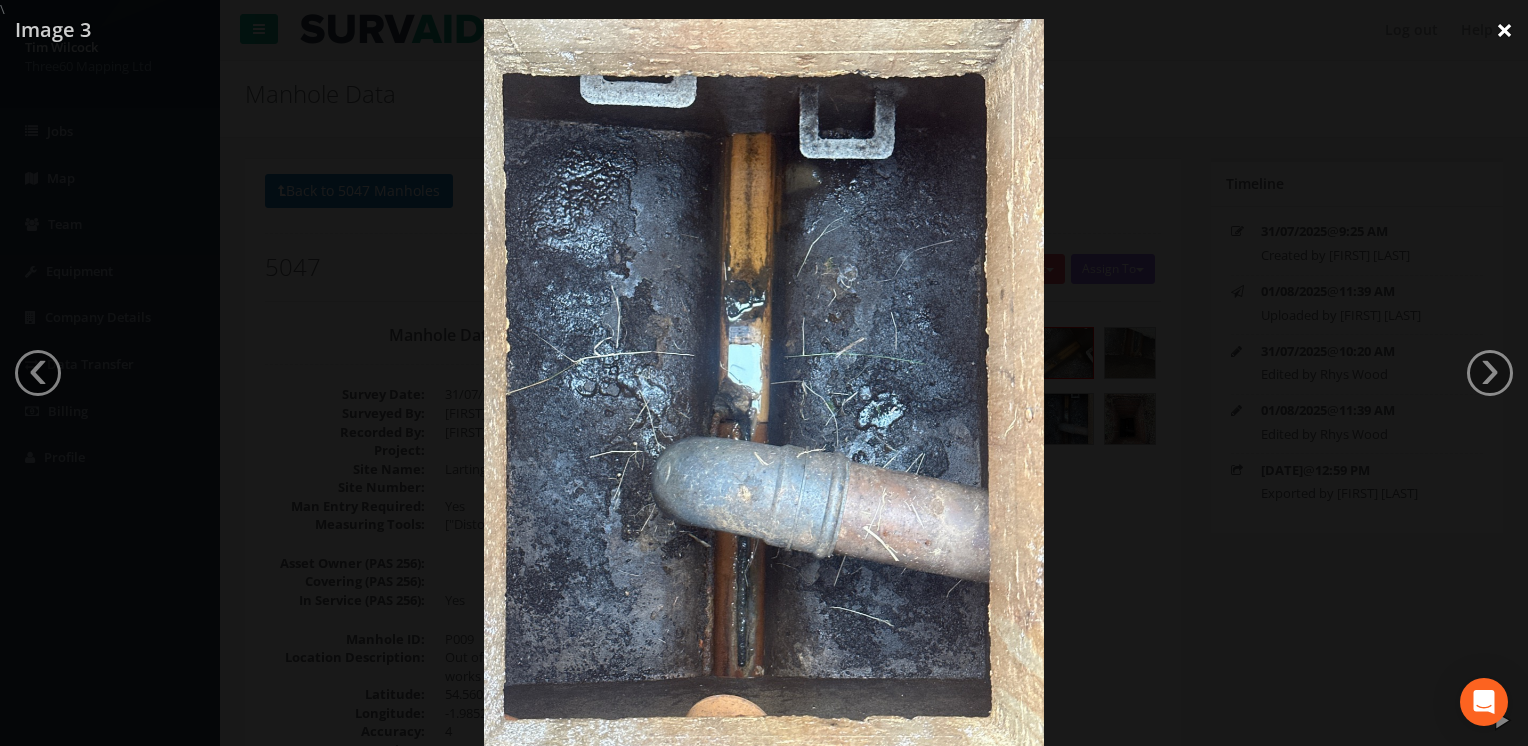 click on "×" at bounding box center (1504, 30) 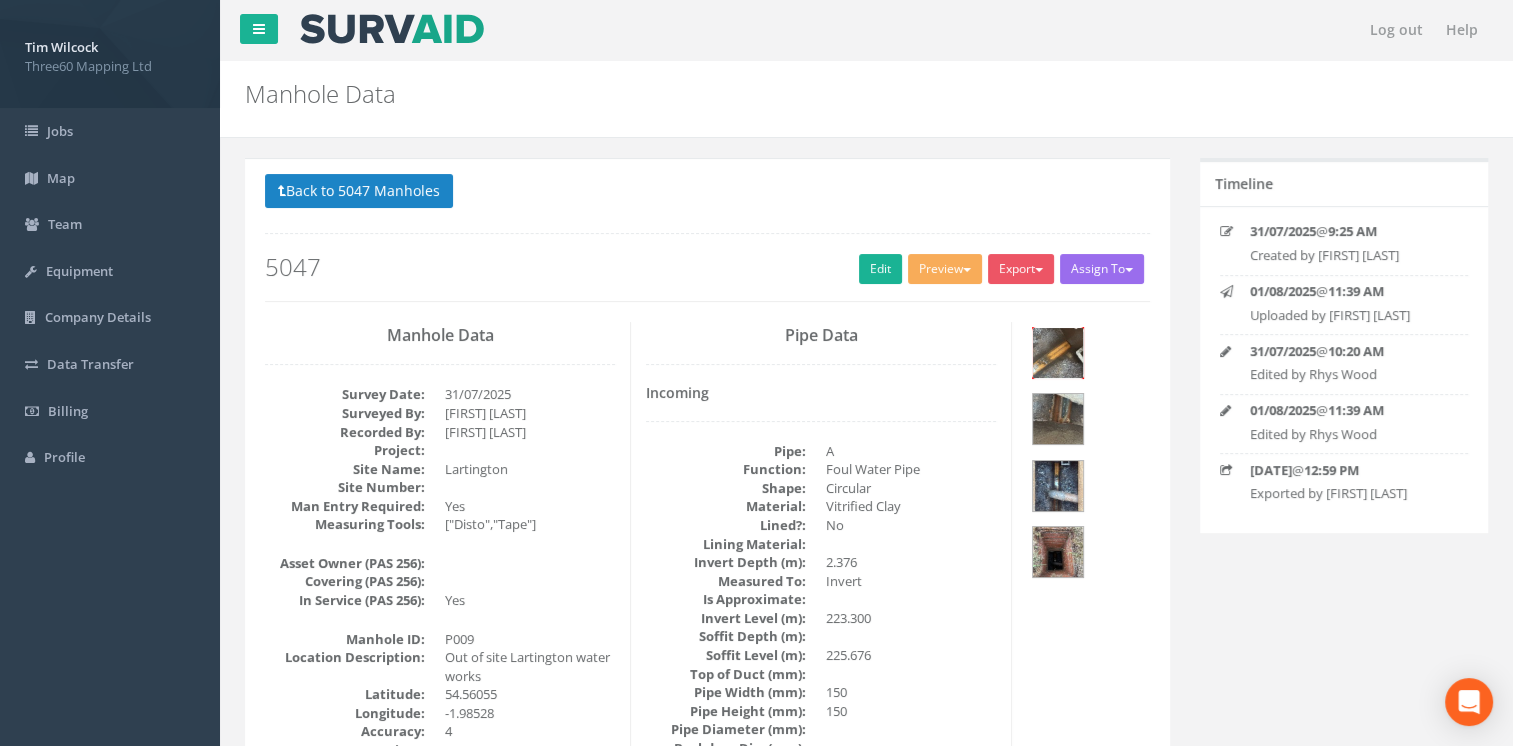 click at bounding box center (1058, 353) 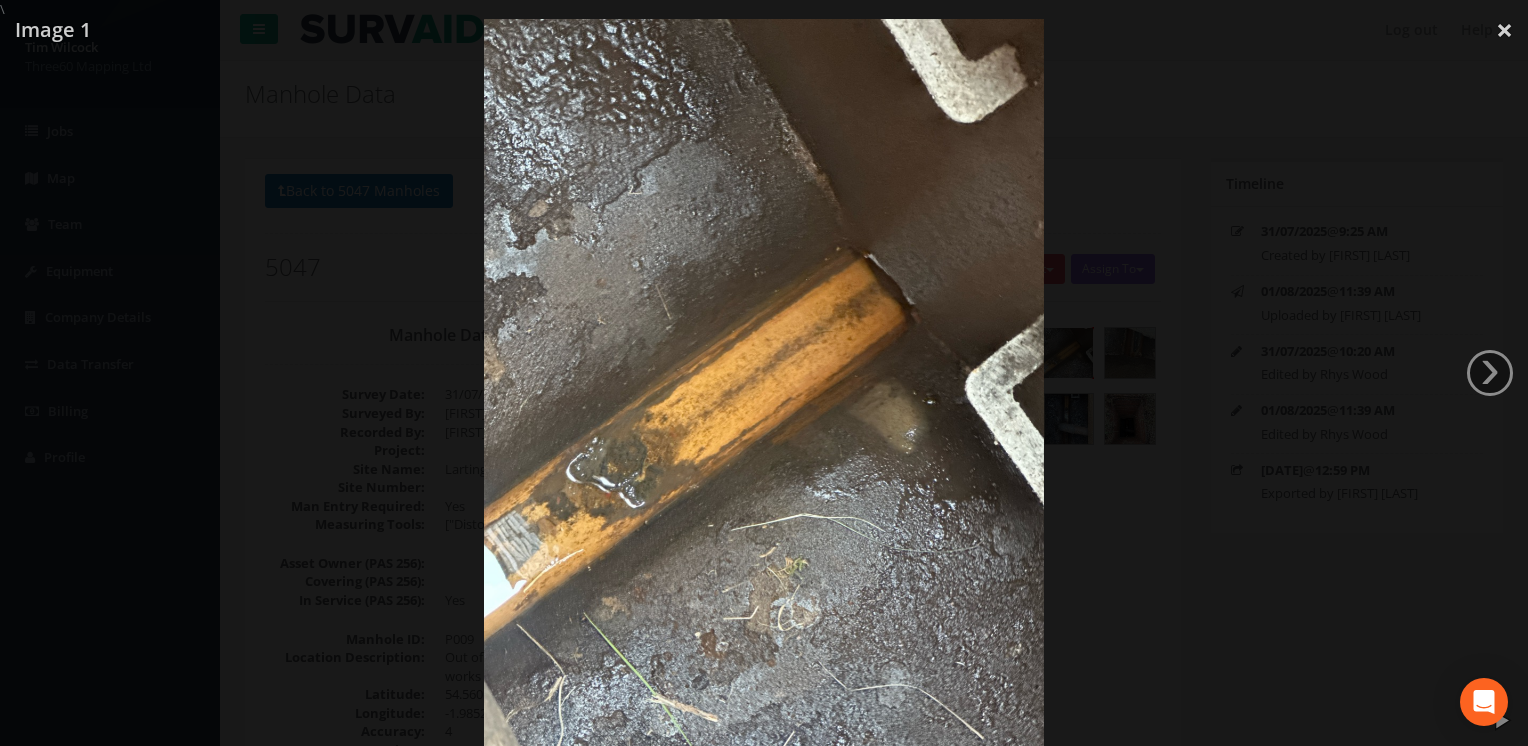 click at bounding box center (764, 392) 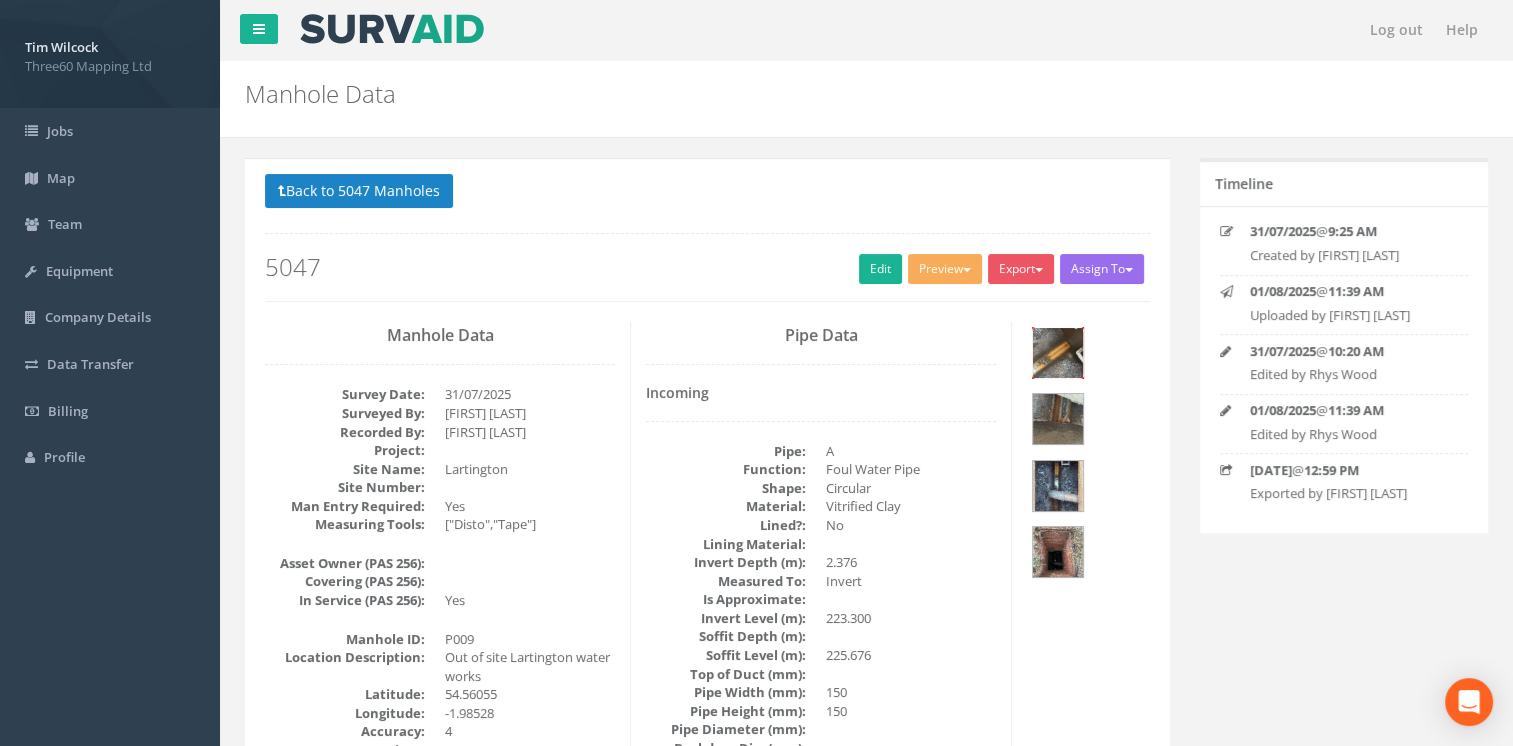 click at bounding box center (1058, 353) 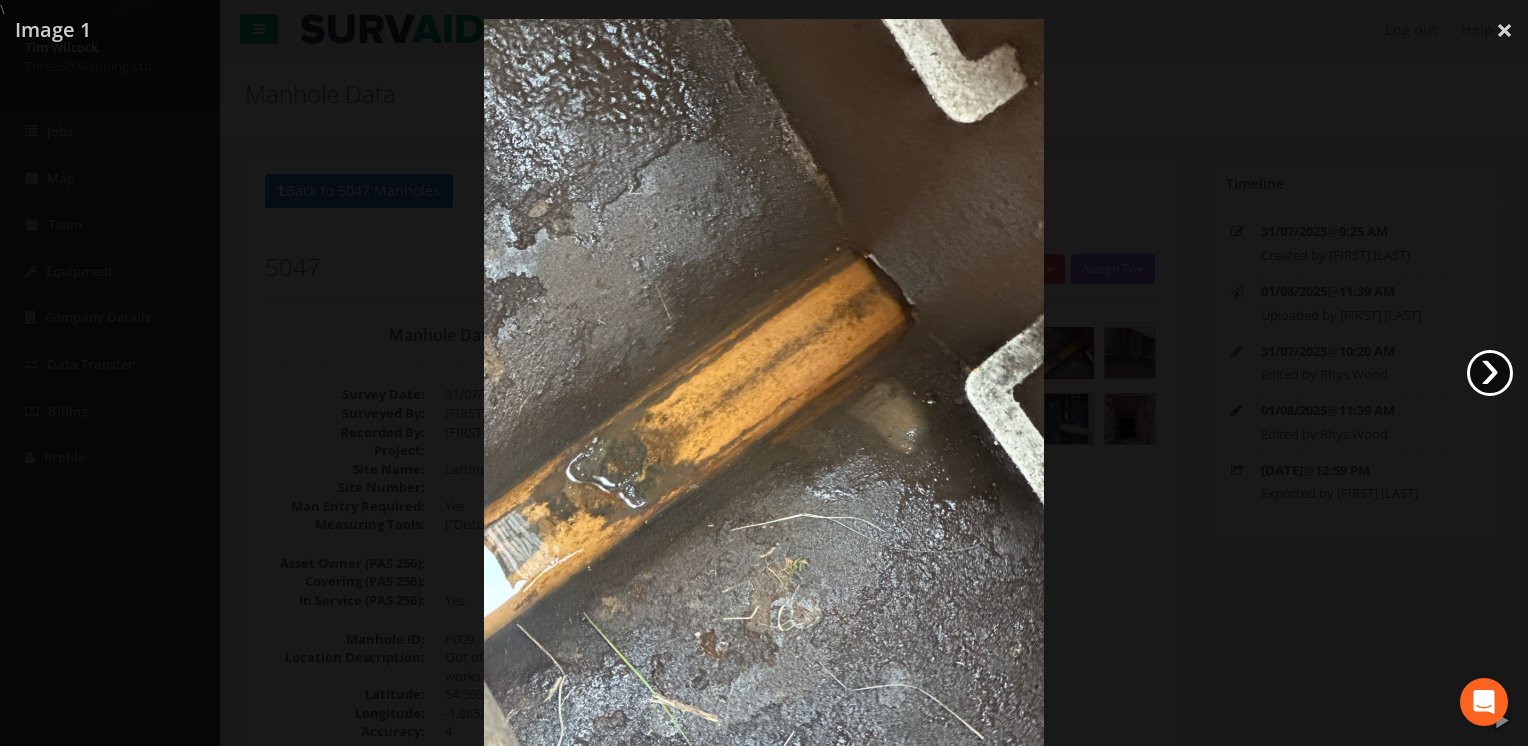 click on "›" at bounding box center (1490, 373) 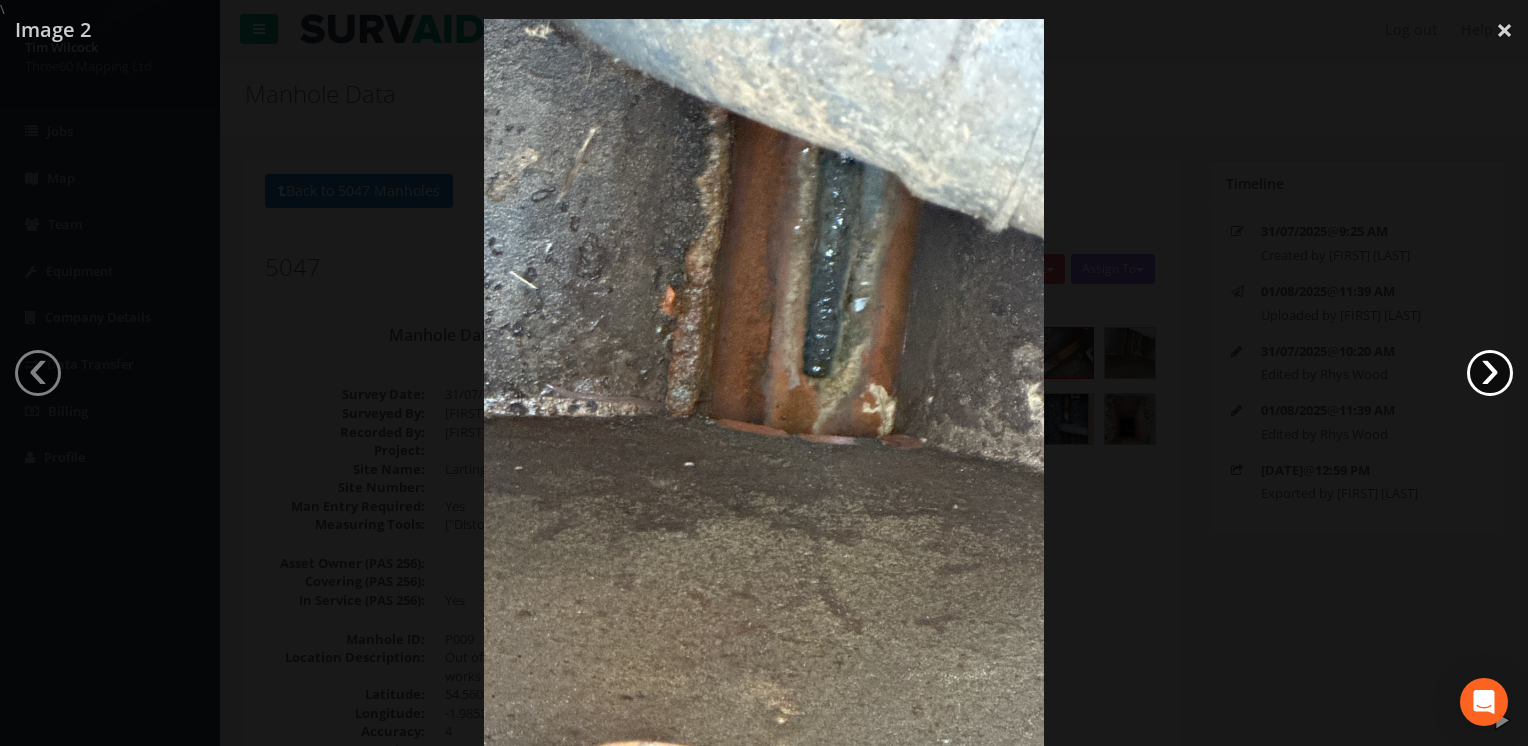 click on "›" at bounding box center [1490, 373] 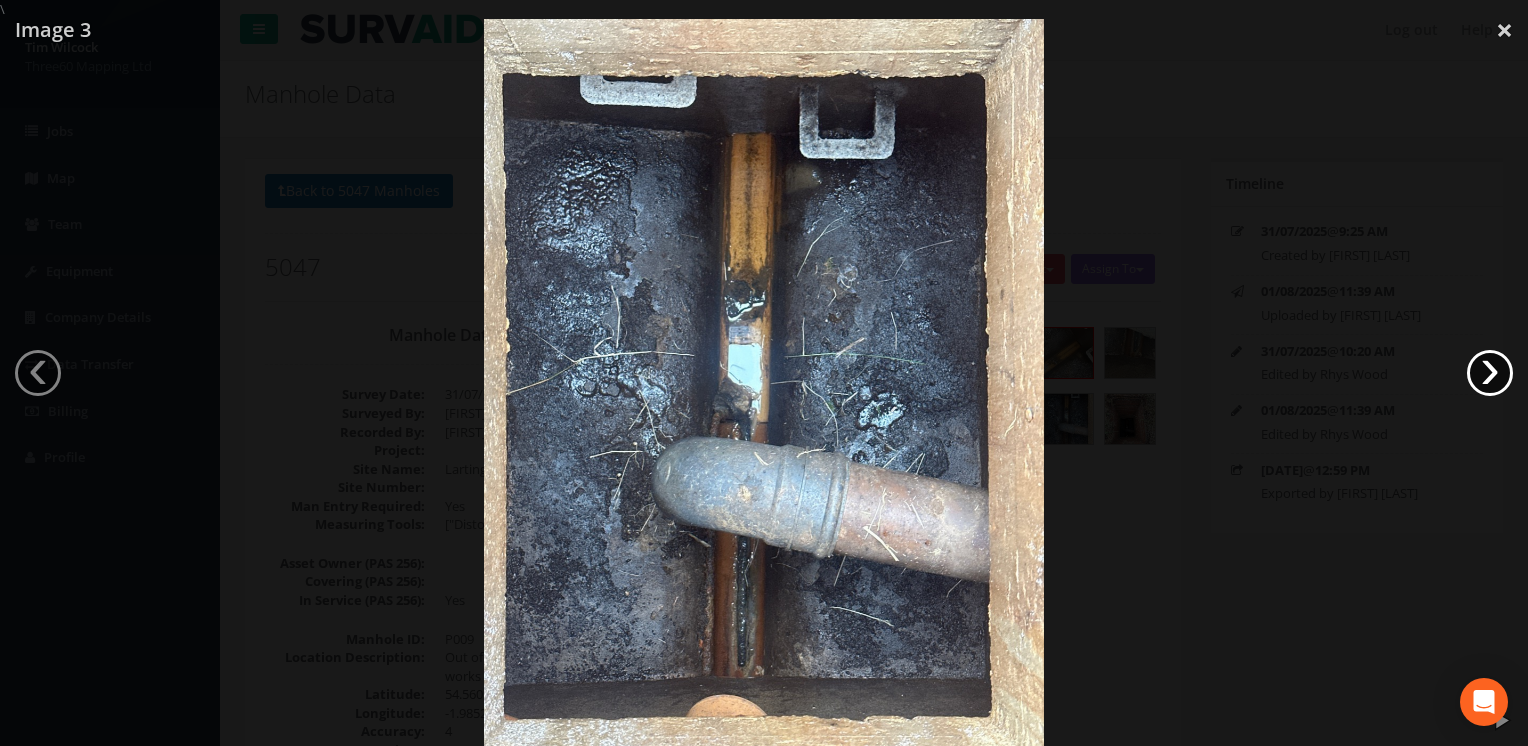 click on "›" at bounding box center [1490, 373] 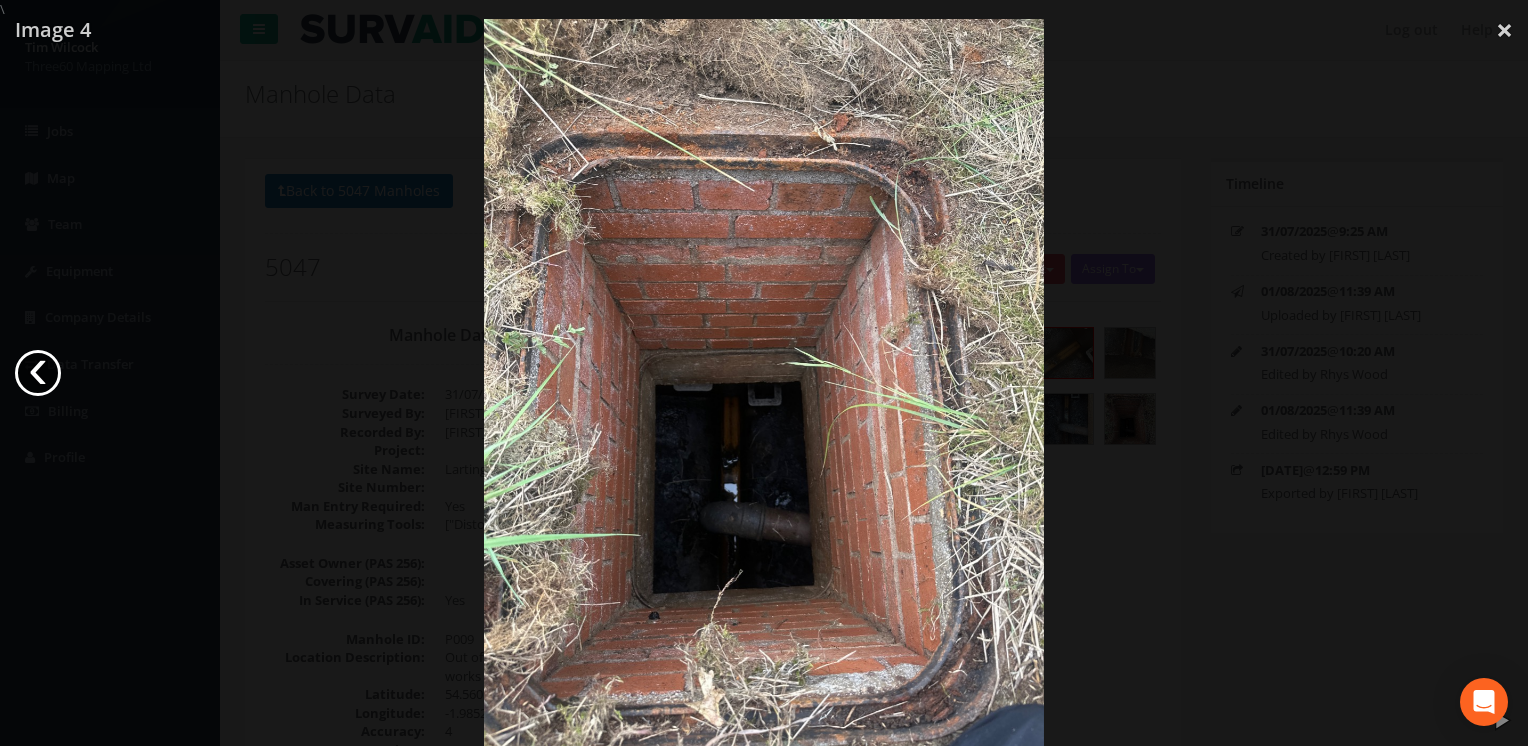 click on "‹" at bounding box center (38, 373) 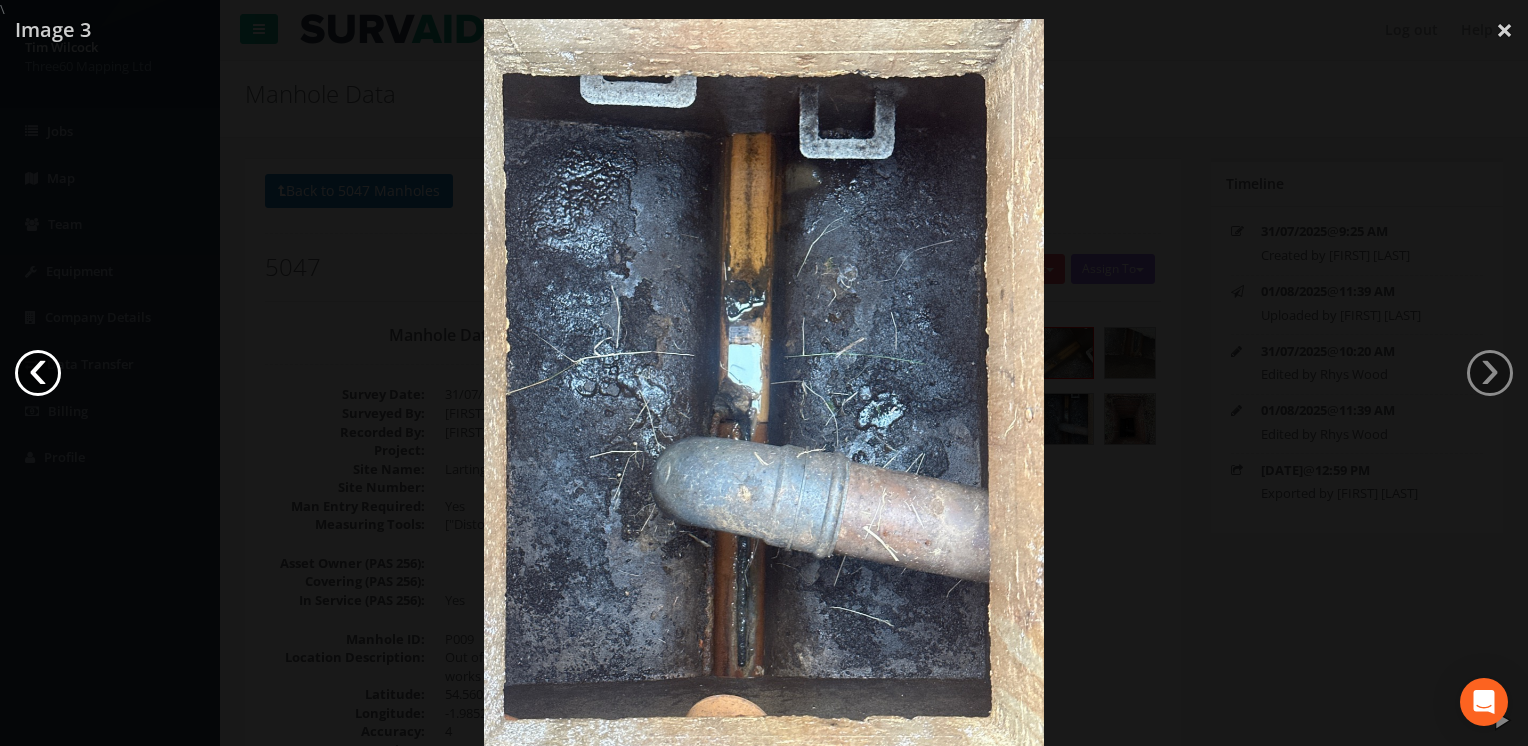 click on "‹" at bounding box center [38, 373] 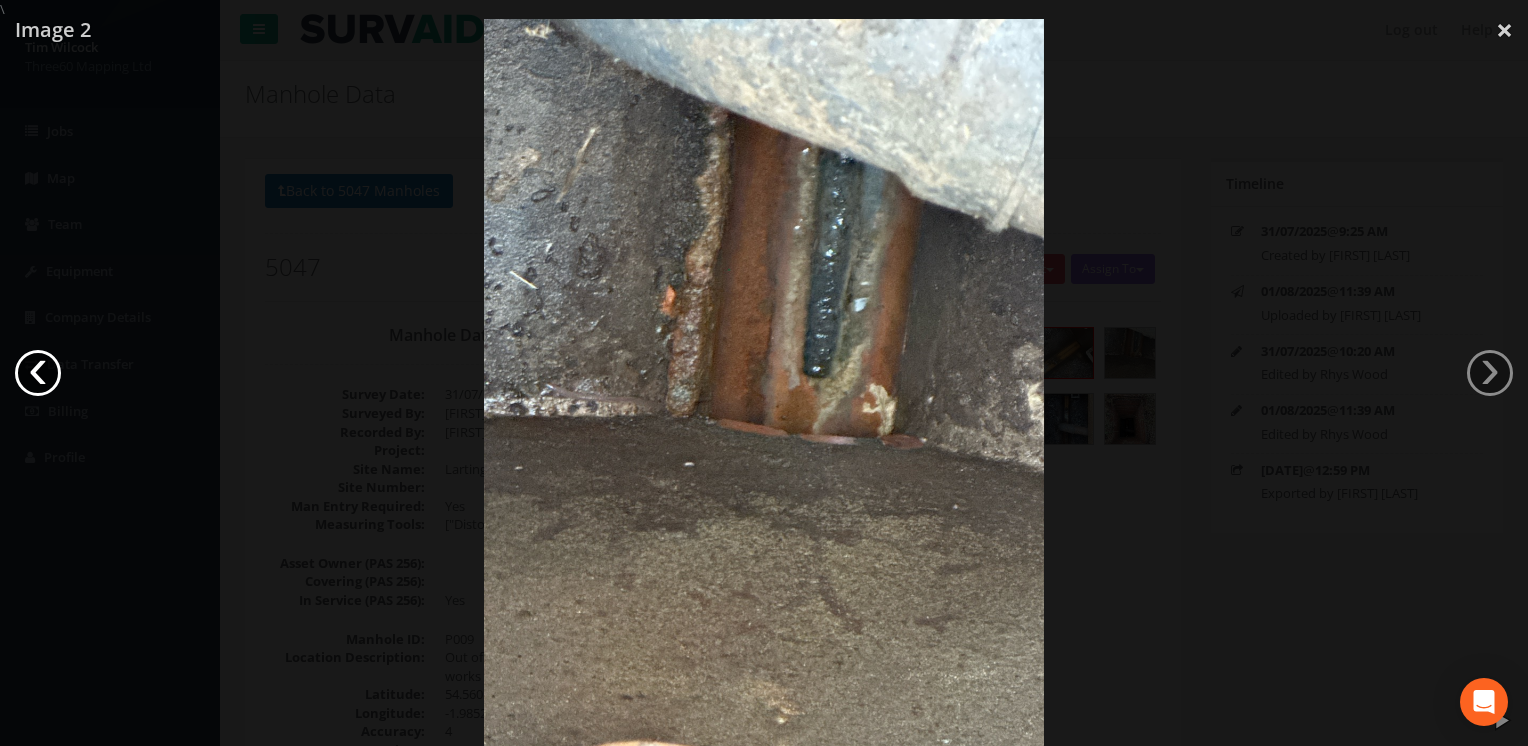 click on "‹" at bounding box center (38, 373) 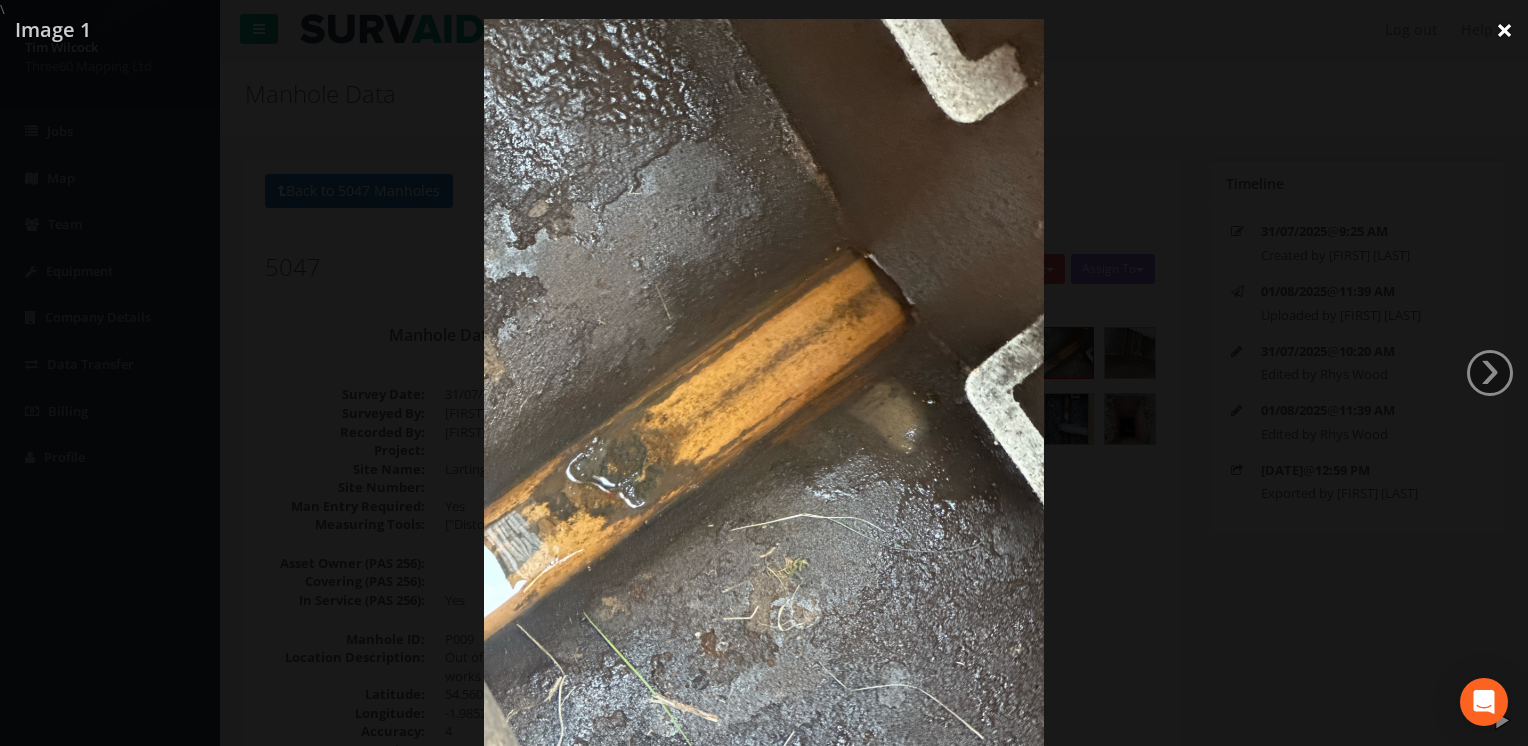 click on "×" at bounding box center [1504, 30] 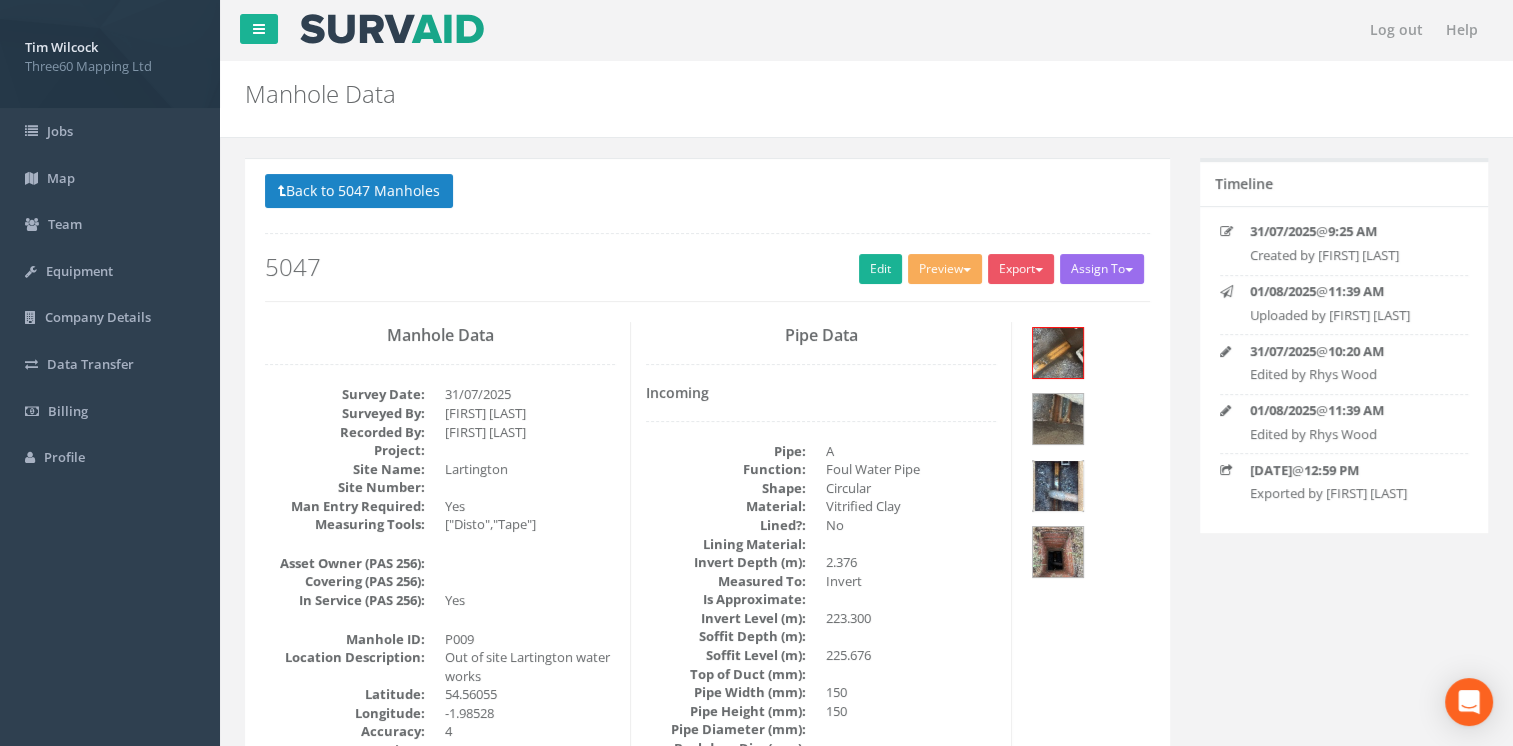 click at bounding box center (1058, 486) 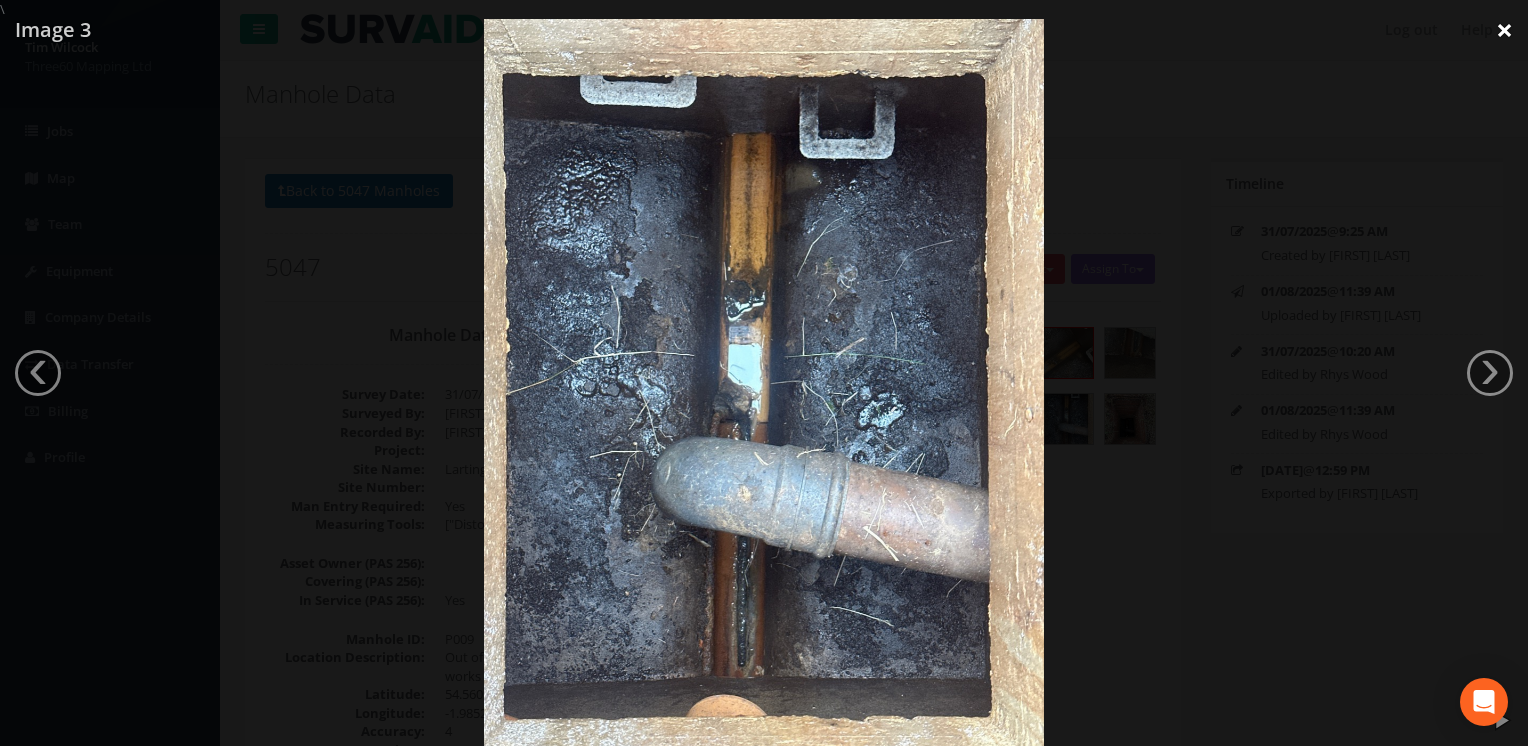 click on "×" at bounding box center (1504, 30) 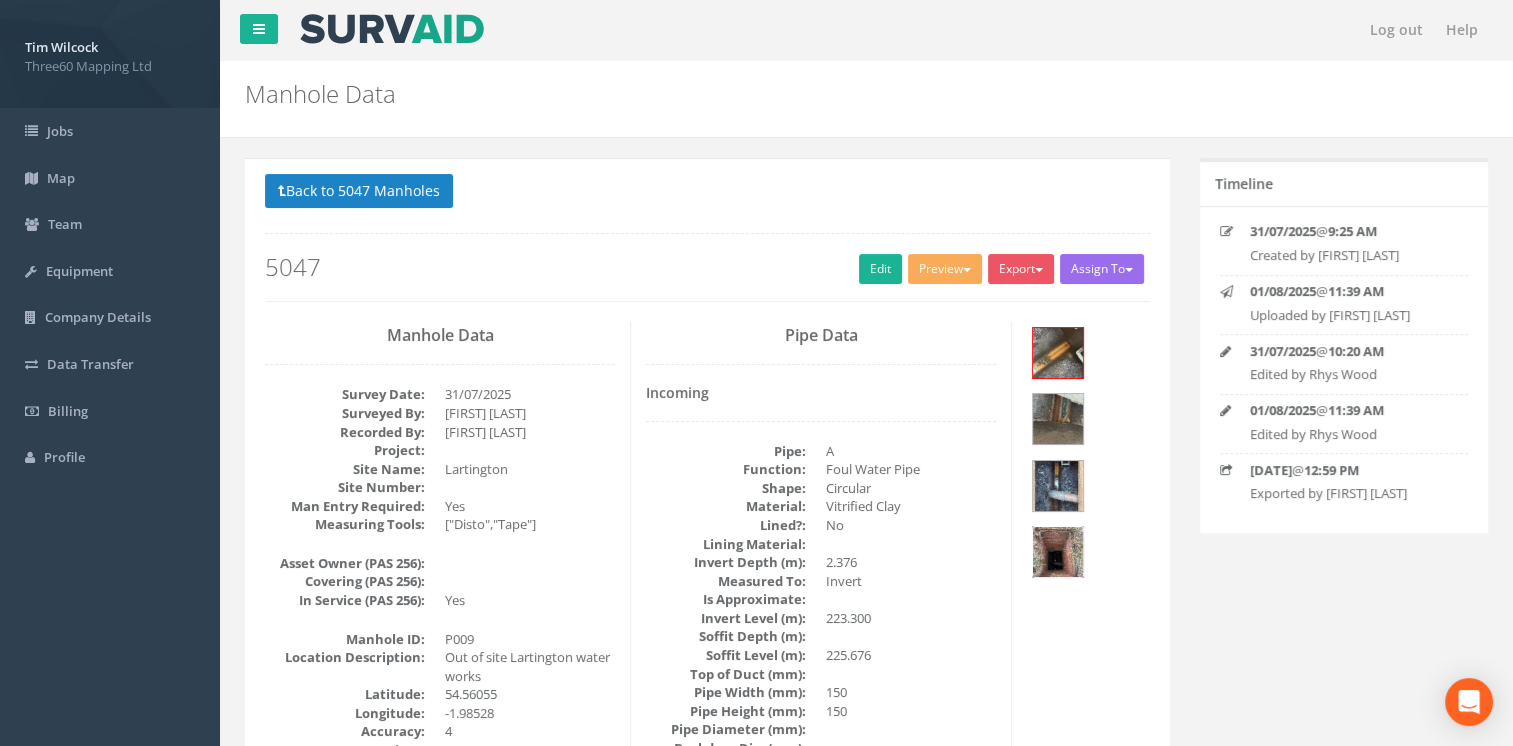 click at bounding box center (1058, 552) 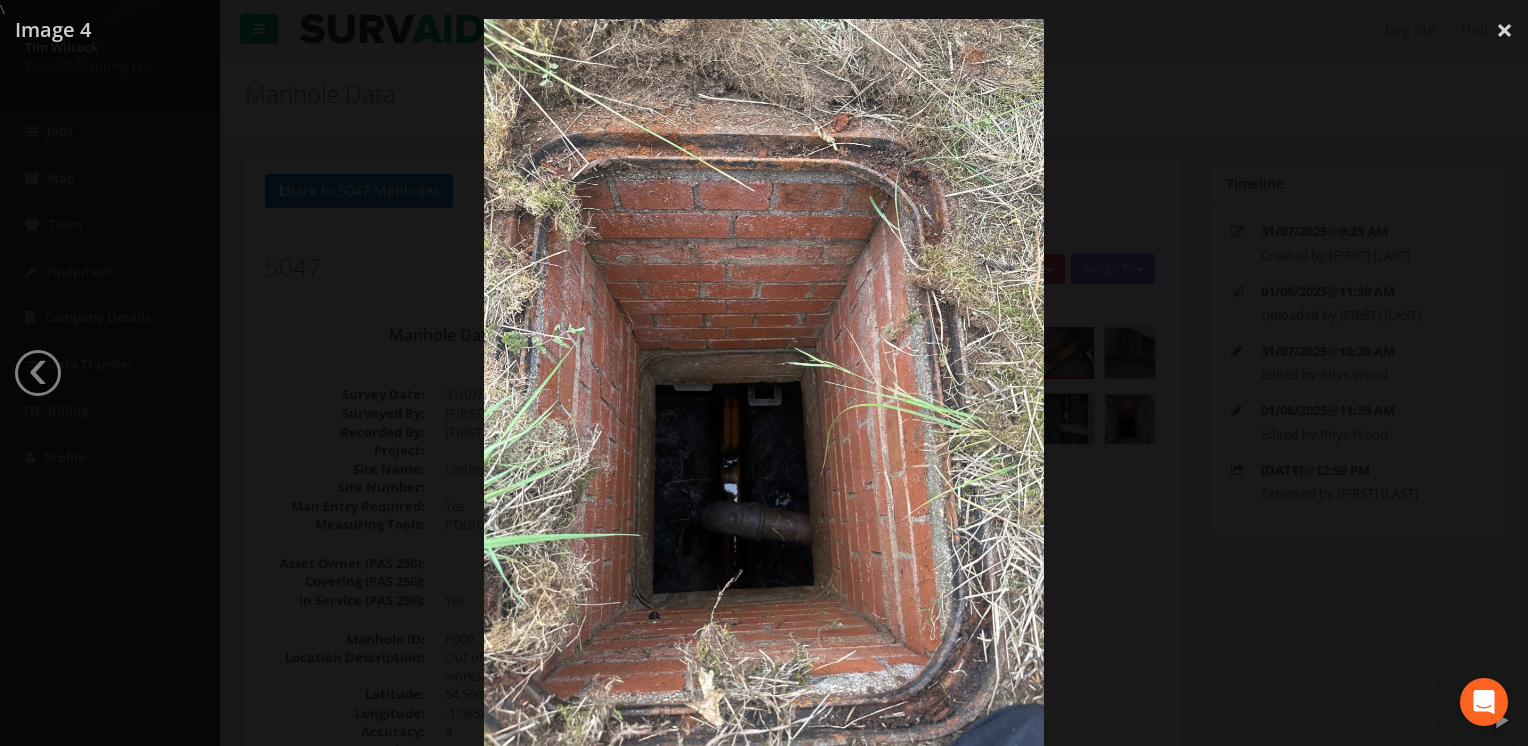 click at bounding box center [764, 392] 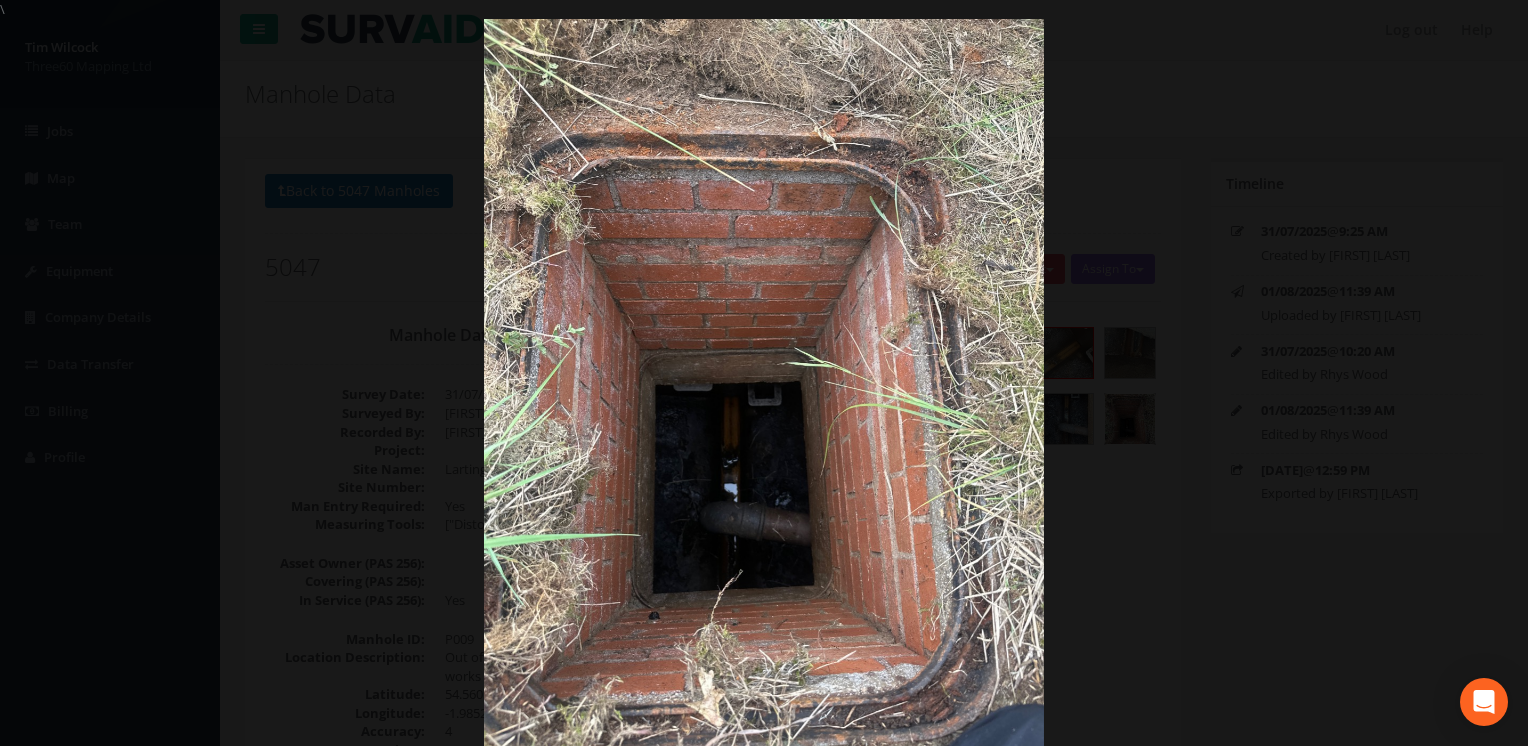 click at bounding box center [764, 392] 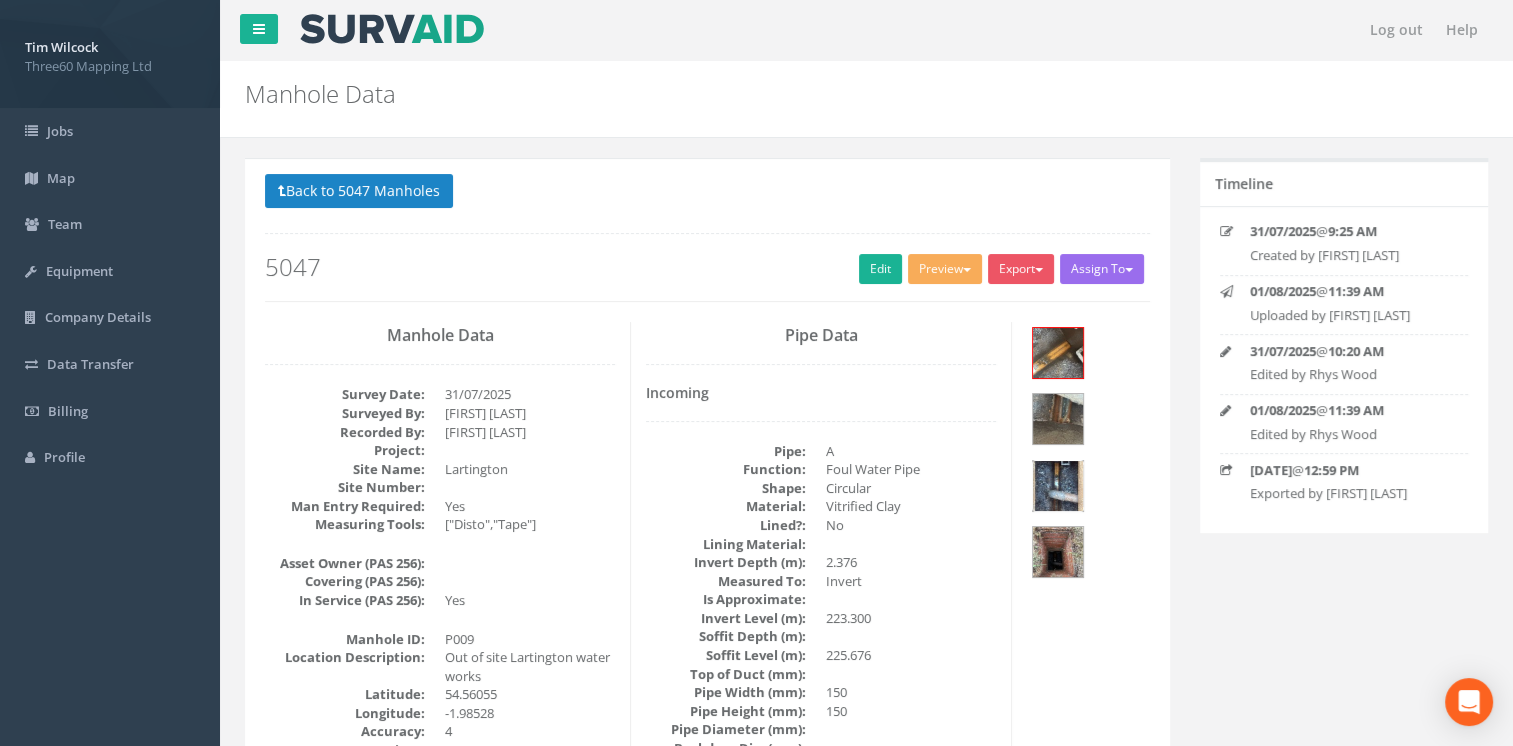 click at bounding box center (1058, 486) 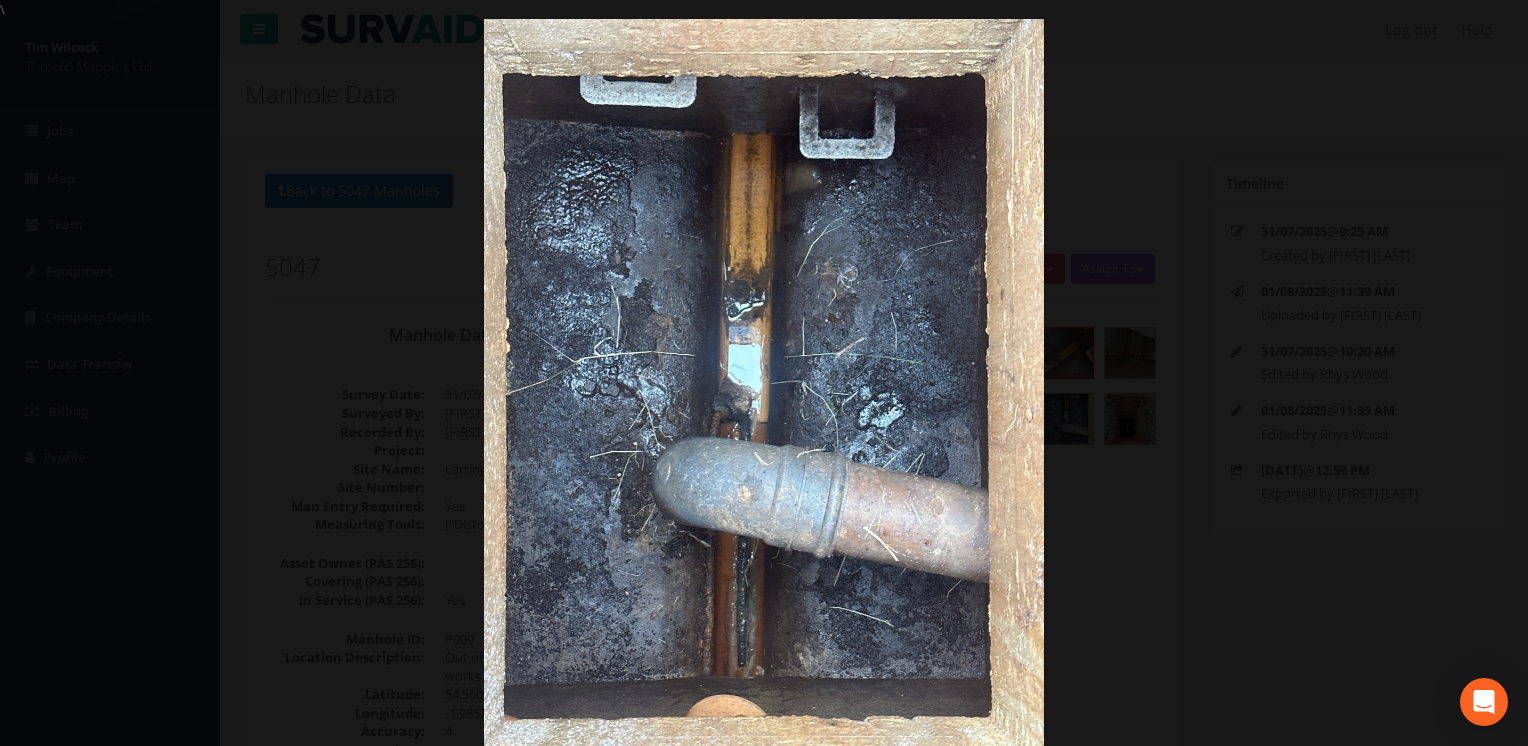 click at bounding box center (764, 392) 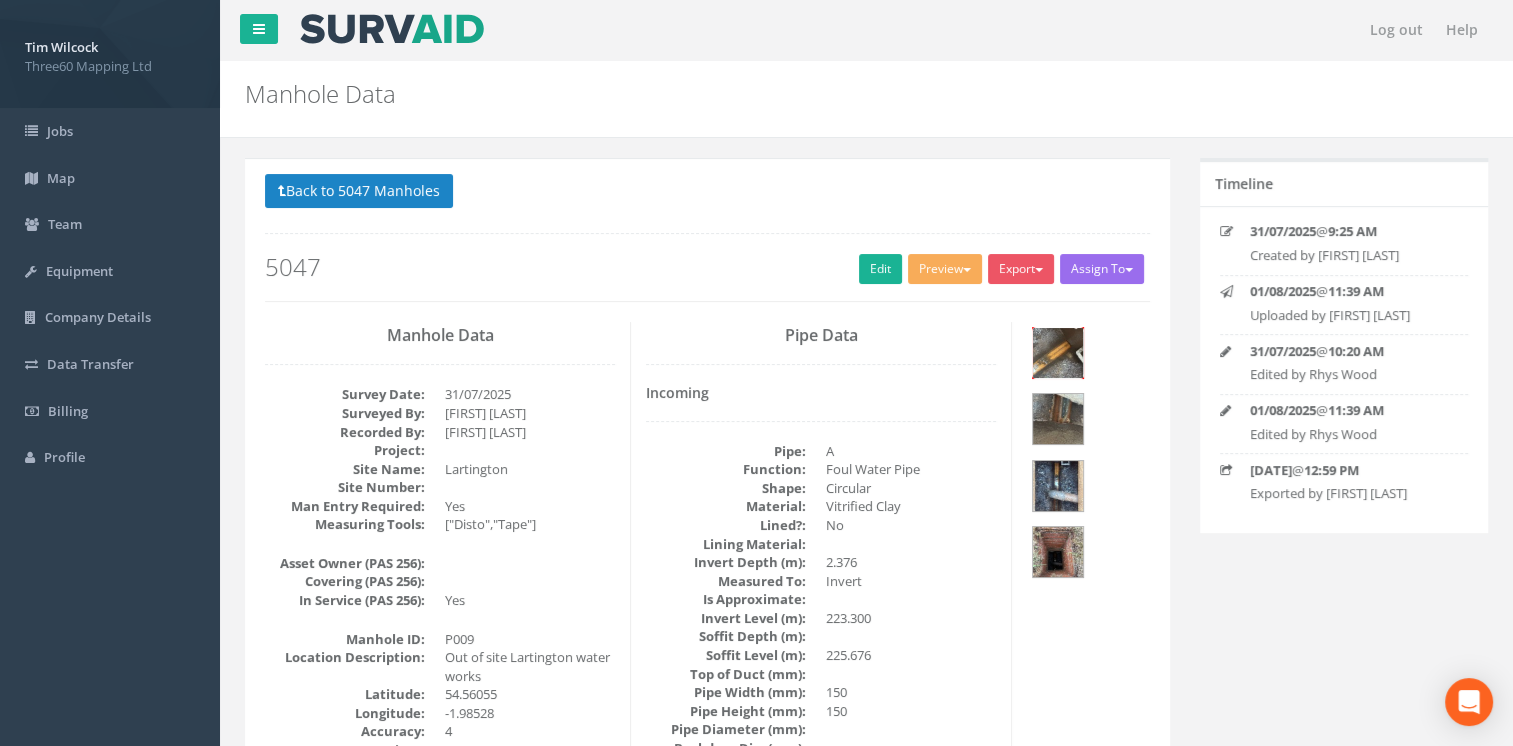 click at bounding box center (1058, 353) 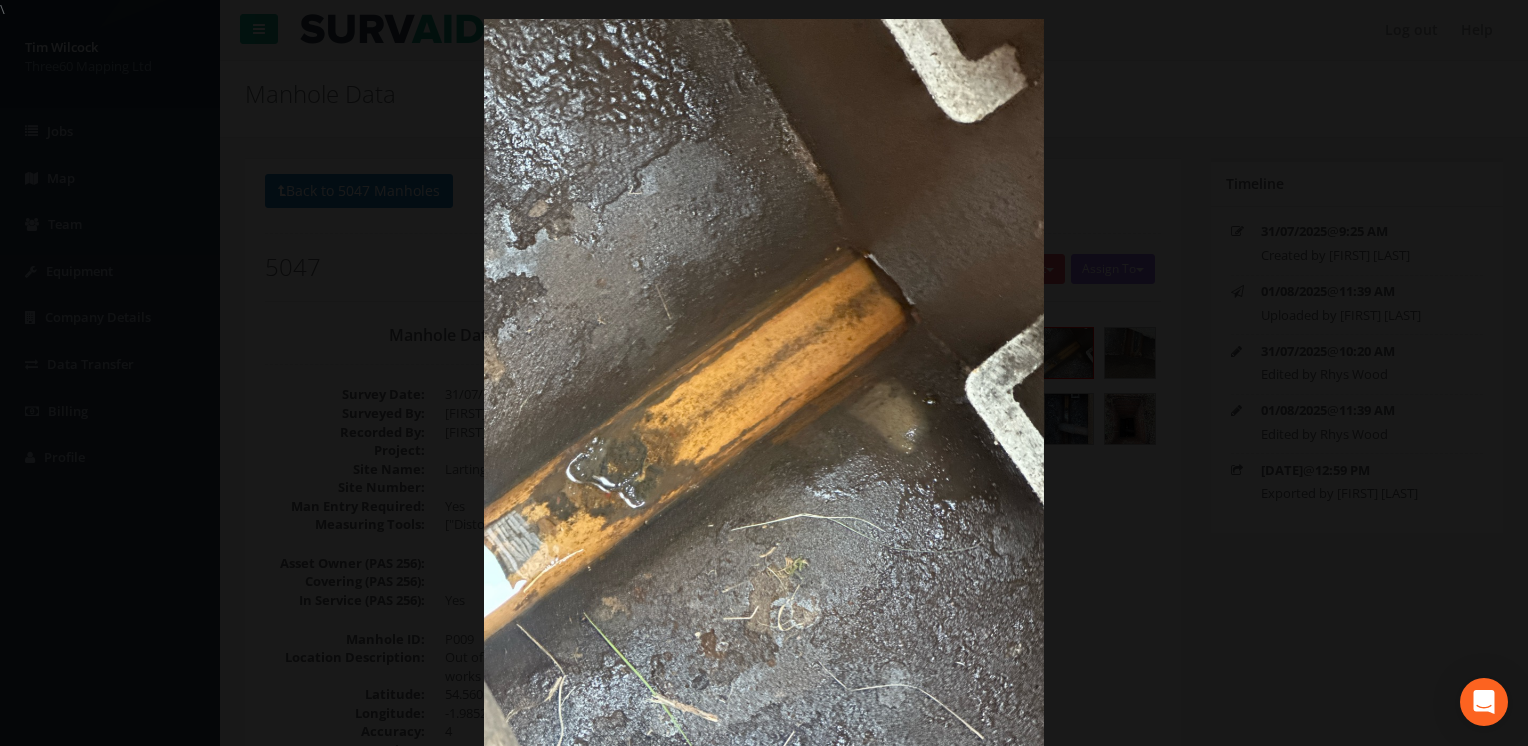 click at bounding box center [764, 392] 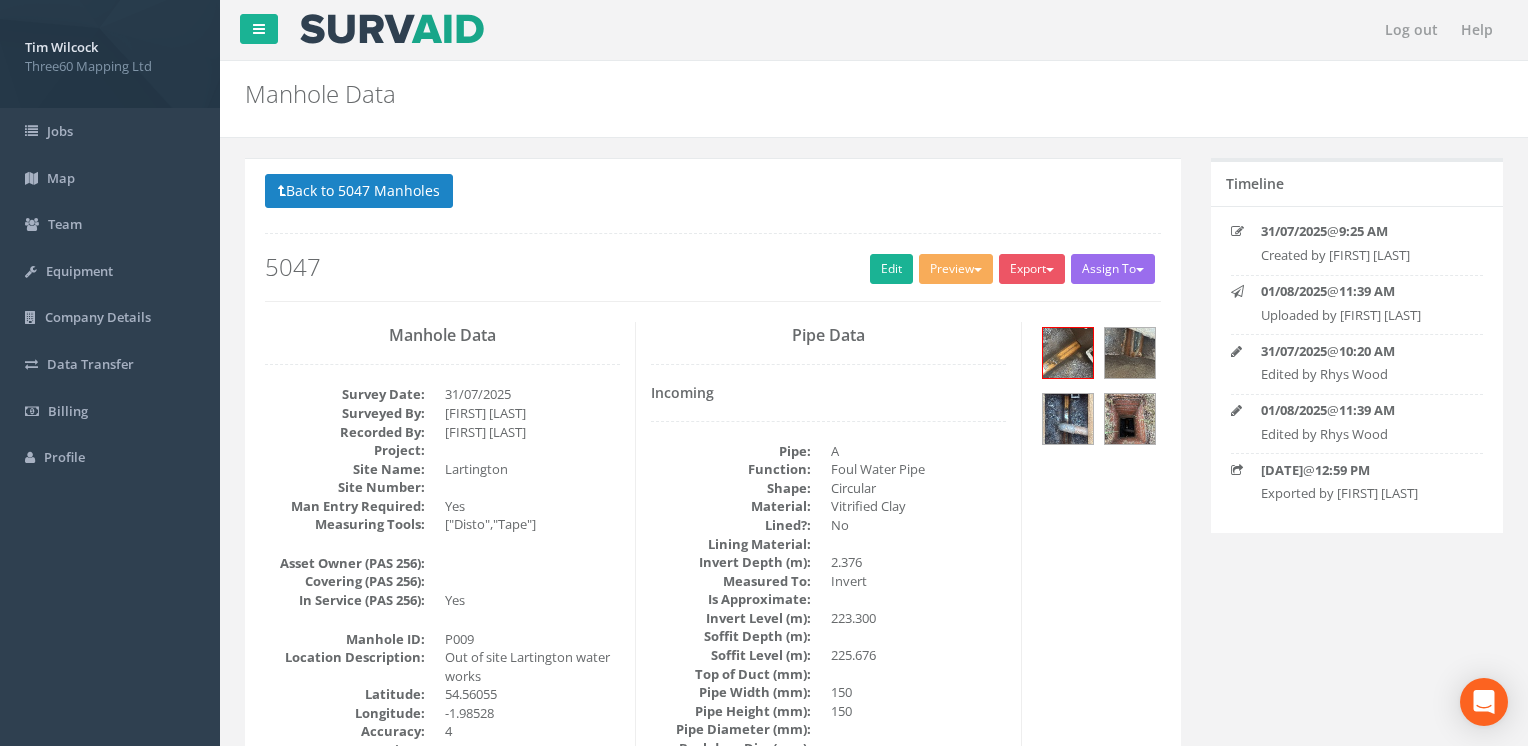 click at bounding box center [764, 392] 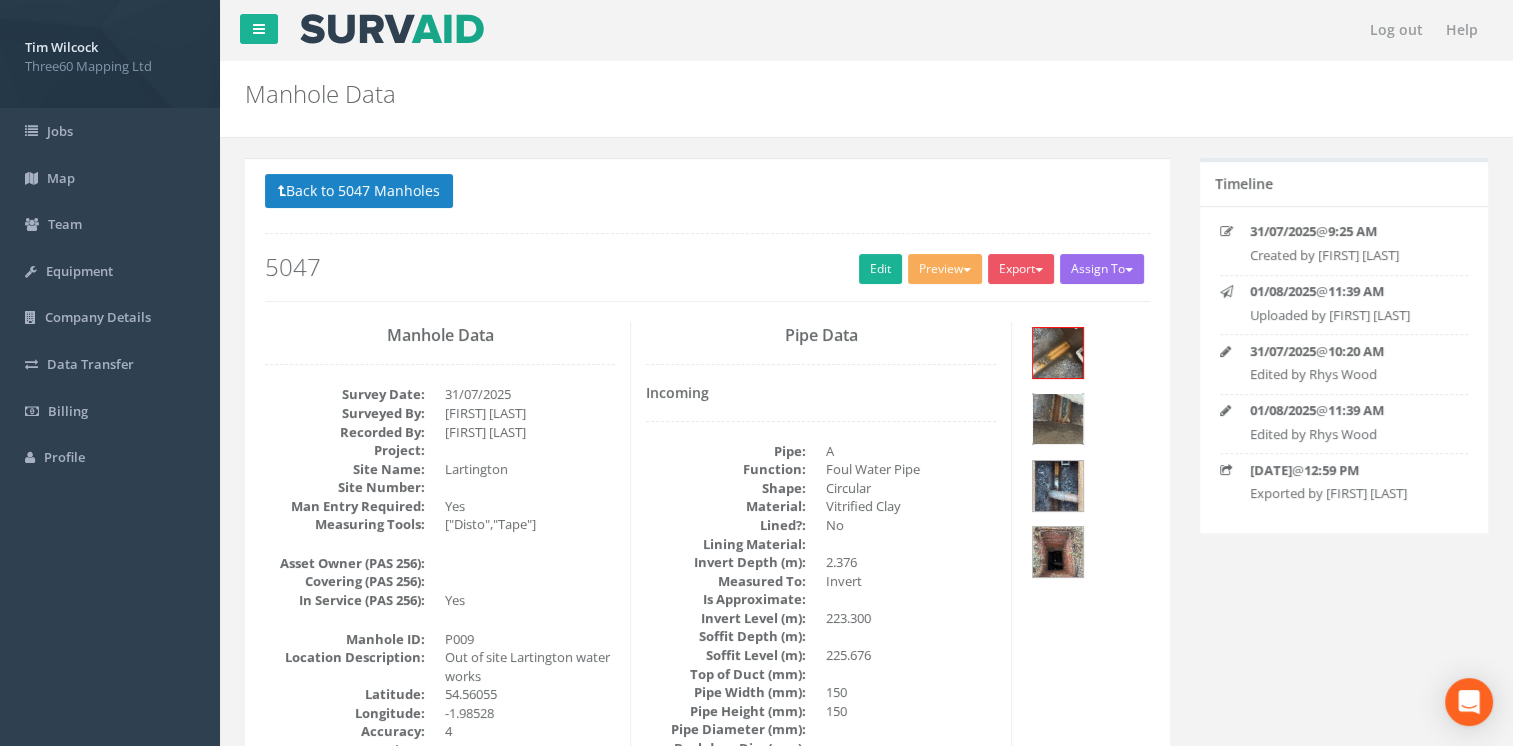 click at bounding box center [1058, 419] 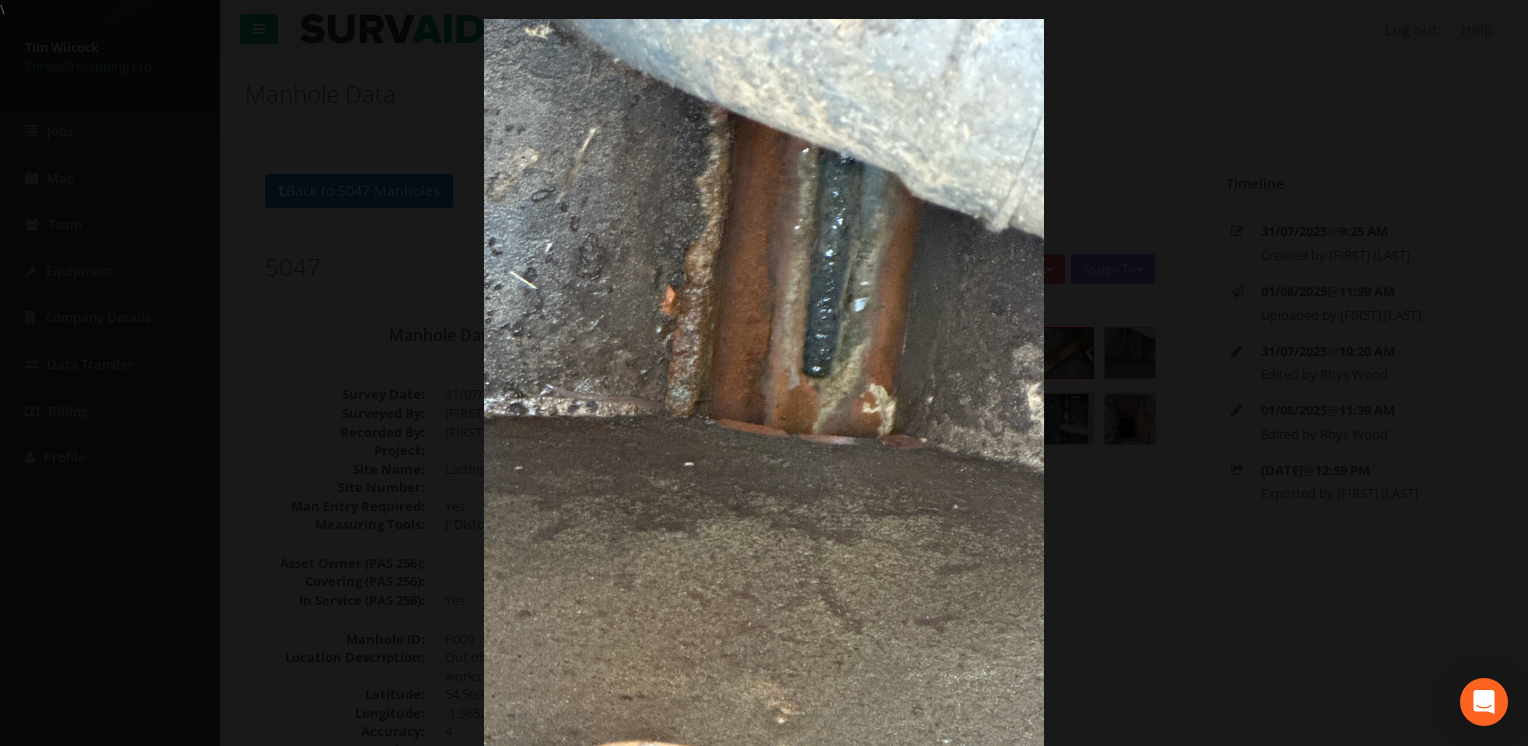 click at bounding box center [764, 392] 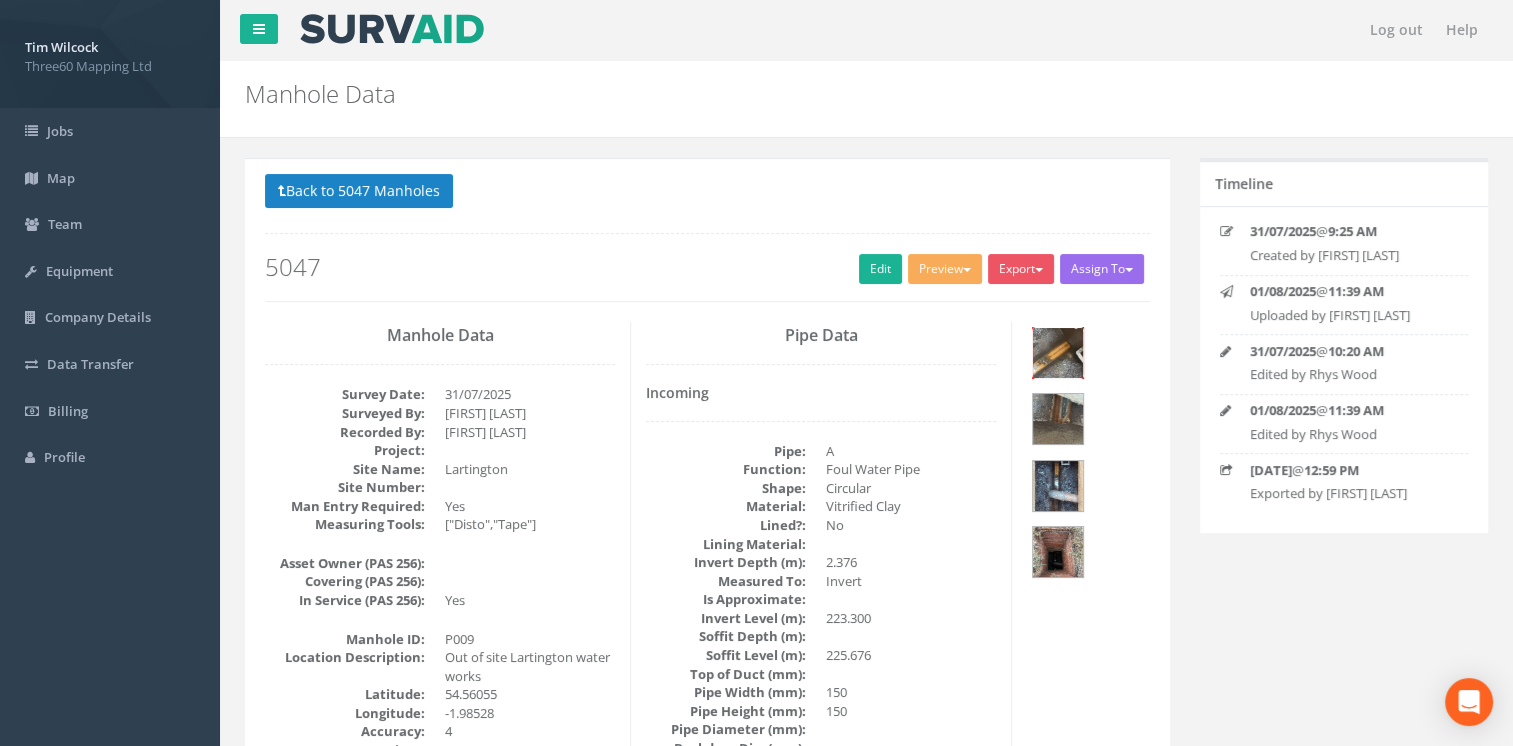 click at bounding box center [1058, 353] 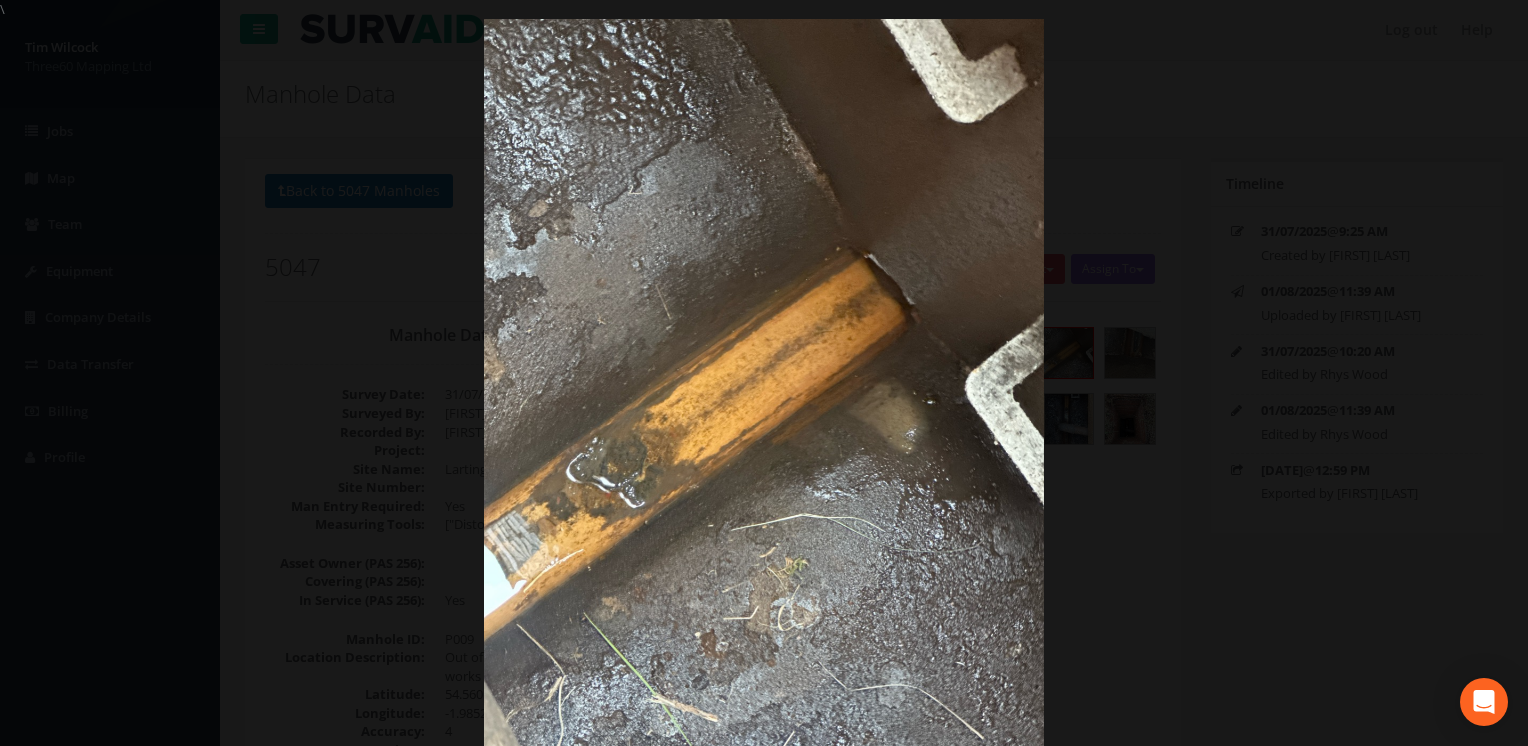 click at bounding box center (764, 392) 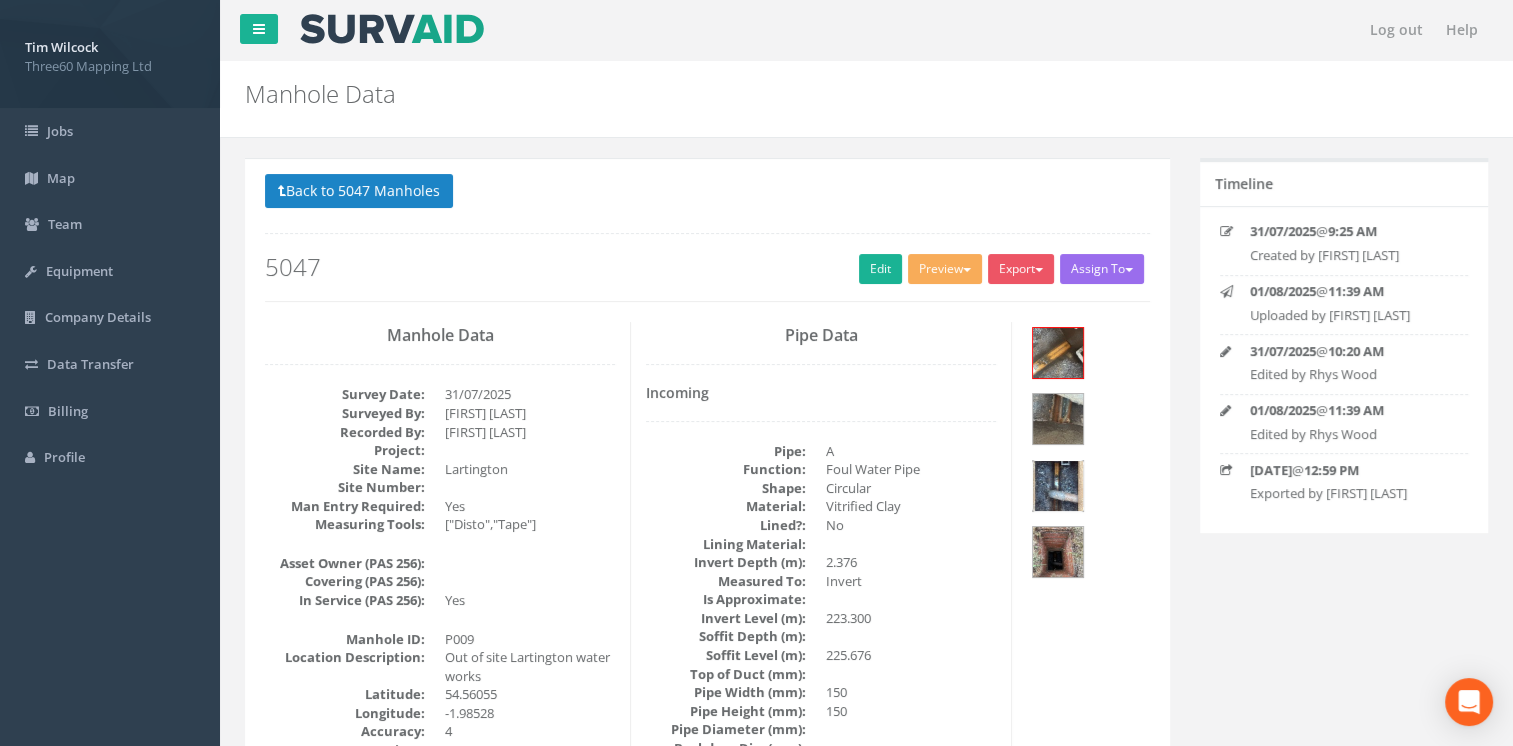 click at bounding box center (1058, 486) 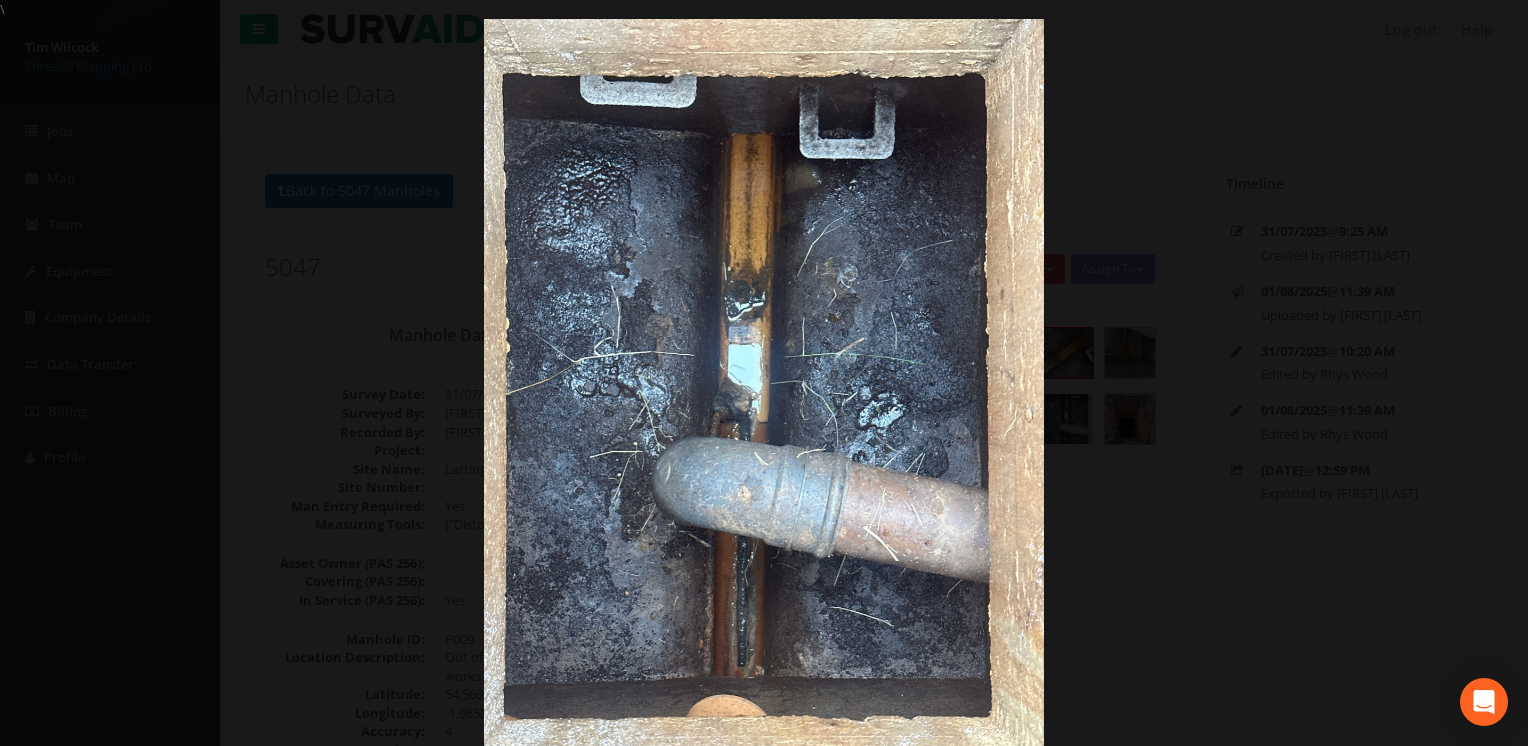 click at bounding box center (764, 392) 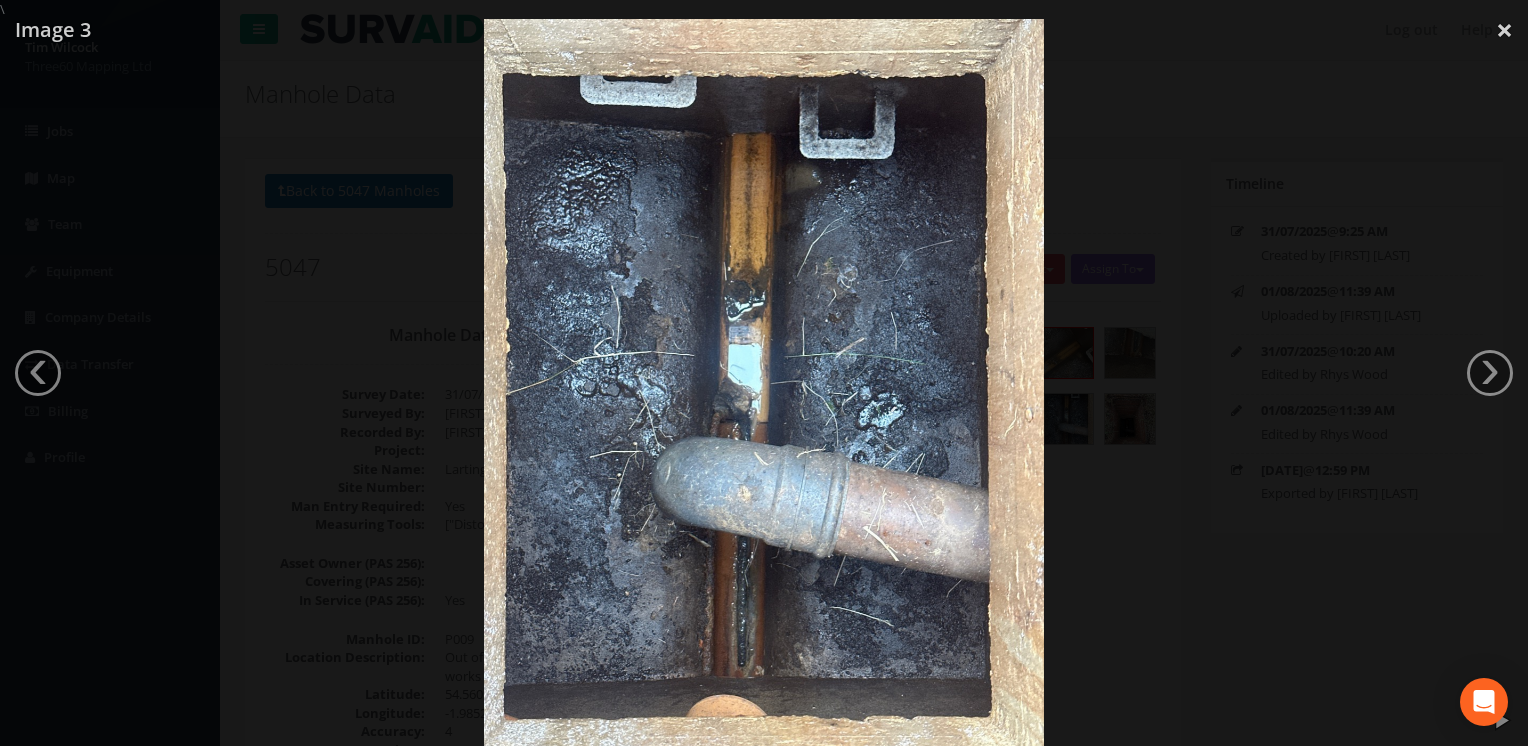 click at bounding box center [764, 392] 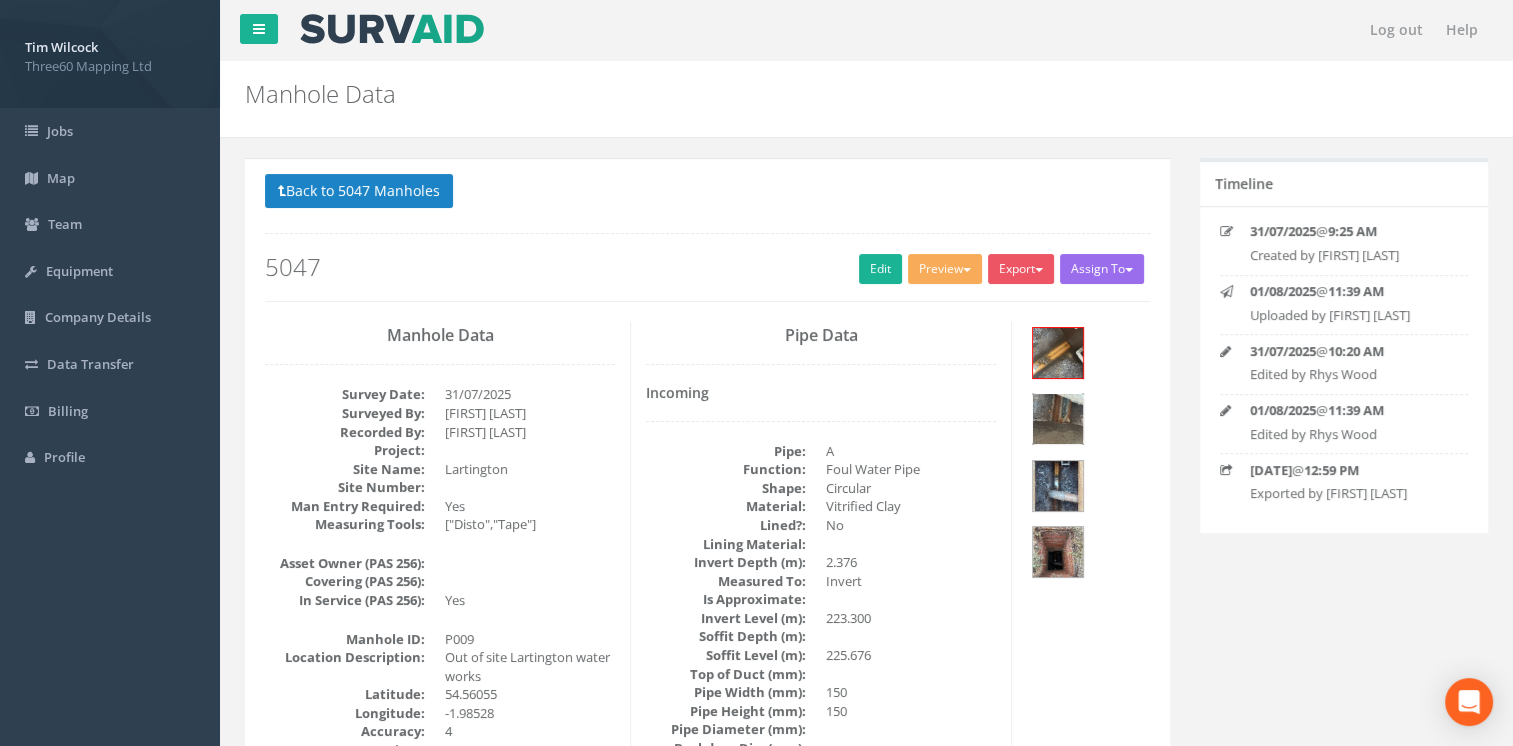 click at bounding box center (1058, 419) 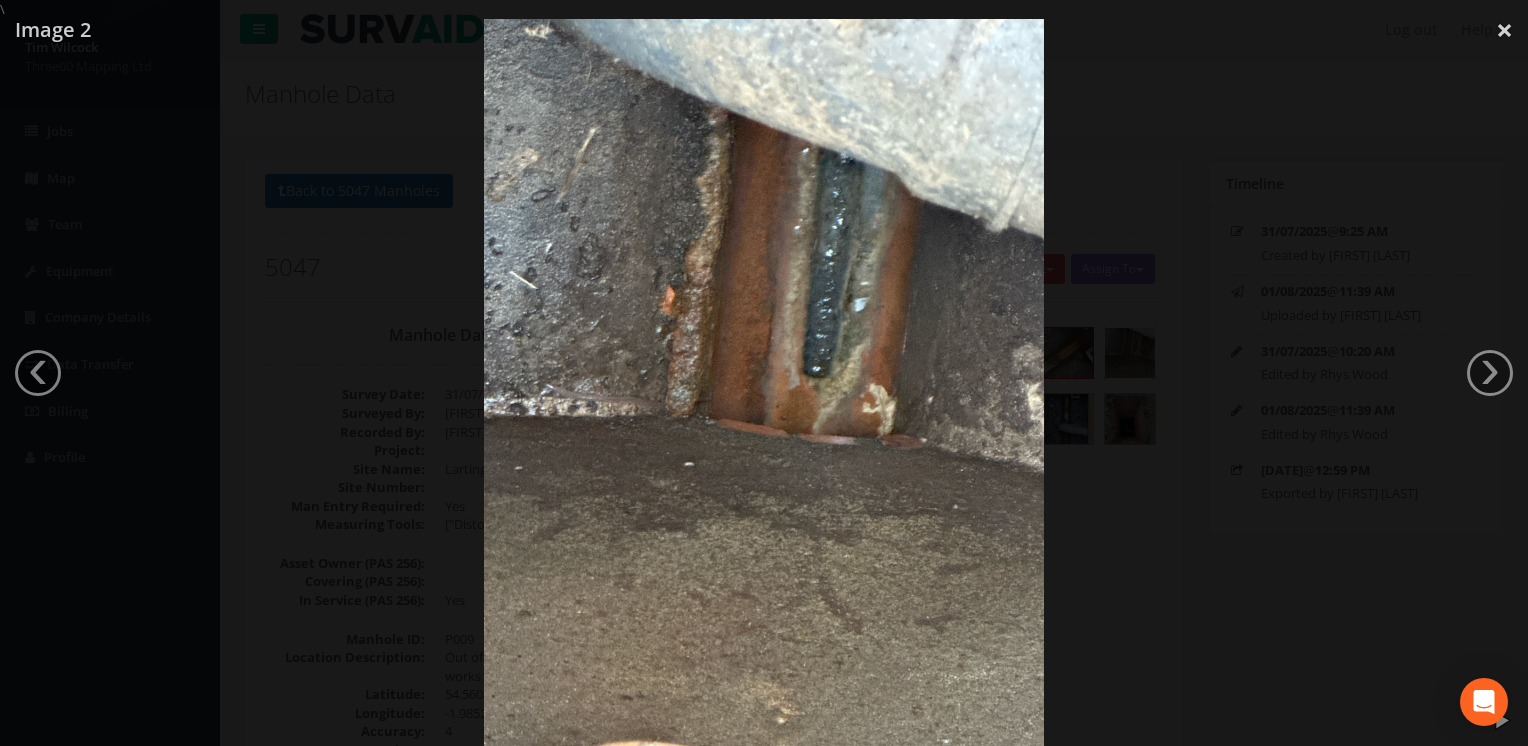 click at bounding box center (764, 392) 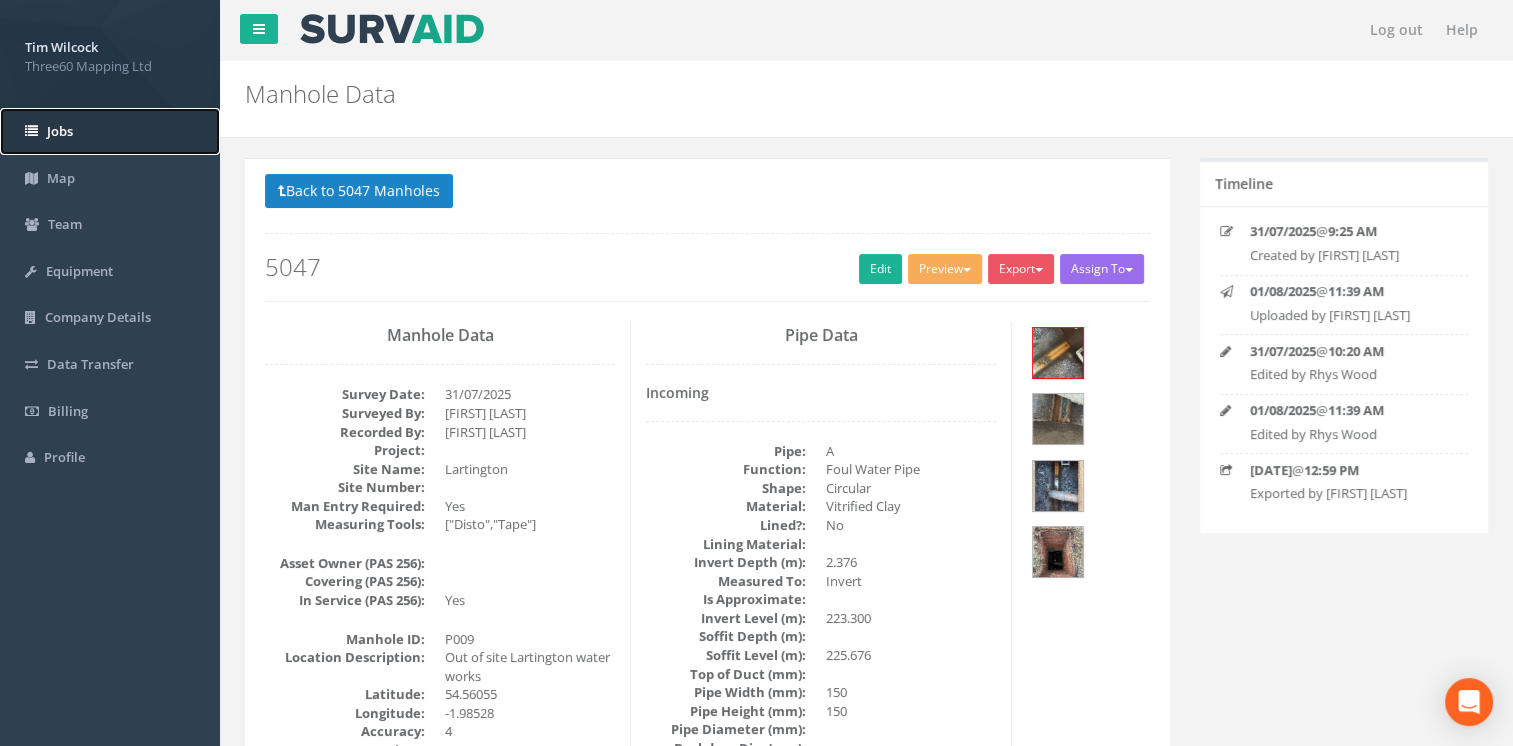 click on "Jobs" at bounding box center (110, 131) 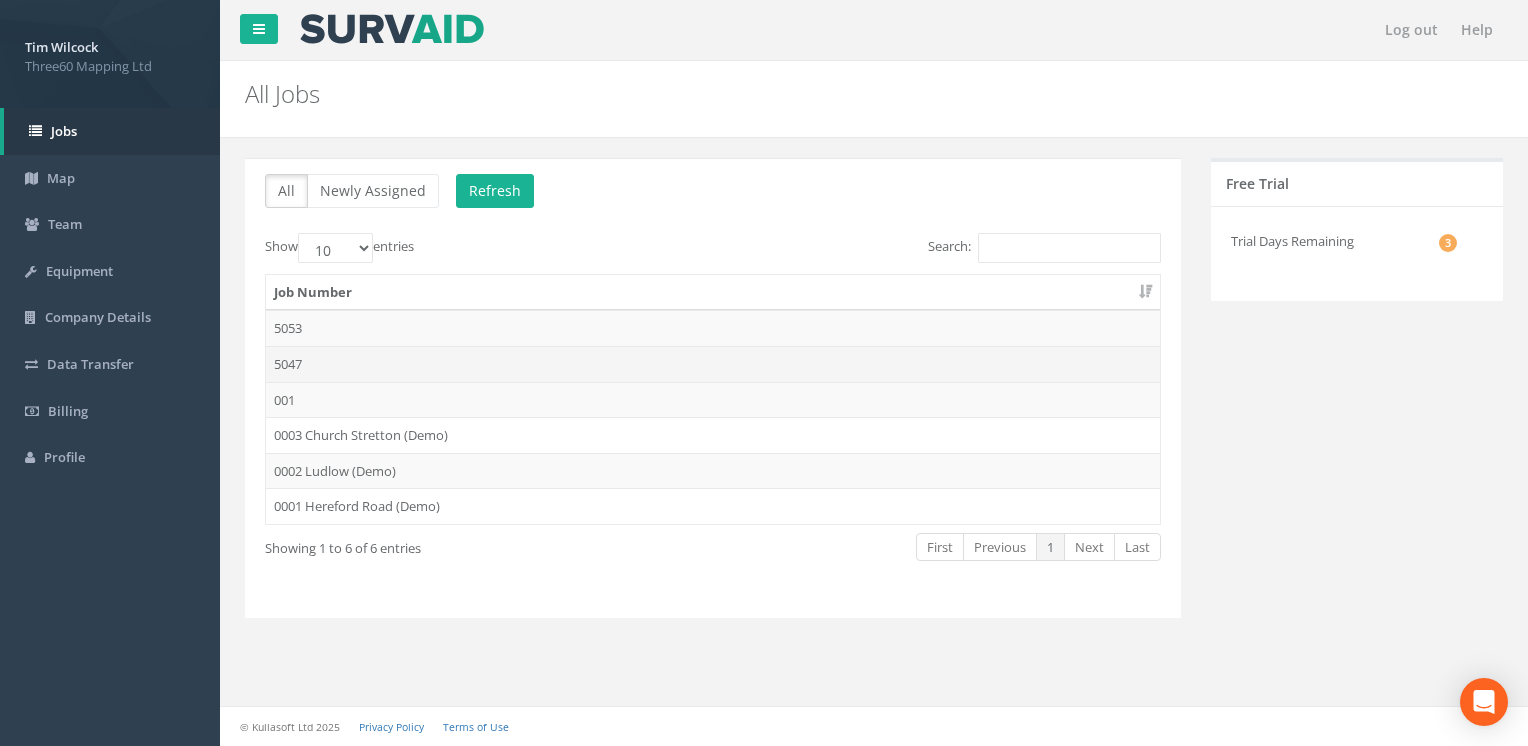 click on "5047" at bounding box center (713, 364) 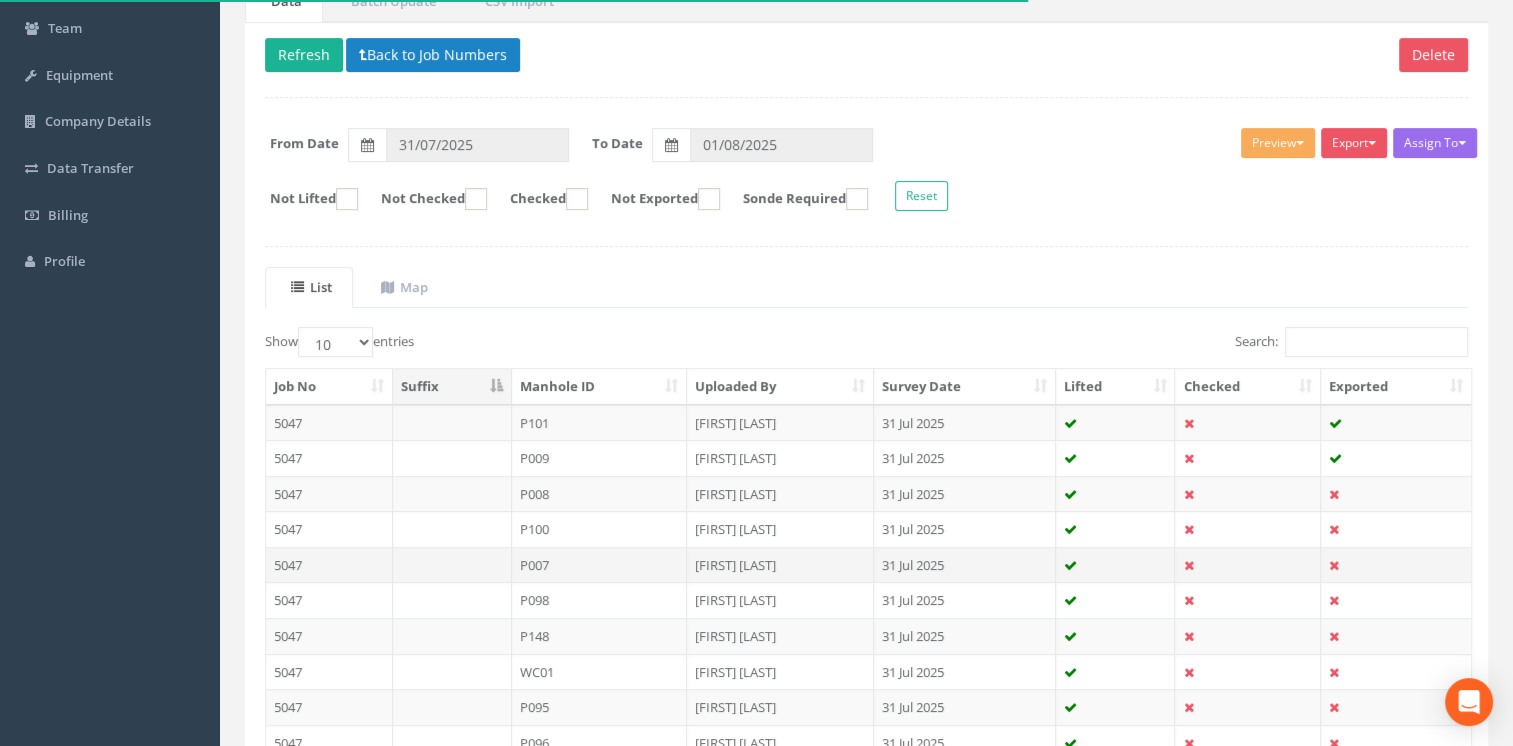 scroll, scrollTop: 200, scrollLeft: 0, axis: vertical 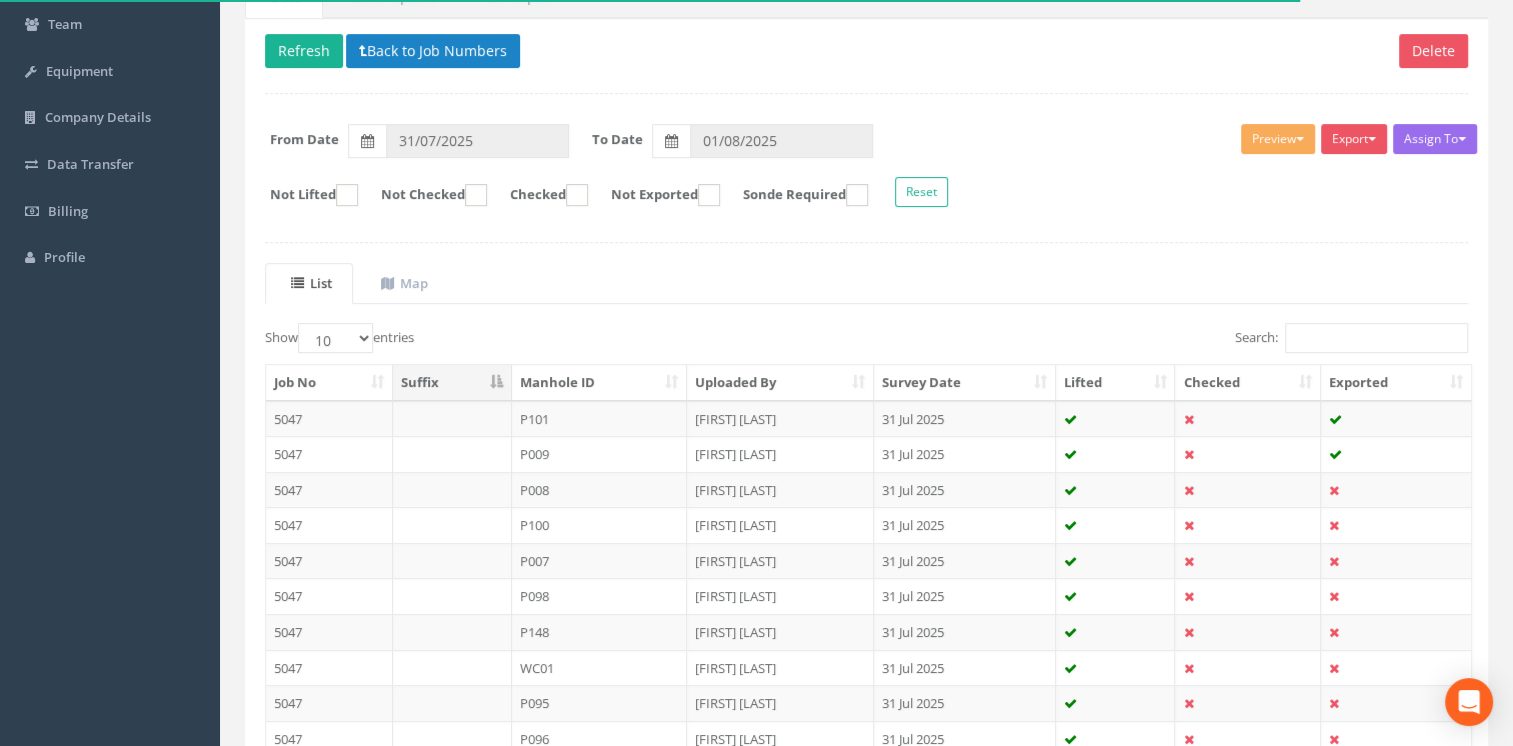 click on "P100" at bounding box center (600, 525) 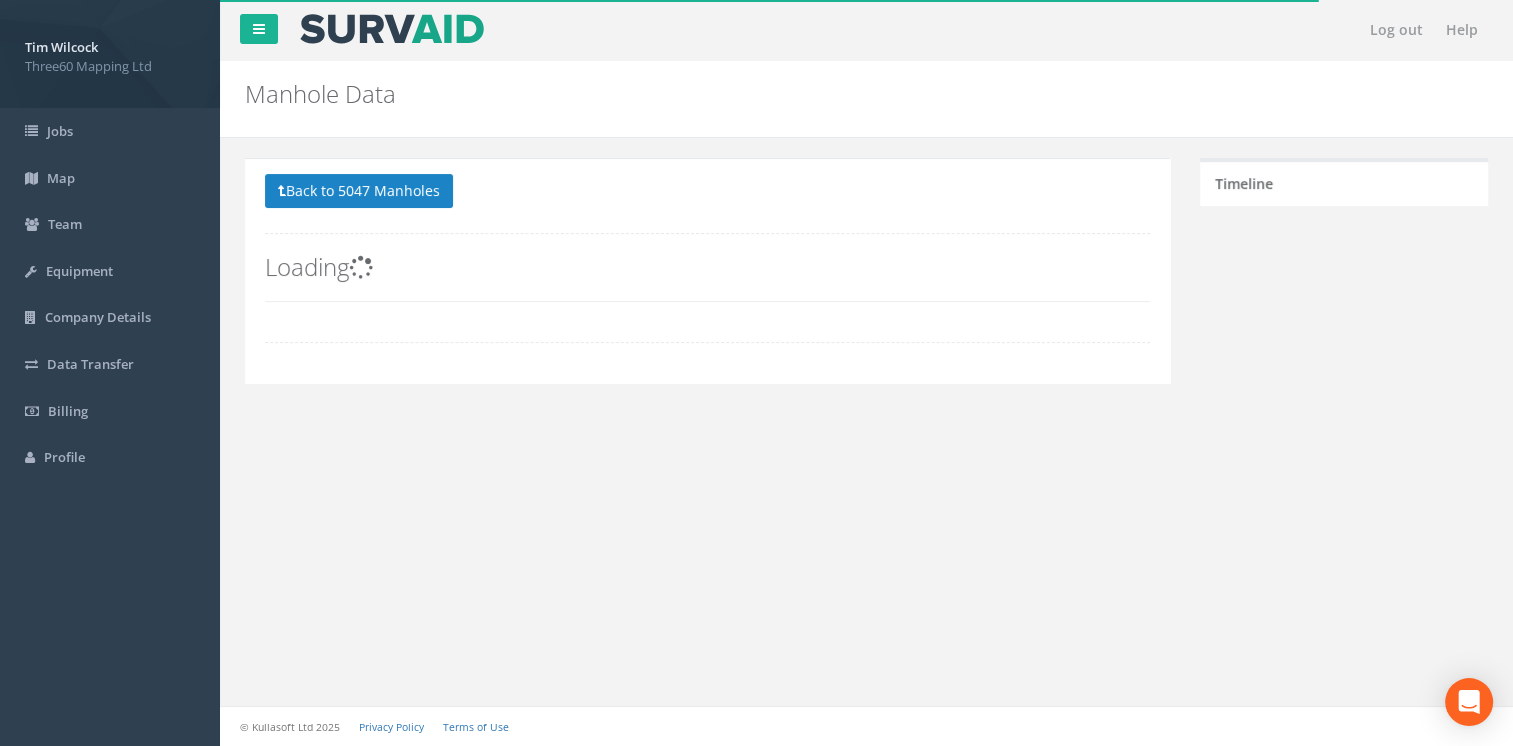 scroll, scrollTop: 0, scrollLeft: 0, axis: both 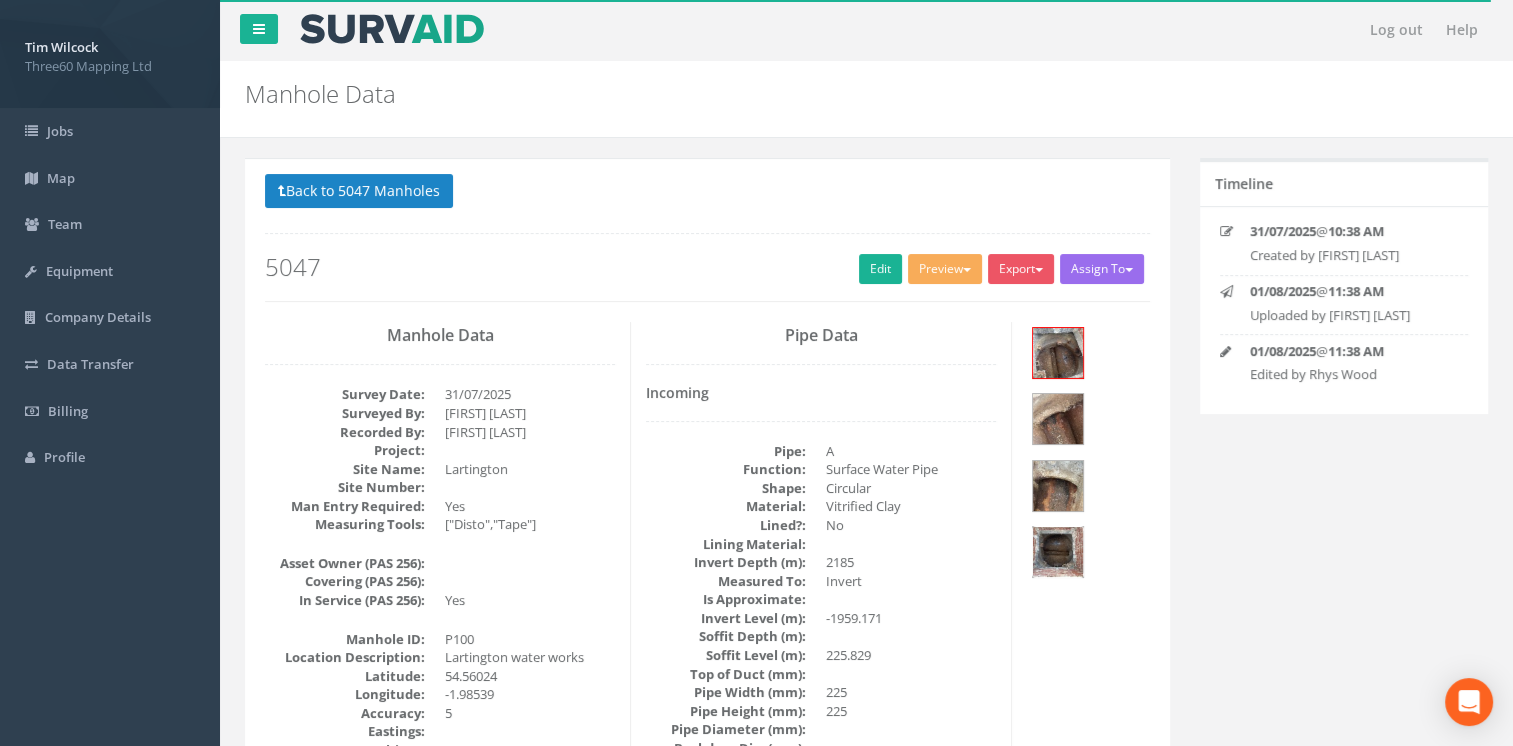click at bounding box center (1058, 552) 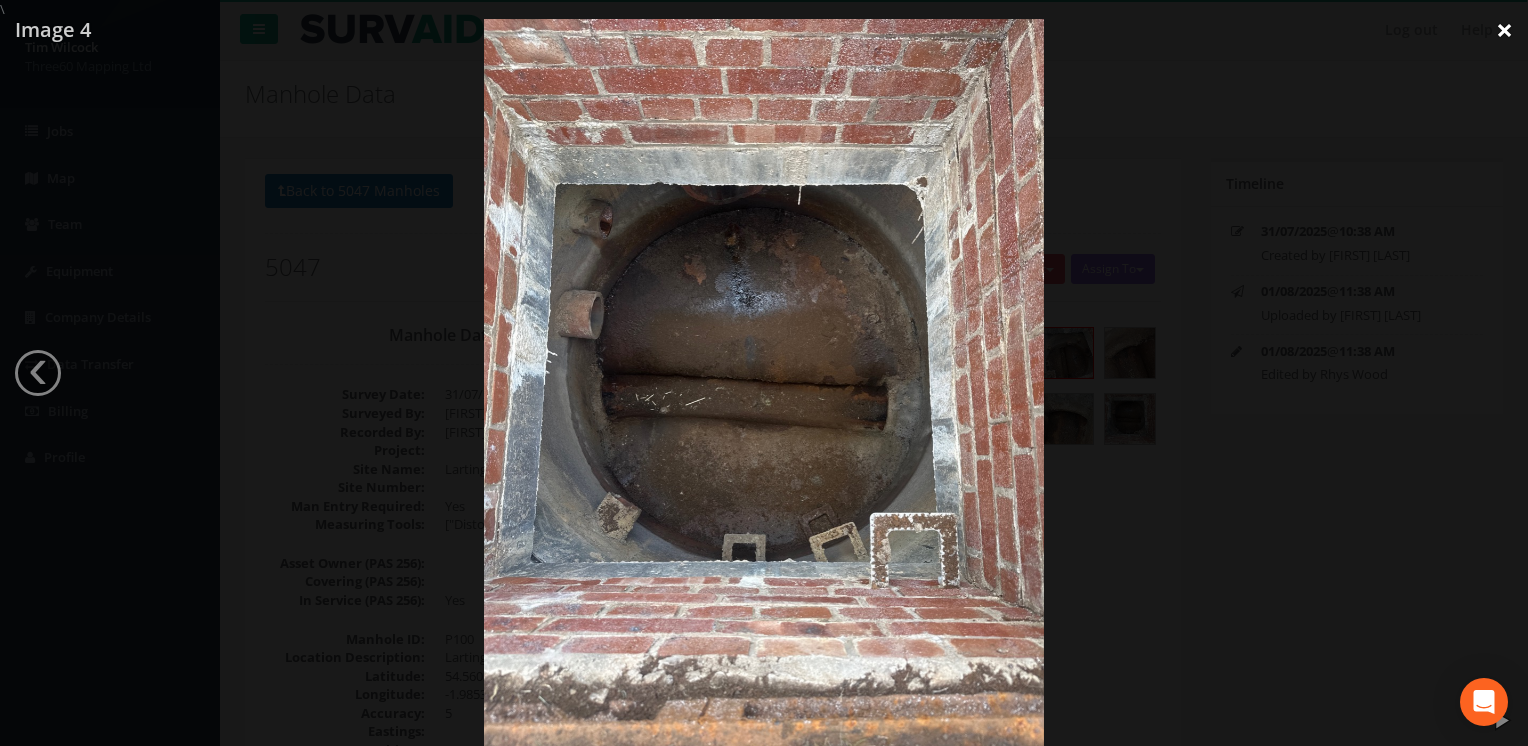 click on "×" at bounding box center (1504, 30) 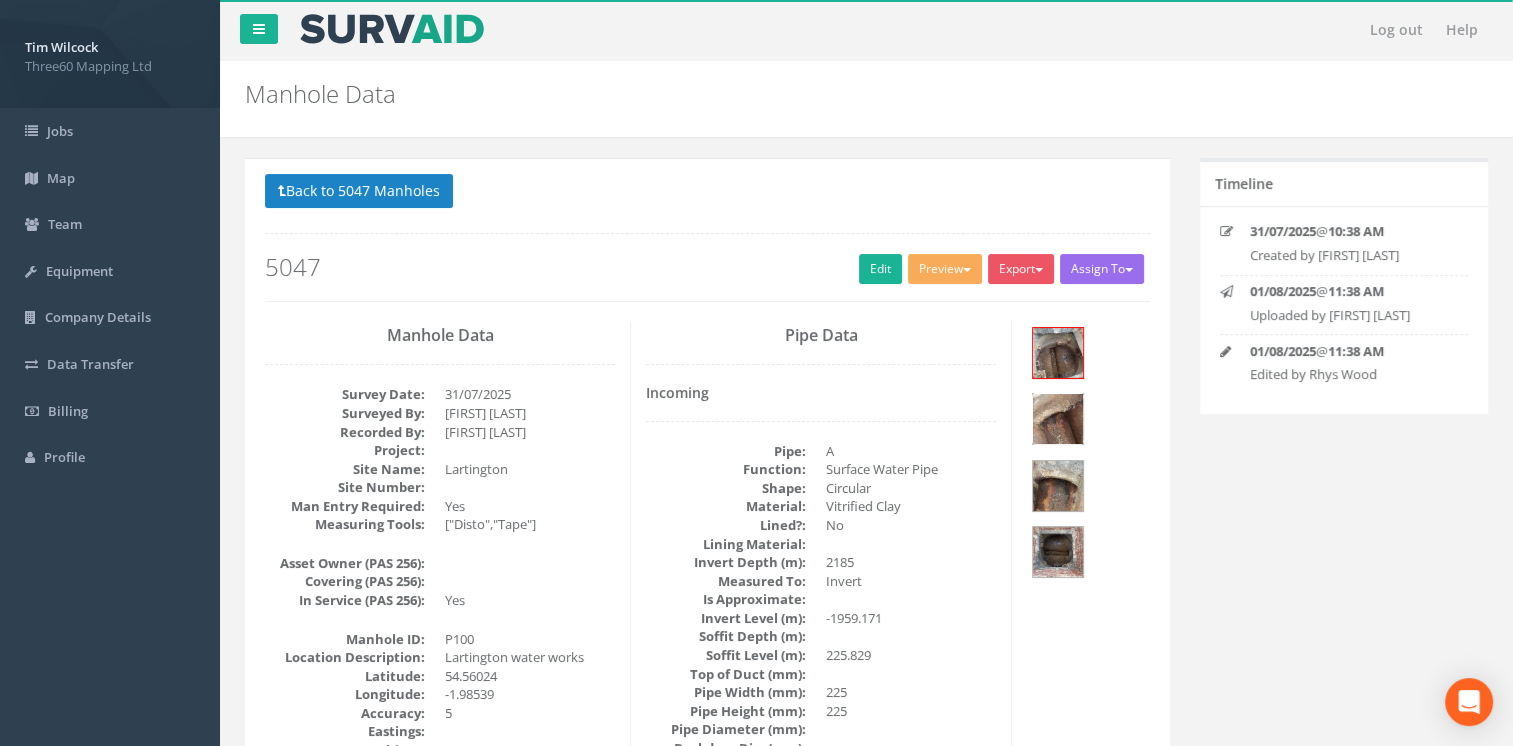 click at bounding box center (1058, 419) 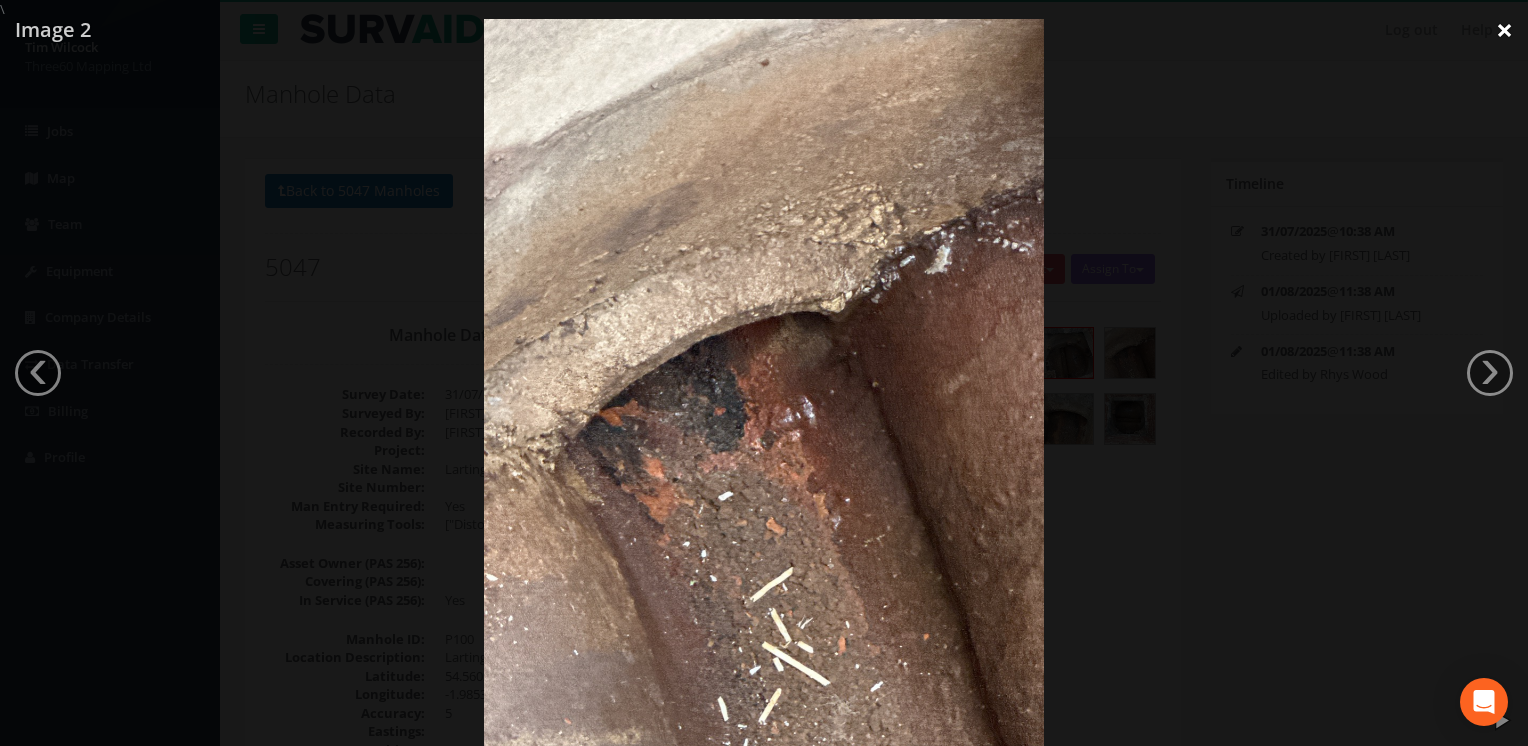 click on "×" at bounding box center (1504, 30) 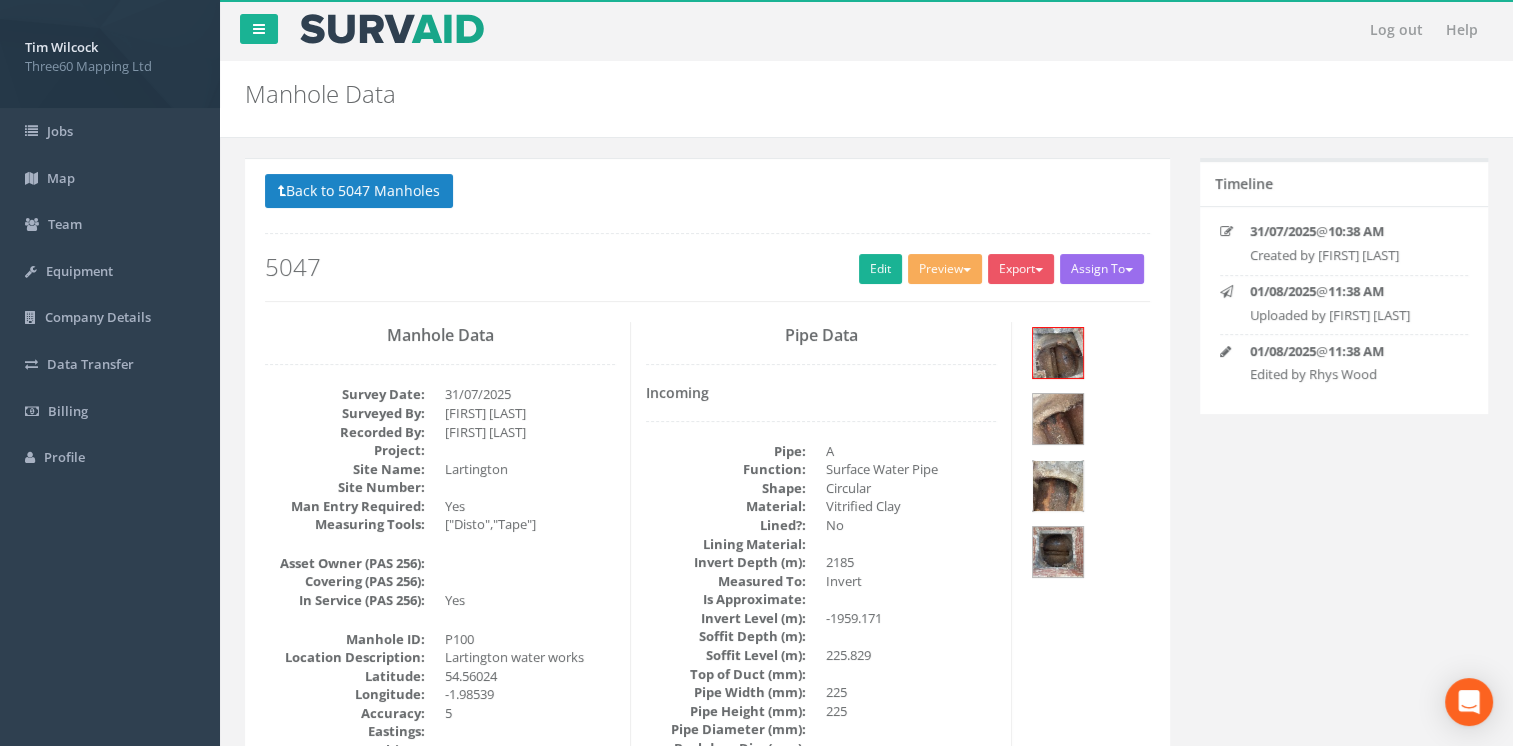 click at bounding box center (1058, 486) 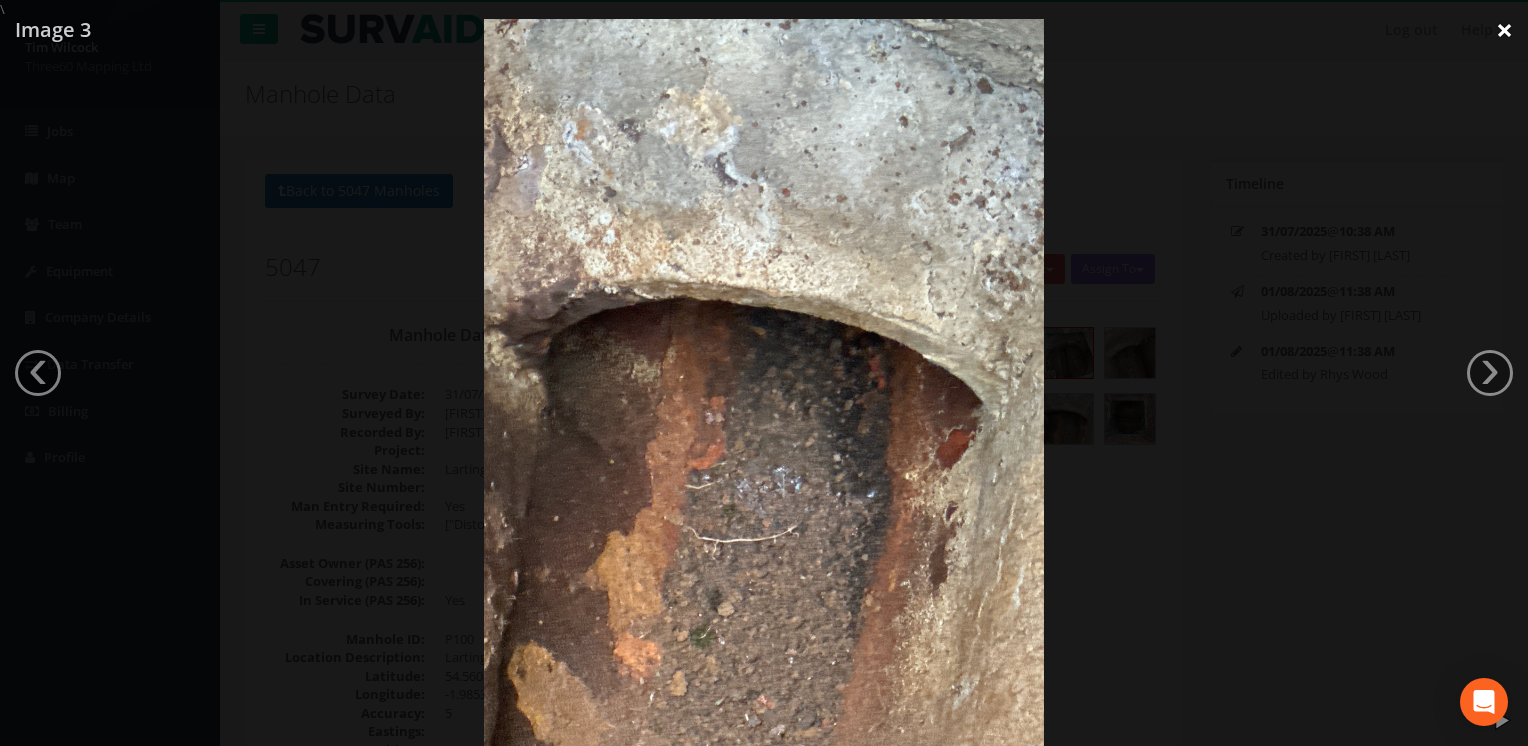click on "×" at bounding box center [1504, 30] 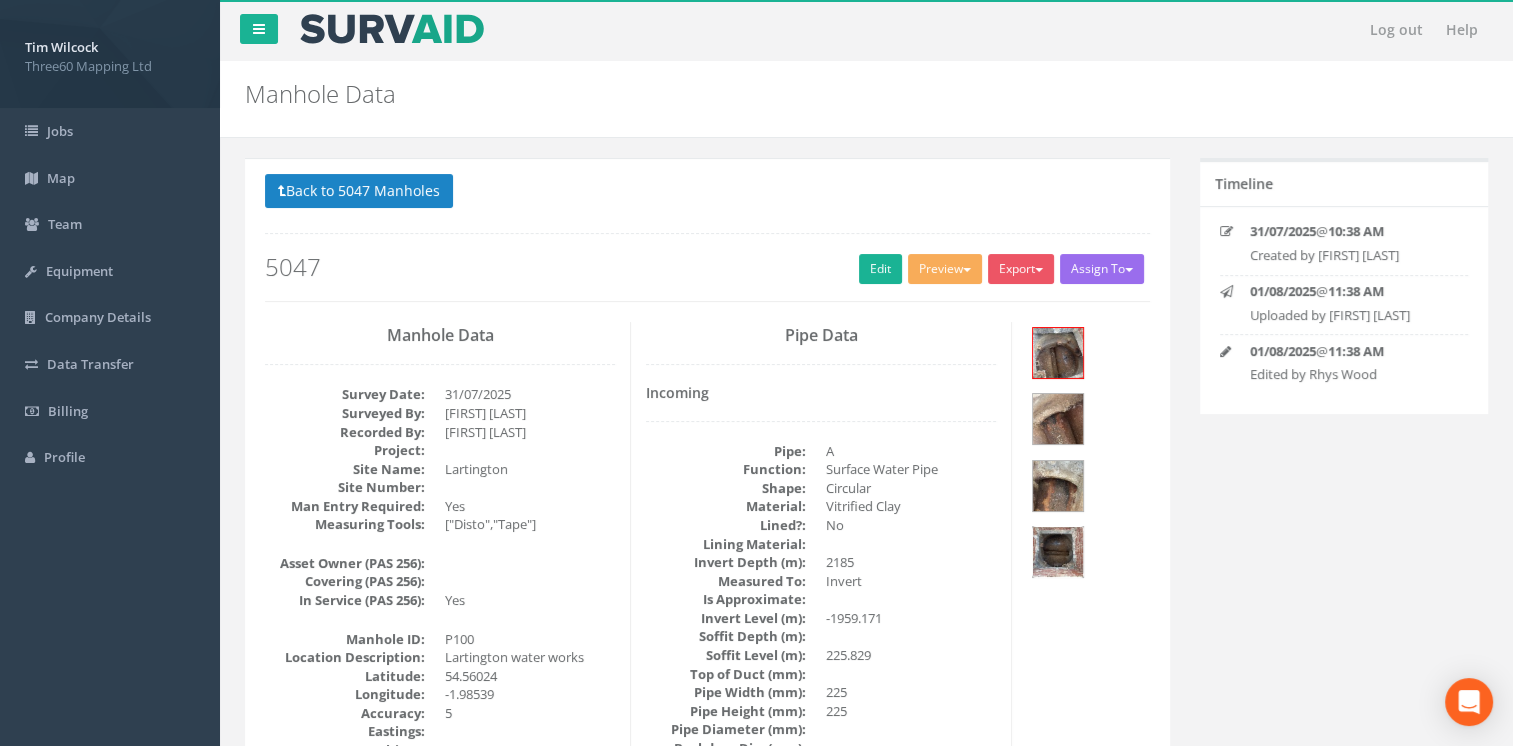 click at bounding box center [1058, 552] 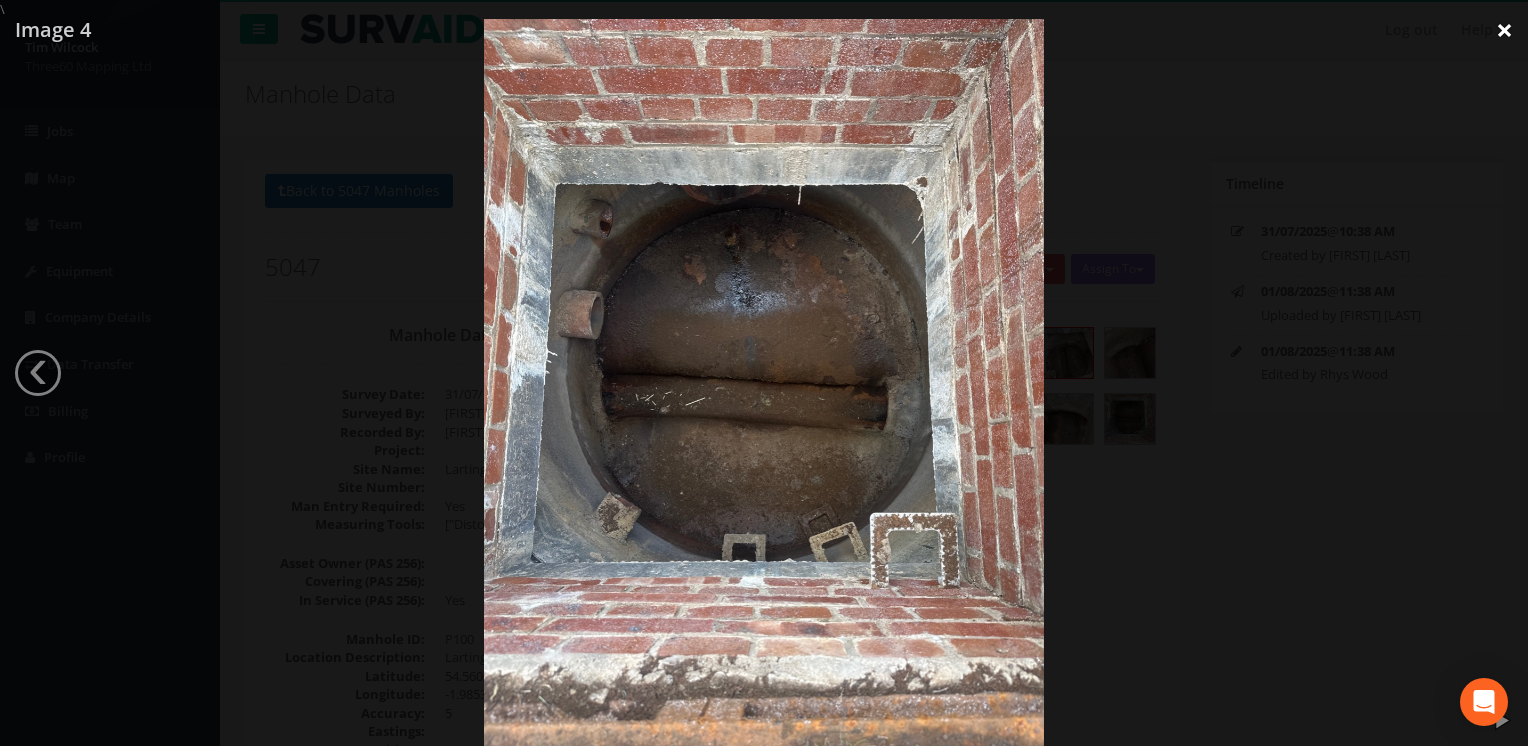 click on "×" at bounding box center (1504, 30) 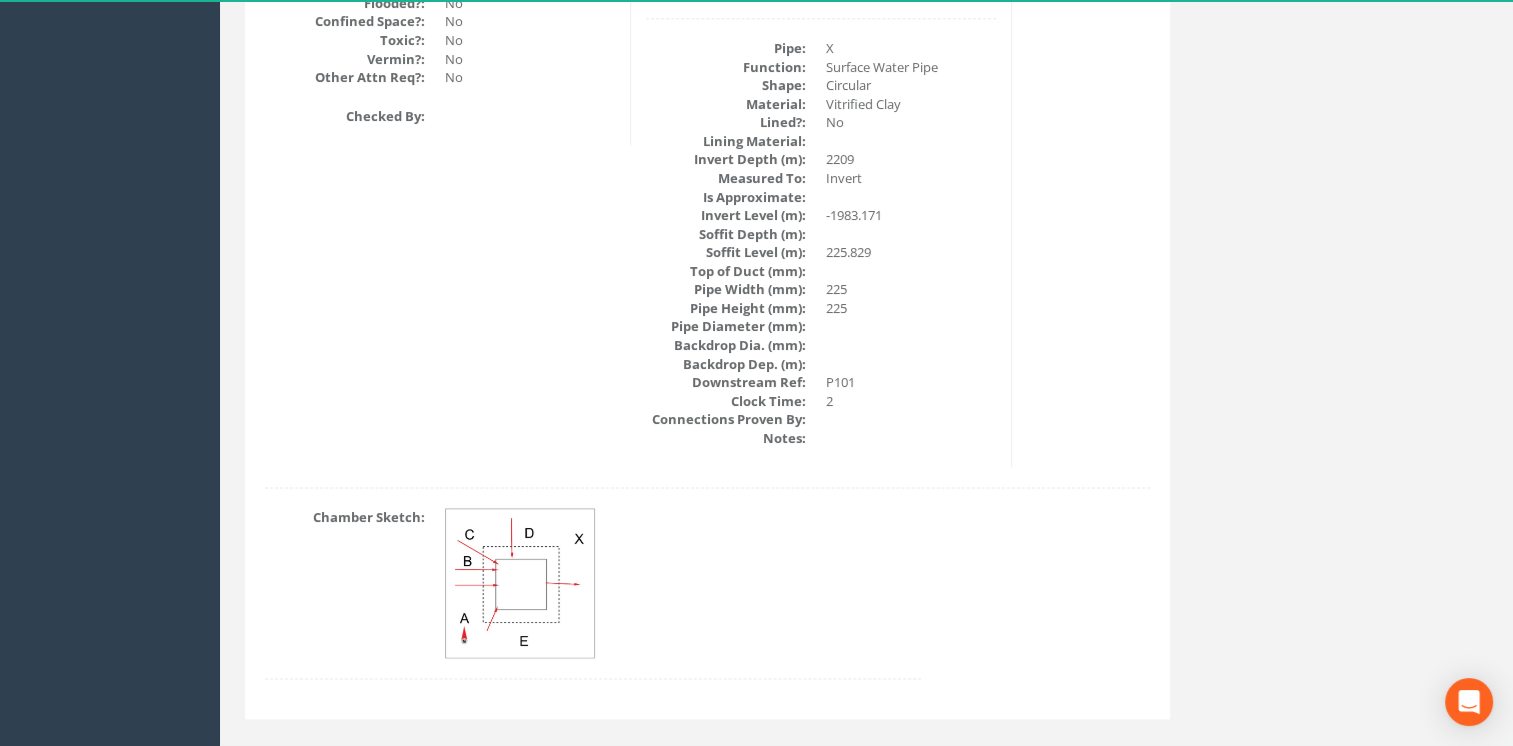 scroll, scrollTop: 2659, scrollLeft: 0, axis: vertical 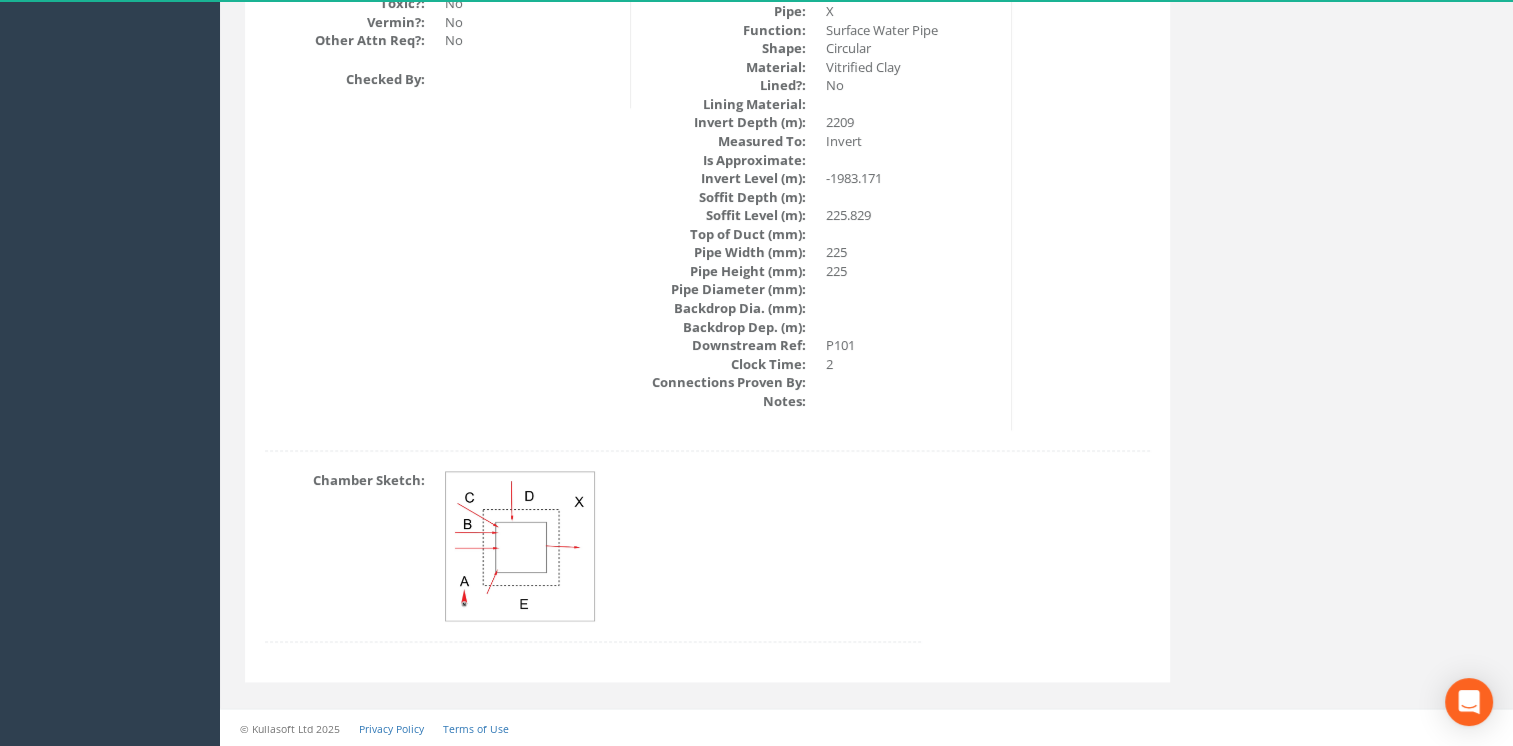 click on "Back to 5047 Manholes       Back to Map           Assign To            No Companies Added          Export        360 Manhole       Heathrow   United Utilities       SurvAid IC   SurvAid Manhole            Preview        360 Manhole       Heathrow   United Utilities       SurvAid IC   SurvAid Manhole         Edit   5047                                               Manhole Data       Survey Date:  31/07/2025  Surveyed By:  [FIRST] [LAST]  Recorded By:  [FIRST] [LAST]  Project:    Site Name:  Lartington  Site Number:    Man Entry Required:  Yes  Measuring Tools:  ["Disto","Tape"]      Asset Owner (PAS 256):    Covering (PAS 256):    In Service (PAS 256):  Yes      Manhole ID:  P100  Location Description:  Lartington water works   Latitude:  54.56024  Longitude:  -1.98539  Accuracy:  5  Eastings:    Northings:    Datum:    Grid Ref (PAS 256):  NZ 0104 1833      Service Type:  Surface Water  Ownership:  Private  Type:  Manhole  Year Built:    Drainage Area Code:        Cover Status:    Cover Lifted?:  Yes" at bounding box center [707, -910] 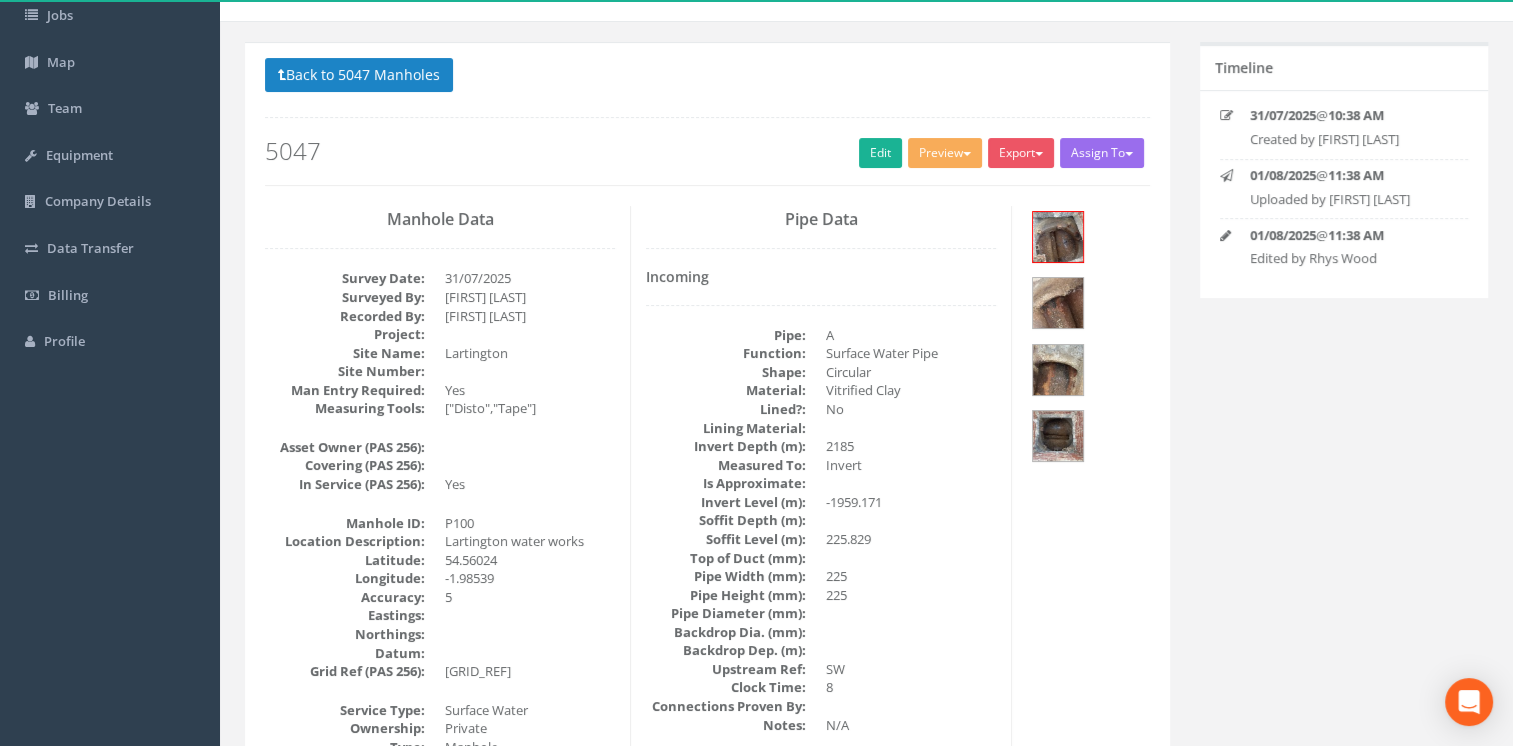 scroll, scrollTop: 0, scrollLeft: 0, axis: both 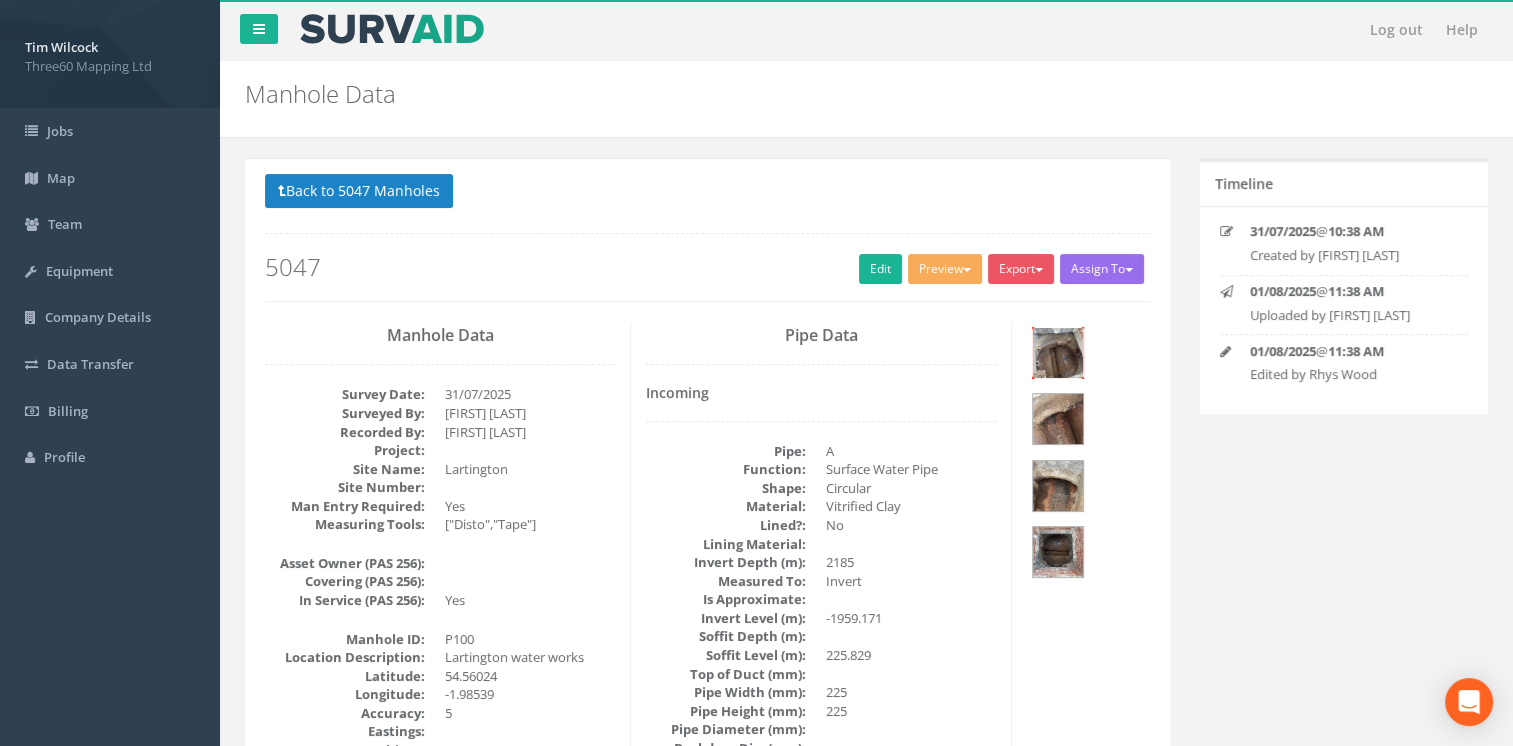 click at bounding box center (1058, 353) 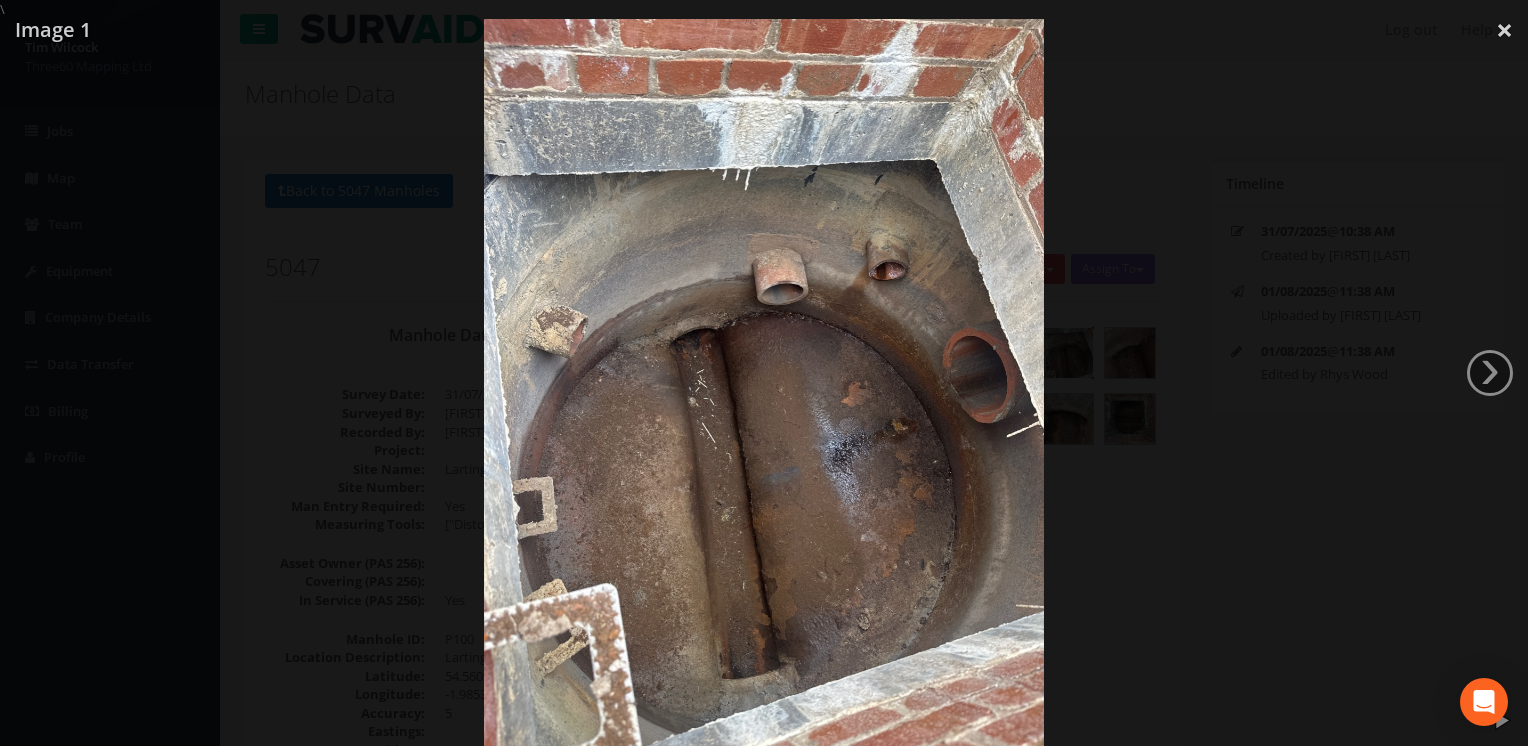click at bounding box center [764, 392] 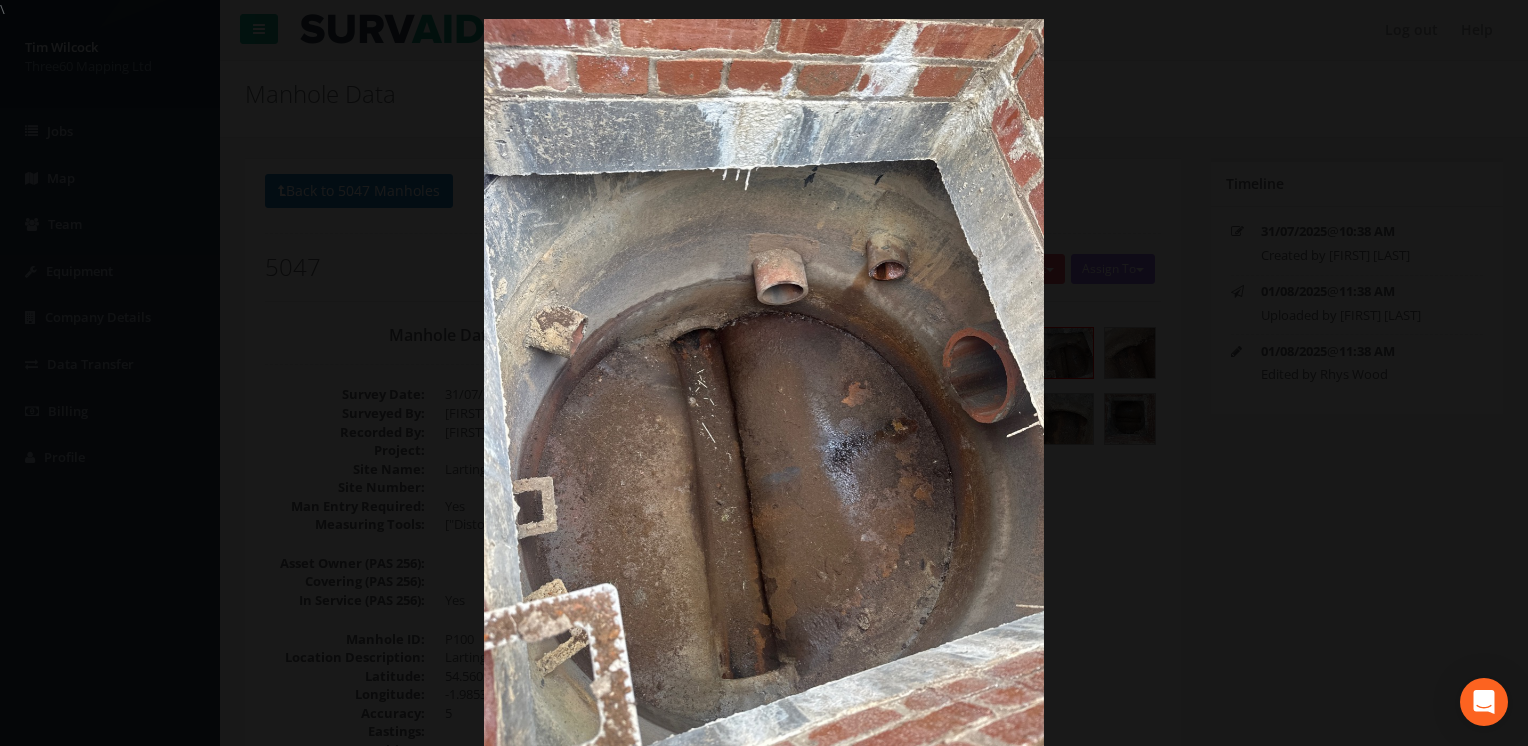 click at bounding box center (764, 392) 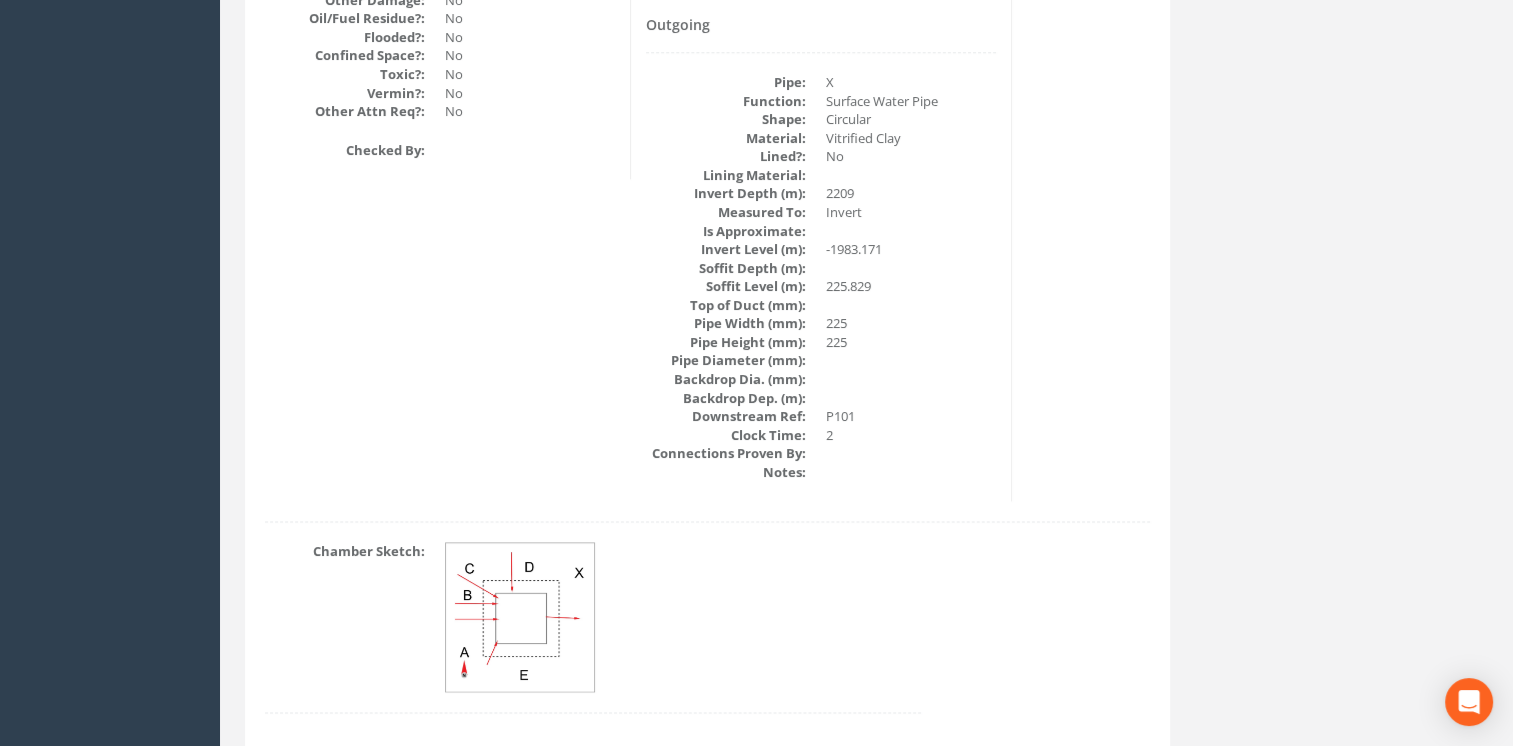scroll, scrollTop: 2659, scrollLeft: 0, axis: vertical 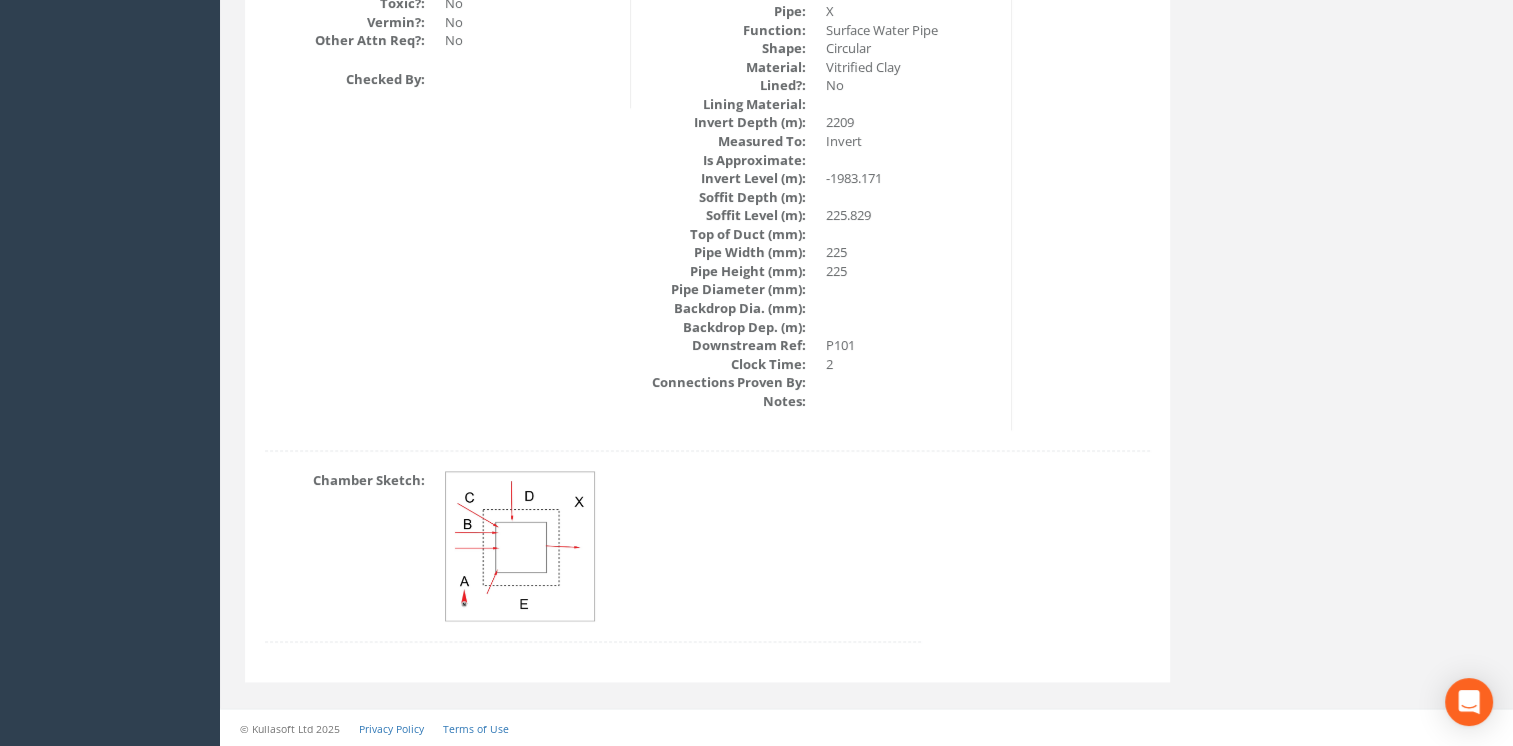 click at bounding box center [521, 547] 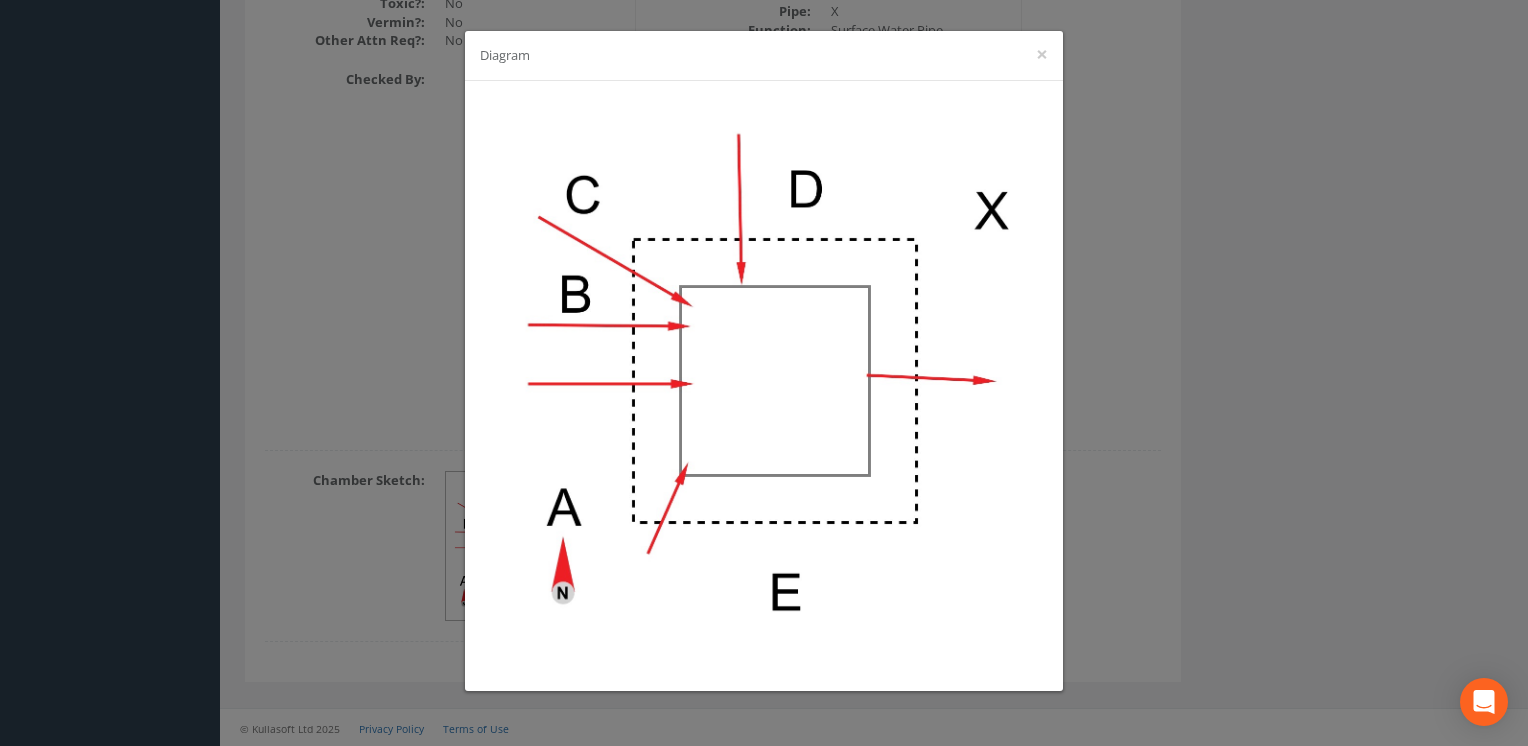 click on "Diagram  ×" at bounding box center (764, 373) 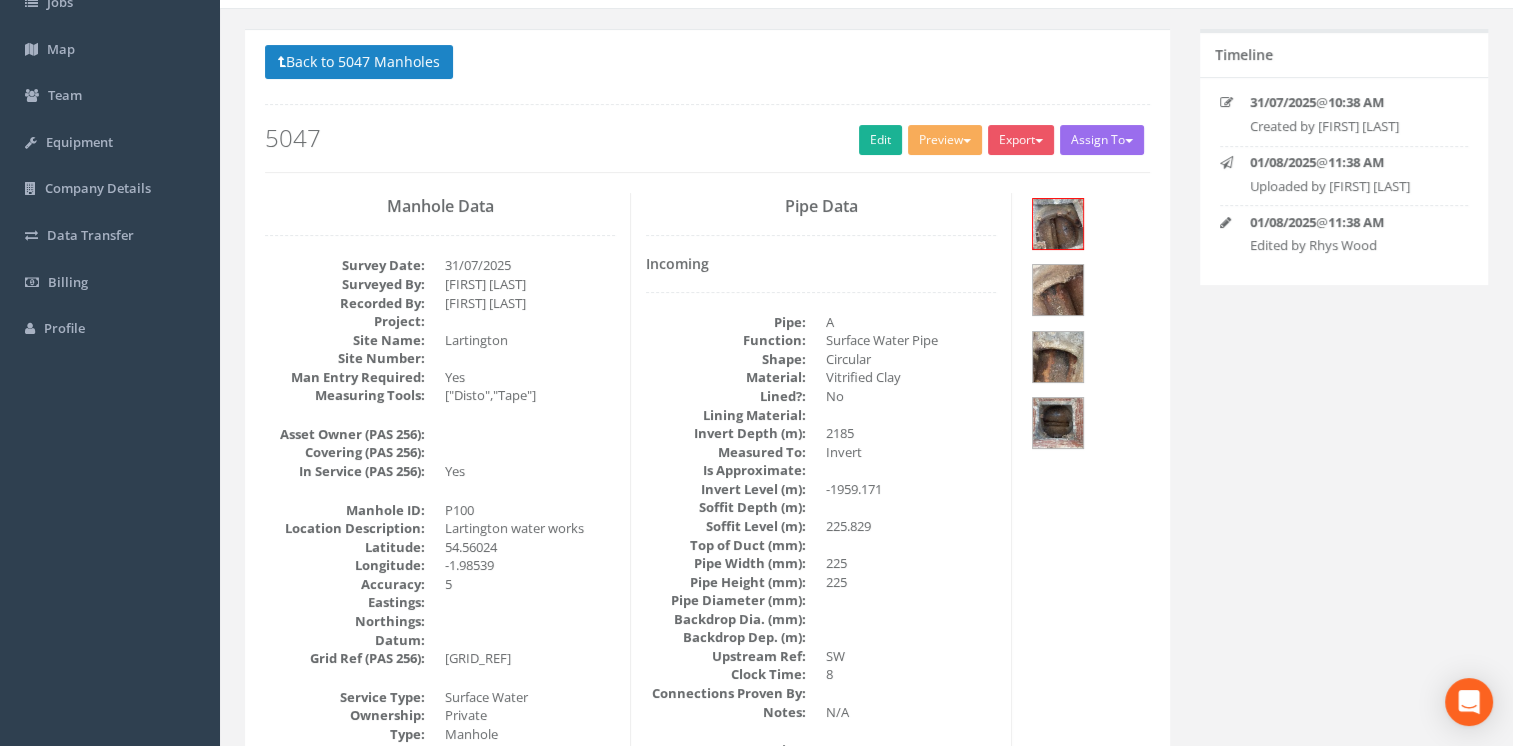 scroll, scrollTop: 0, scrollLeft: 0, axis: both 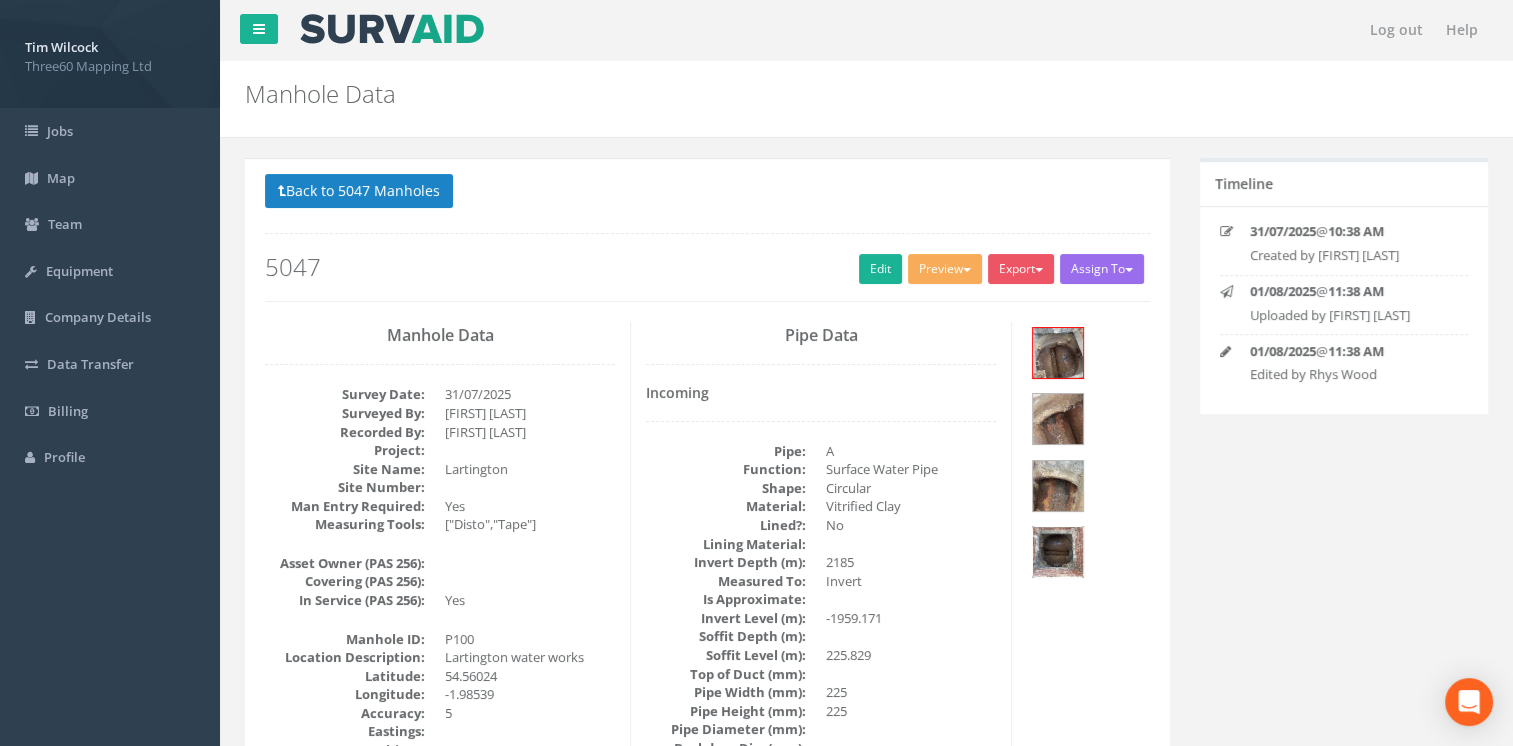 click at bounding box center [1058, 552] 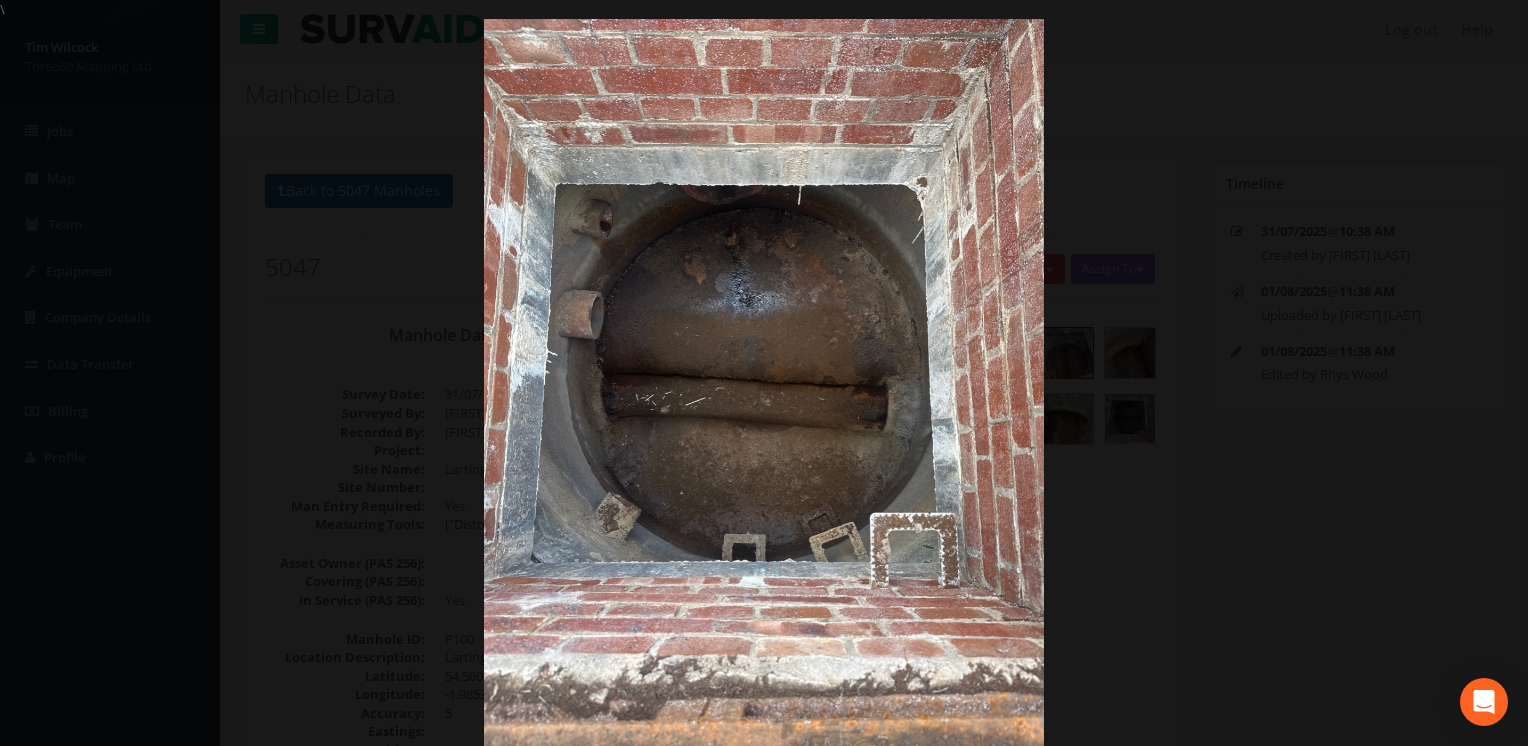 drag, startPoint x: 220, startPoint y: 371, endPoint x: 188, endPoint y: 380, distance: 33.24154 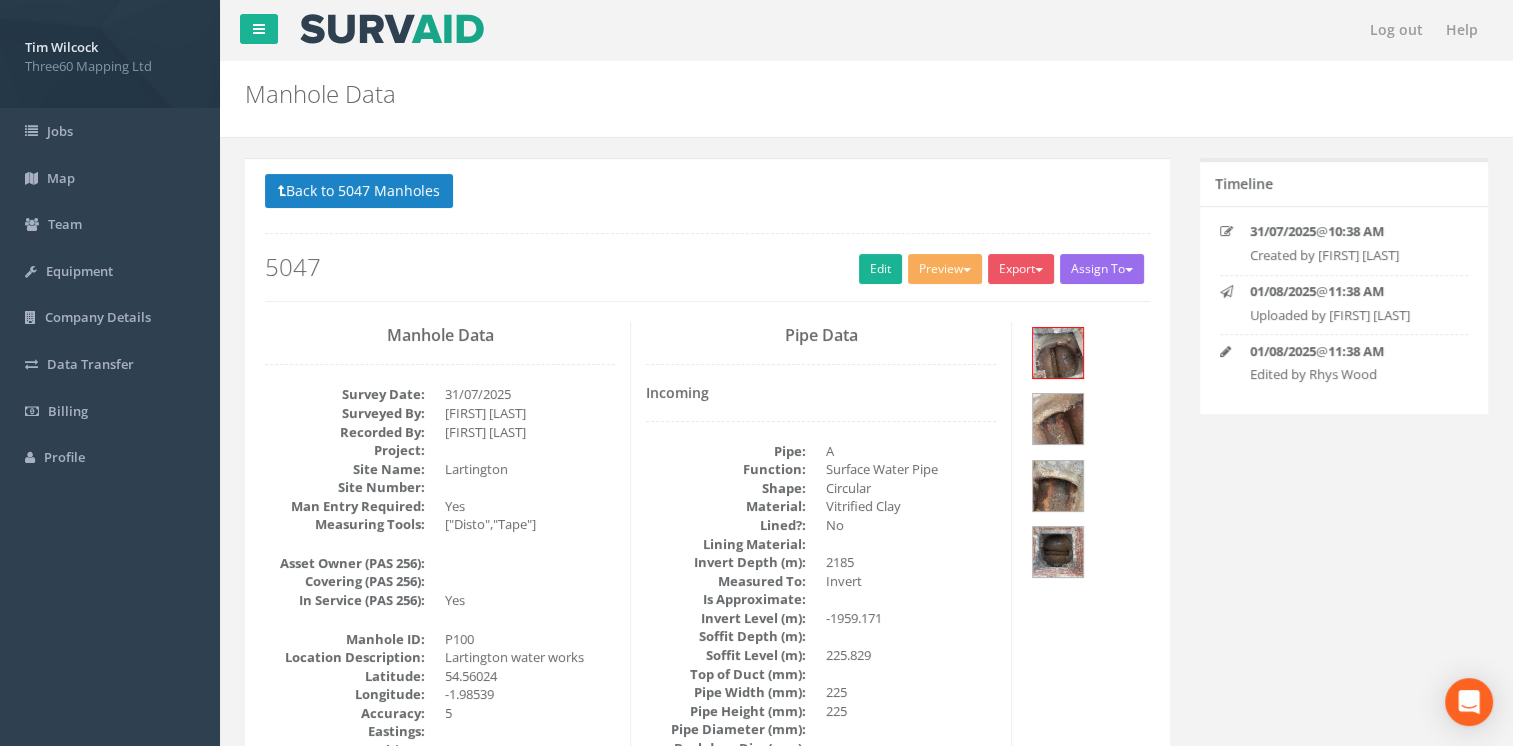 click at bounding box center (1088, 455) 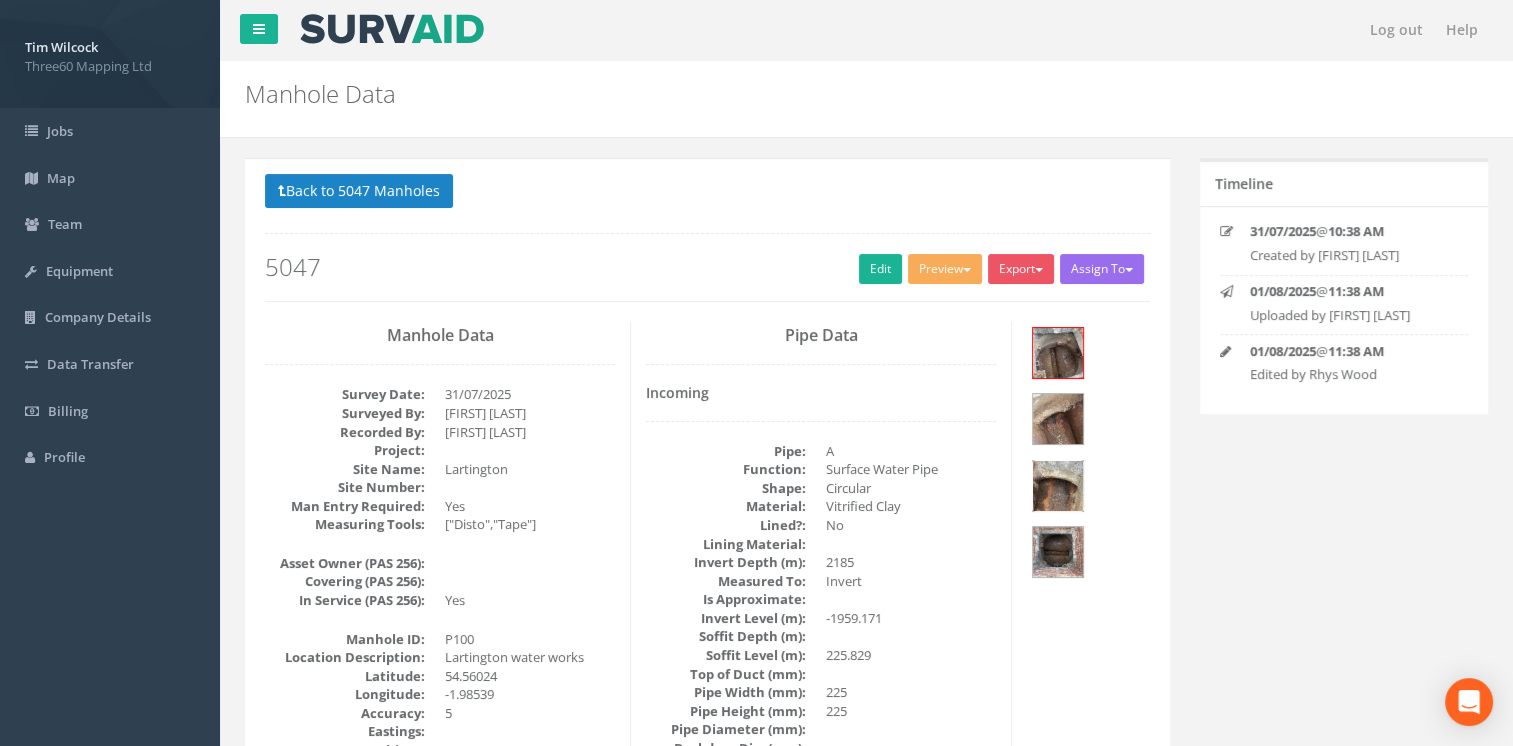 click at bounding box center [1058, 486] 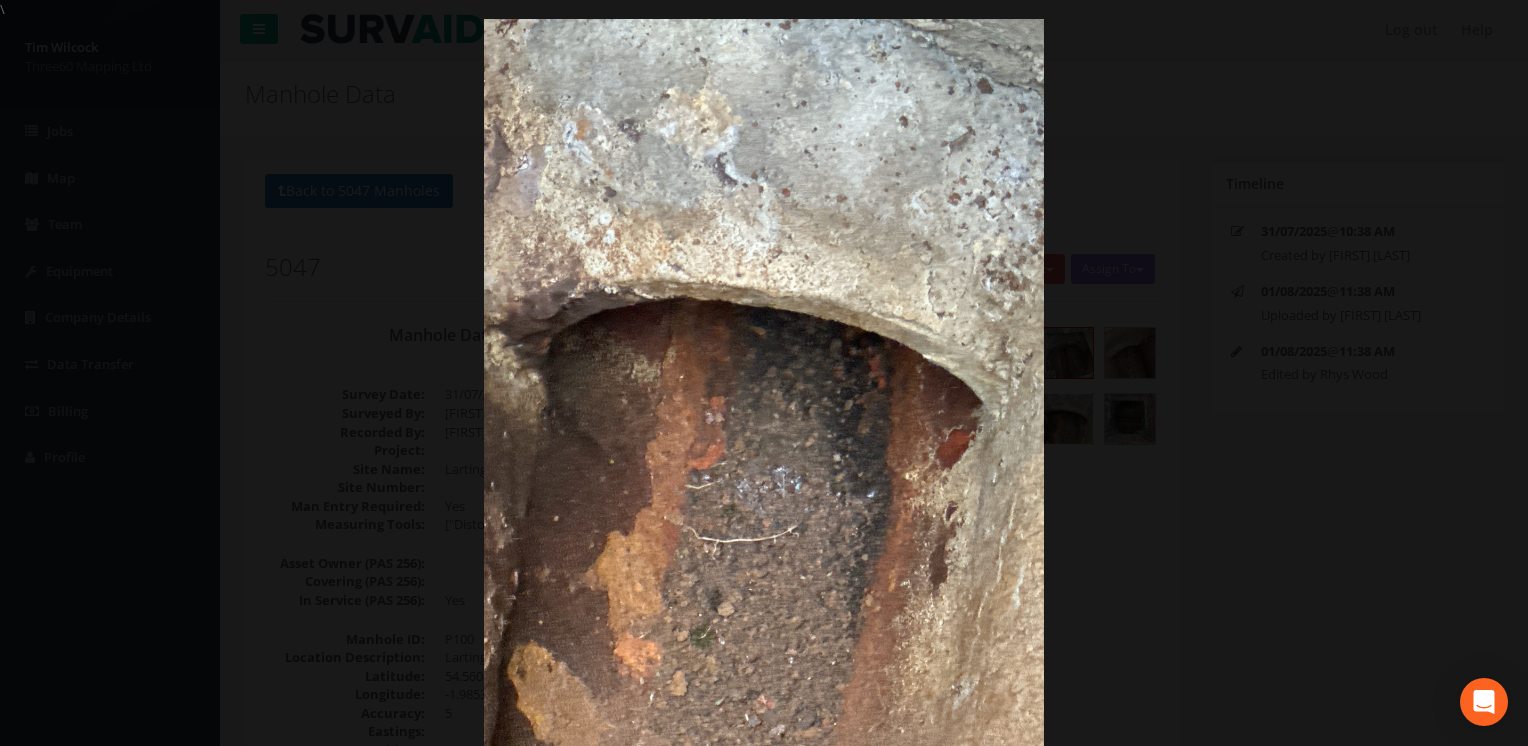 click at bounding box center [764, 392] 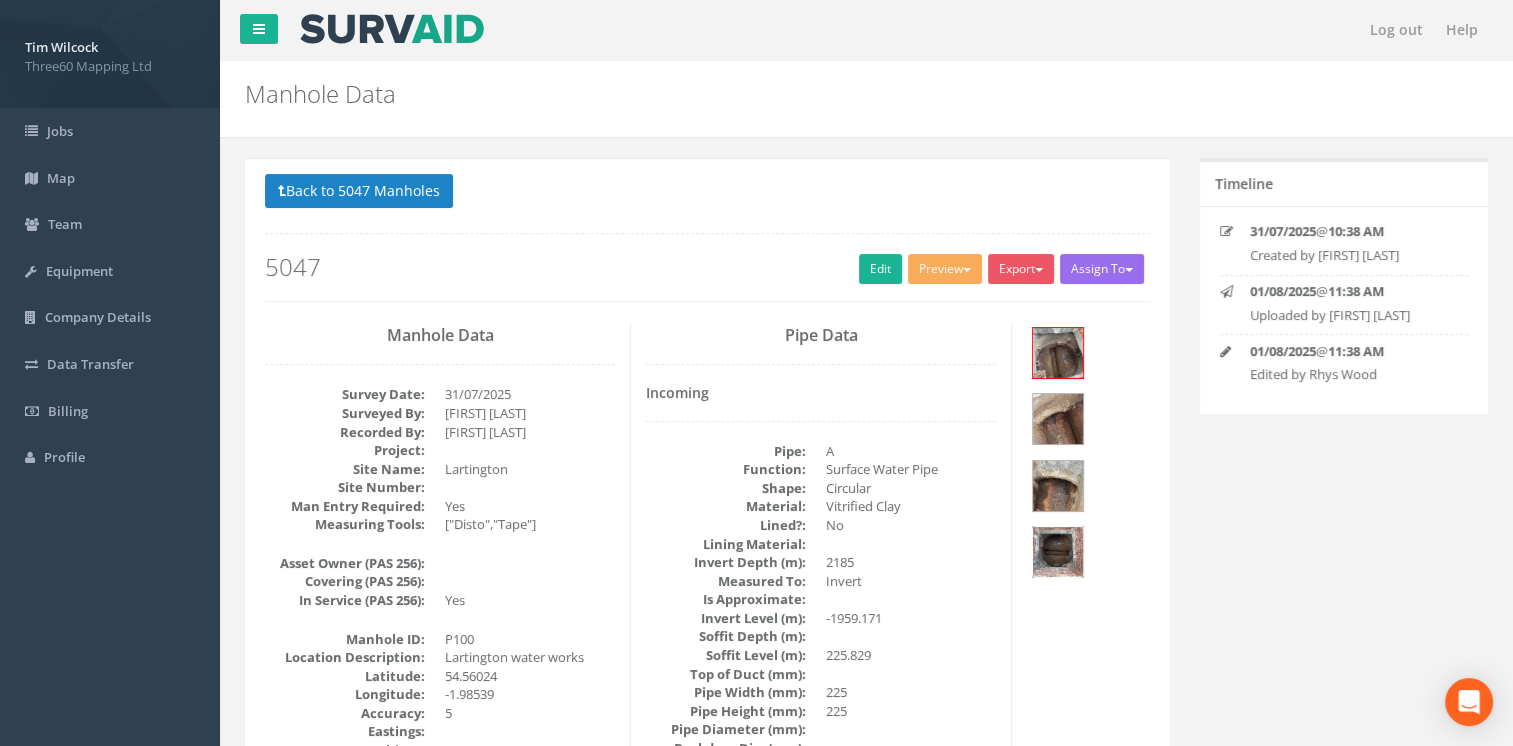 click at bounding box center [1058, 552] 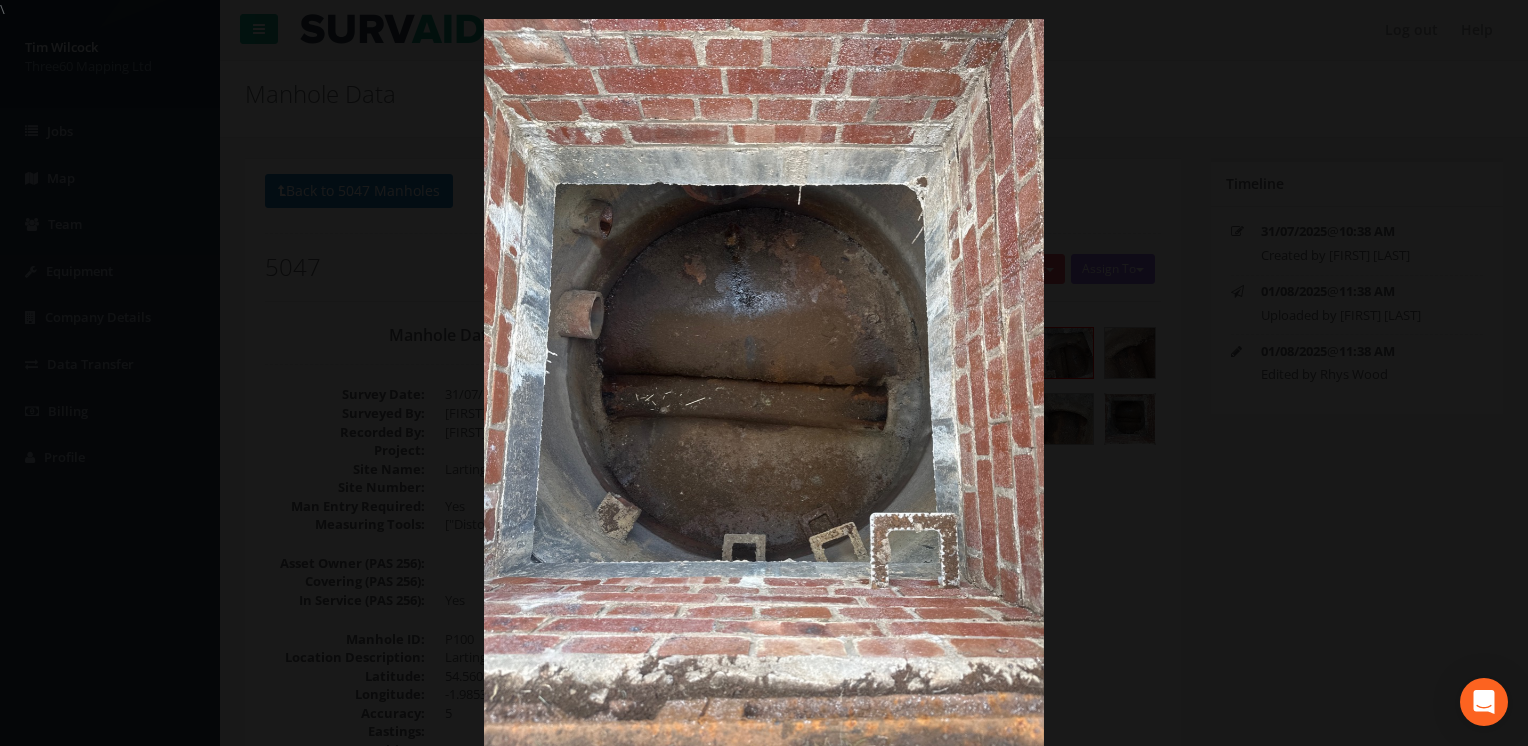 click at bounding box center (764, 392) 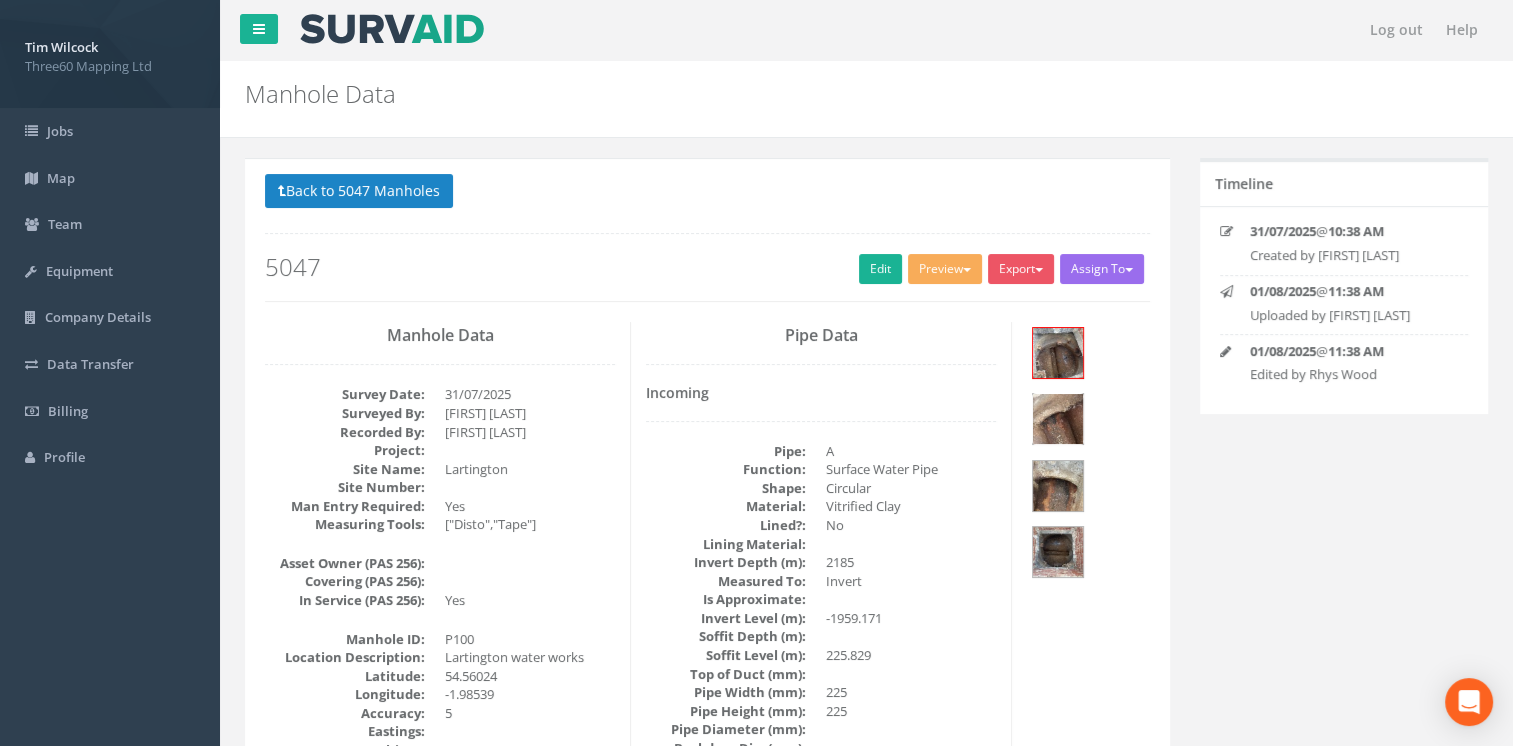 click at bounding box center (1058, 419) 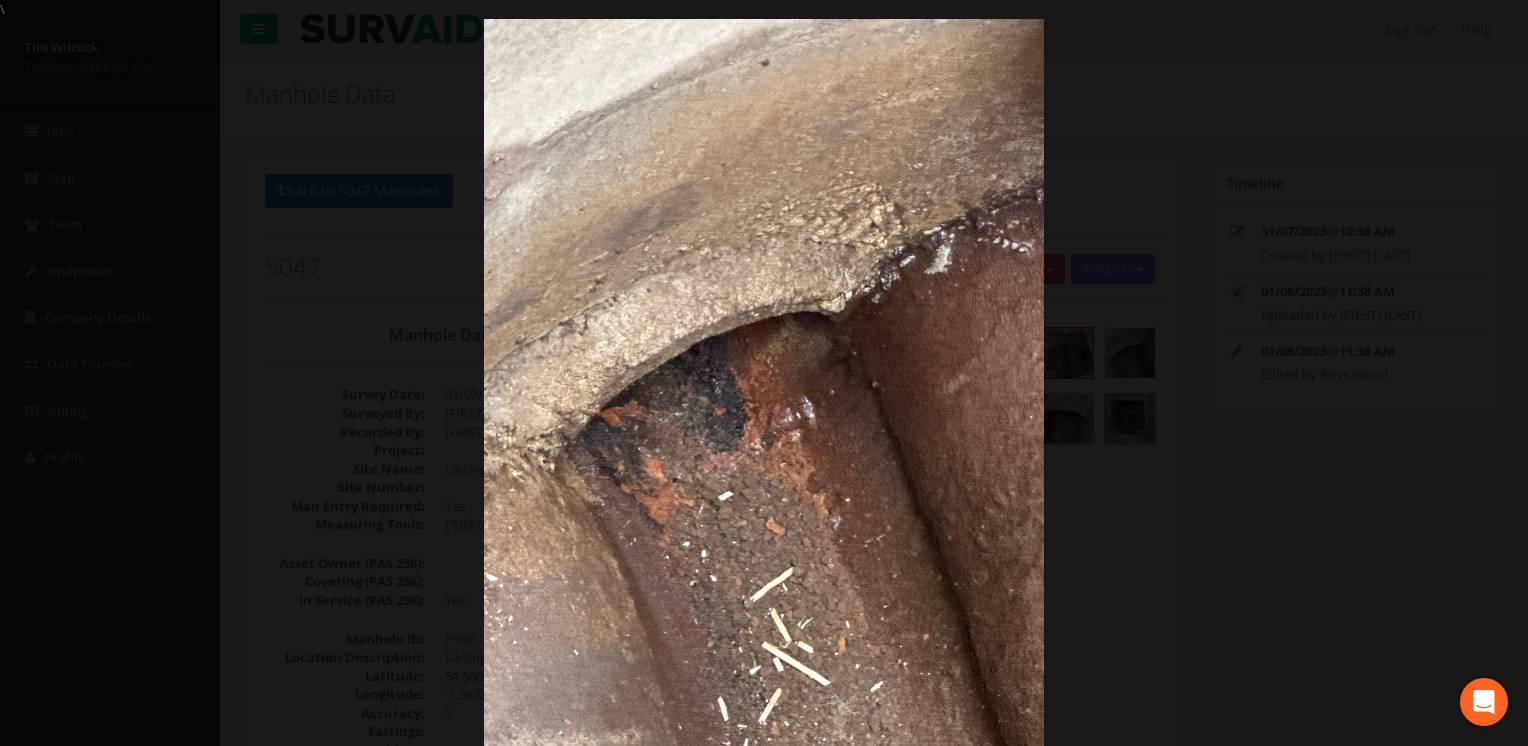 click at bounding box center (764, 392) 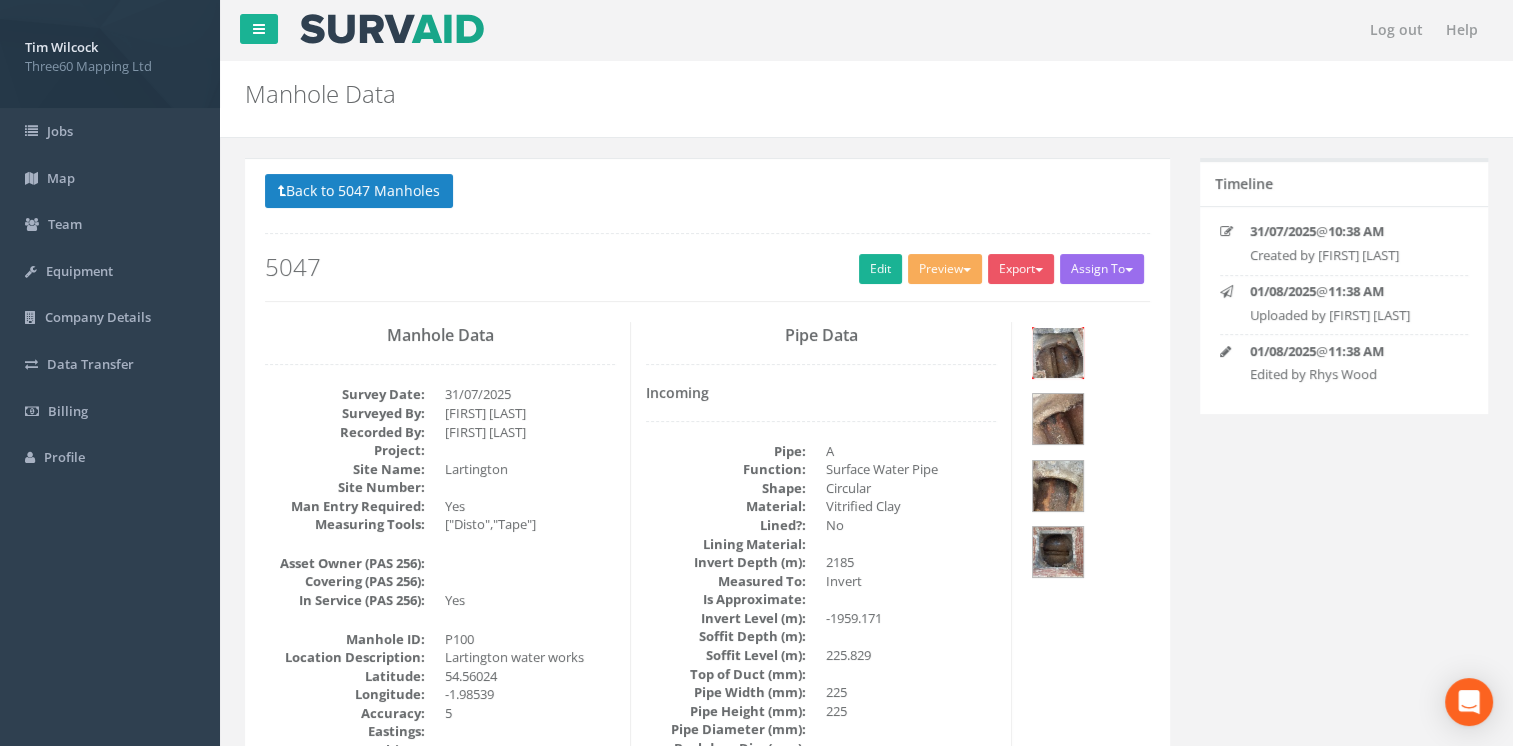 click at bounding box center (1058, 353) 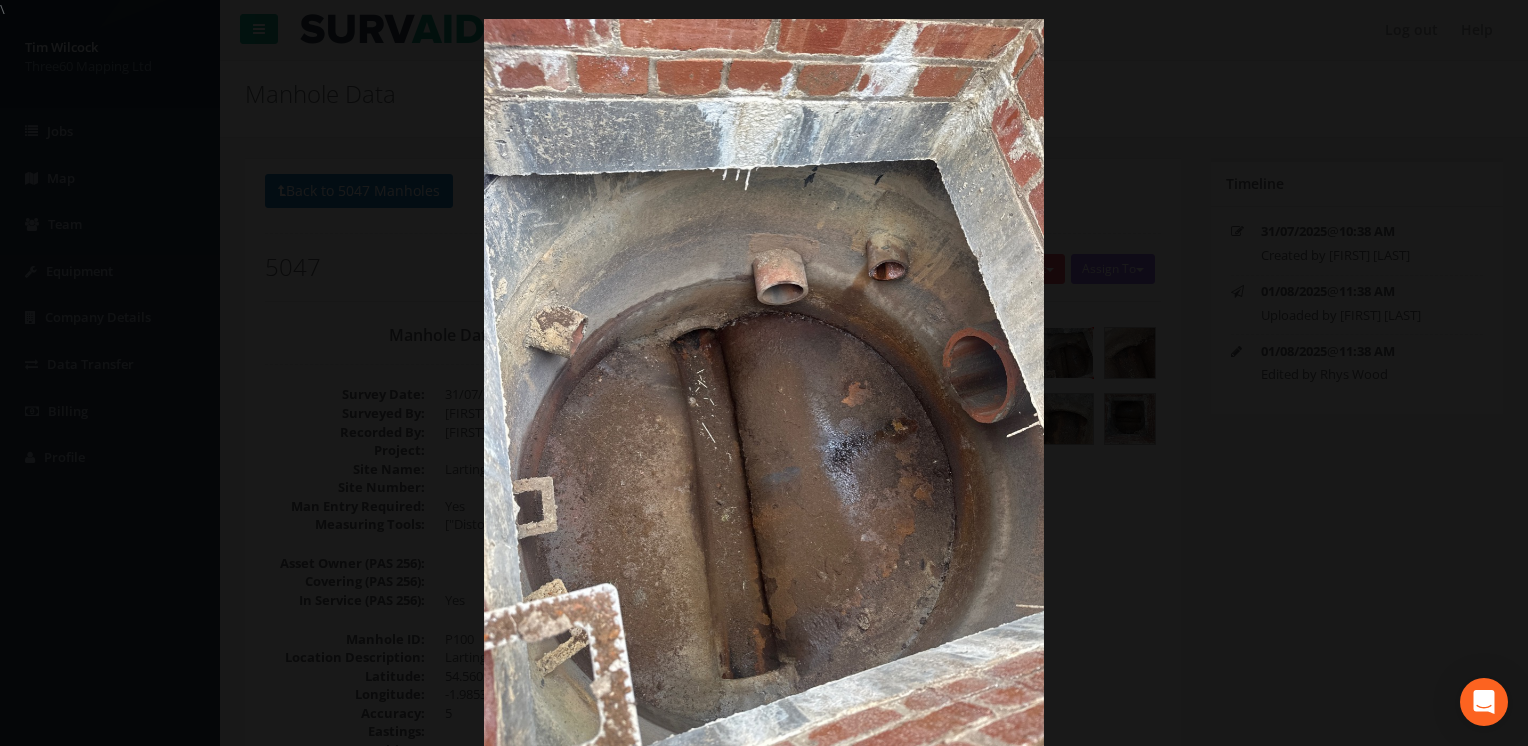 click at bounding box center [764, 392] 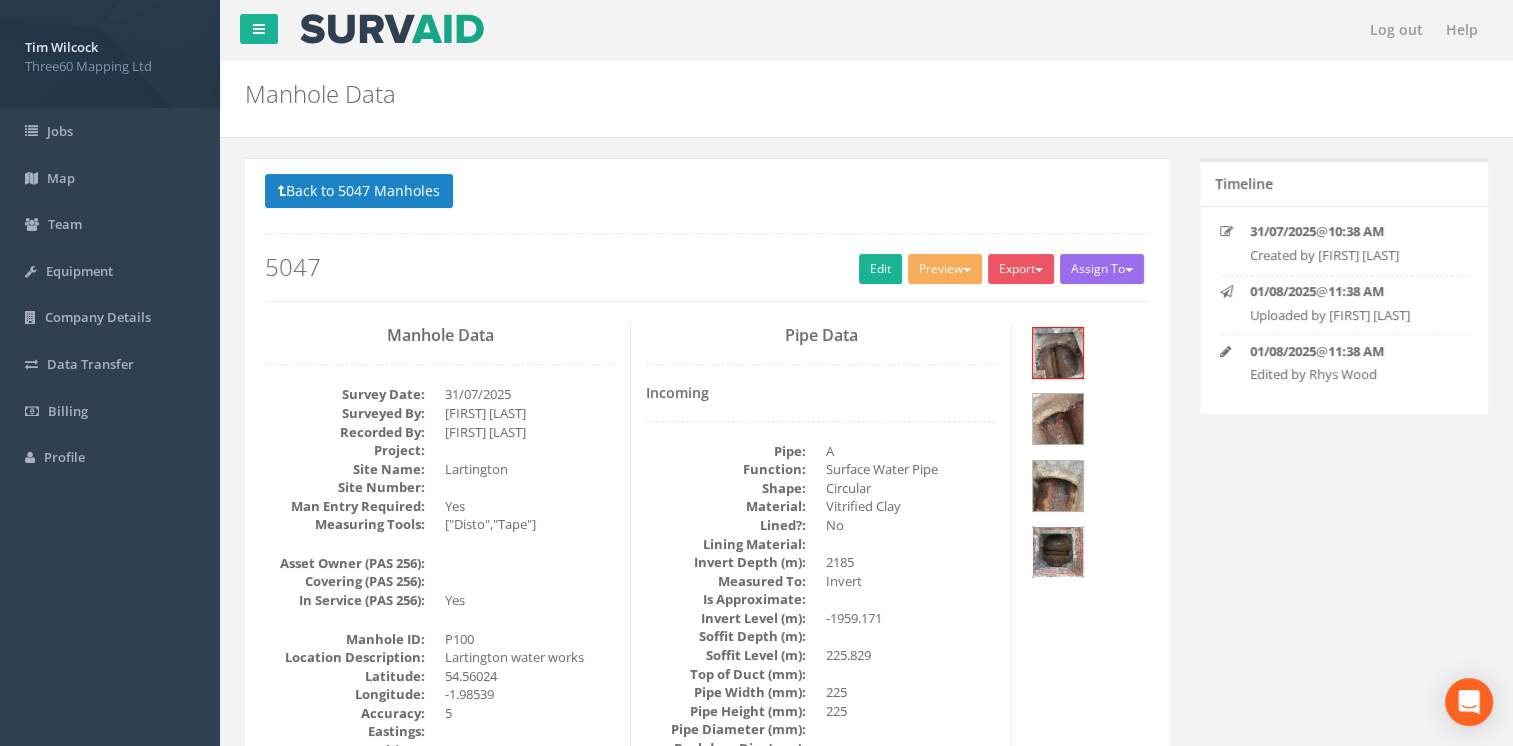 click at bounding box center [1058, 552] 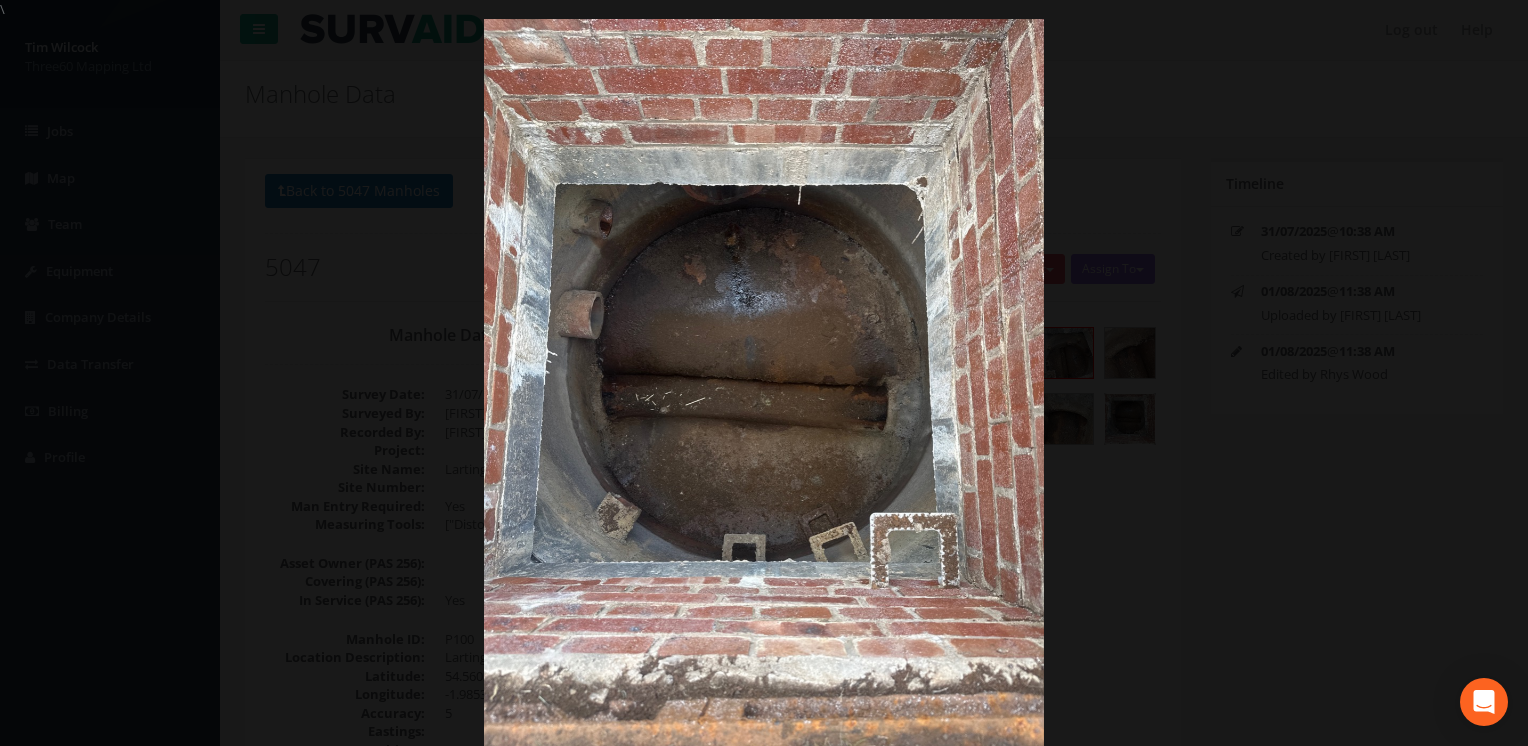 click at bounding box center (764, 392) 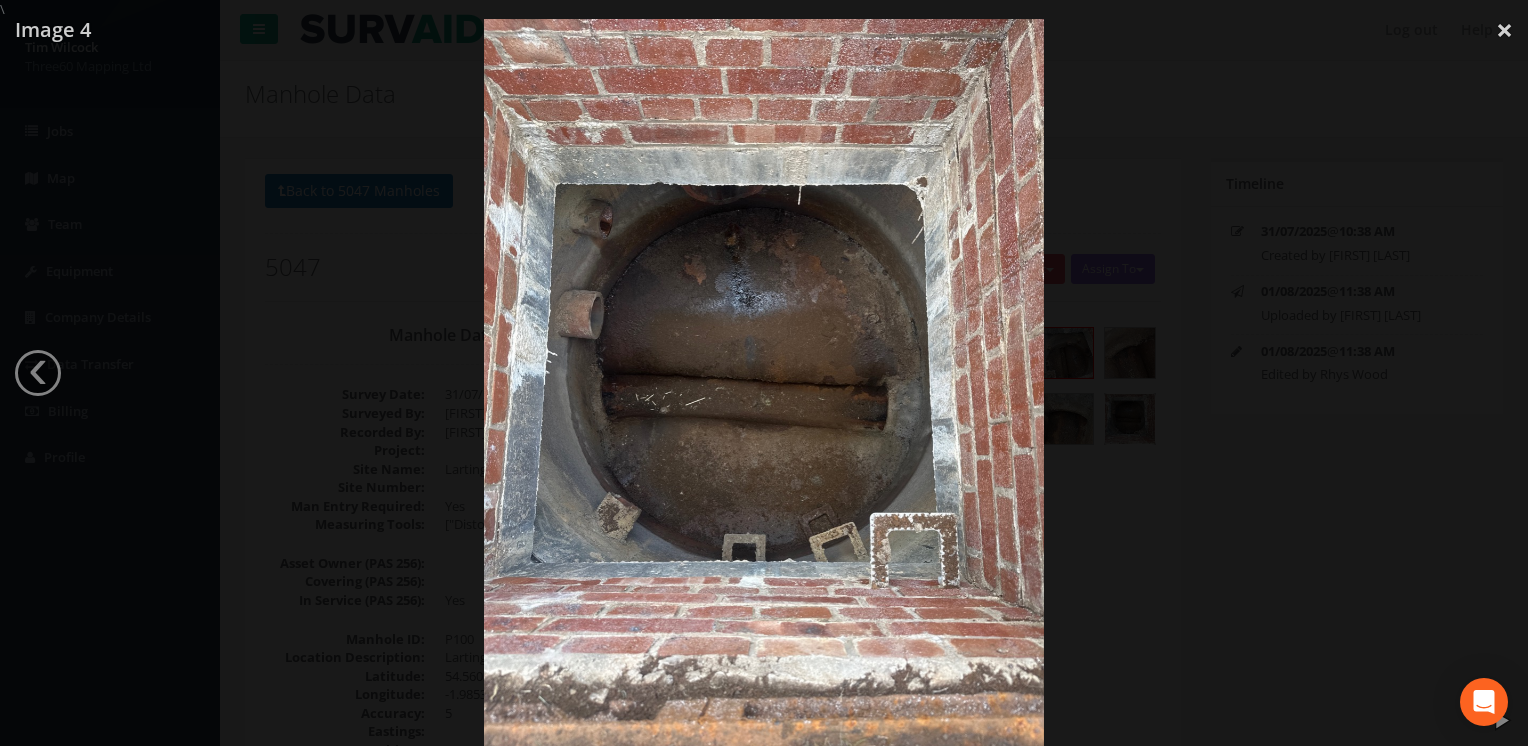 click at bounding box center (764, 392) 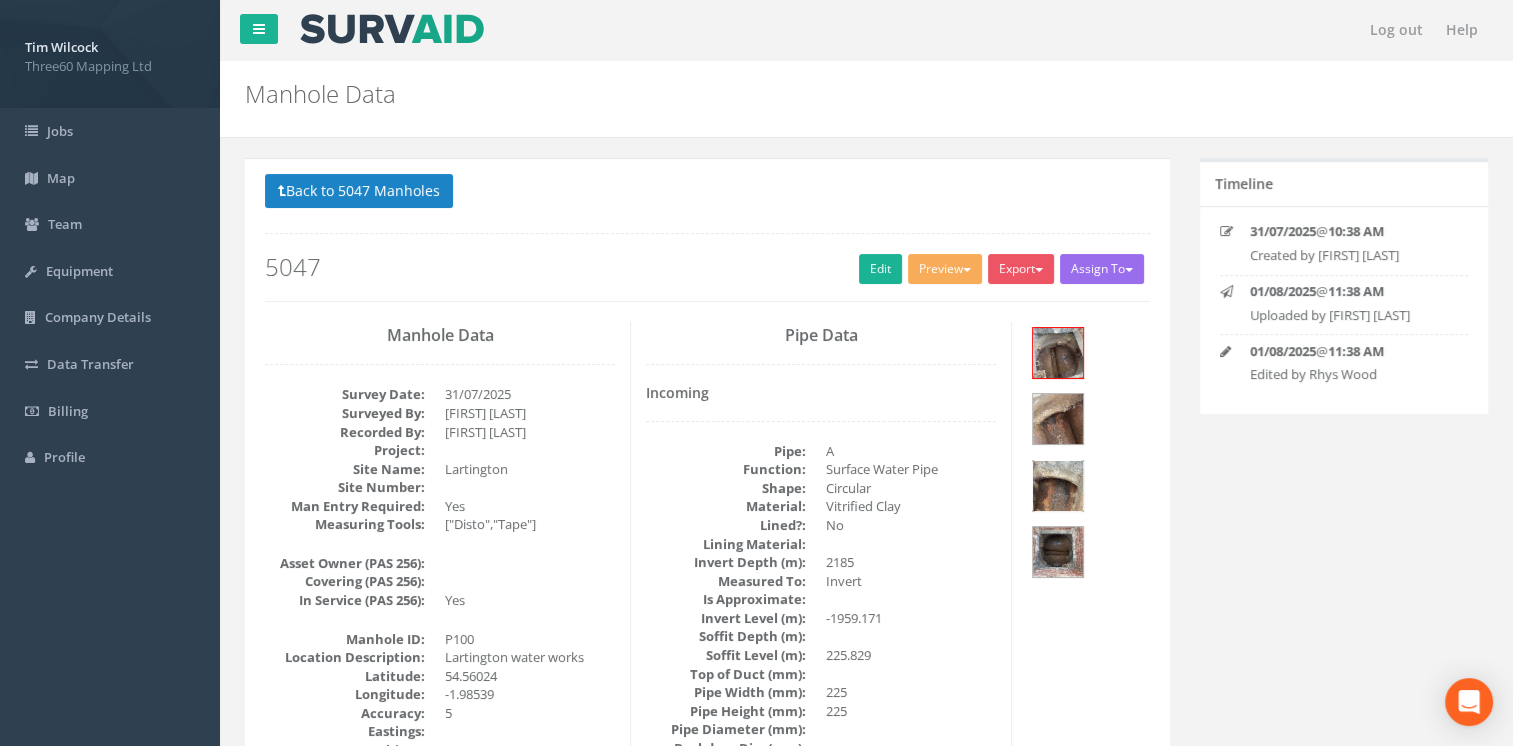 click at bounding box center [1058, 486] 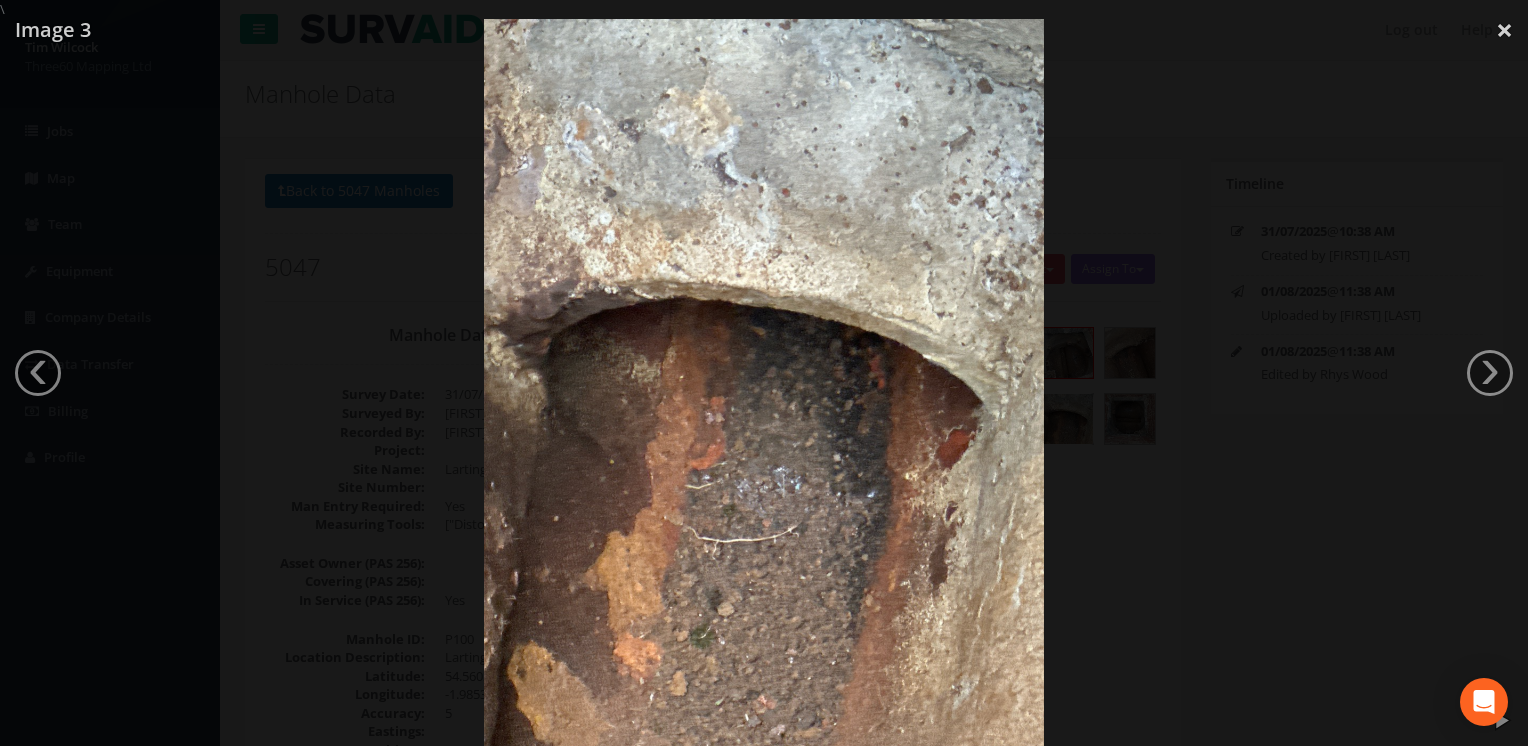 click at bounding box center [764, 392] 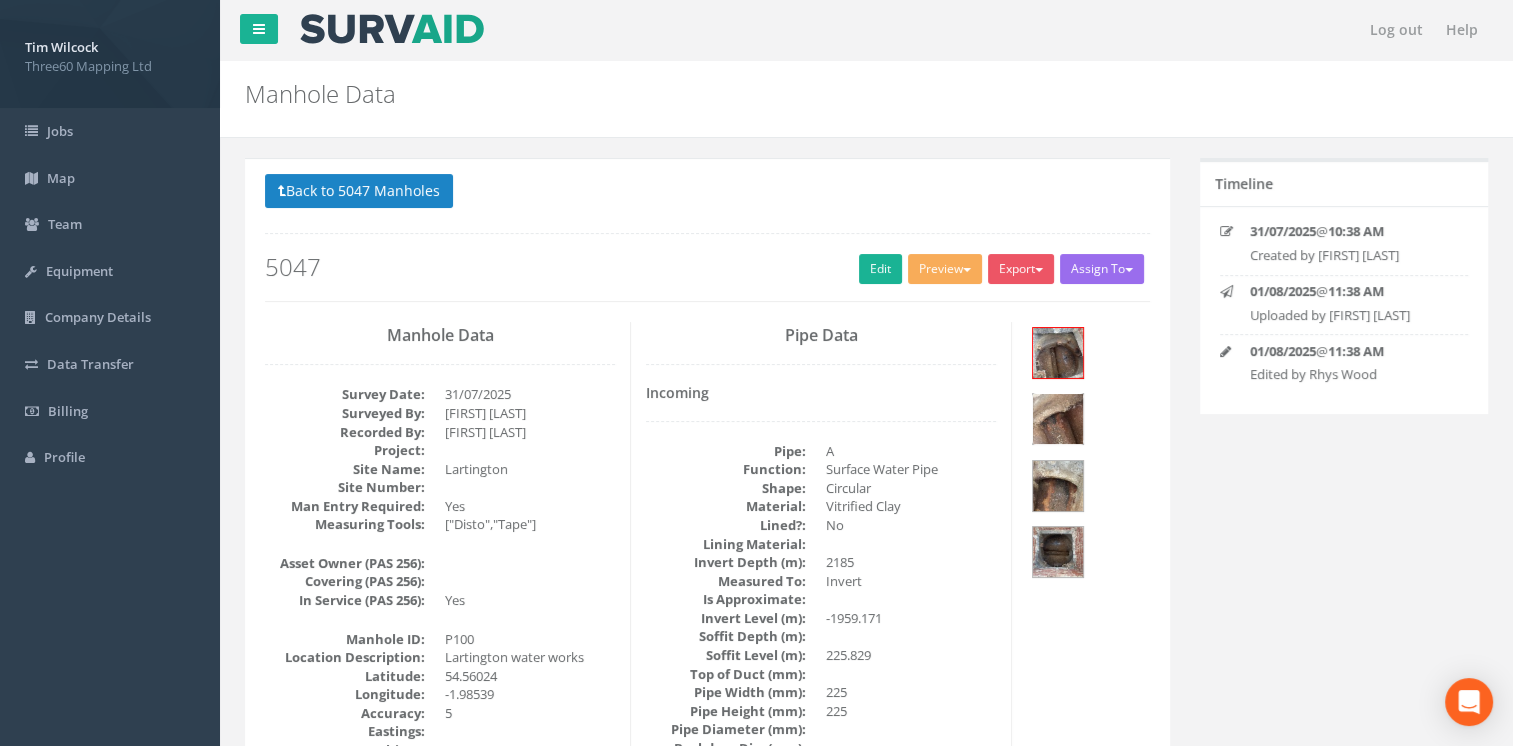 click at bounding box center [1058, 419] 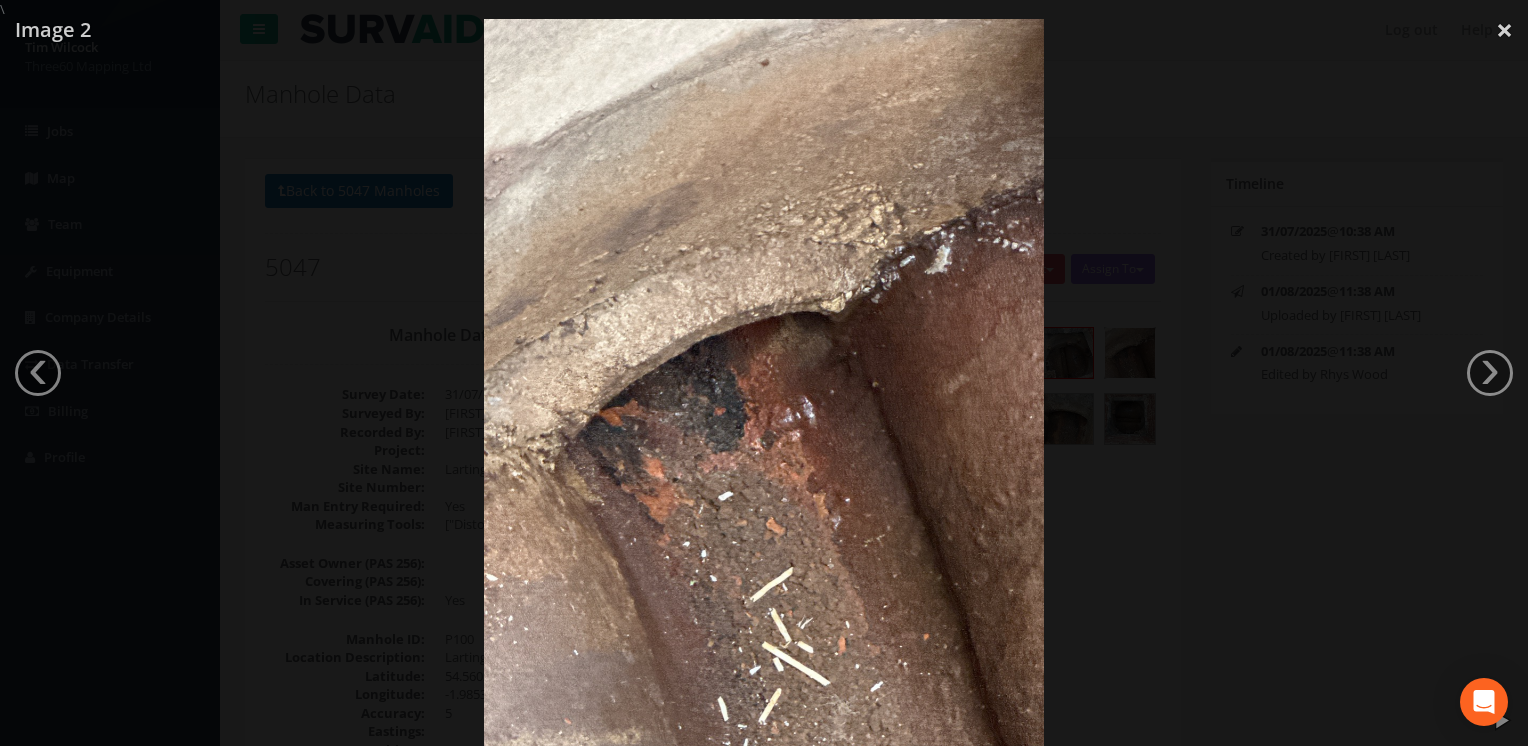 click at bounding box center (764, 392) 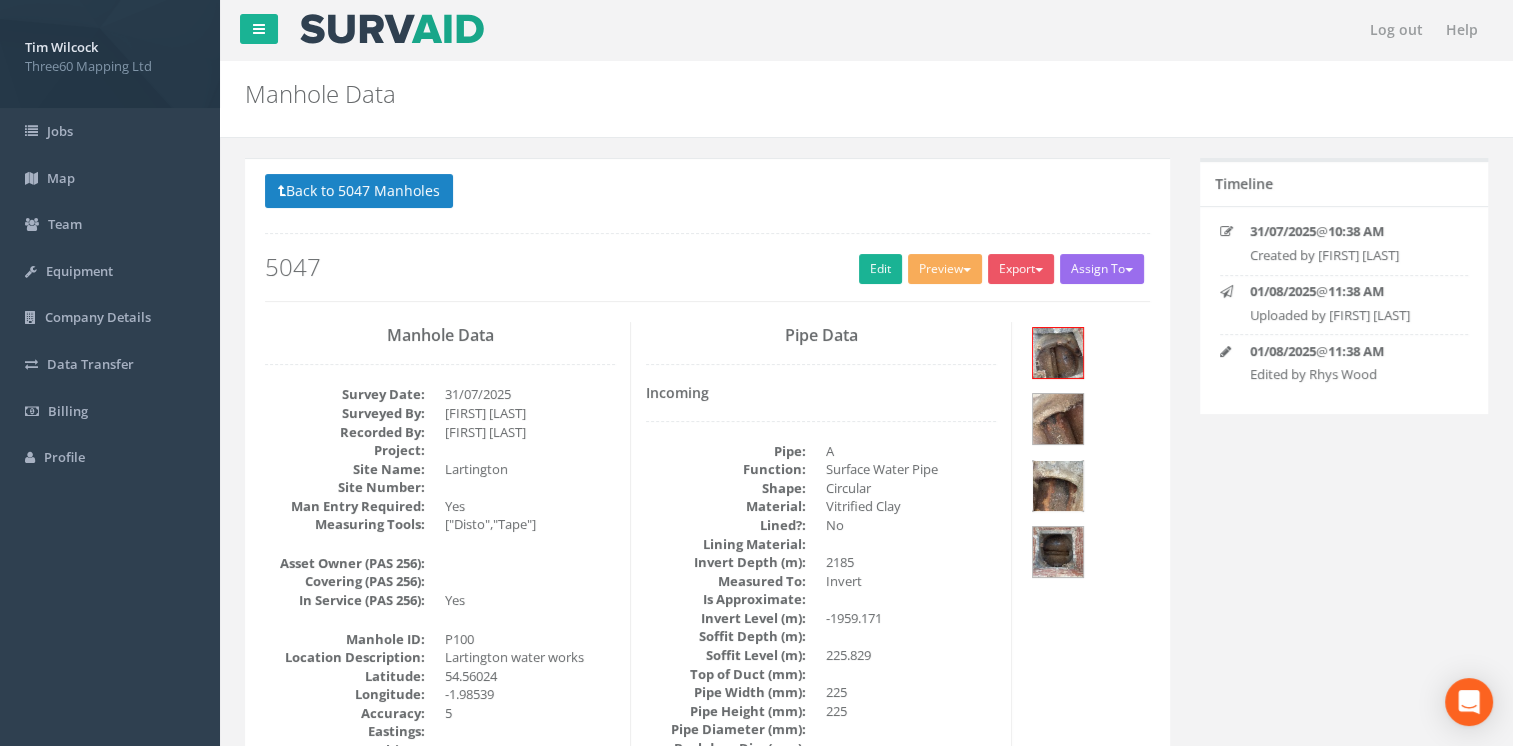 click at bounding box center [1058, 486] 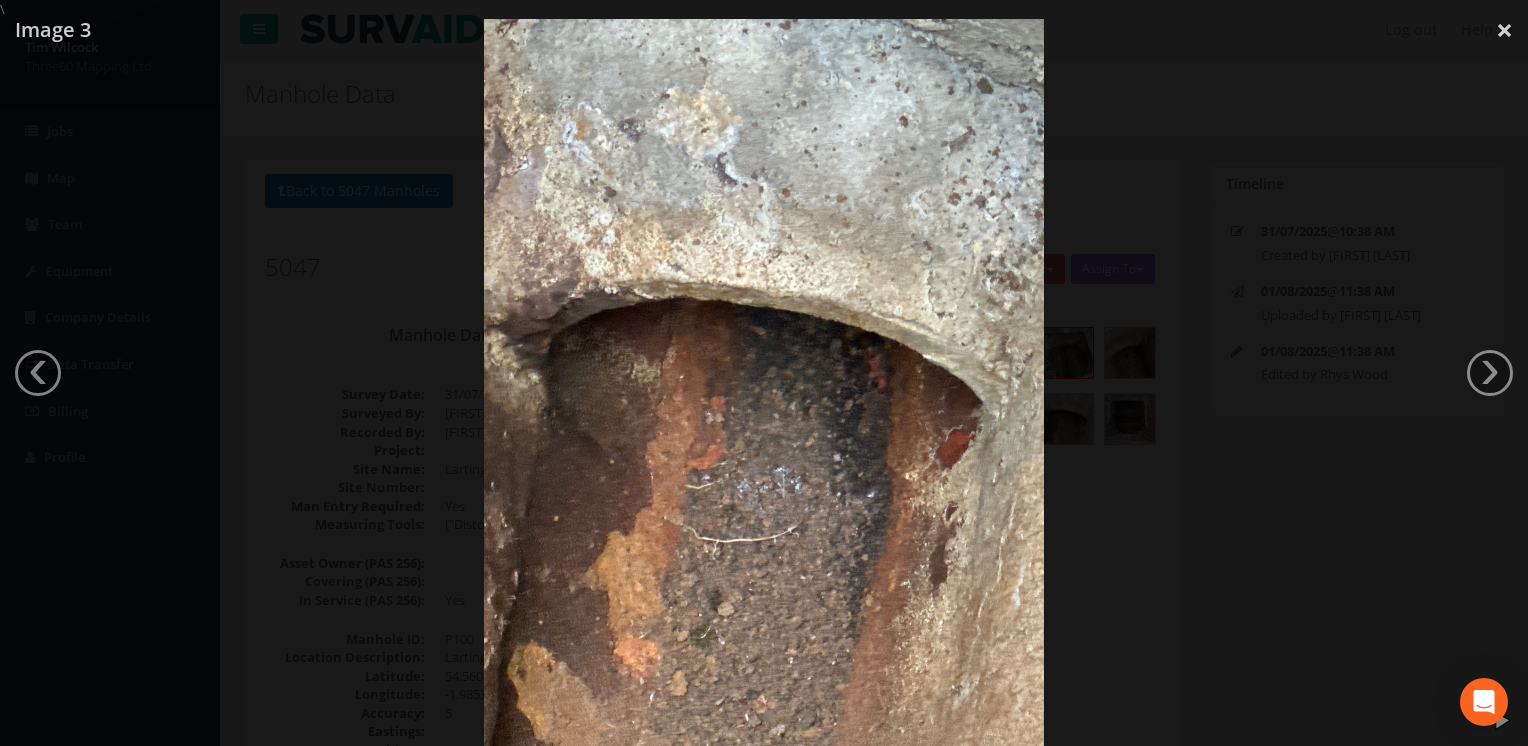 click at bounding box center [764, 392] 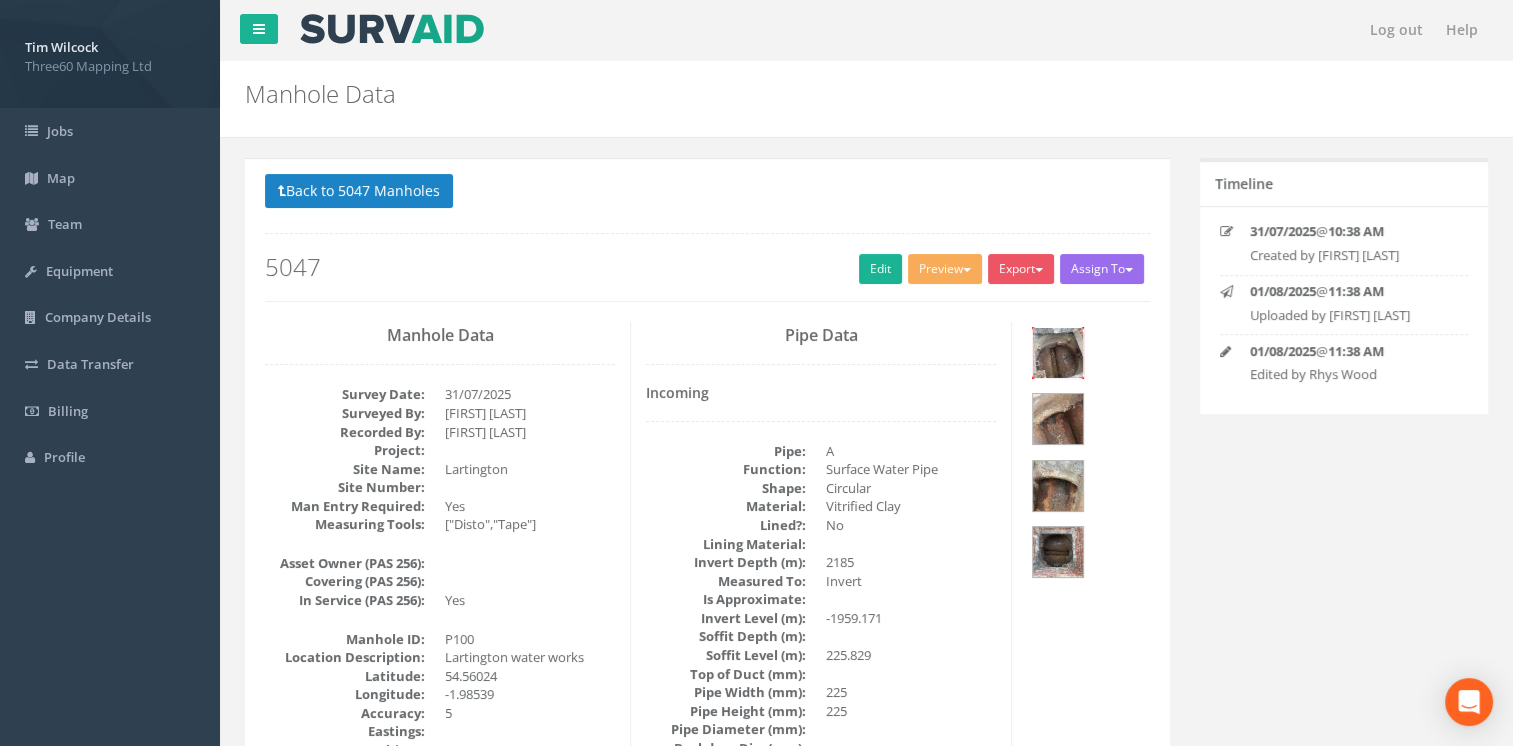click at bounding box center (1058, 353) 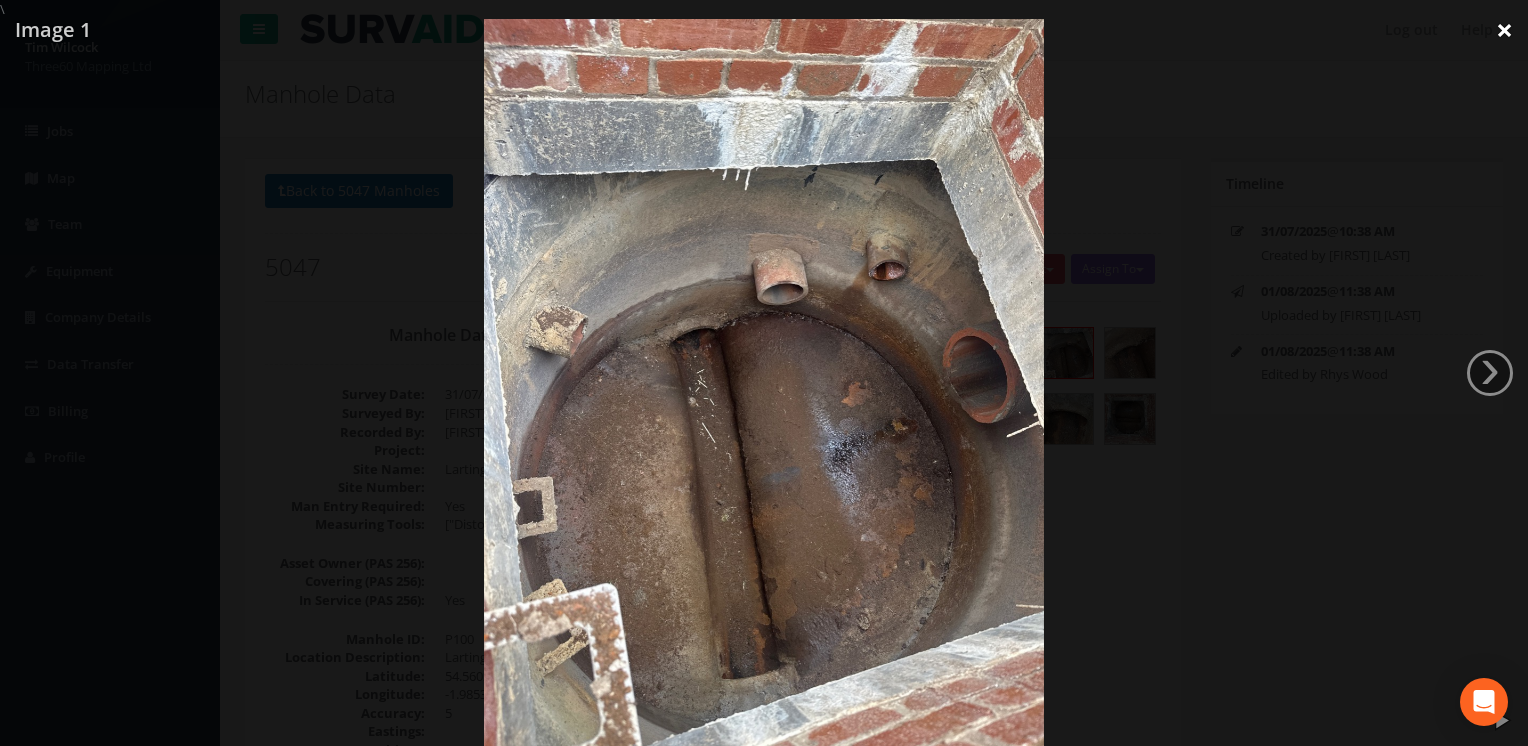 click on "×" at bounding box center [1504, 30] 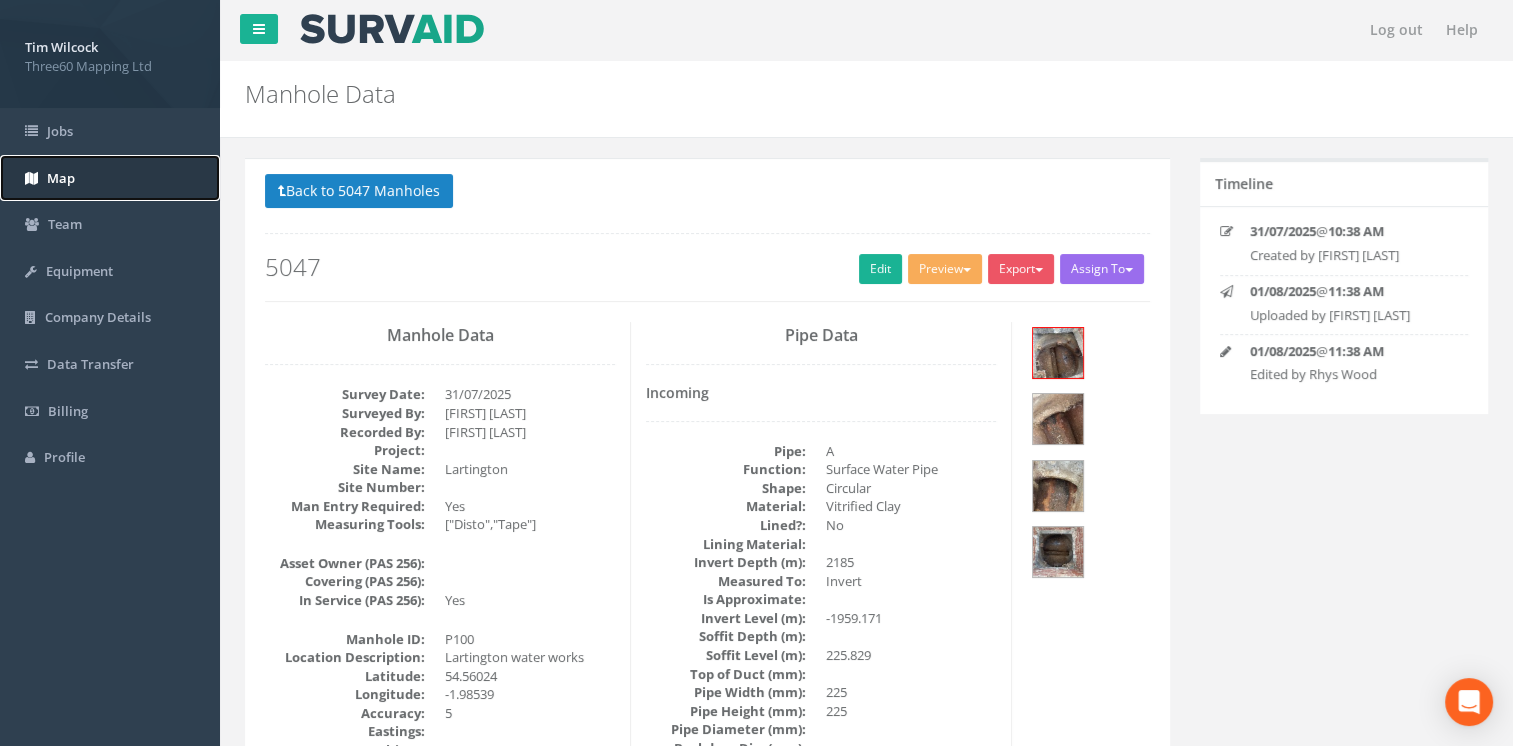click on "Map" at bounding box center [61, 178] 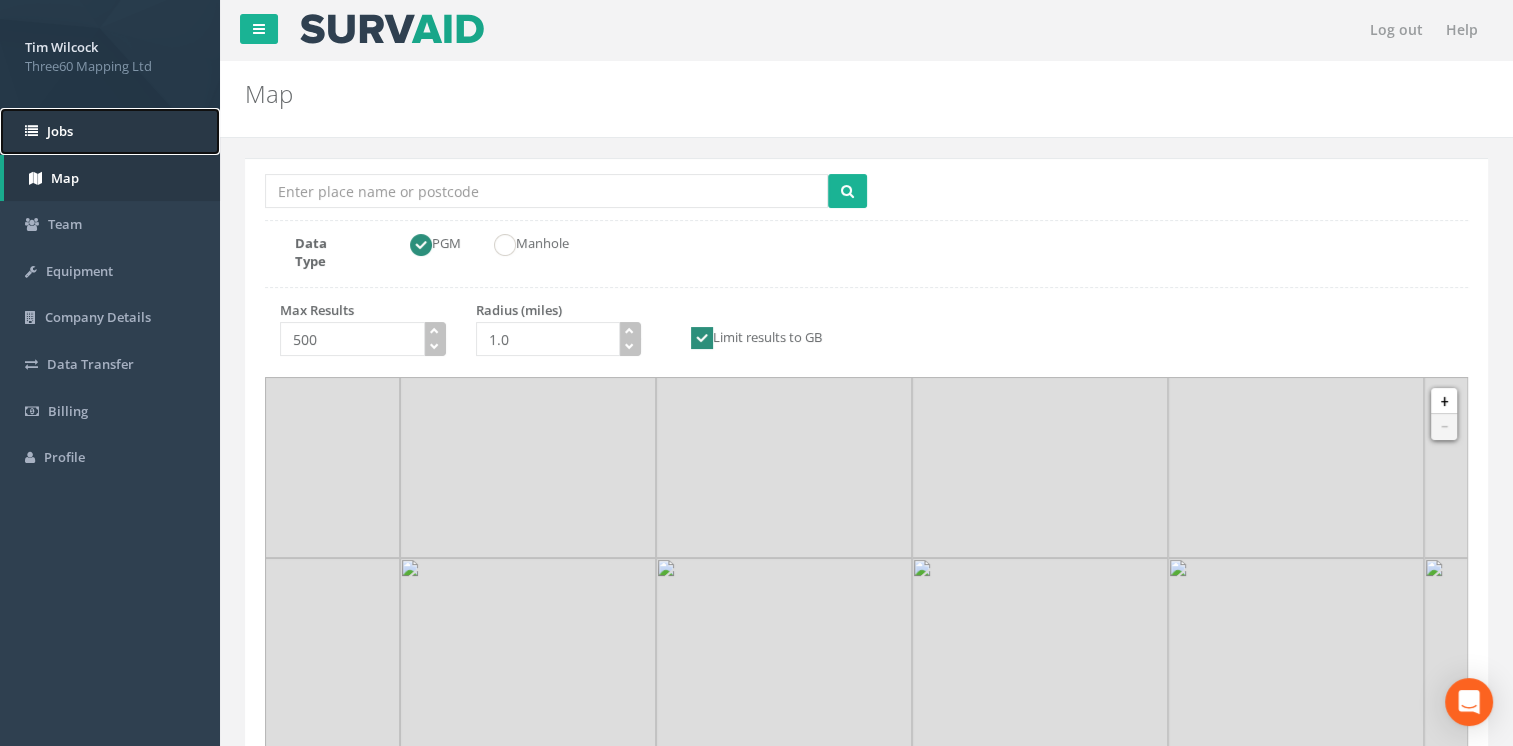click on "Jobs" at bounding box center [110, 131] 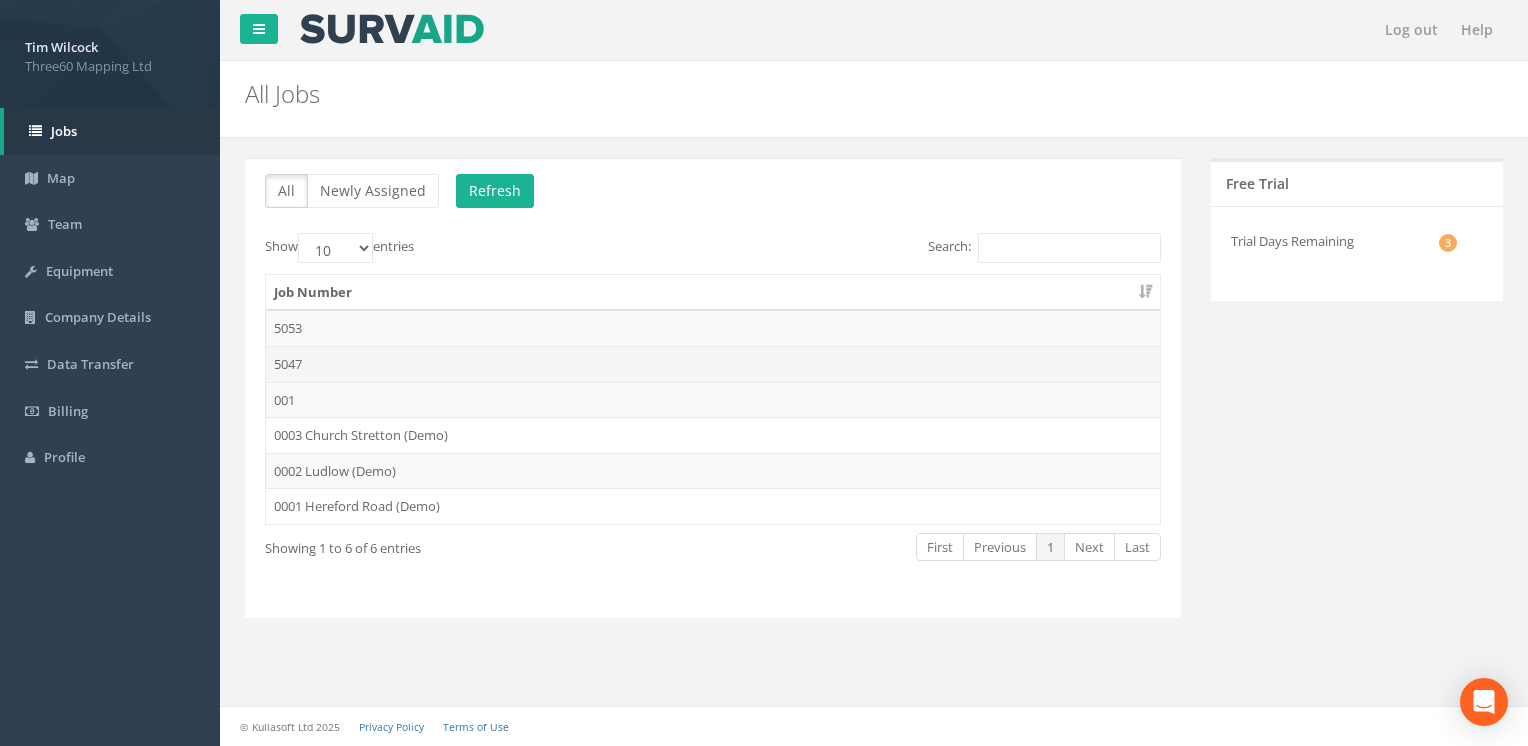 click on "5047" at bounding box center [713, 364] 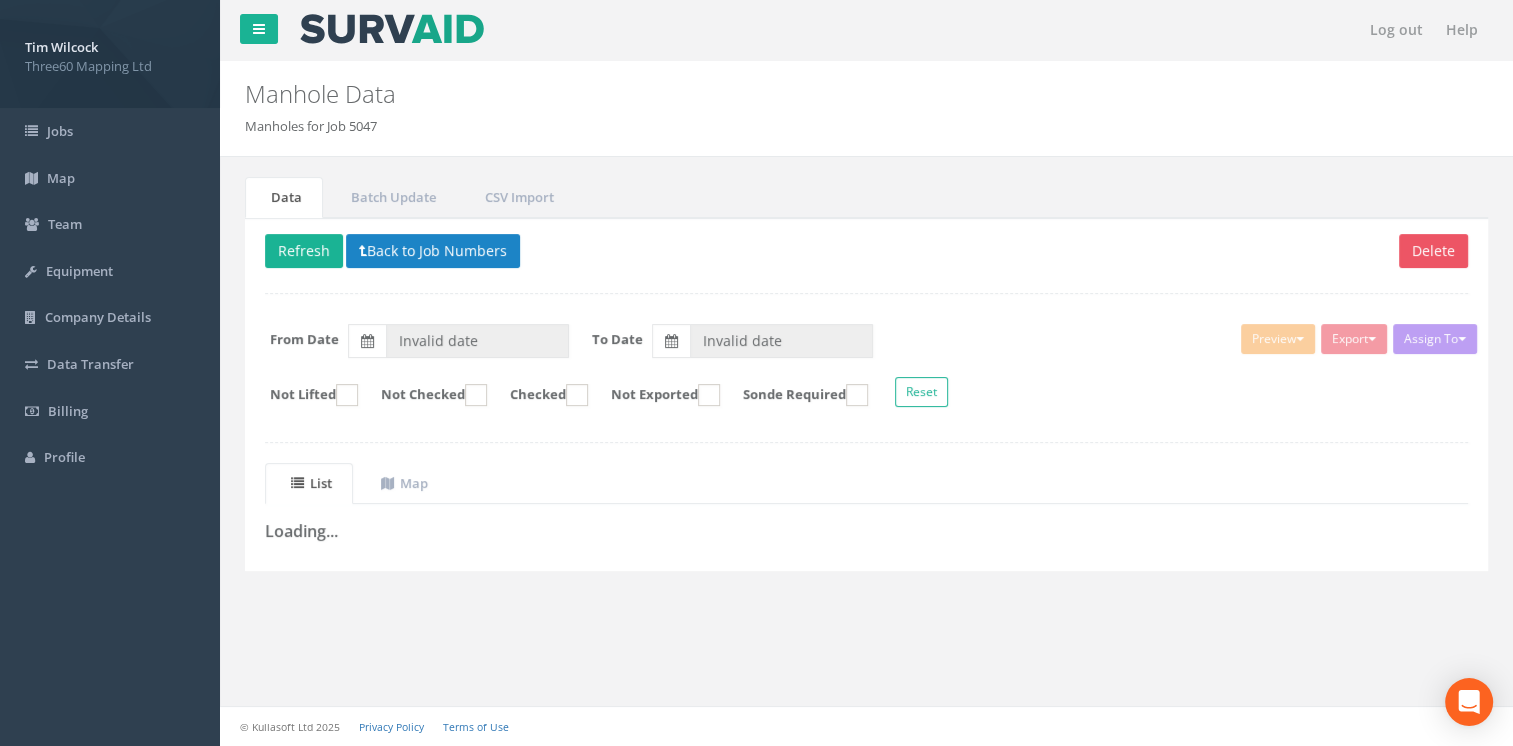 type on "31/07/2025" 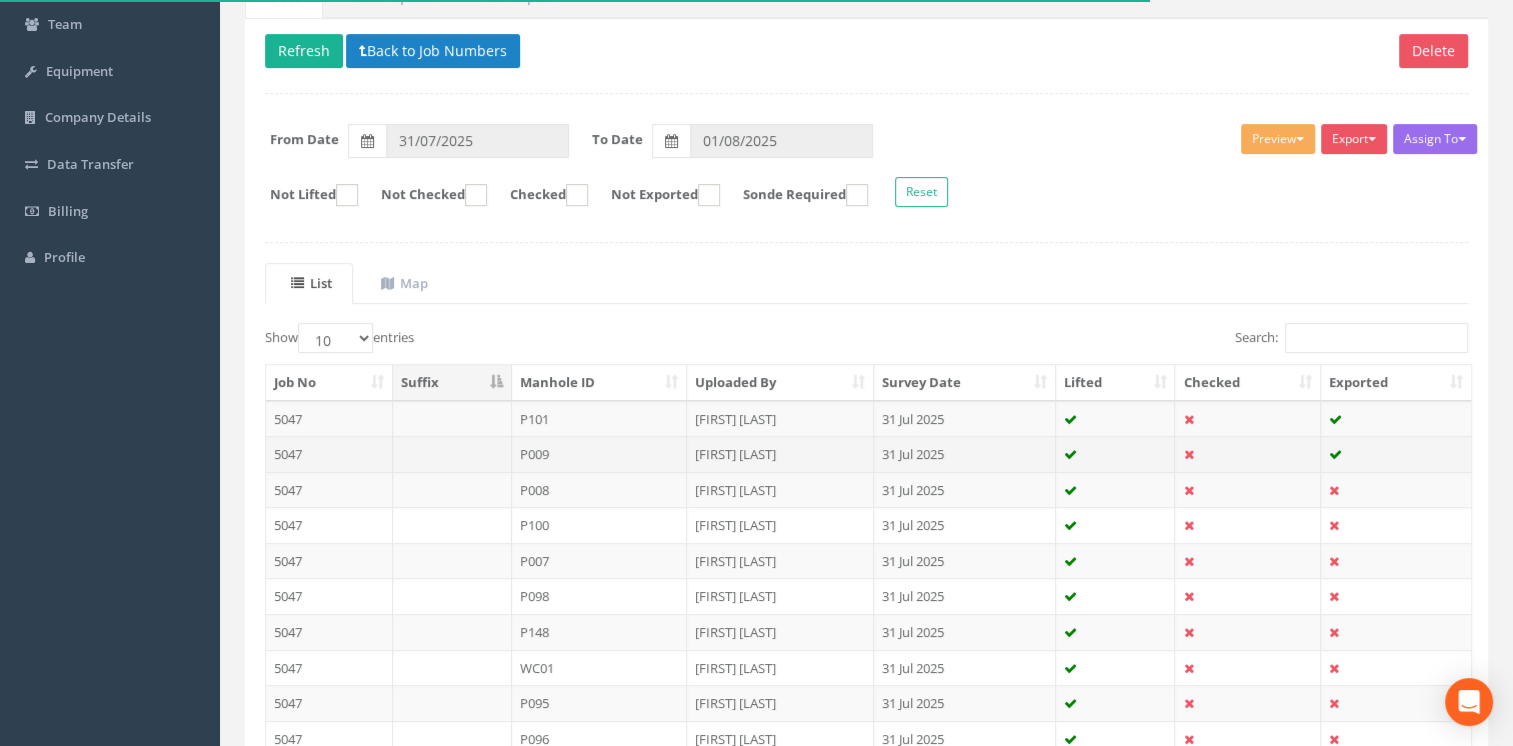 scroll, scrollTop: 300, scrollLeft: 0, axis: vertical 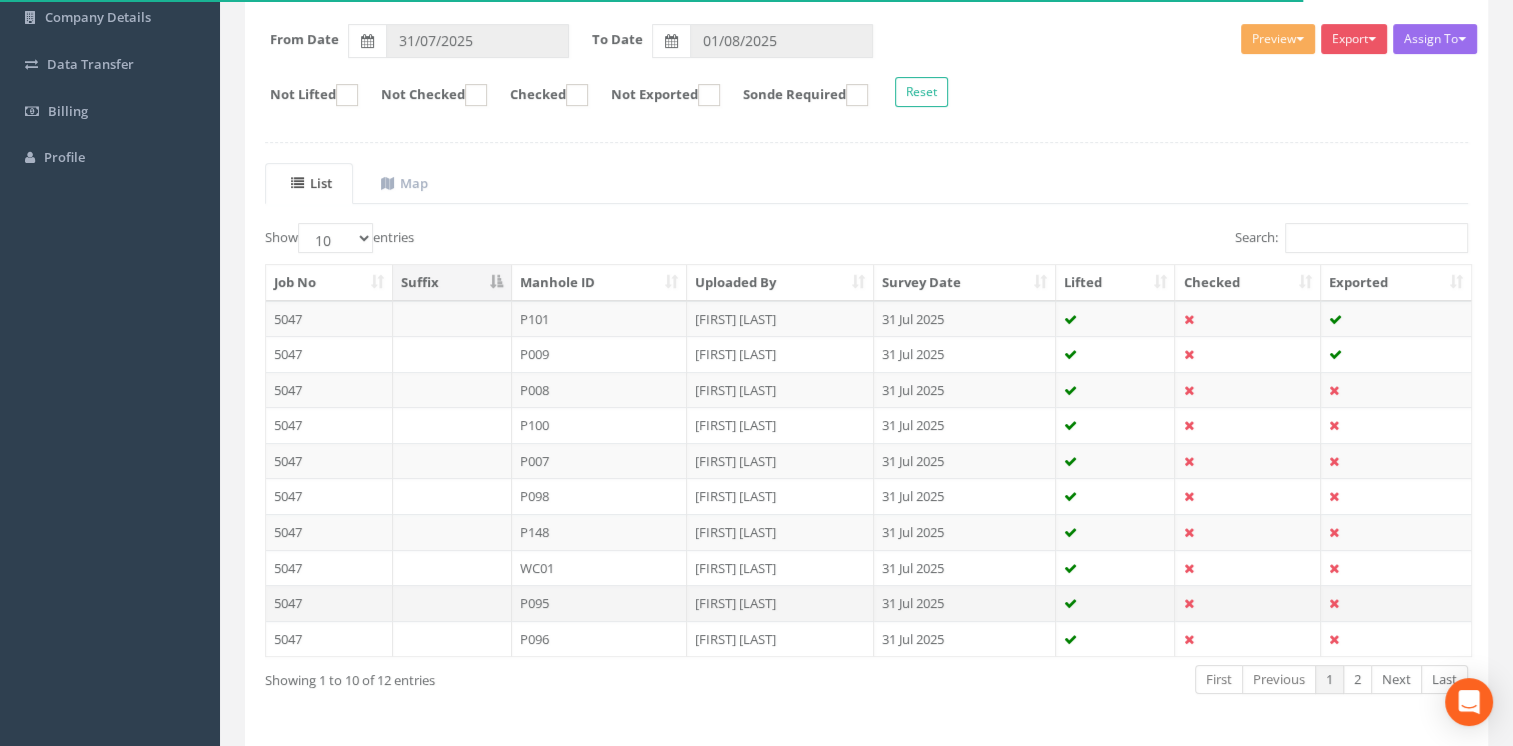 click on "P095" at bounding box center [600, 603] 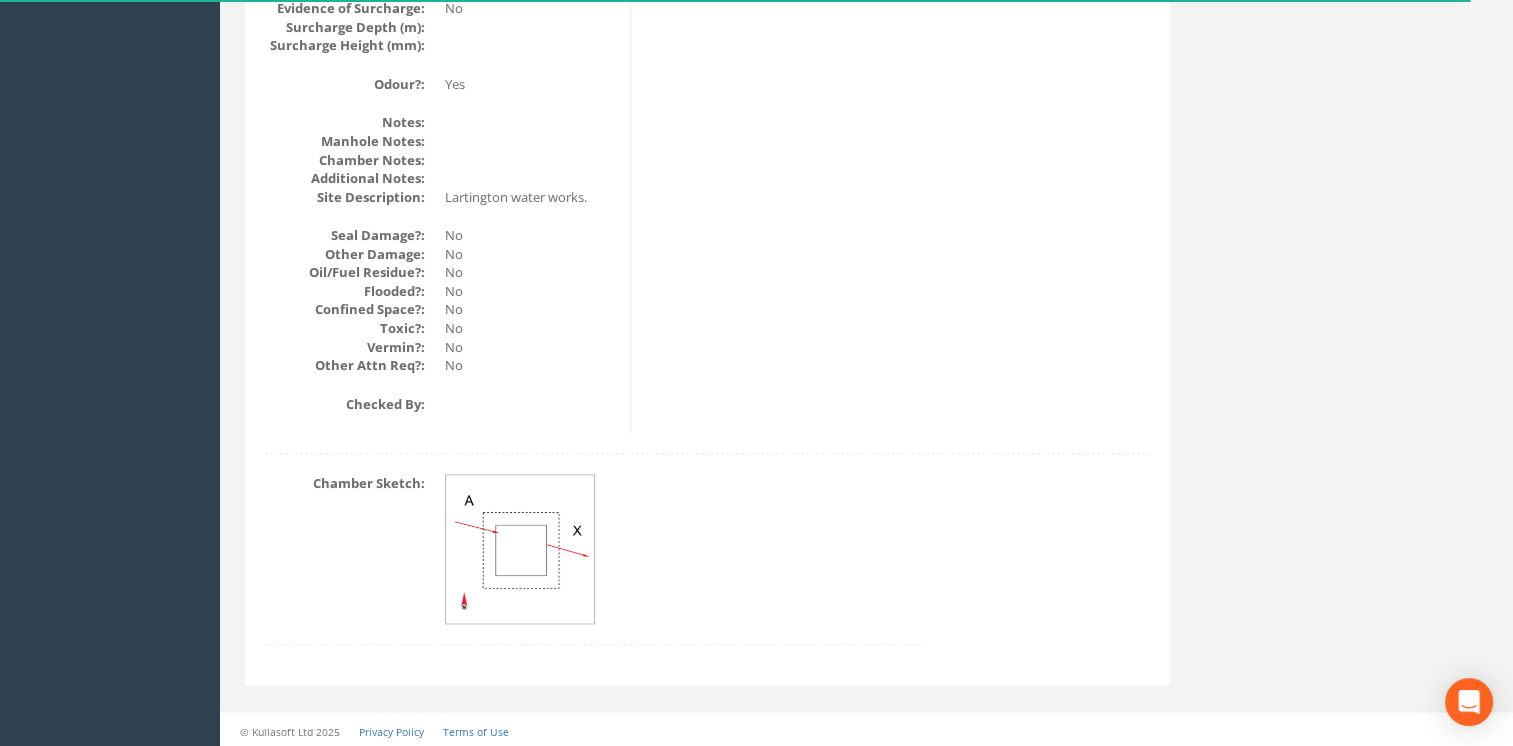 scroll, scrollTop: 2336, scrollLeft: 0, axis: vertical 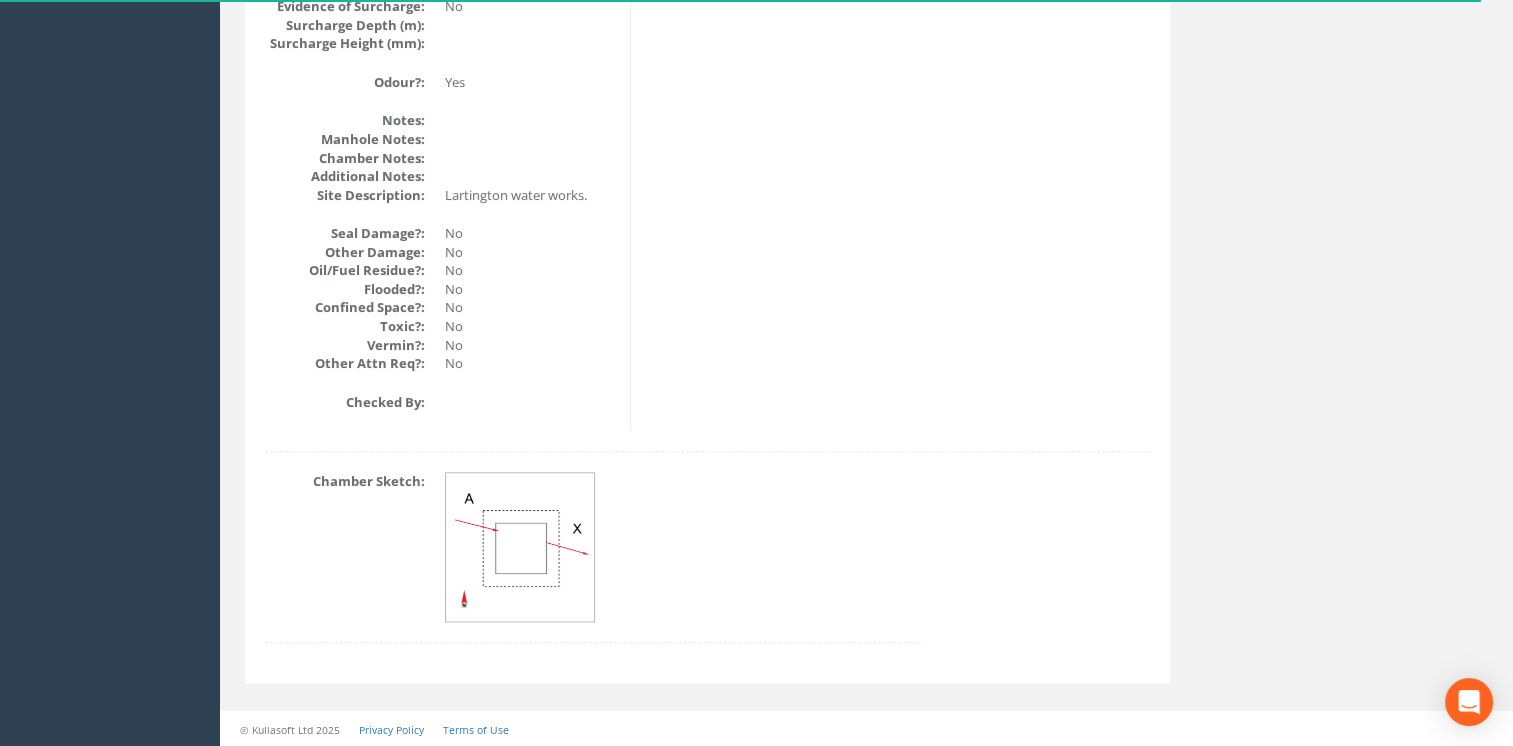 click at bounding box center (521, 548) 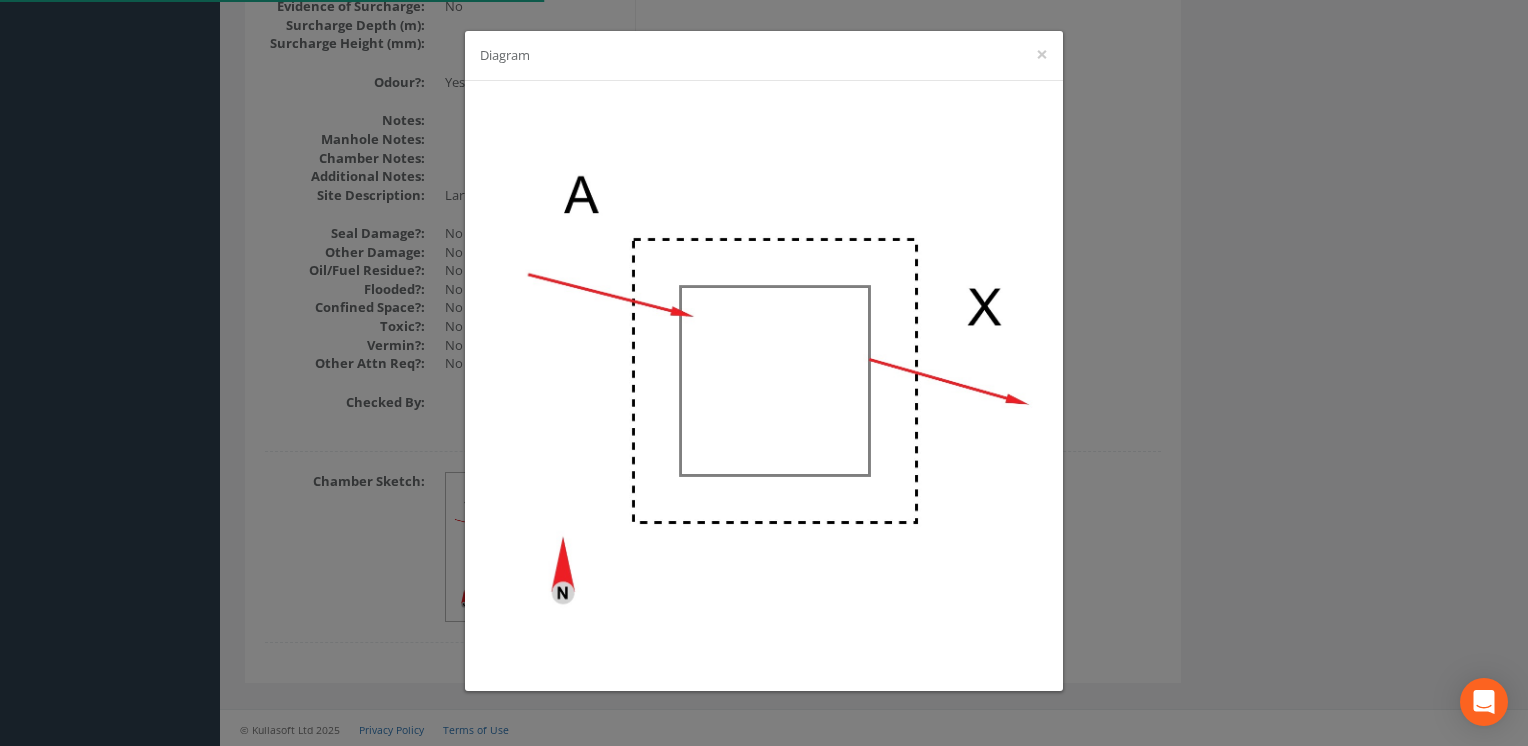 click on "Diagram  ×" at bounding box center (764, 373) 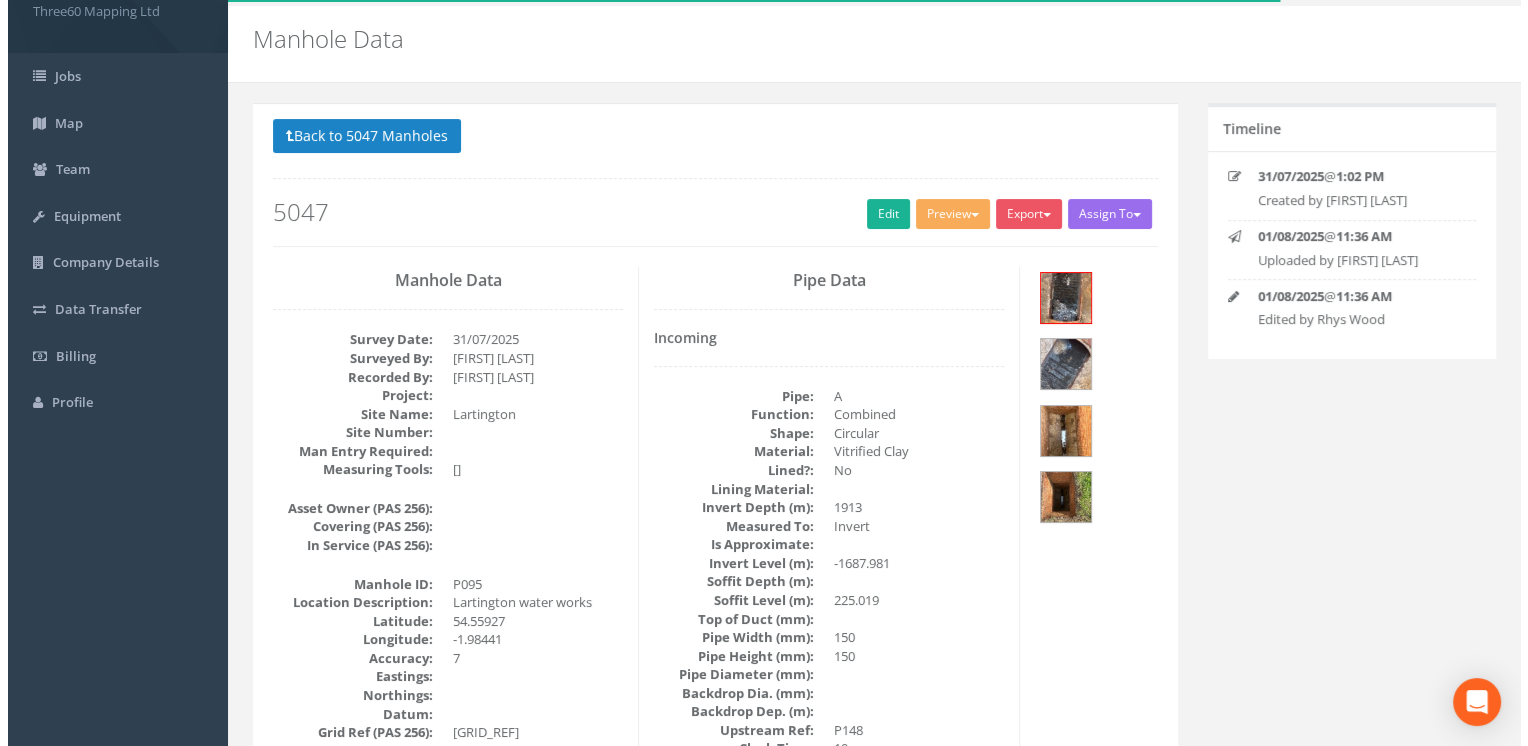 scroll, scrollTop: 0, scrollLeft: 0, axis: both 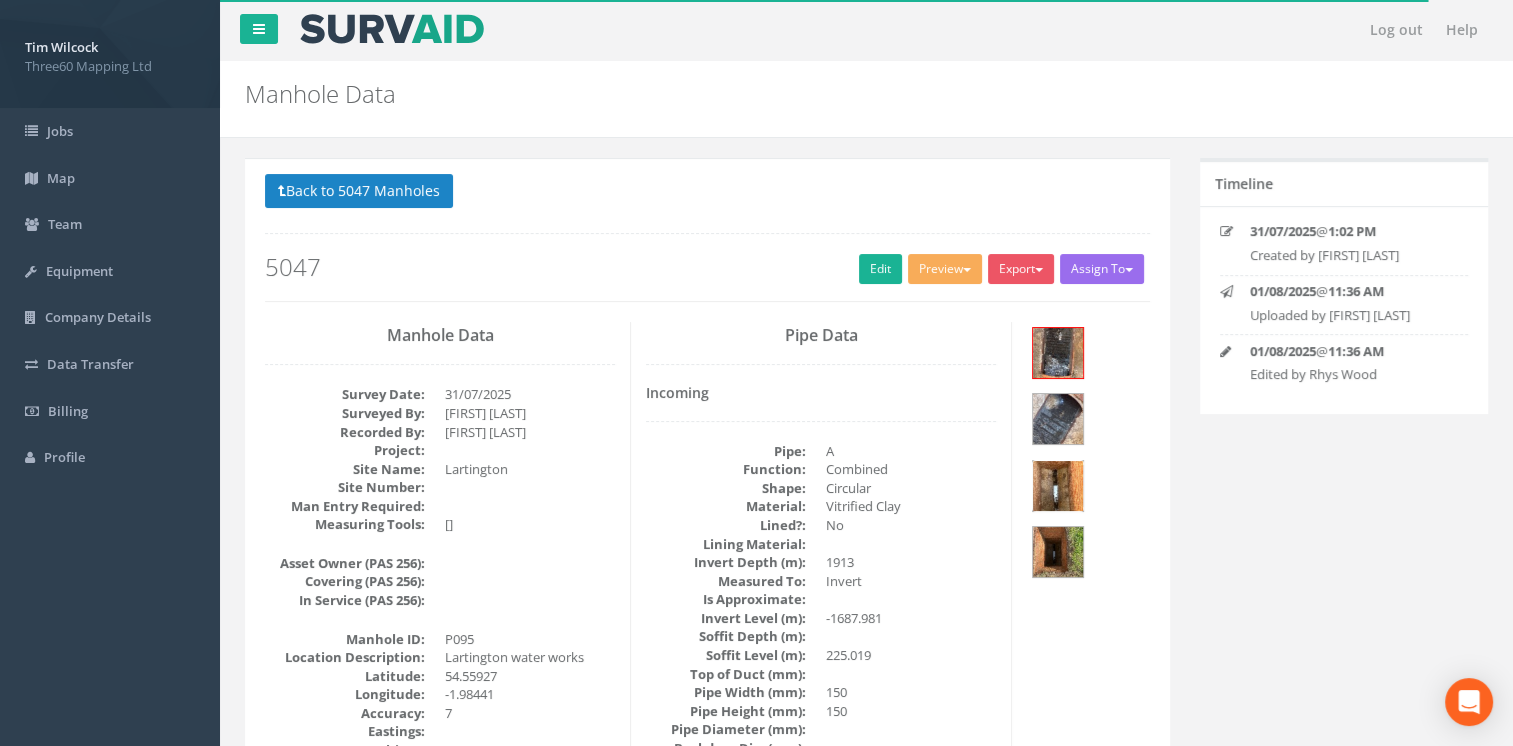 click at bounding box center [1058, 486] 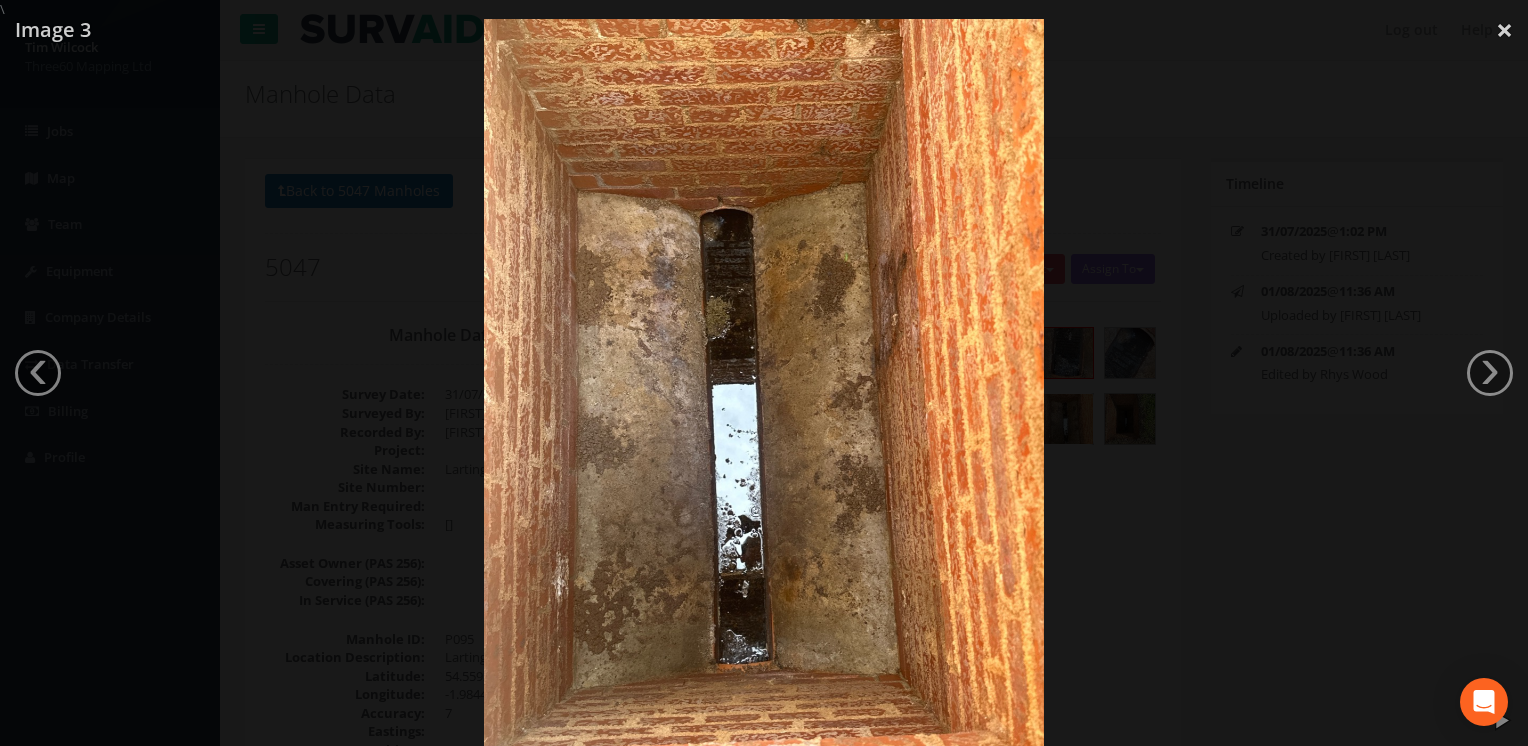 click at bounding box center (764, 392) 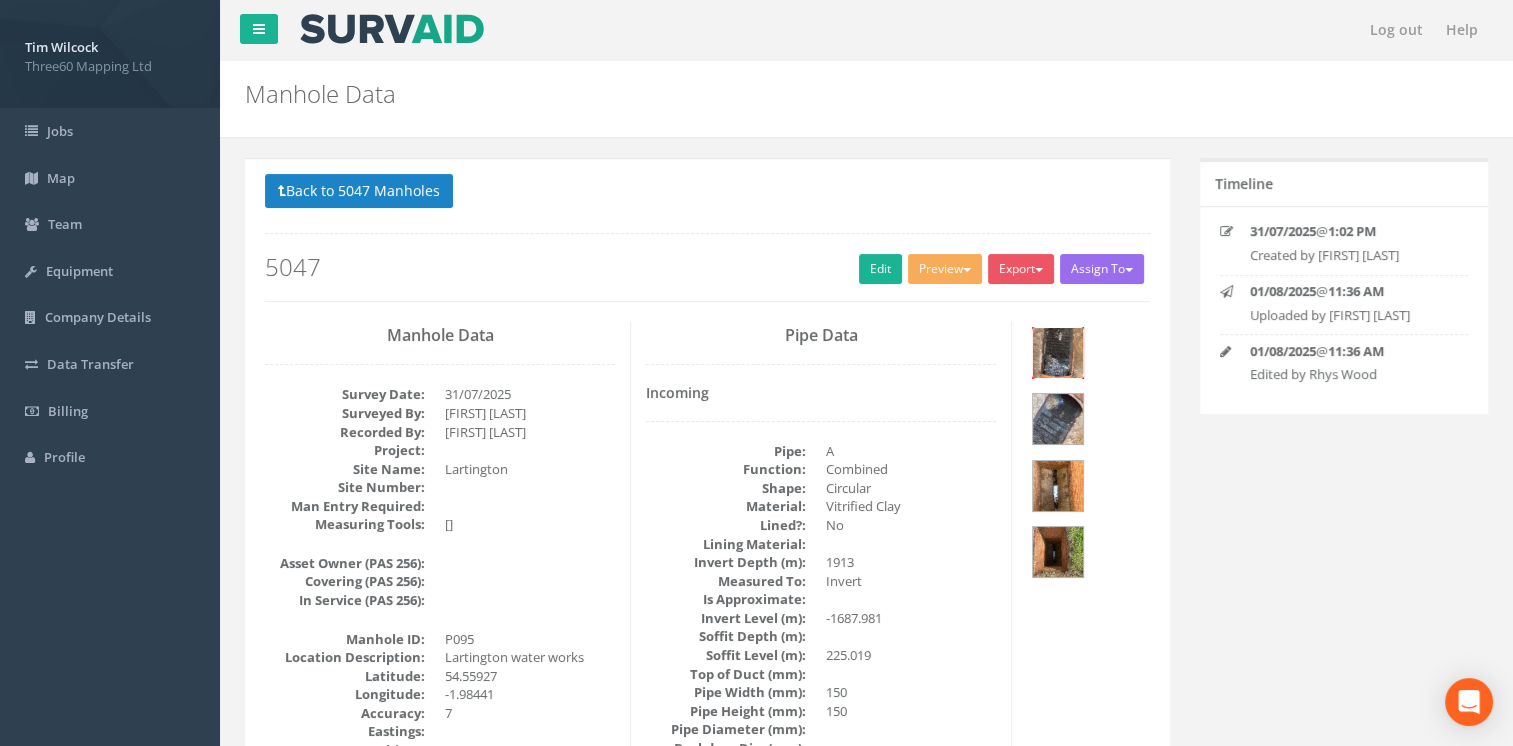 click at bounding box center (1058, 353) 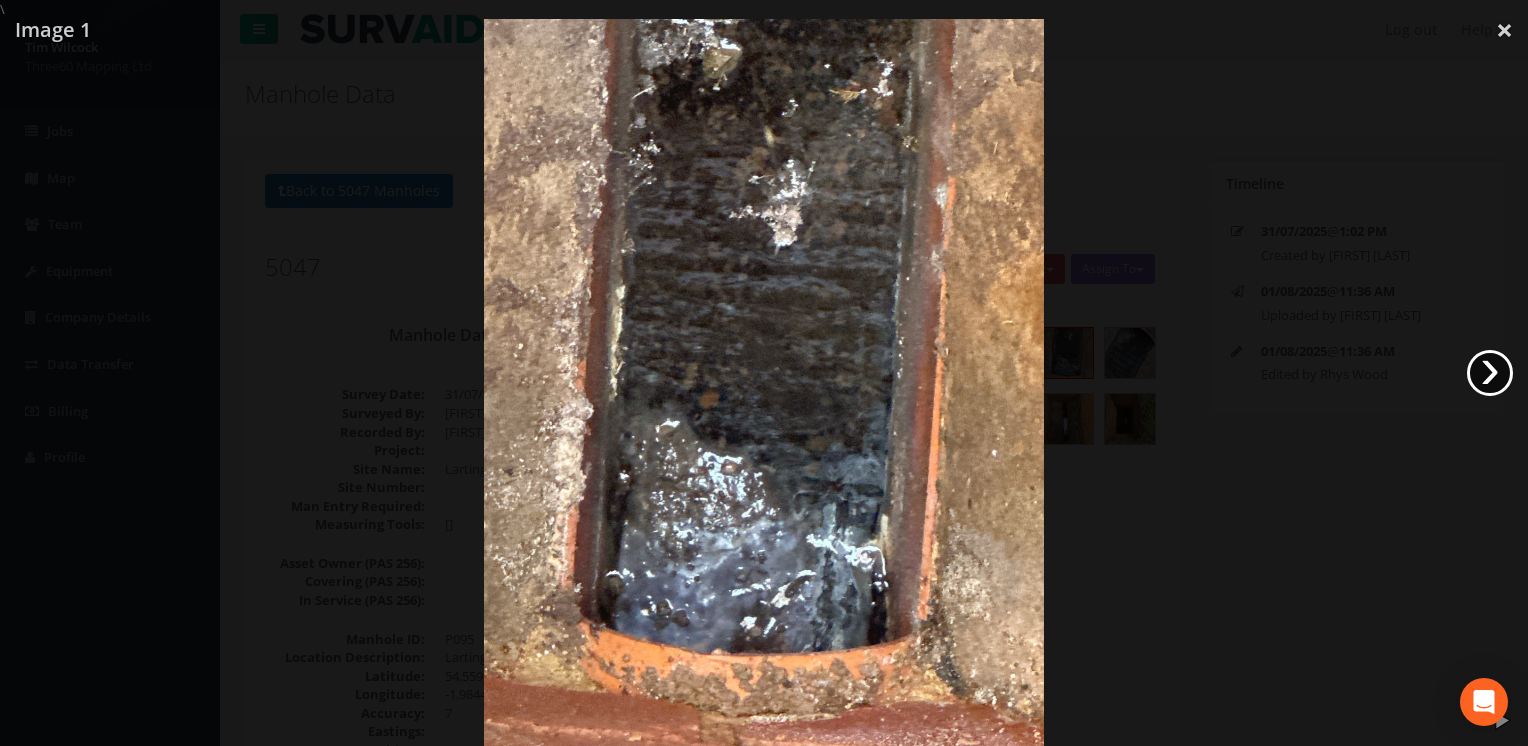click on "›" at bounding box center (1490, 373) 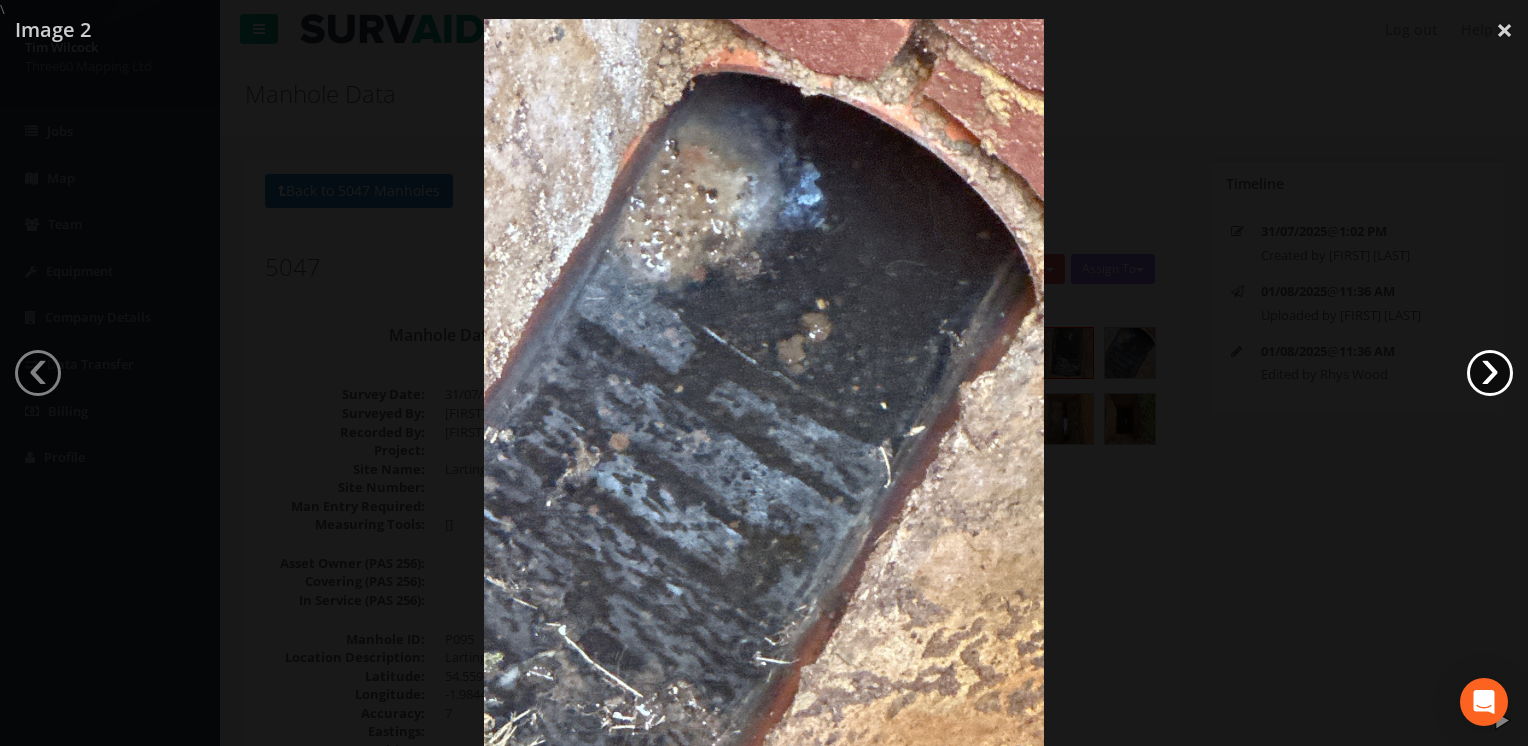 click on "›" at bounding box center (1490, 373) 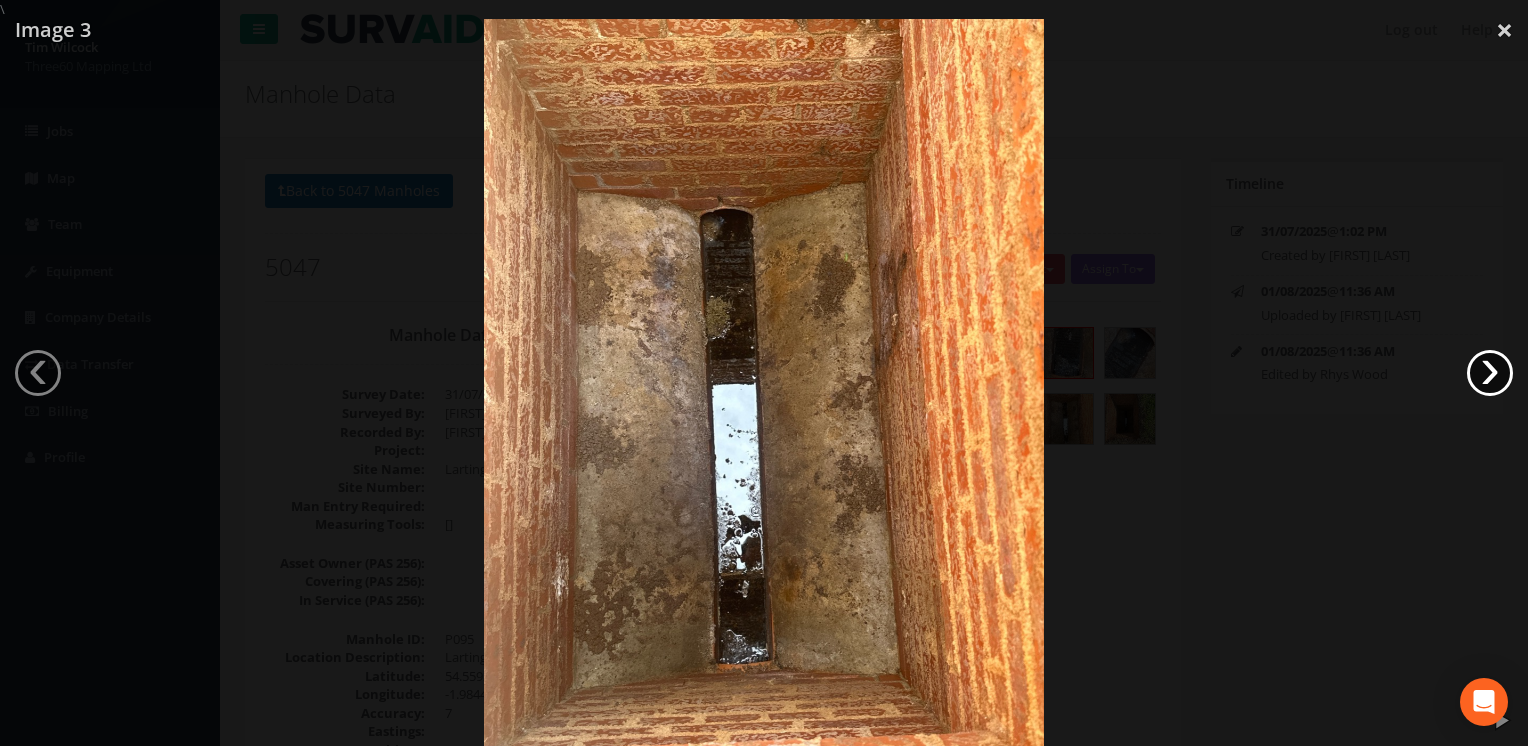 click on "›" at bounding box center (1490, 373) 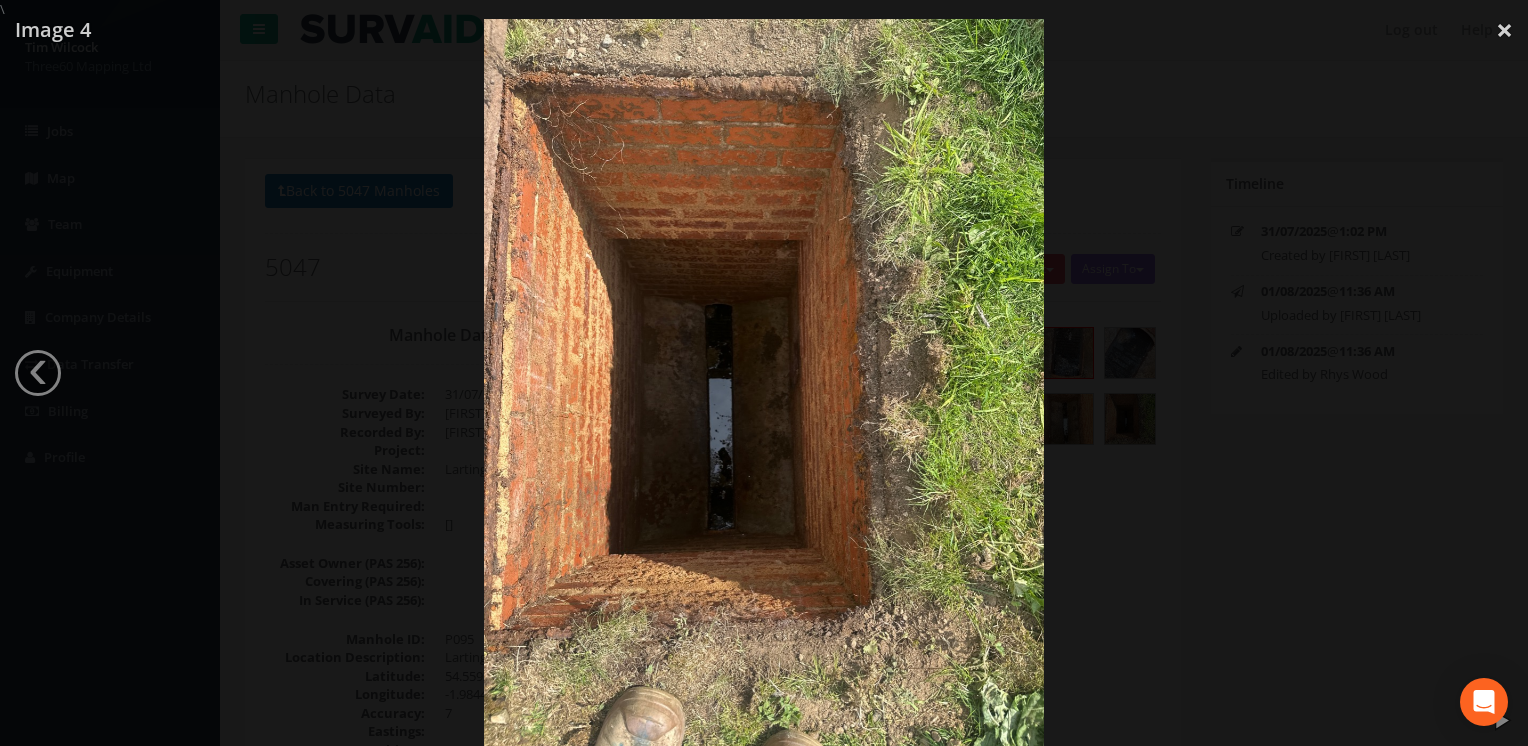 click at bounding box center [764, 392] 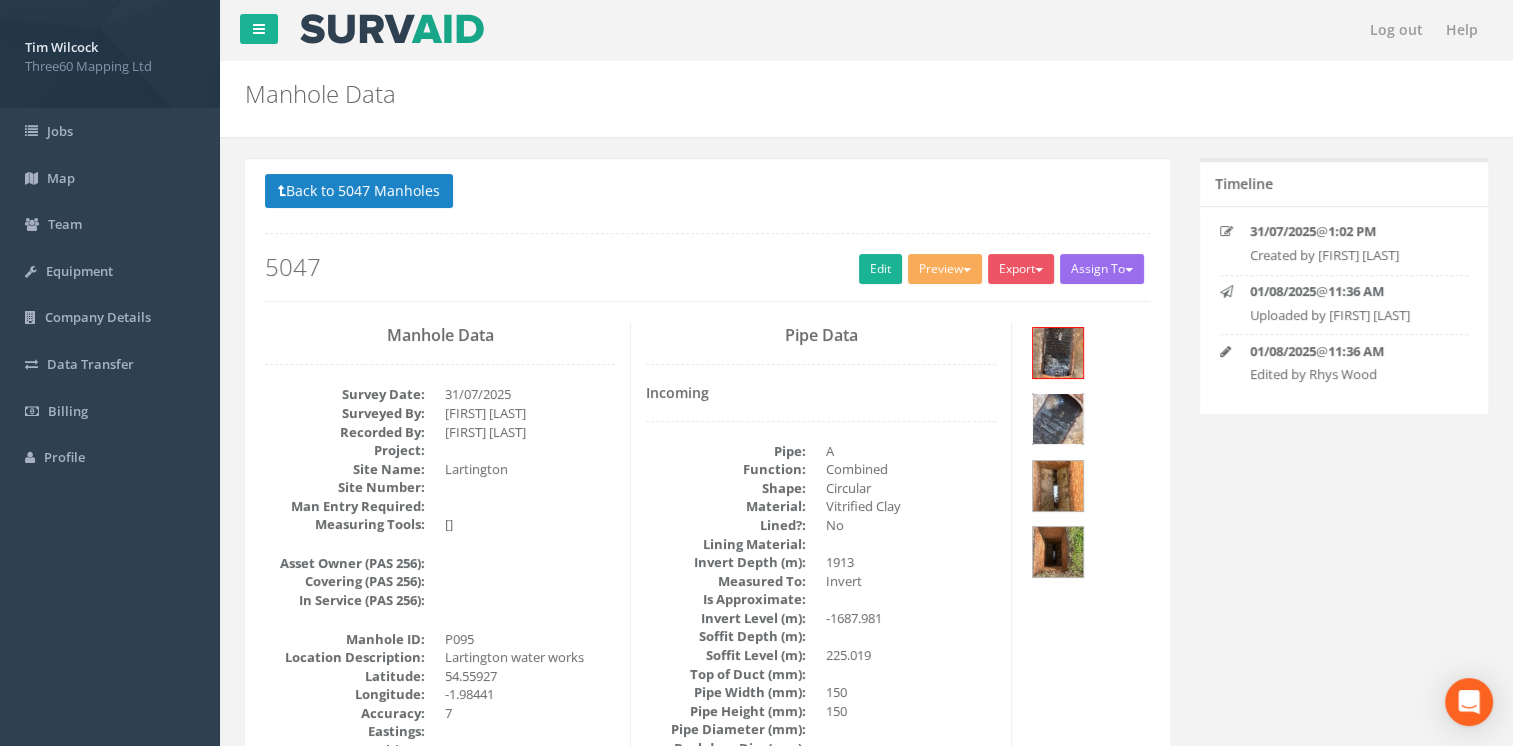 click at bounding box center (1058, 419) 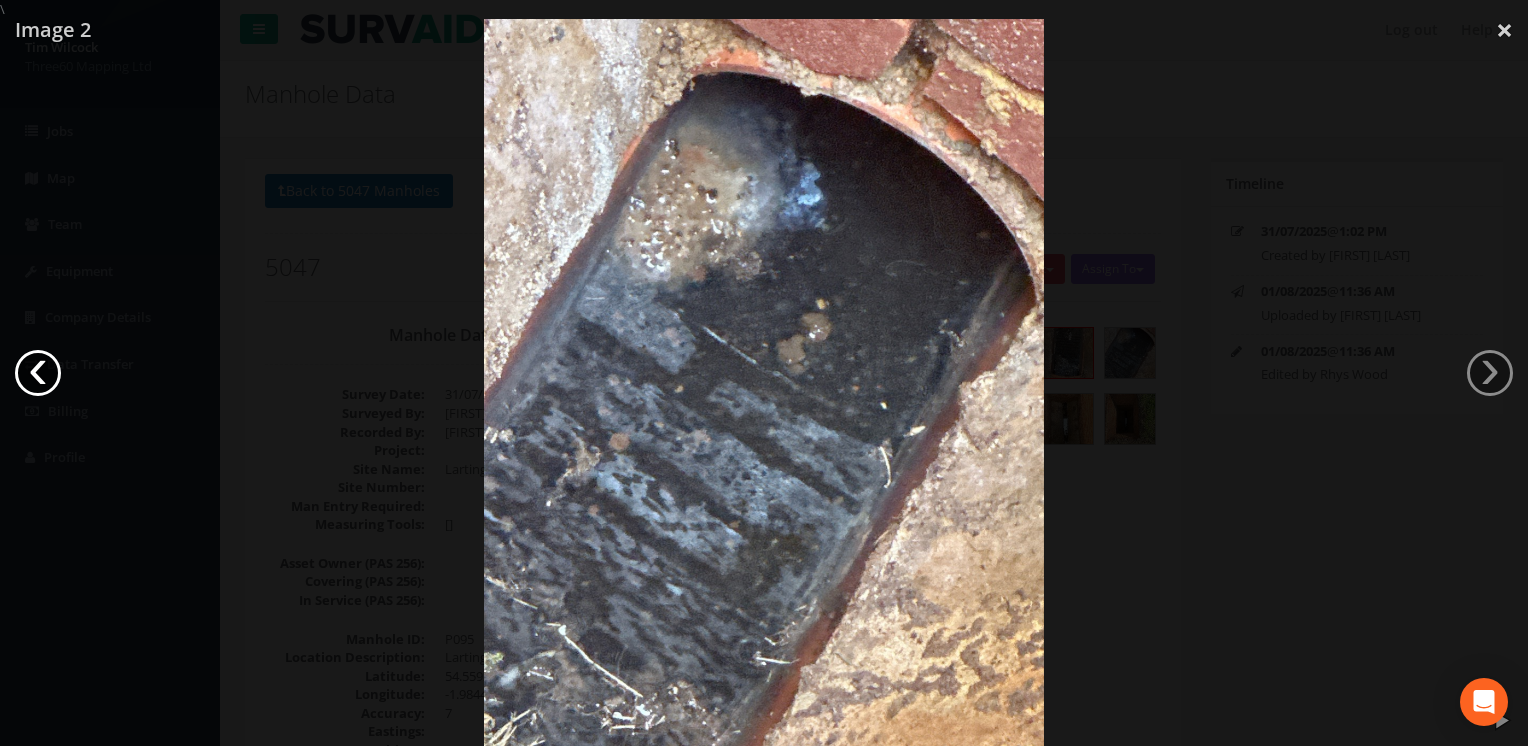 click on "‹" at bounding box center [38, 373] 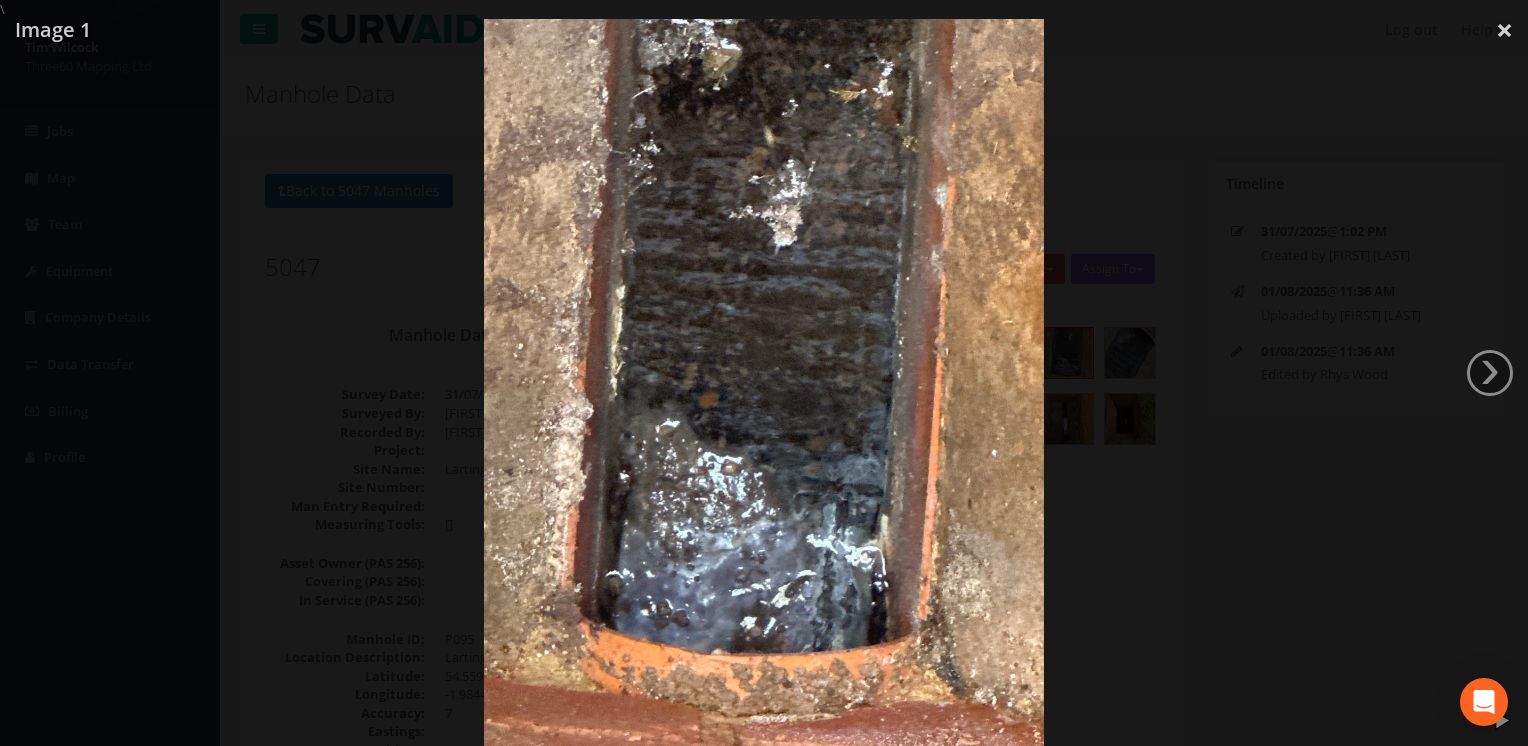 click at bounding box center (764, 392) 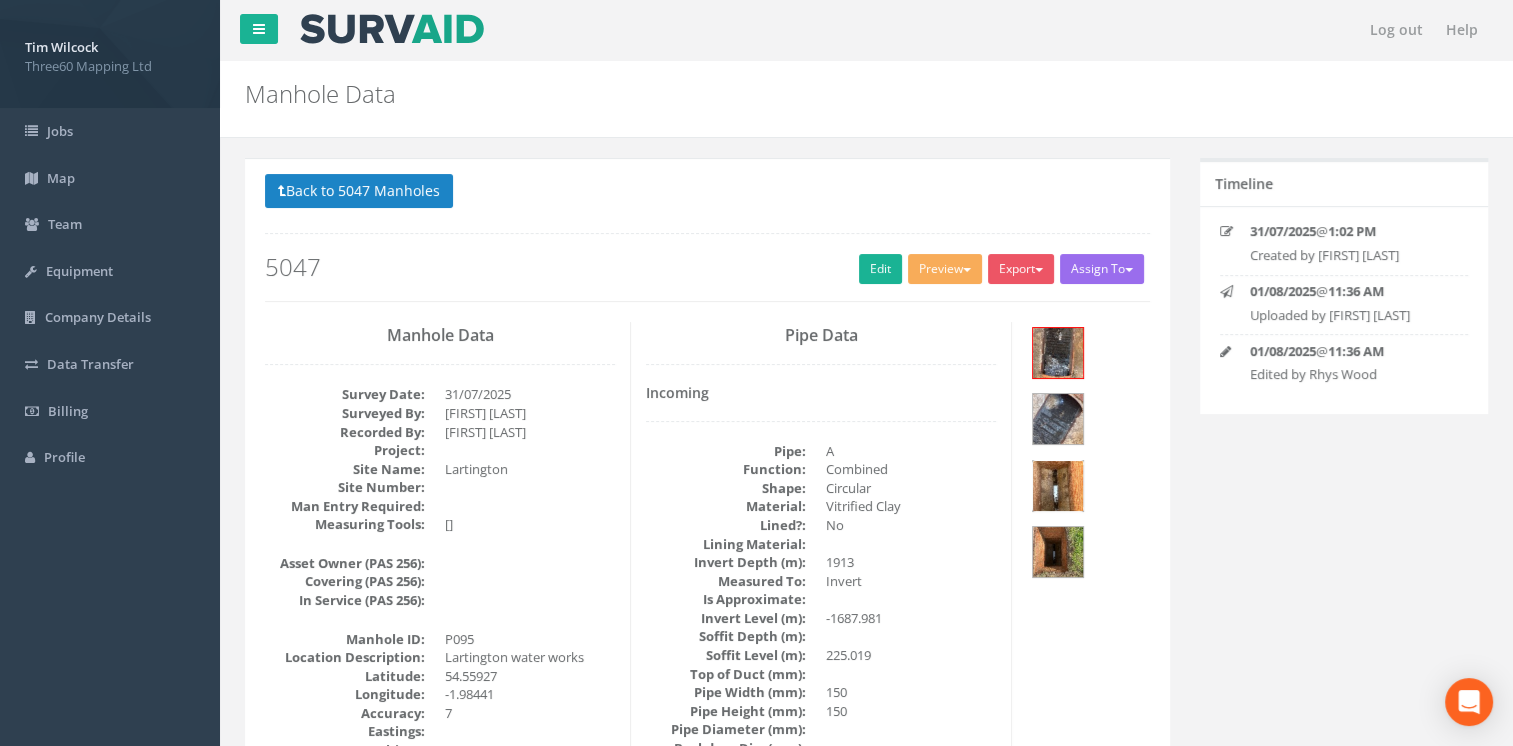 click at bounding box center (1058, 486) 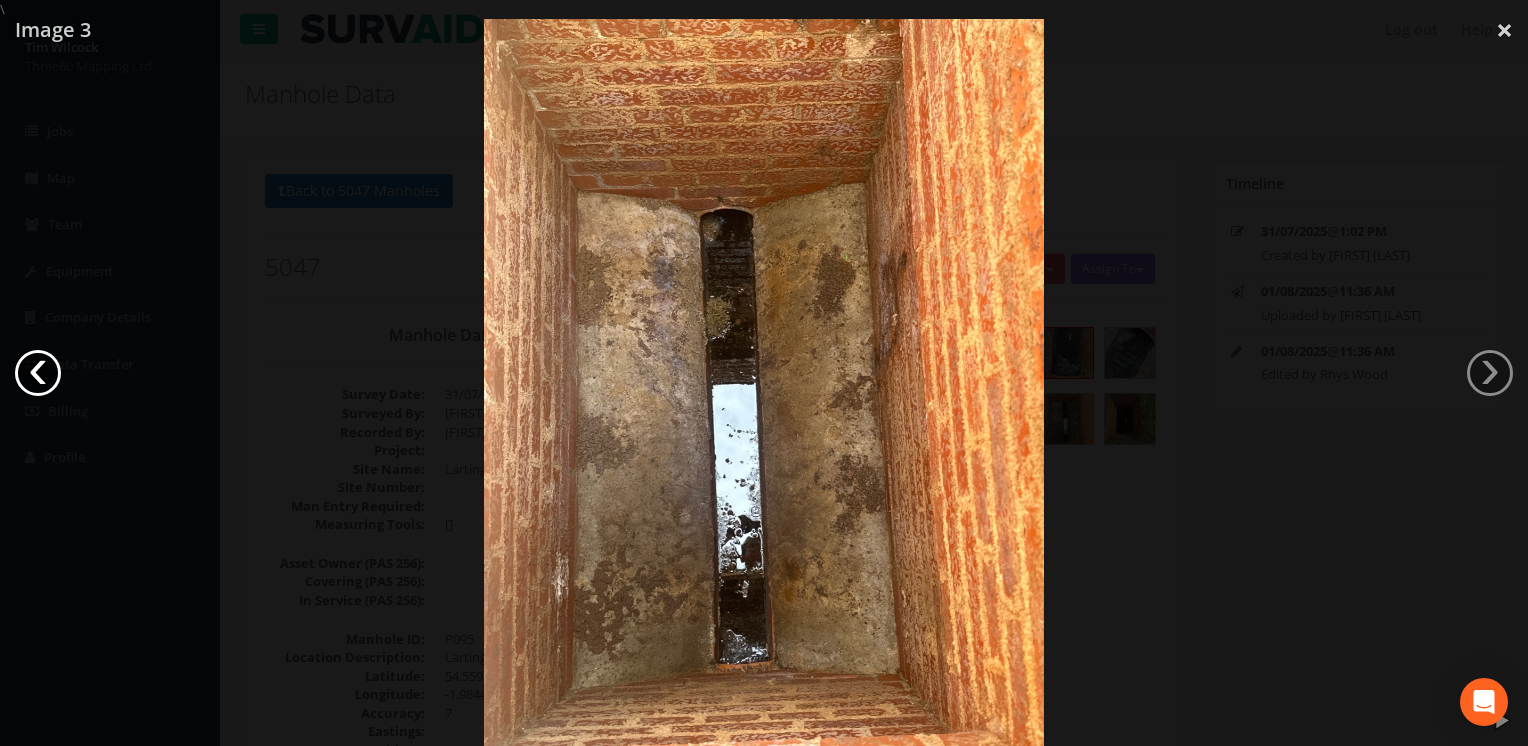 click on "‹" at bounding box center [38, 373] 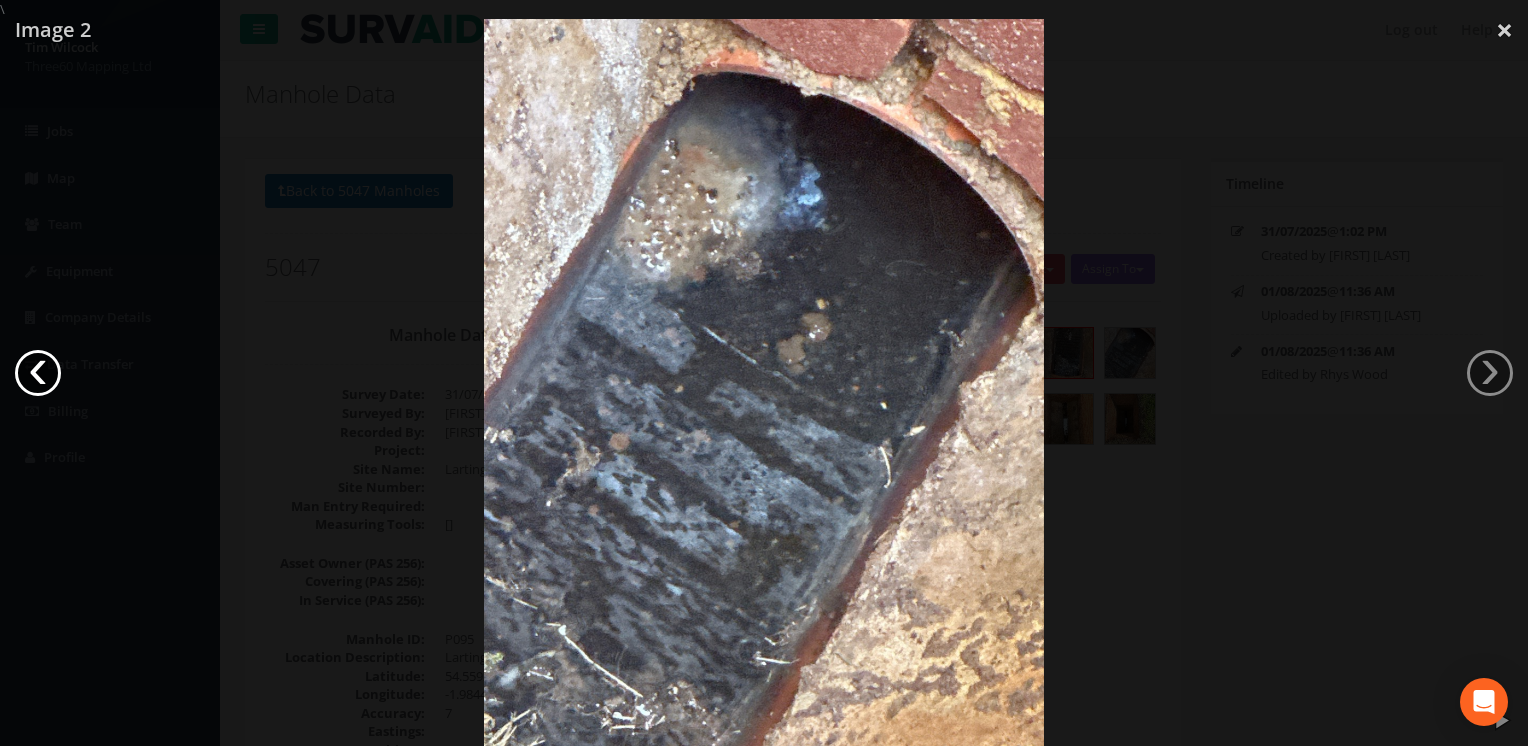 click on "‹" at bounding box center [38, 373] 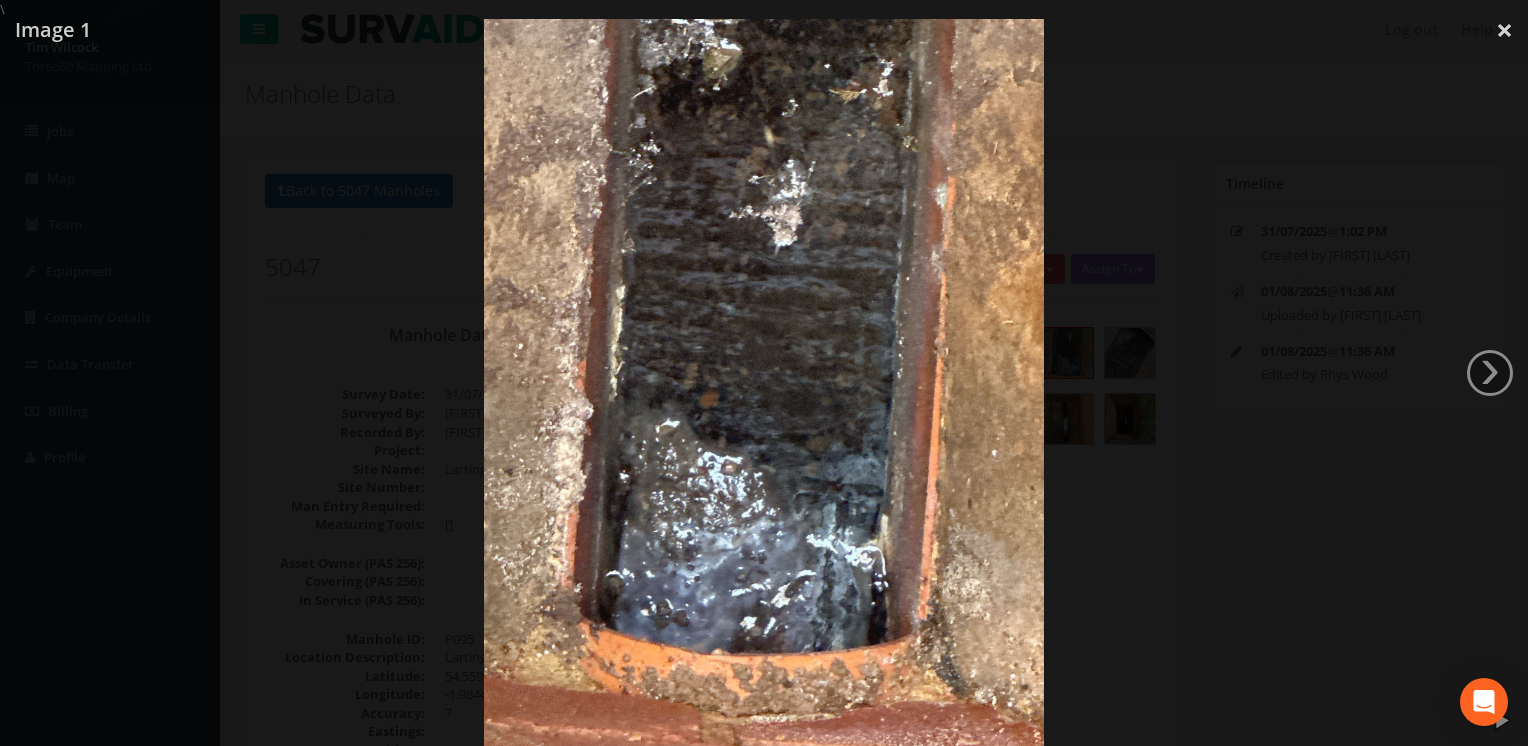 click at bounding box center (764, 392) 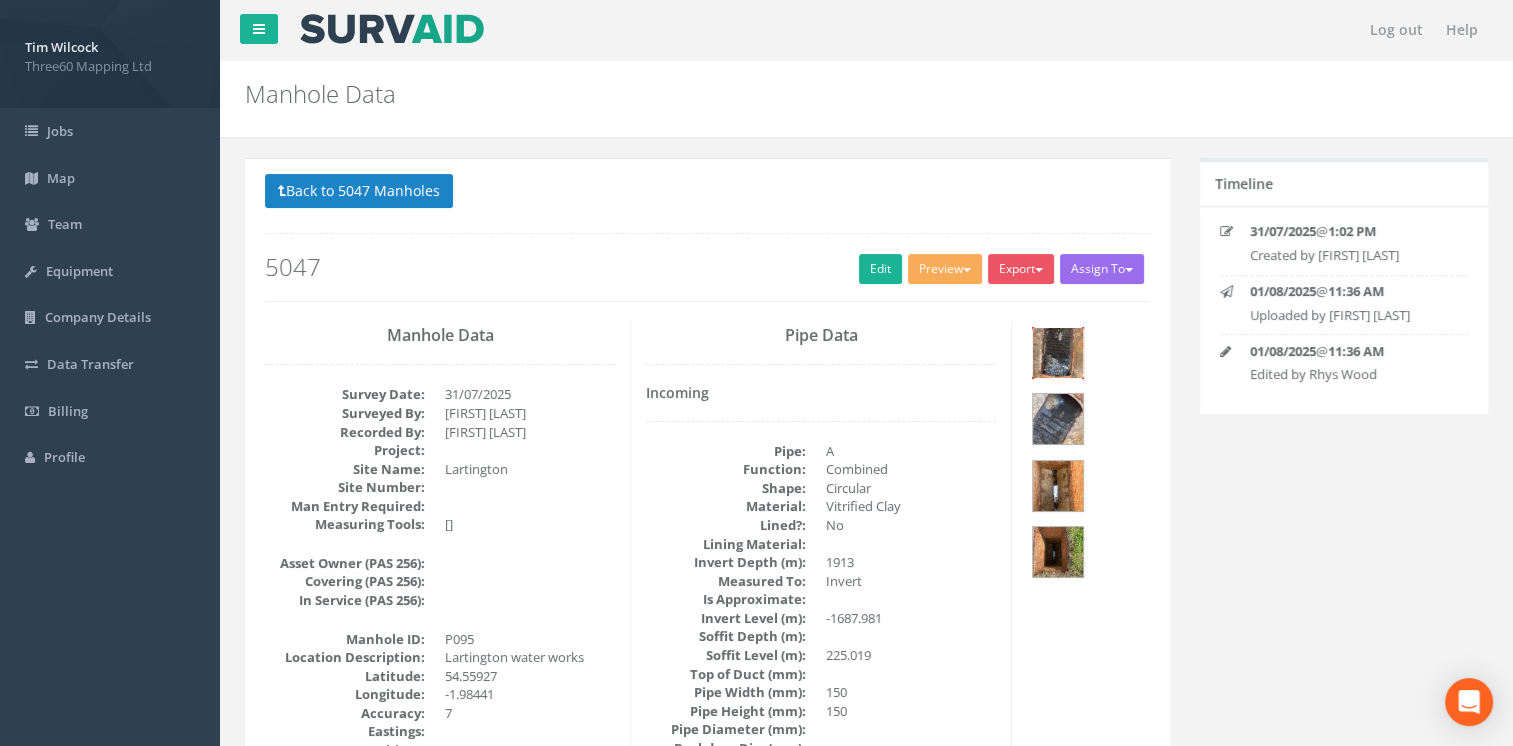 click at bounding box center (1058, 353) 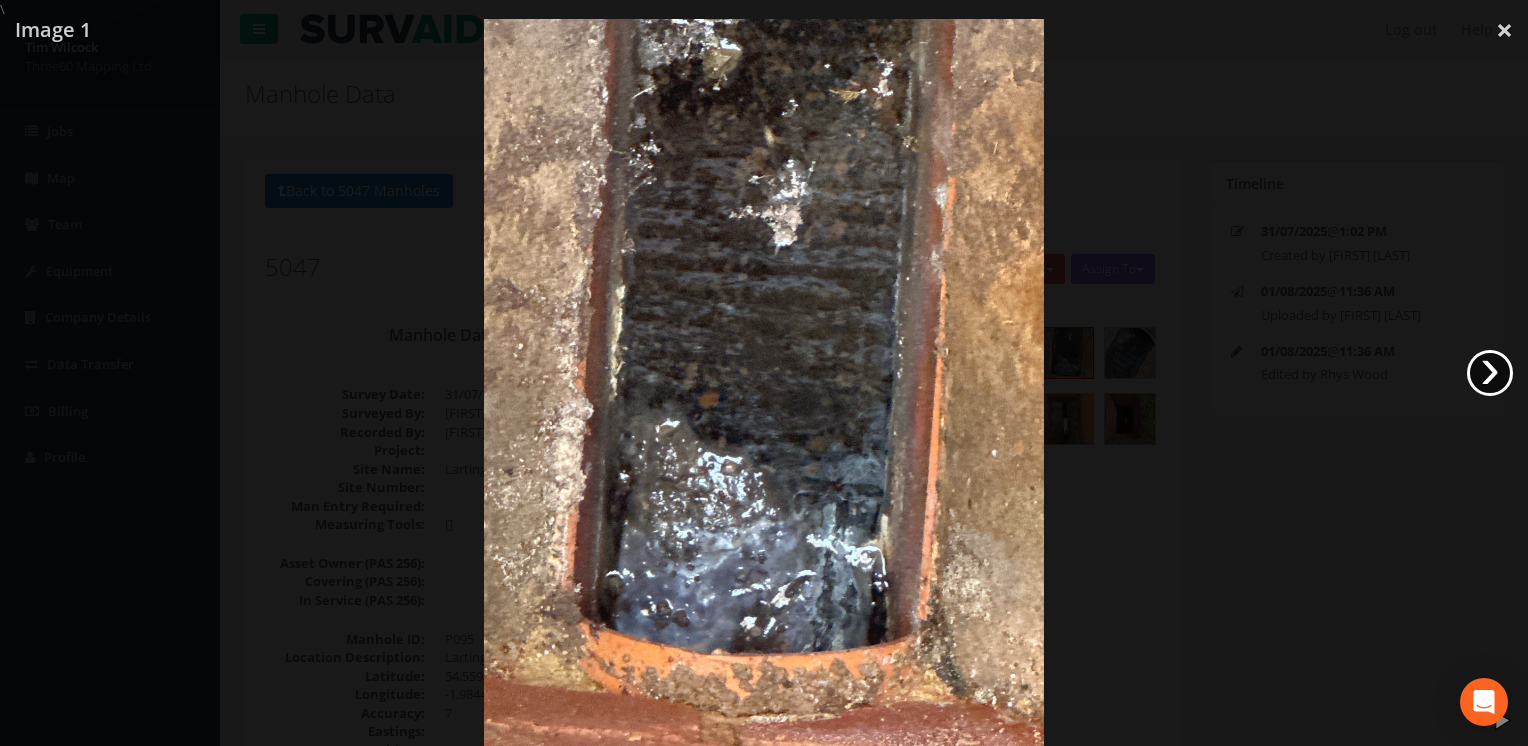 click on "›" at bounding box center (1490, 373) 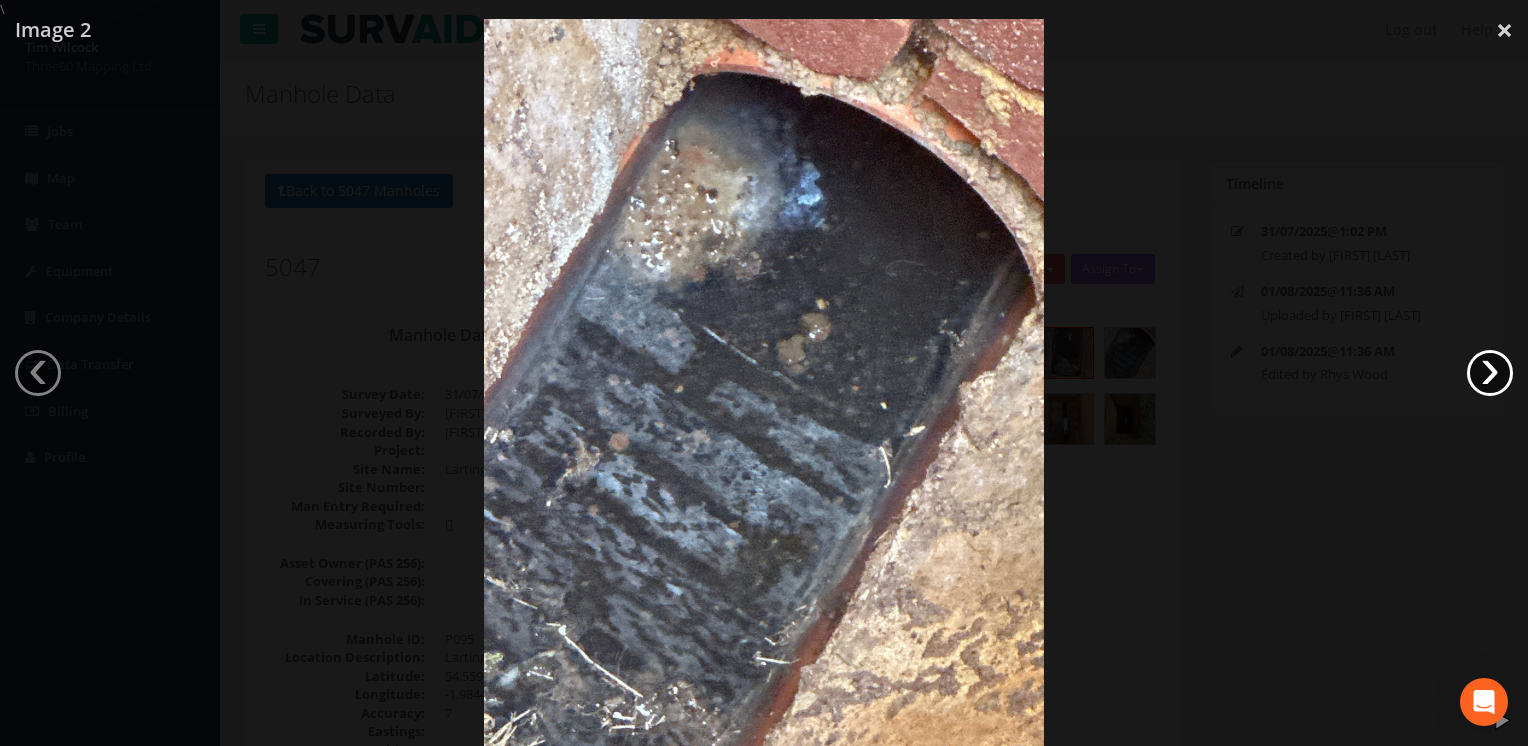 click on "›" at bounding box center [1490, 373] 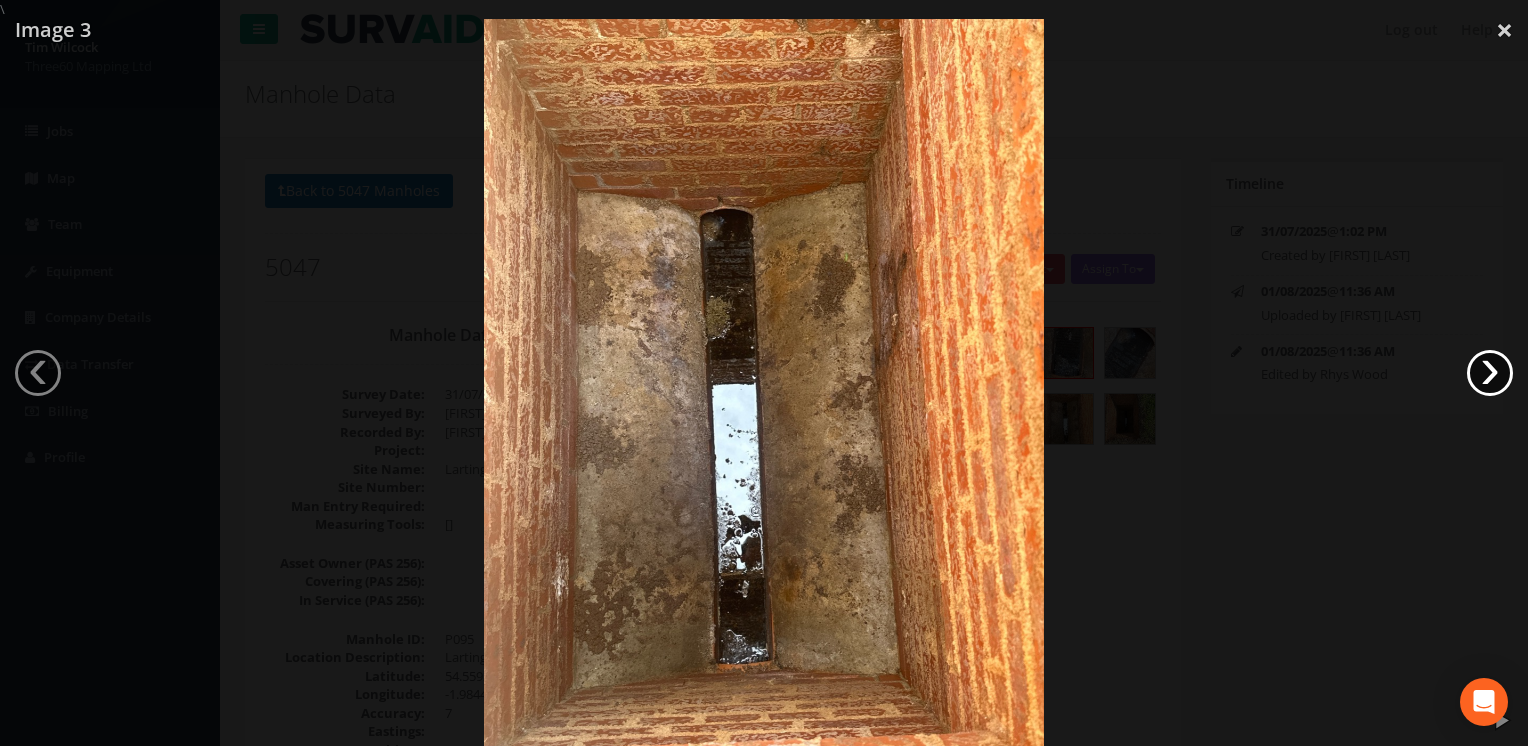 click on "›" at bounding box center [1490, 373] 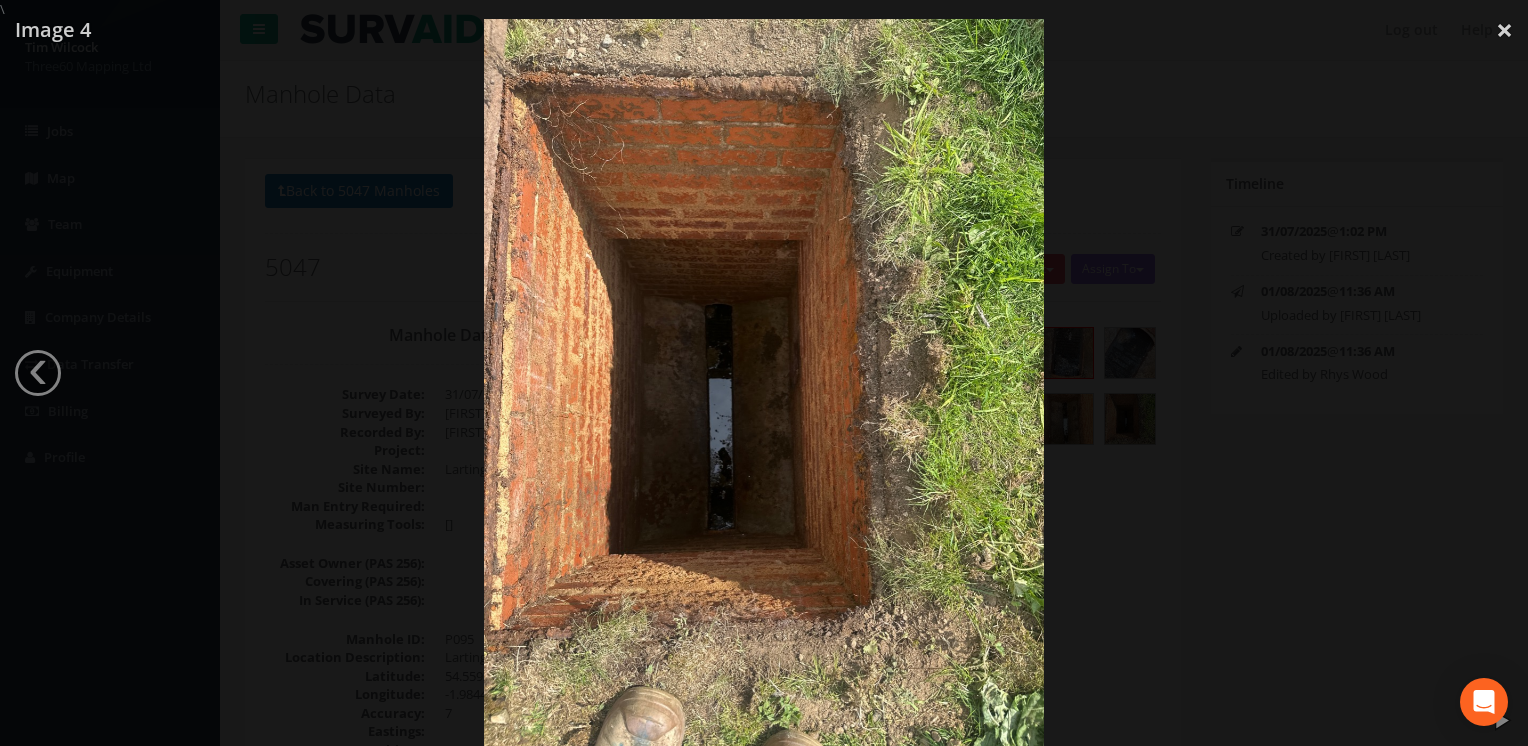 click at bounding box center (764, 392) 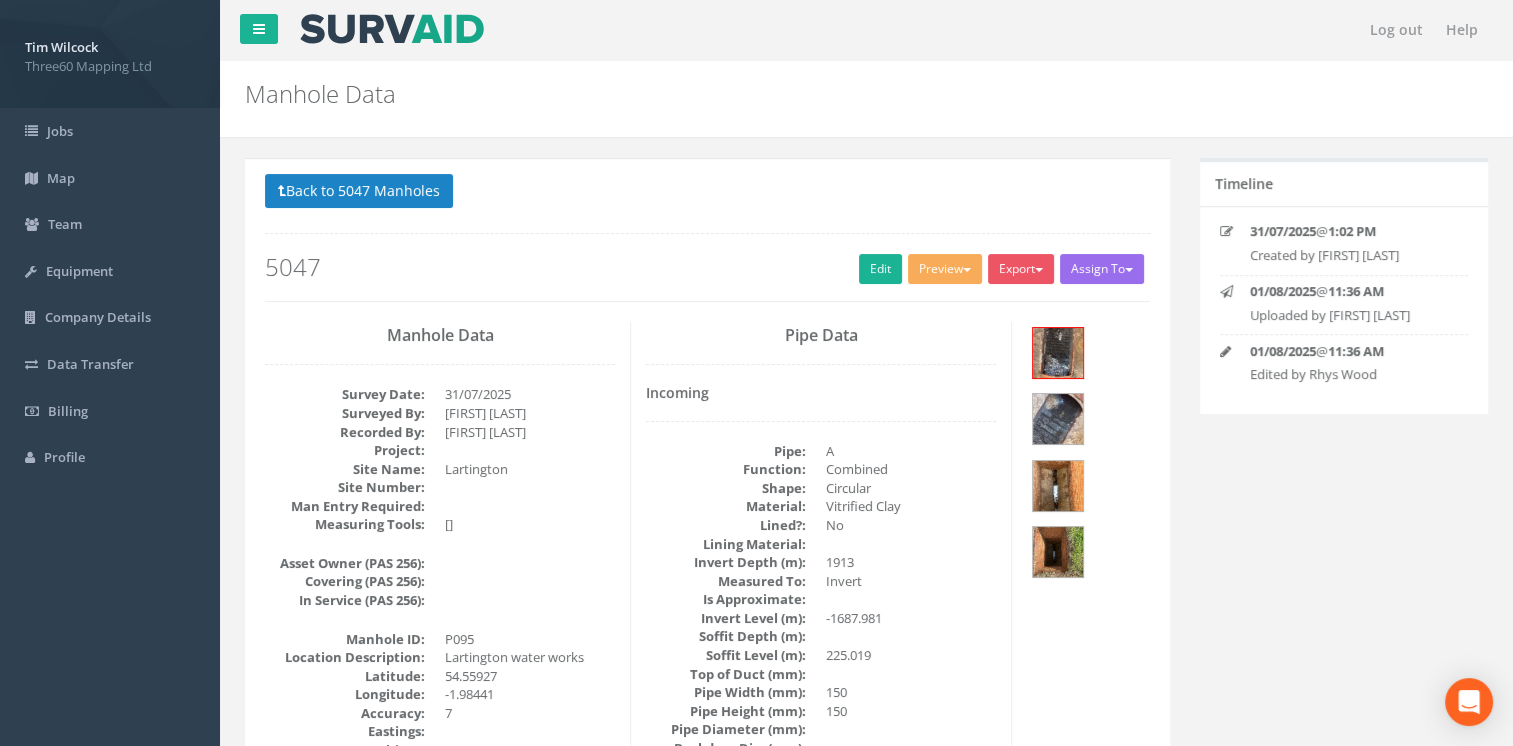 click at bounding box center [1088, 455] 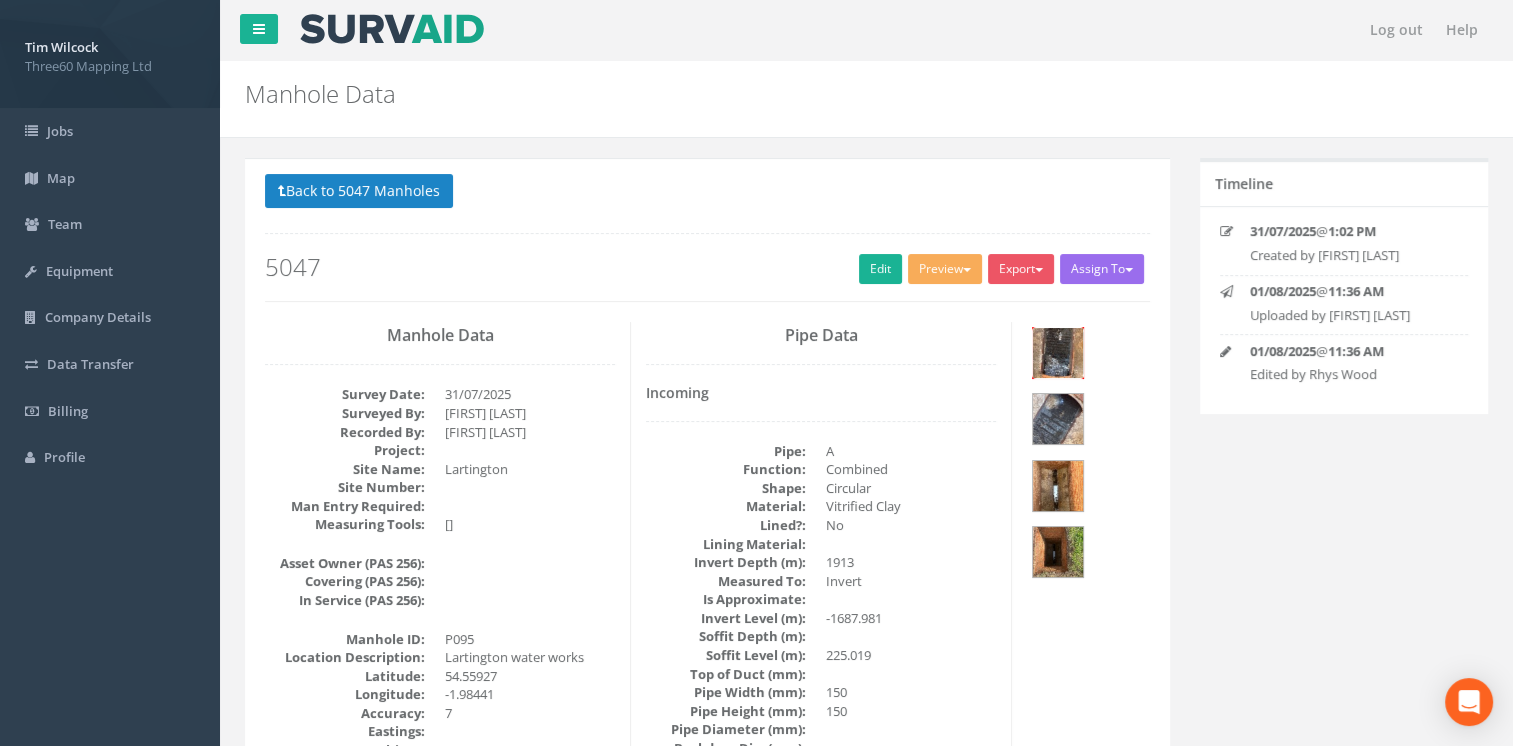 click at bounding box center [1058, 353] 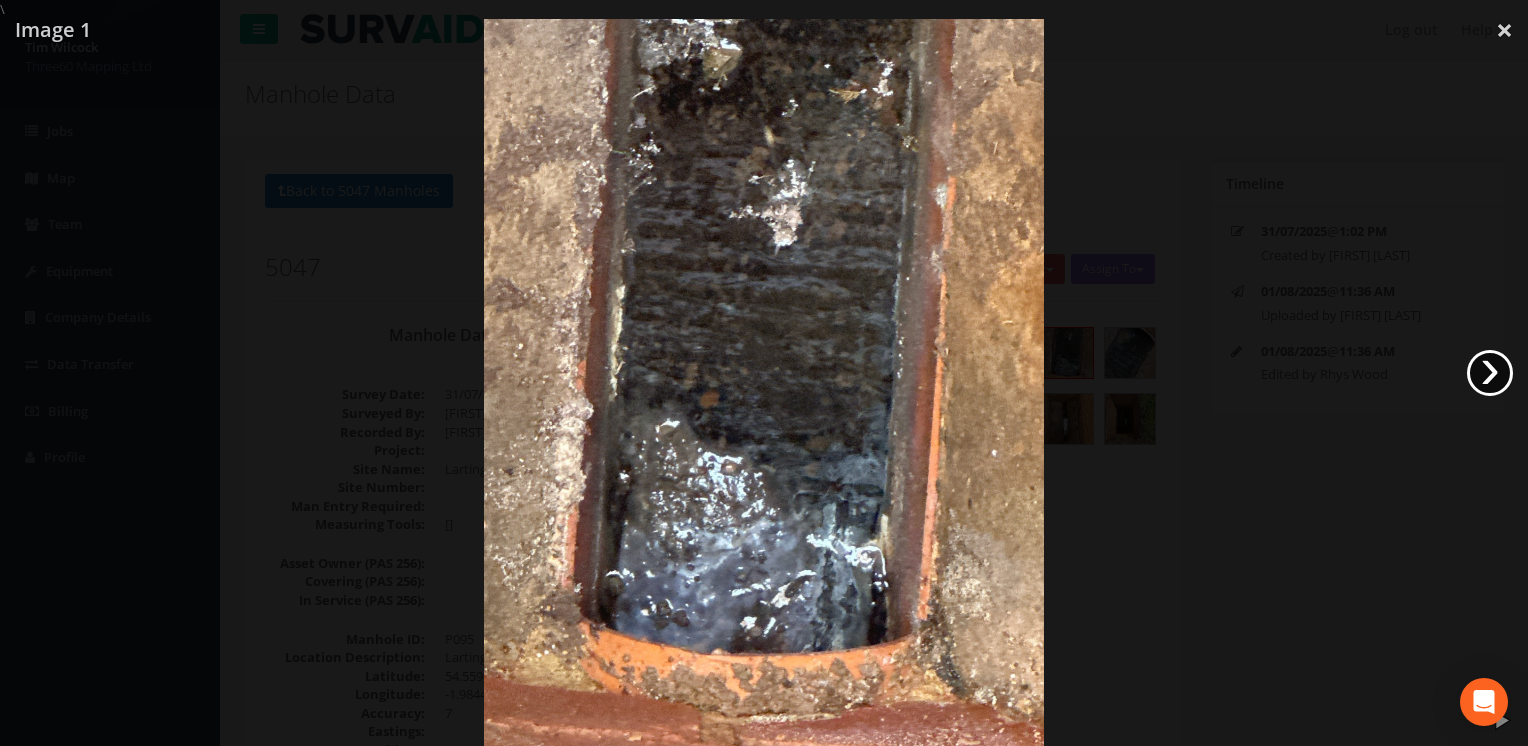 click on "›" at bounding box center (1490, 373) 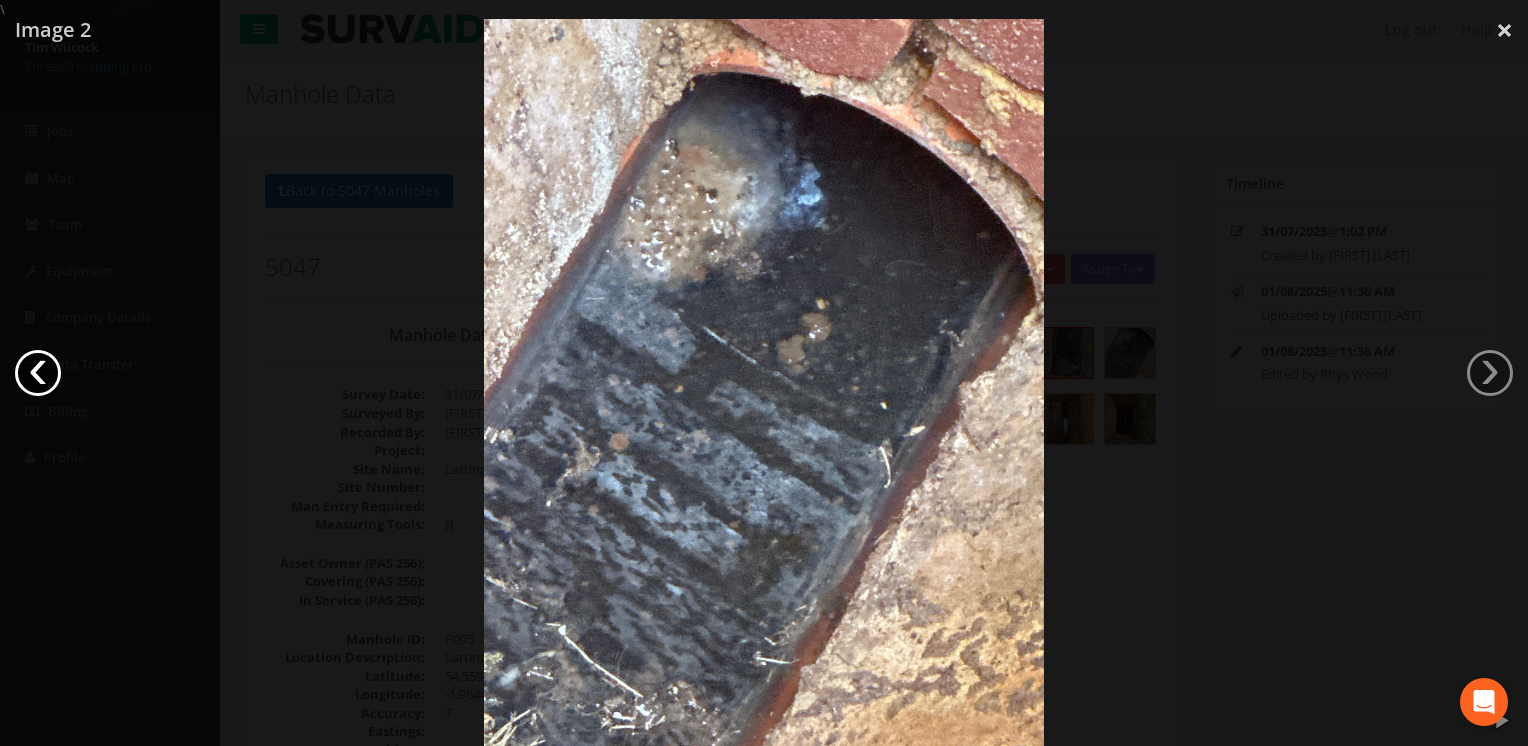 click on "‹" at bounding box center (38, 373) 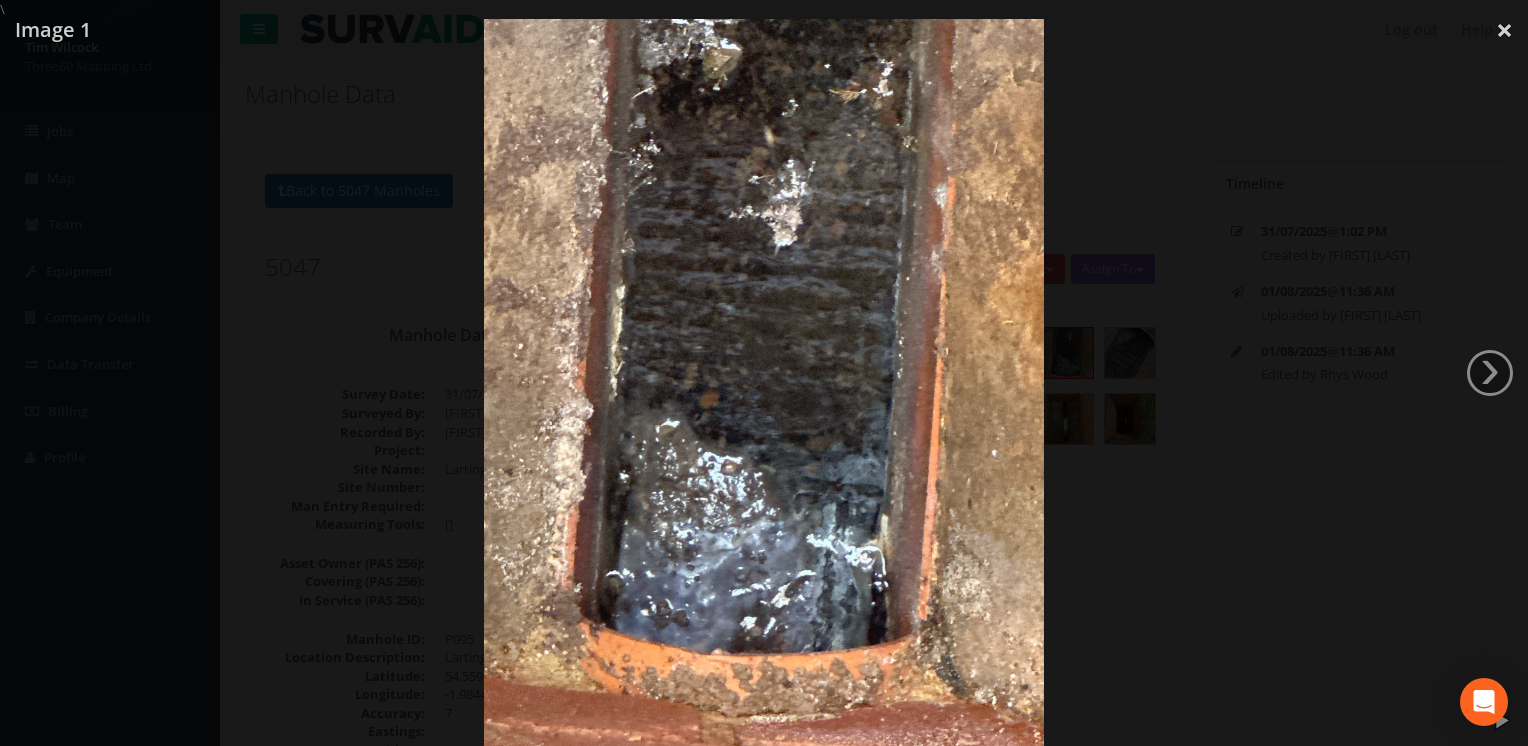 click at bounding box center (764, 392) 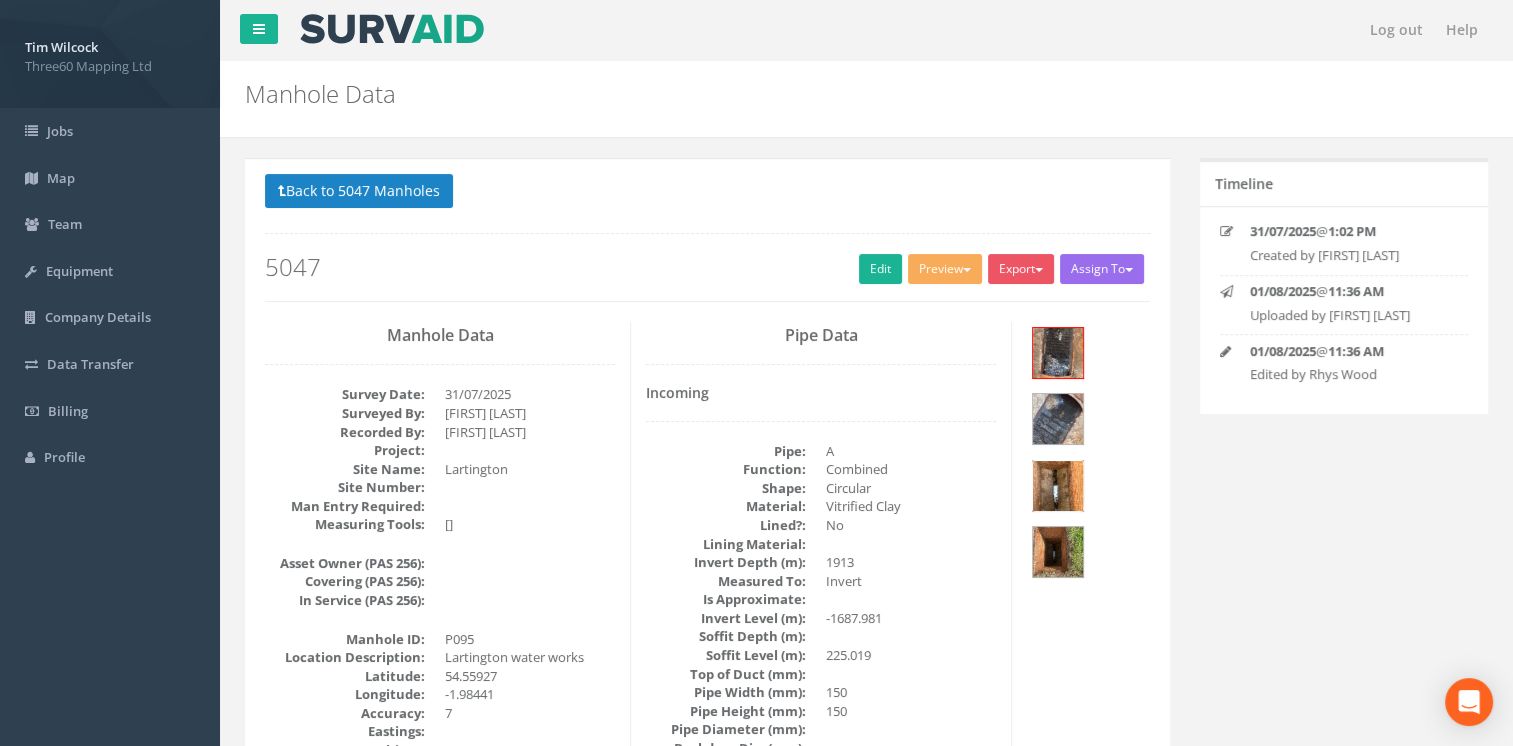 click at bounding box center [1058, 486] 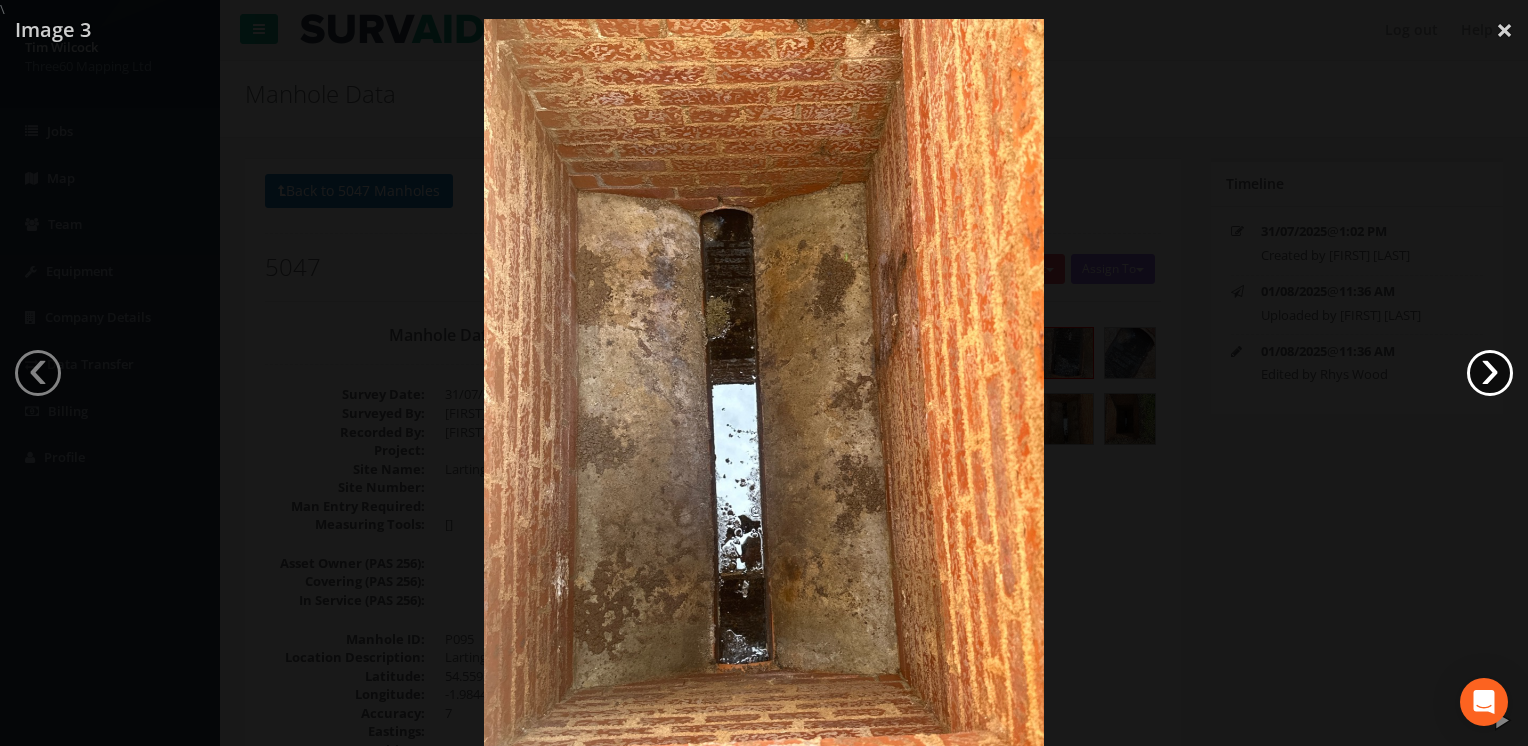 click on "›" at bounding box center (1490, 373) 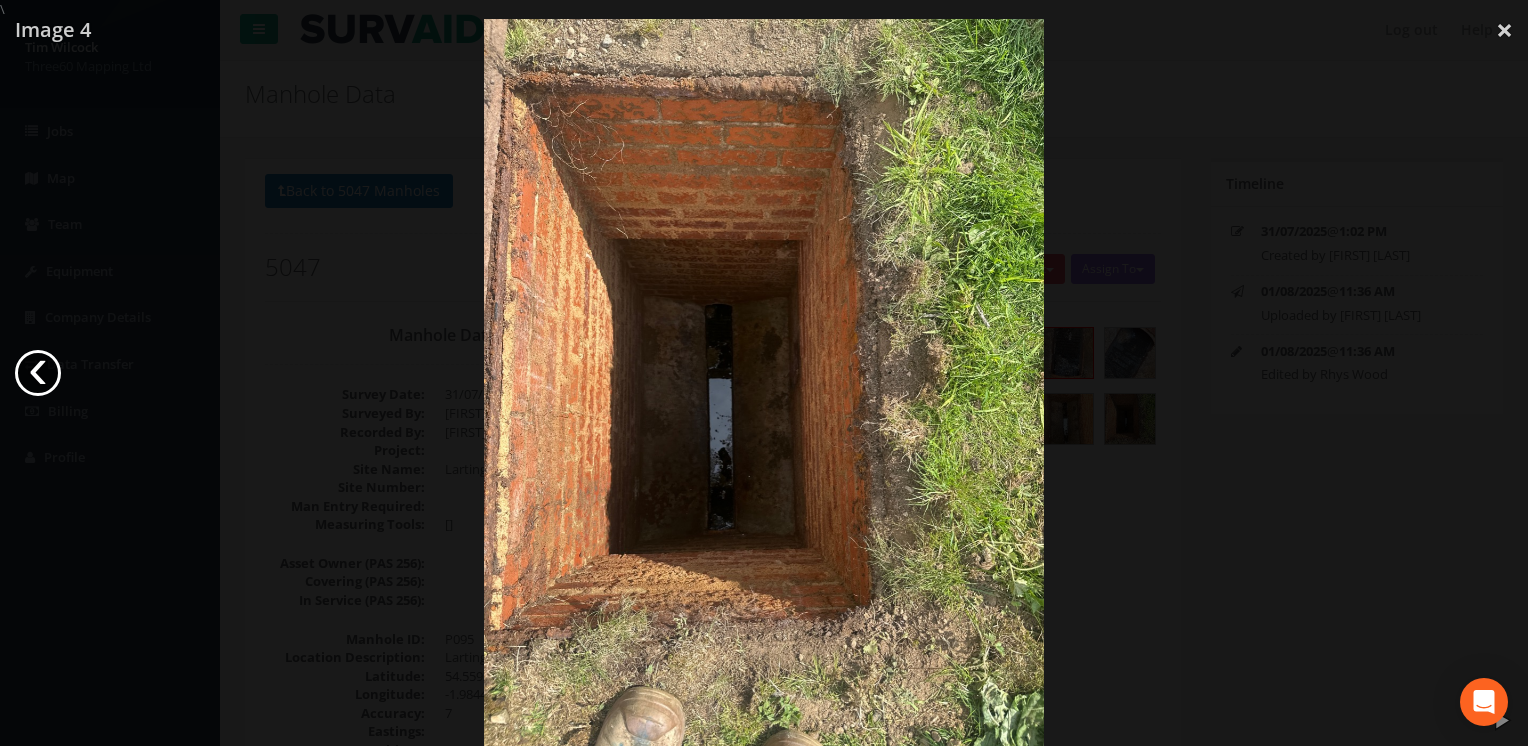 click on "‹" at bounding box center (38, 373) 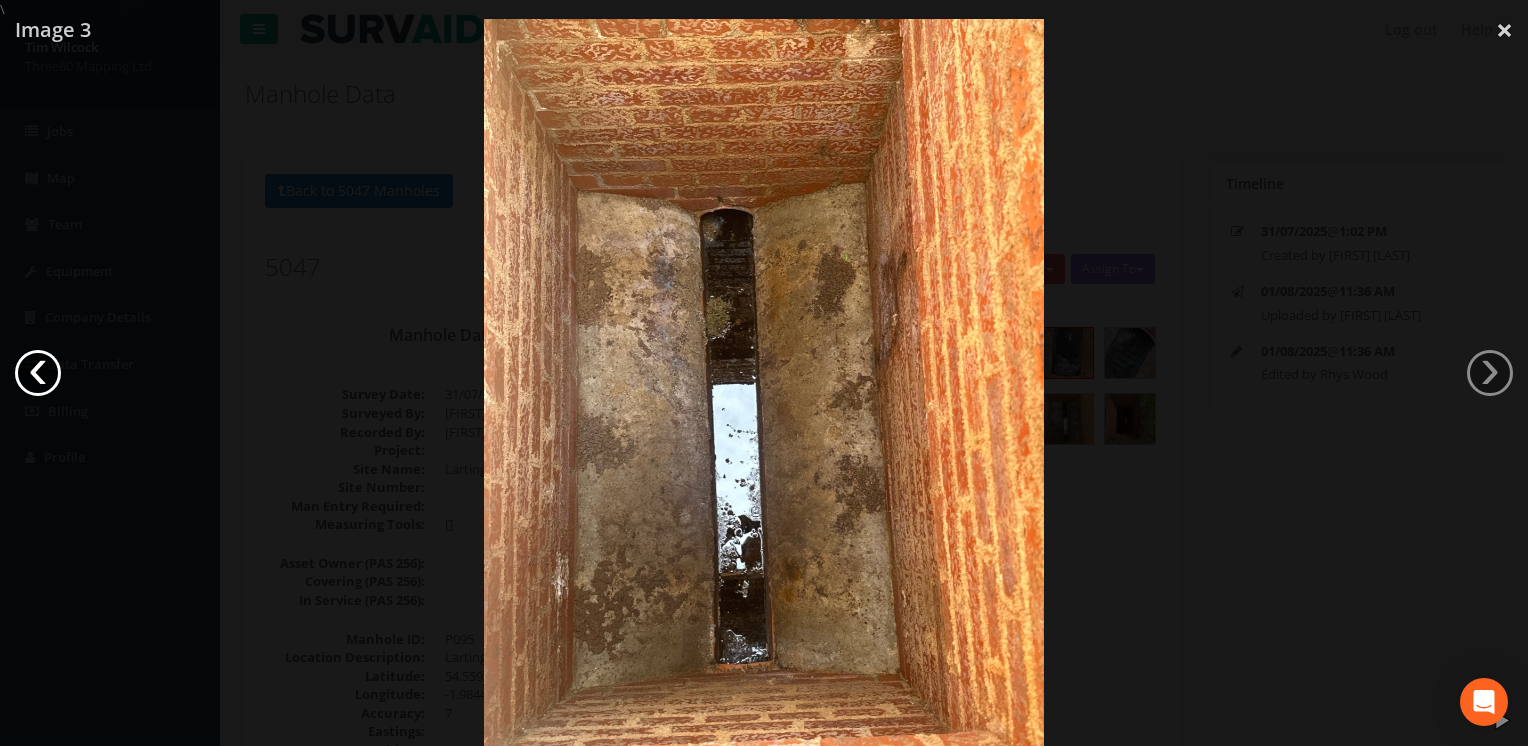 click on "‹" at bounding box center [38, 373] 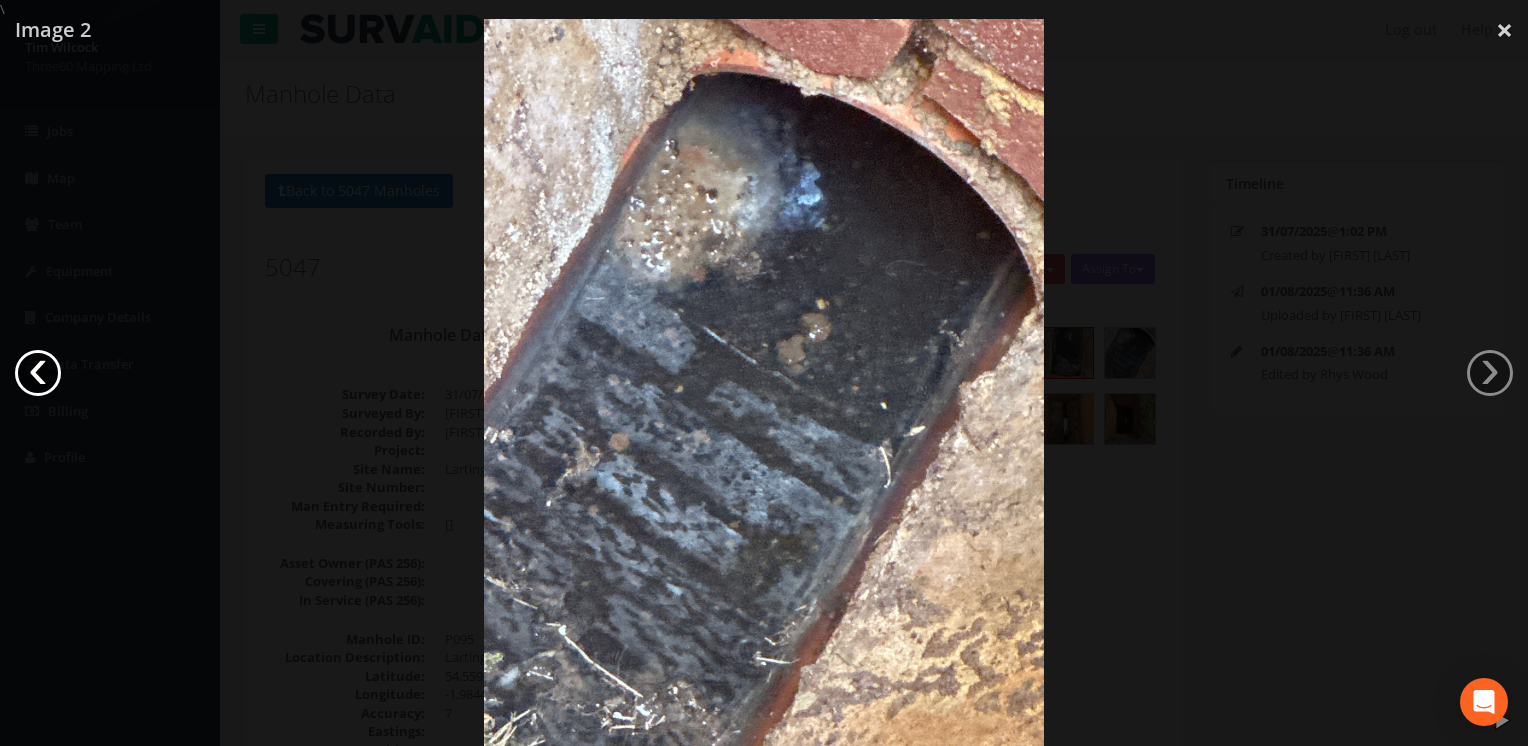 click on "‹" at bounding box center (38, 373) 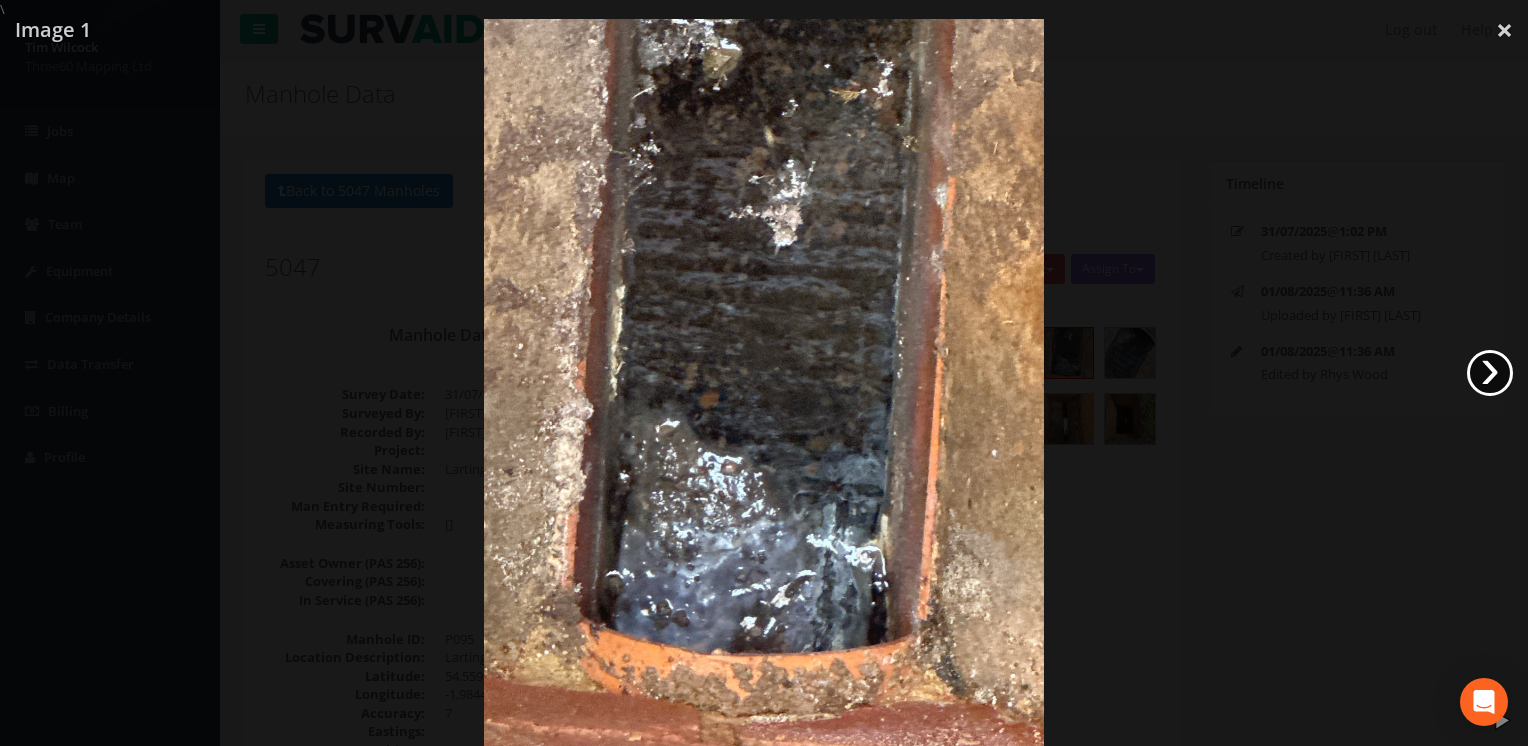click on "›" at bounding box center [1490, 373] 